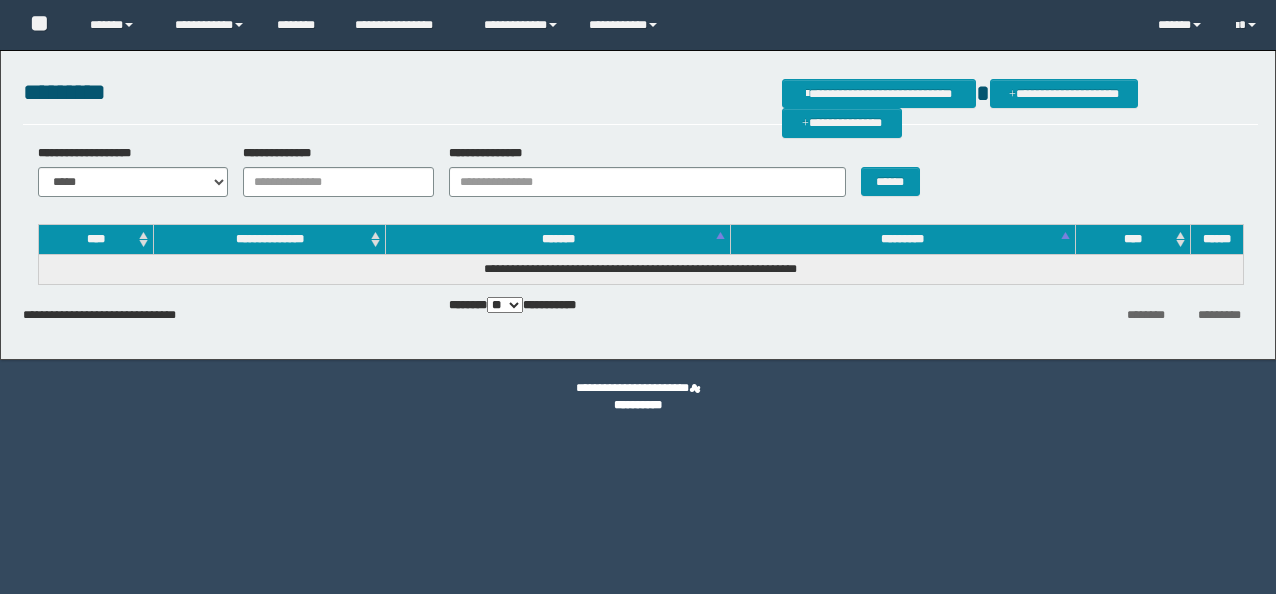 scroll, scrollTop: 0, scrollLeft: 0, axis: both 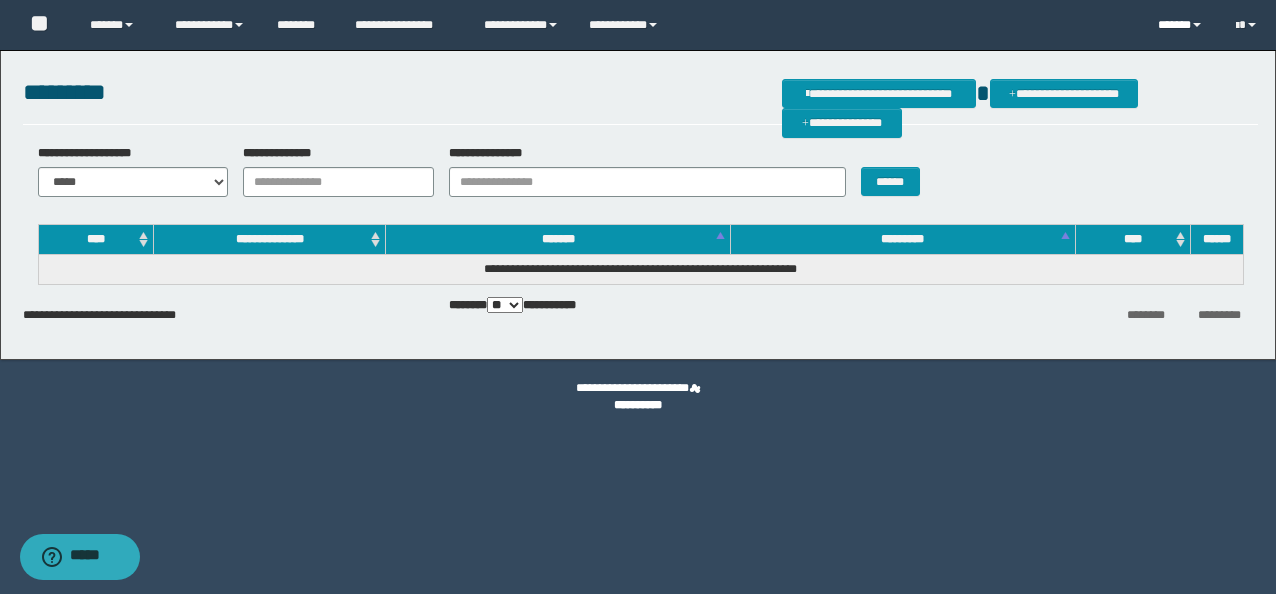 click on "******" at bounding box center [1181, 25] 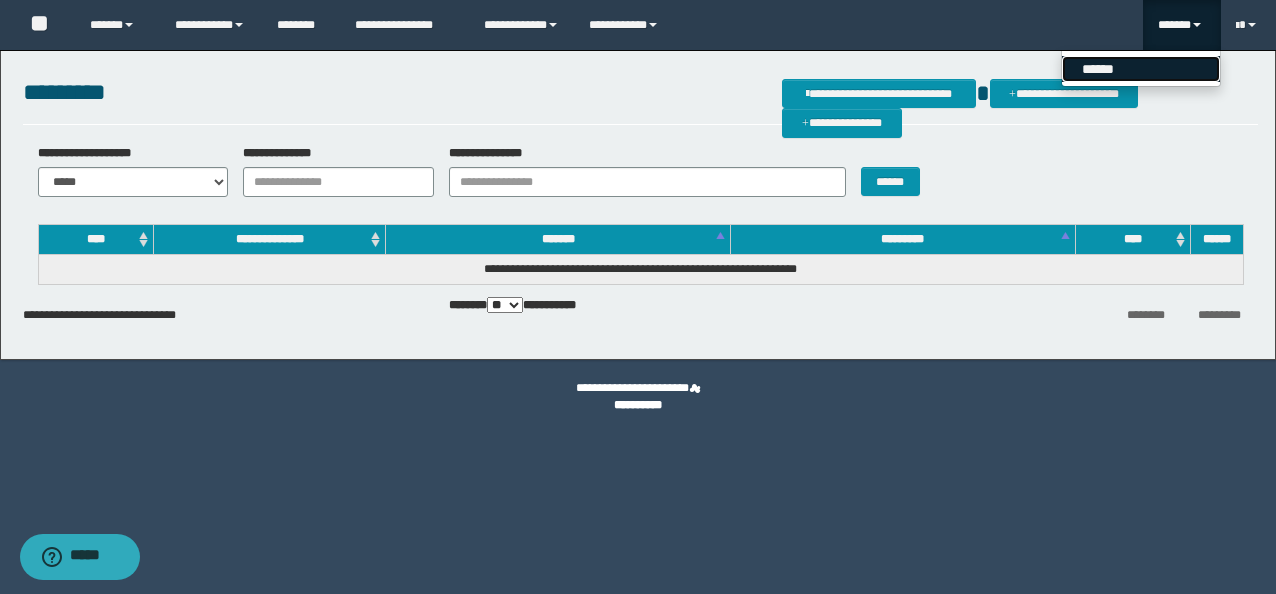 click on "******" at bounding box center [1141, 69] 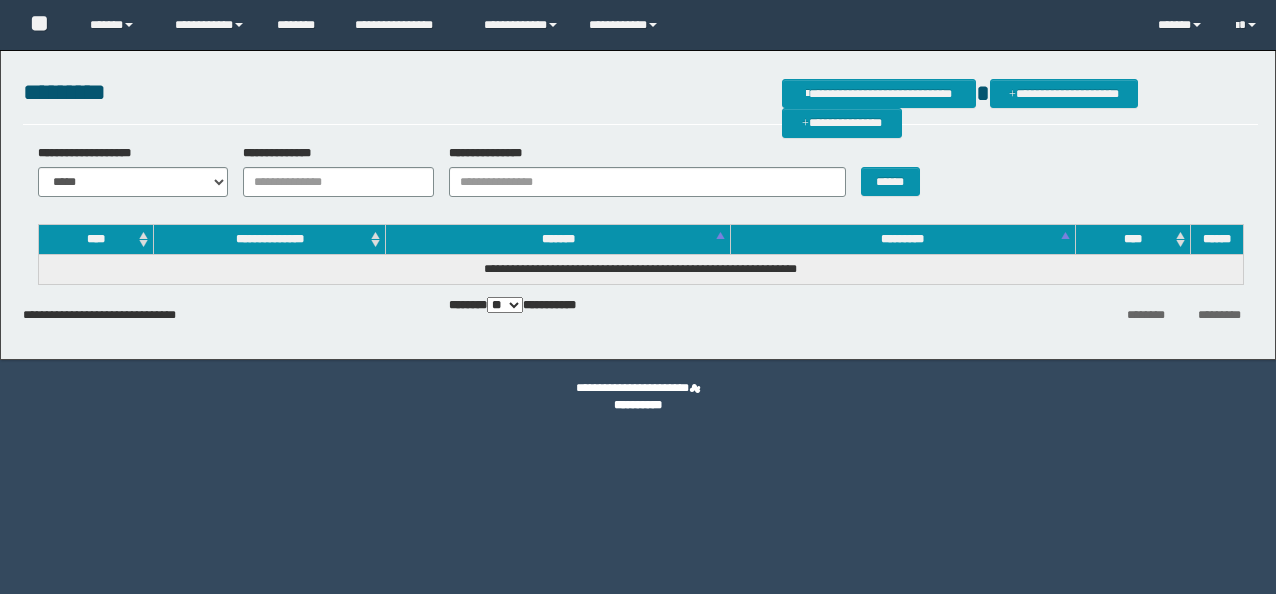 scroll, scrollTop: 0, scrollLeft: 0, axis: both 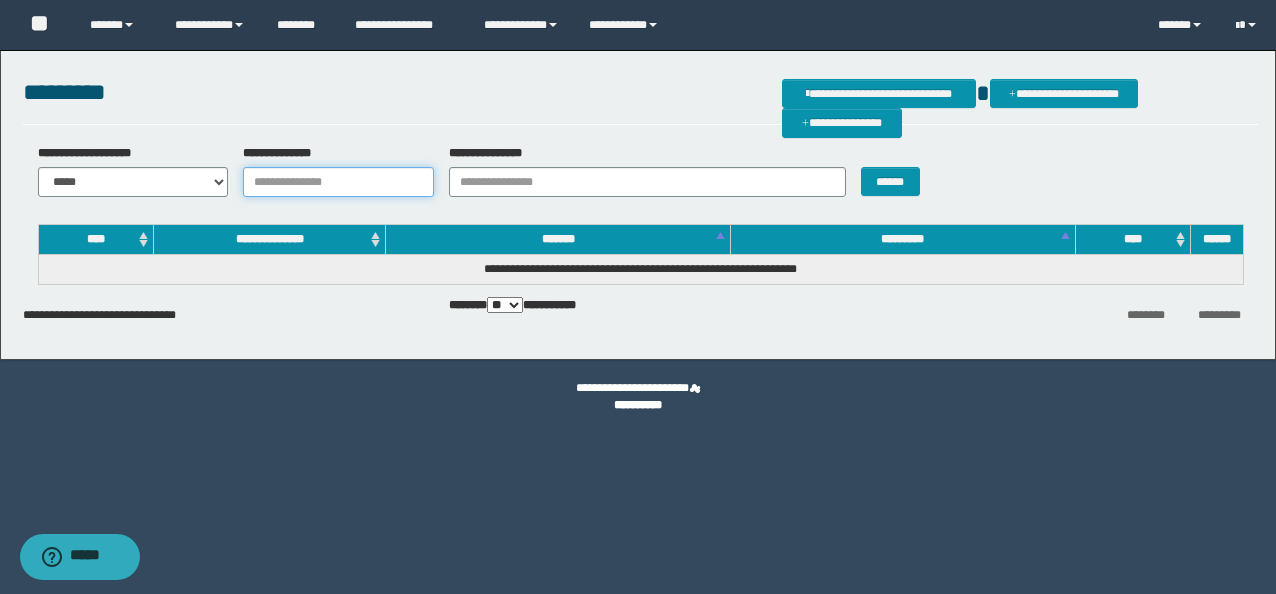 click on "**********" at bounding box center [338, 182] 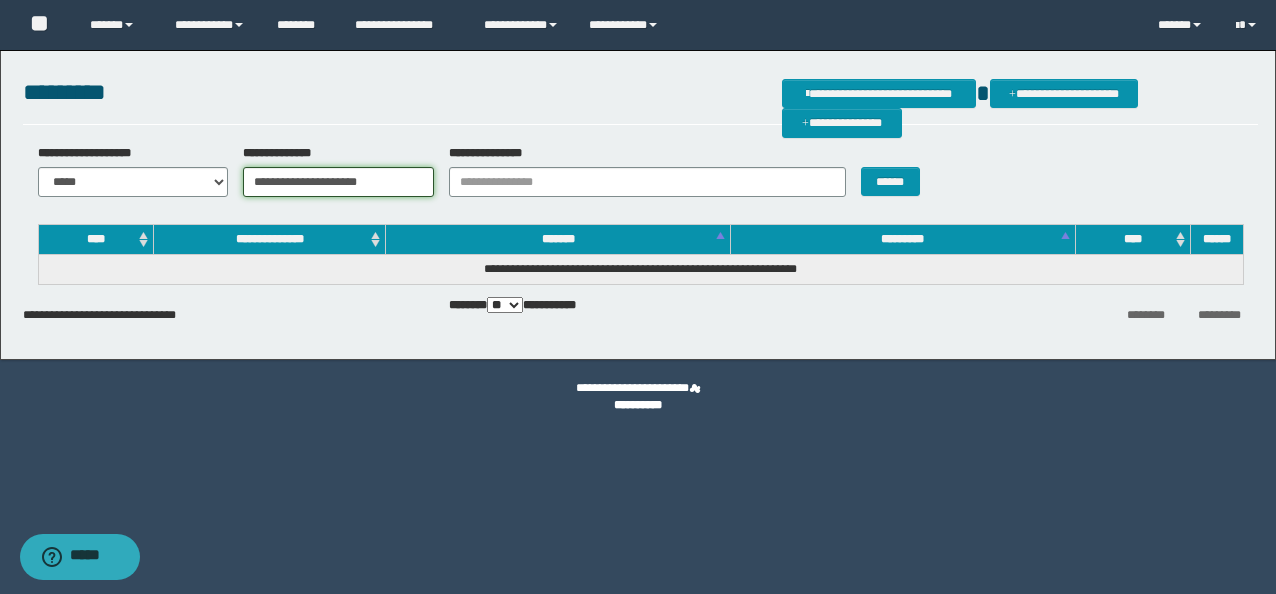 drag, startPoint x: 422, startPoint y: 185, endPoint x: -4, endPoint y: 185, distance: 426 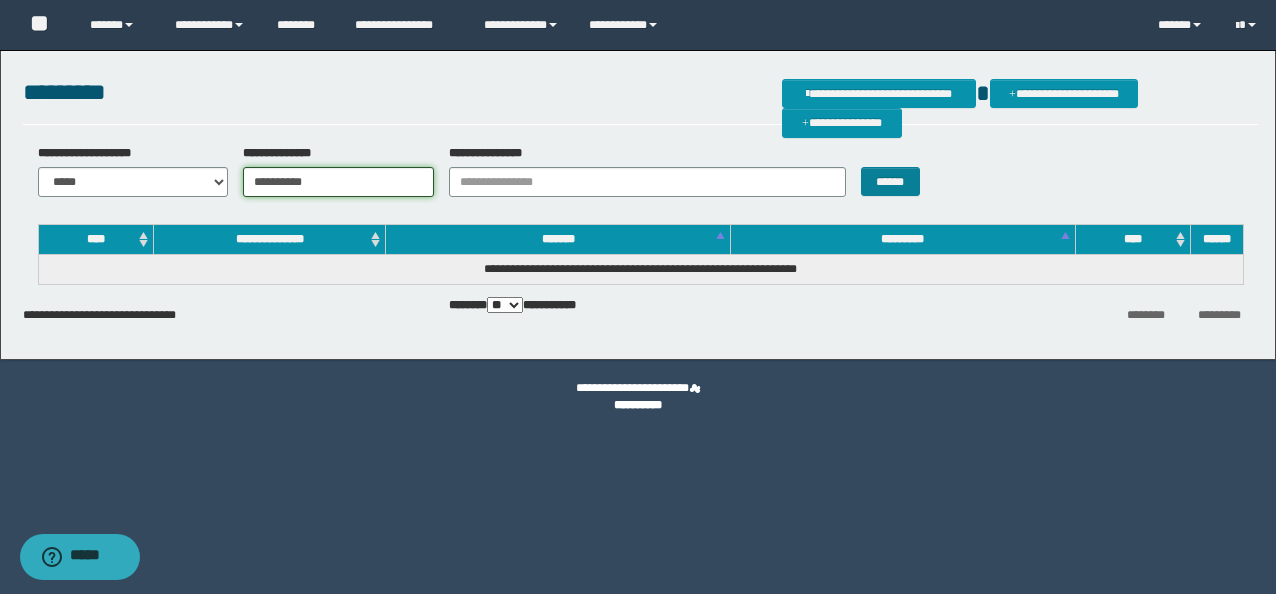 type on "**********" 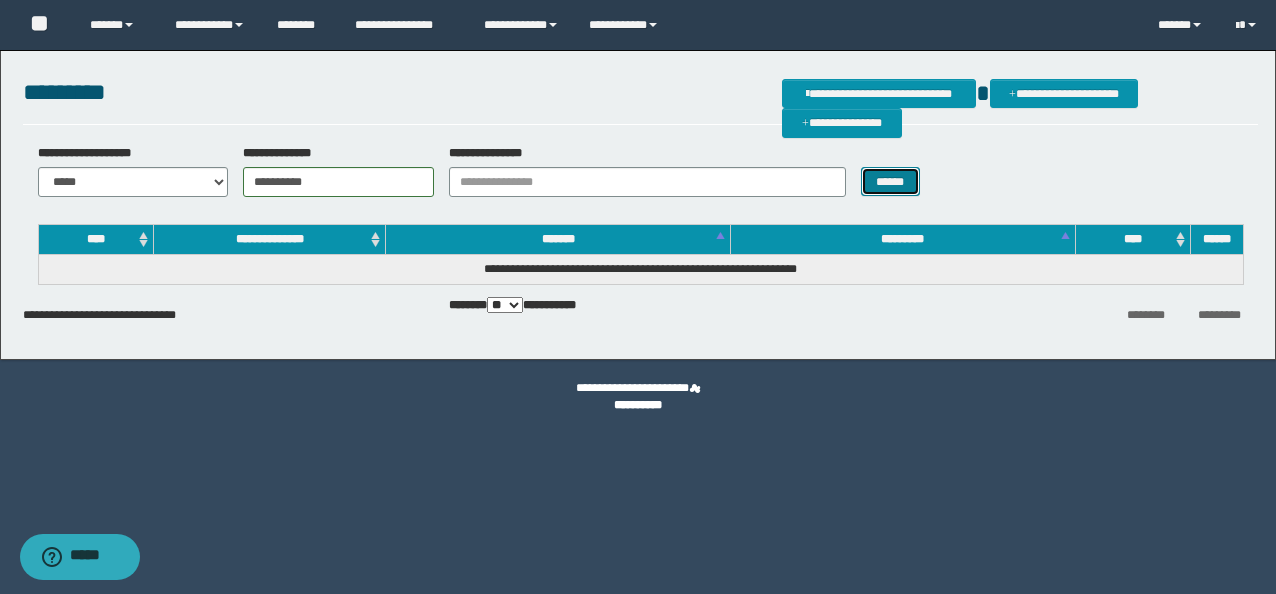 click on "******" at bounding box center (890, 181) 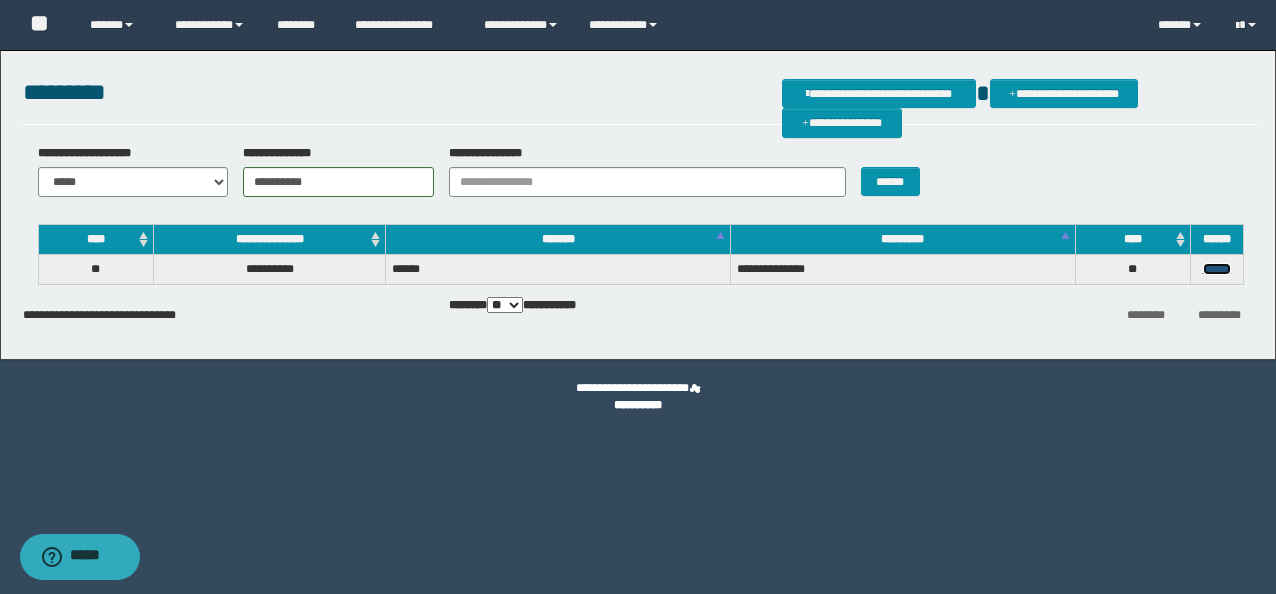 click on "******" at bounding box center (1217, 269) 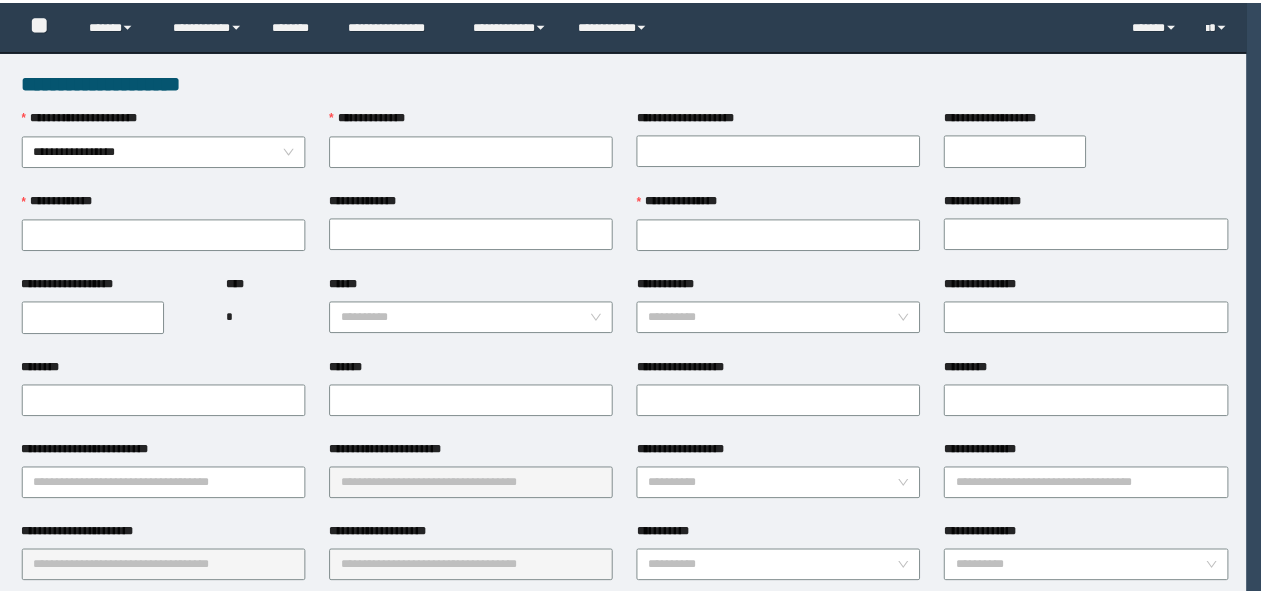 scroll, scrollTop: 0, scrollLeft: 0, axis: both 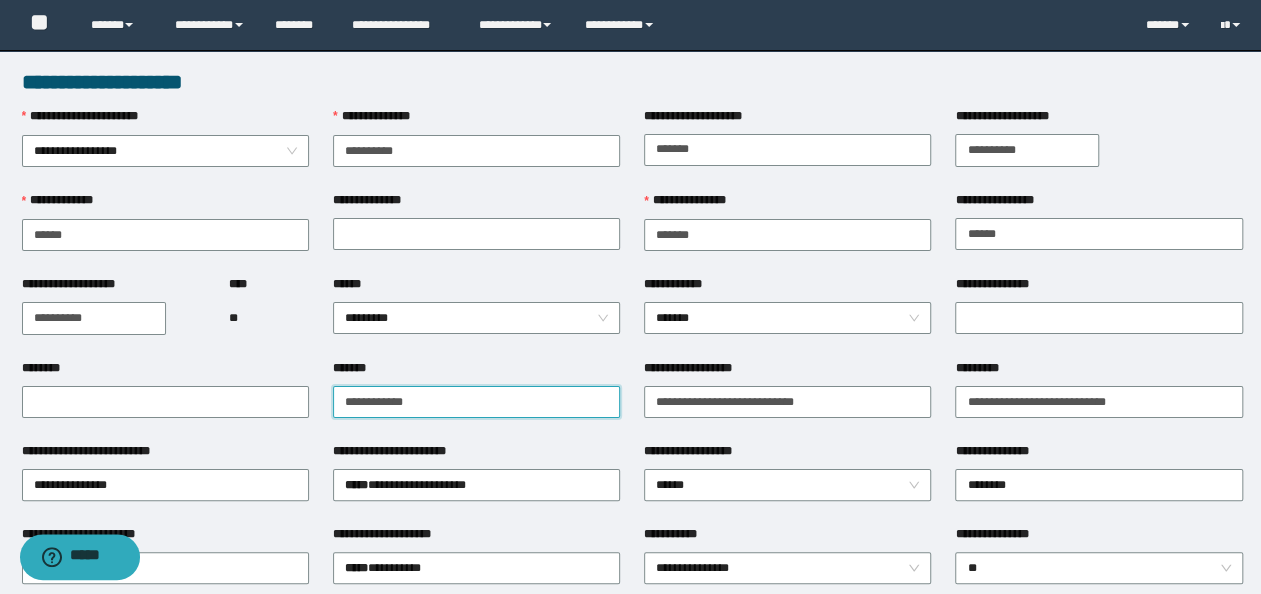 click on "*******" at bounding box center [476, 402] 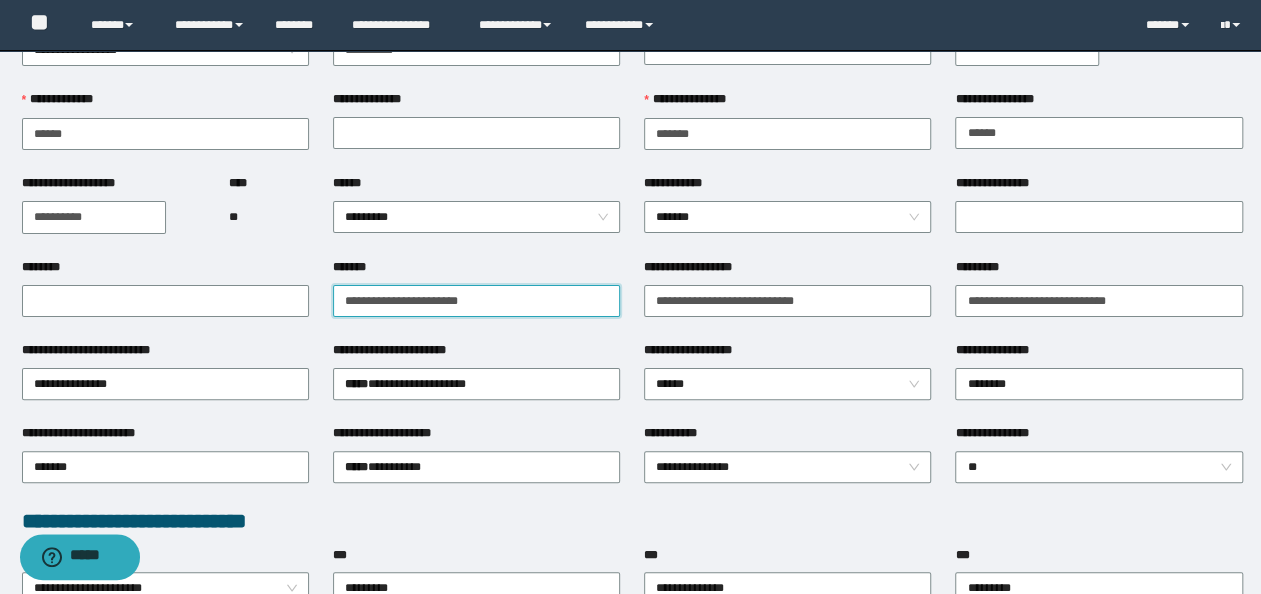 scroll, scrollTop: 200, scrollLeft: 0, axis: vertical 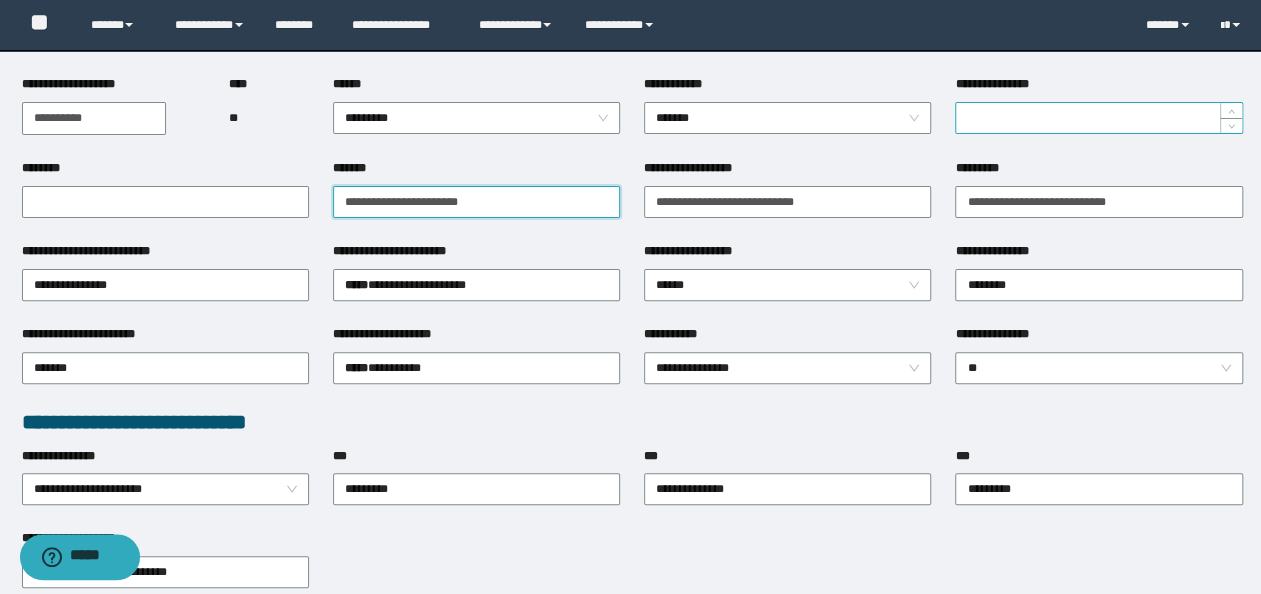 type on "**********" 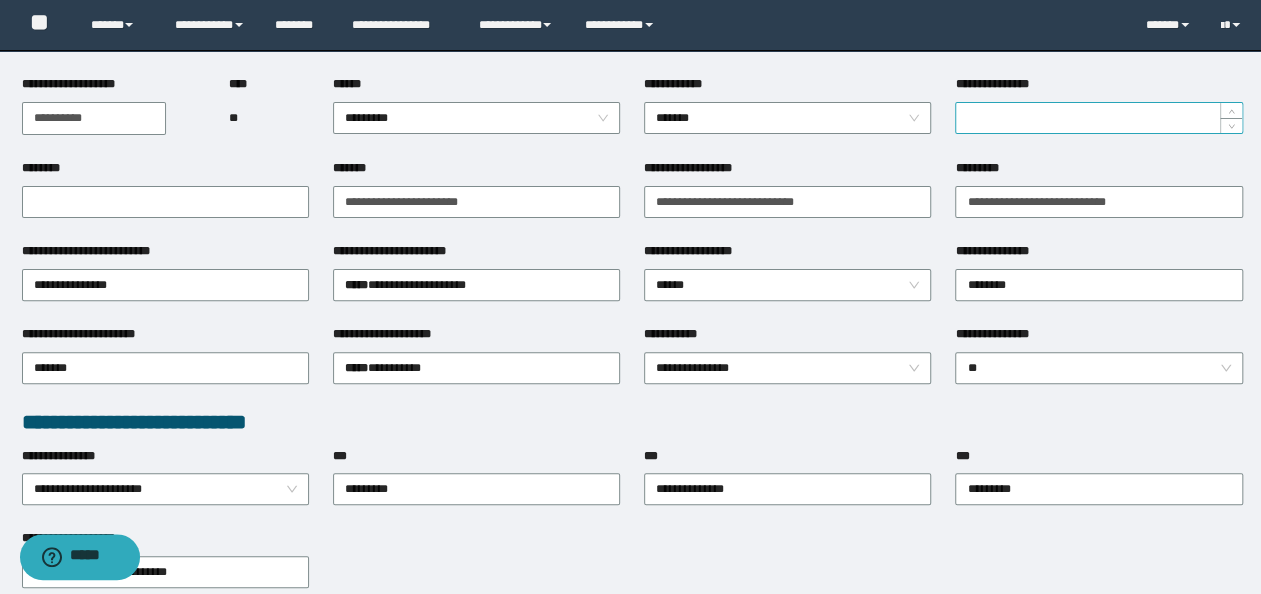 click on "**********" at bounding box center (1098, 118) 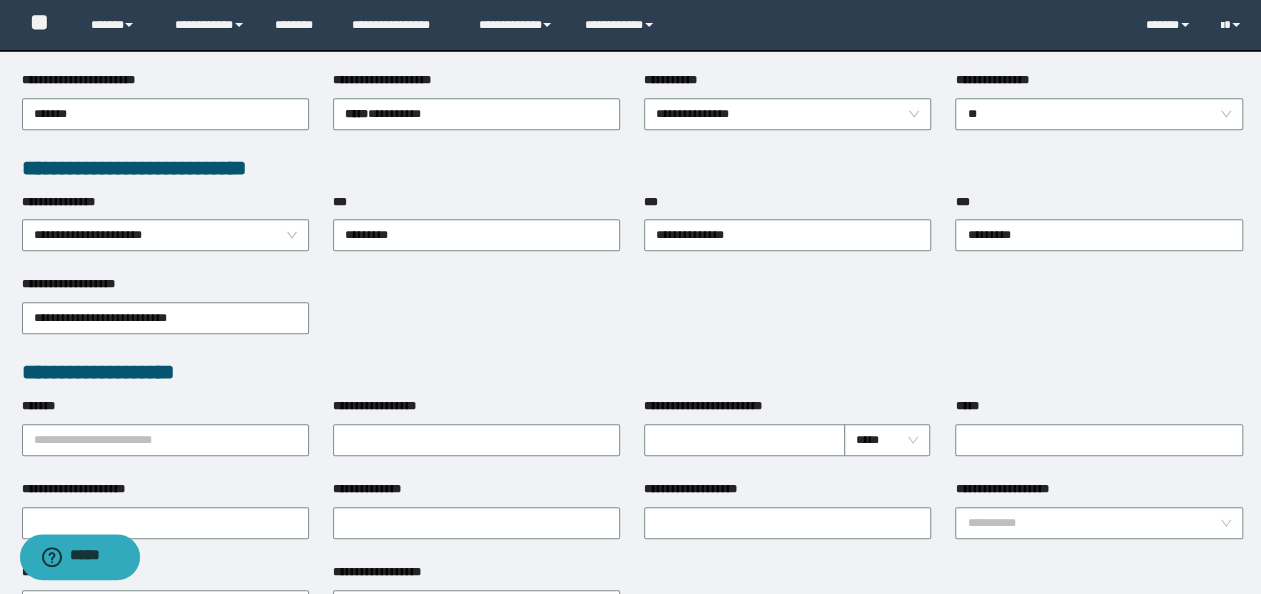 scroll, scrollTop: 500, scrollLeft: 0, axis: vertical 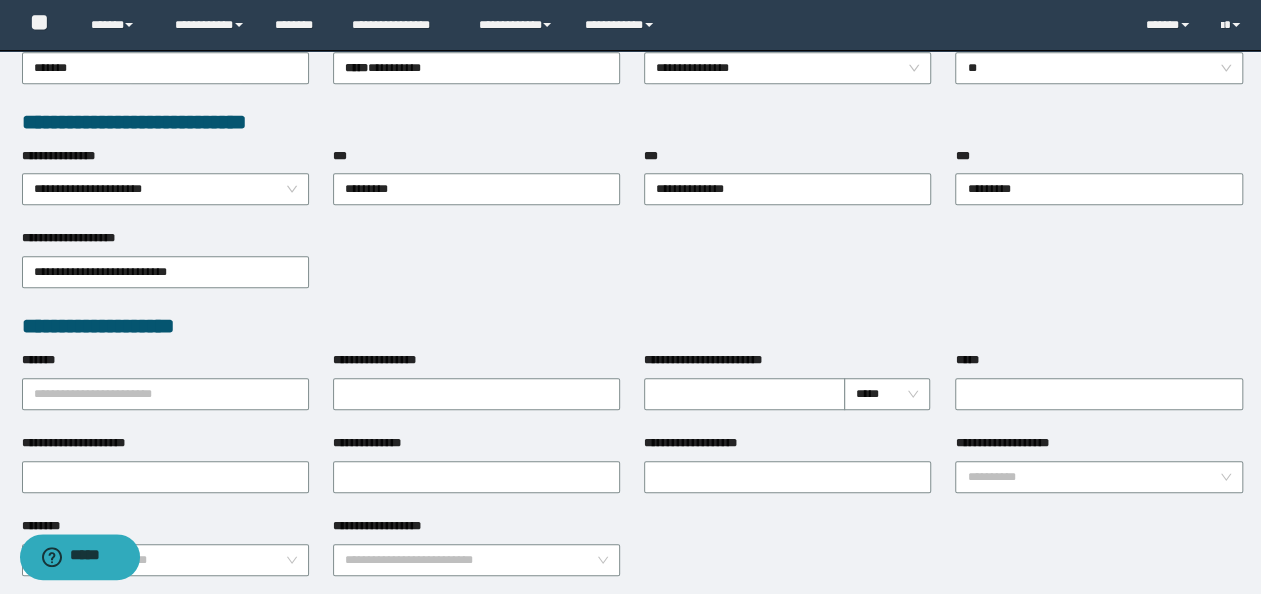 type on "*" 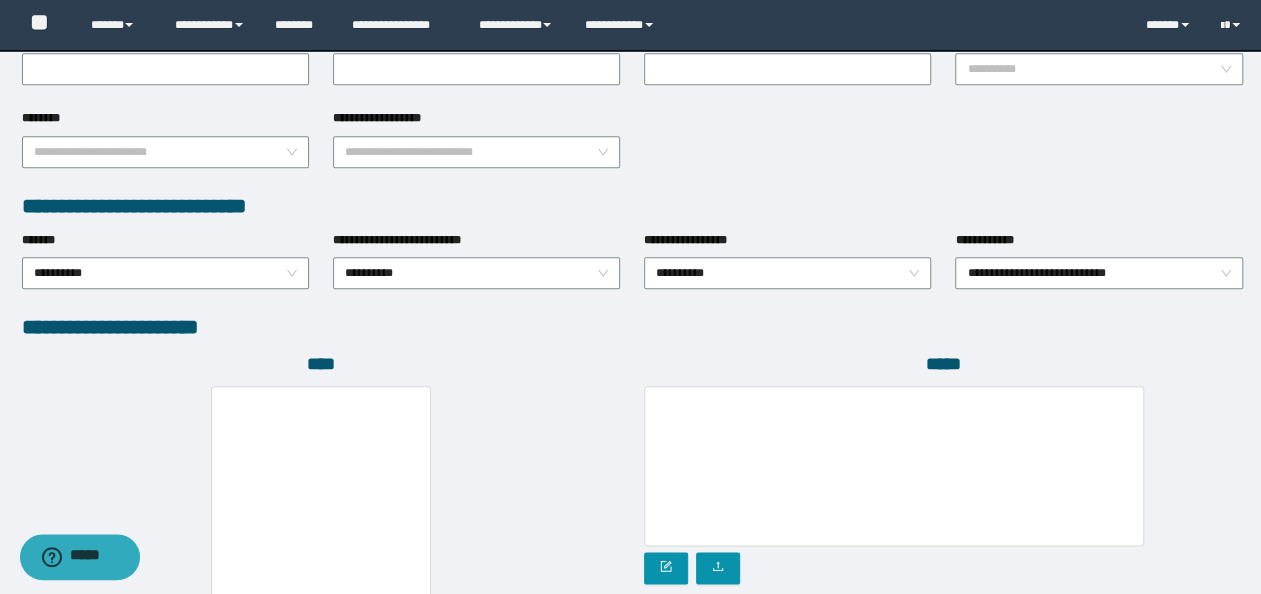 scroll, scrollTop: 1108, scrollLeft: 0, axis: vertical 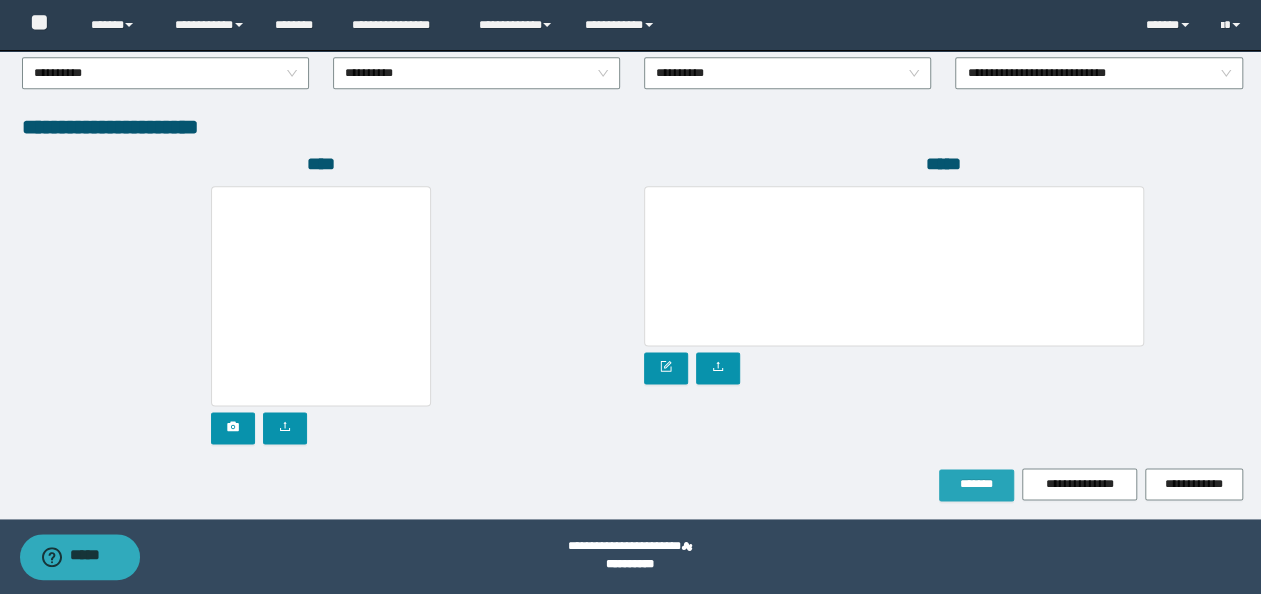 click on "*******" at bounding box center (976, 484) 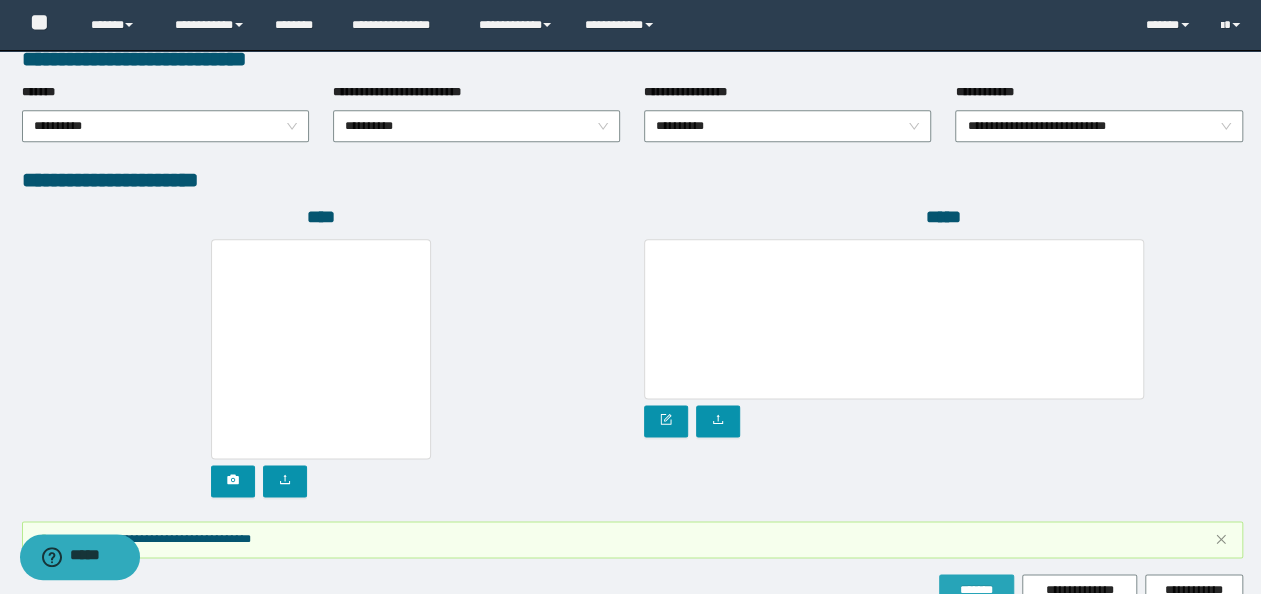 scroll, scrollTop: 1160, scrollLeft: 0, axis: vertical 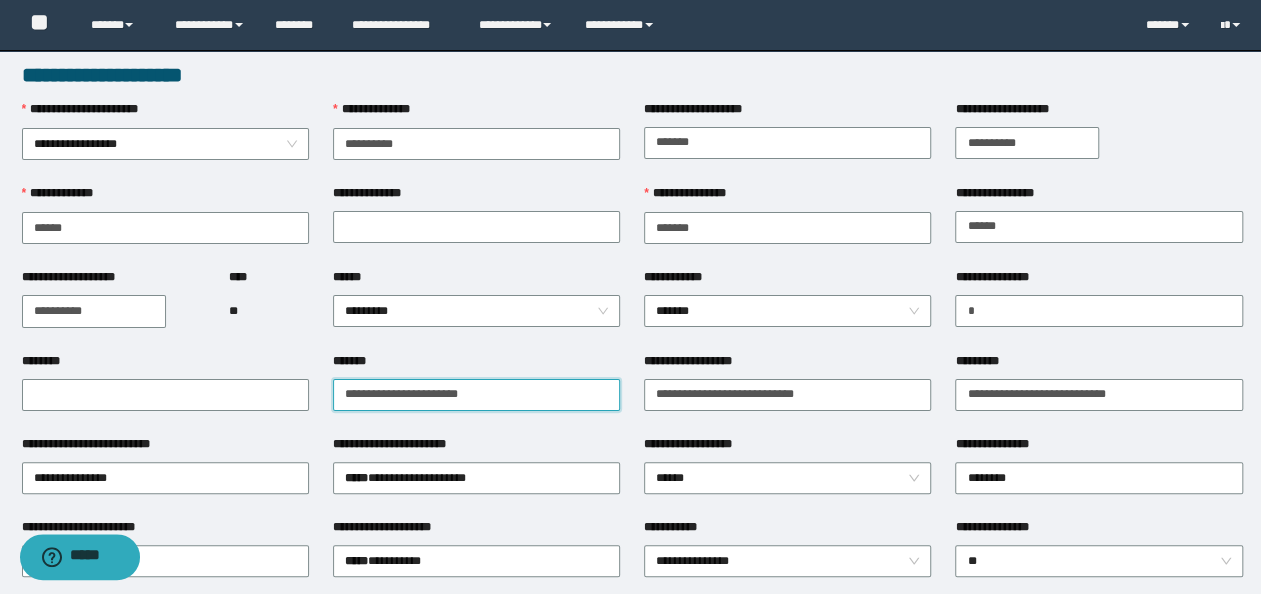 drag, startPoint x: 513, startPoint y: 395, endPoint x: 0, endPoint y: 282, distance: 525.29803 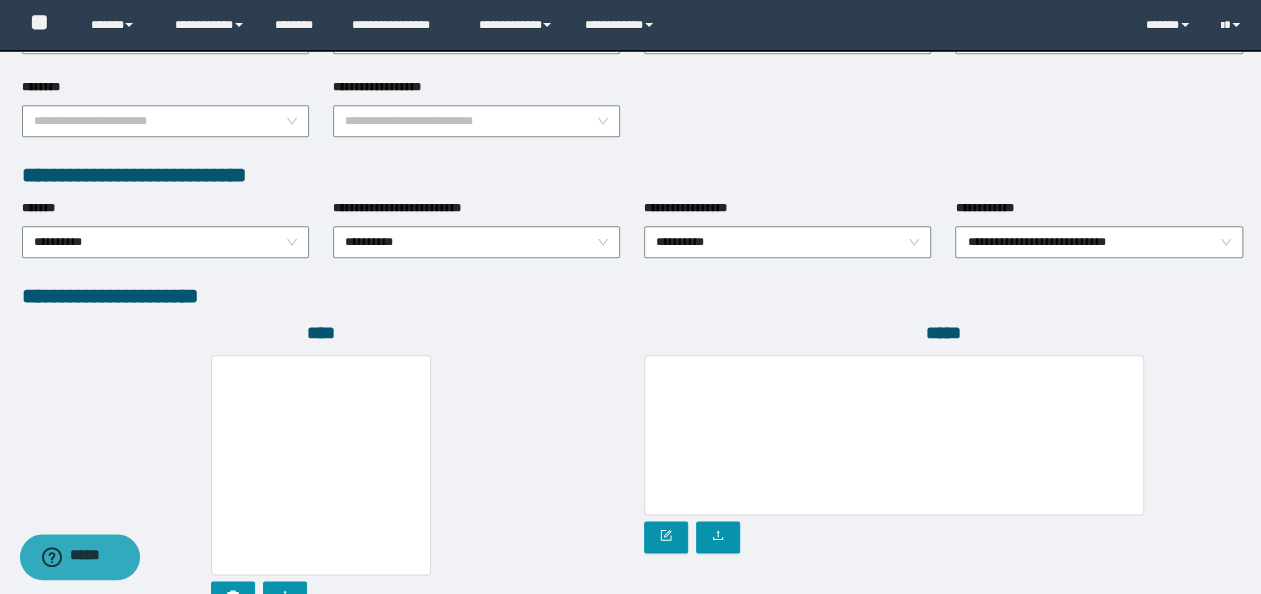 scroll, scrollTop: 1212, scrollLeft: 0, axis: vertical 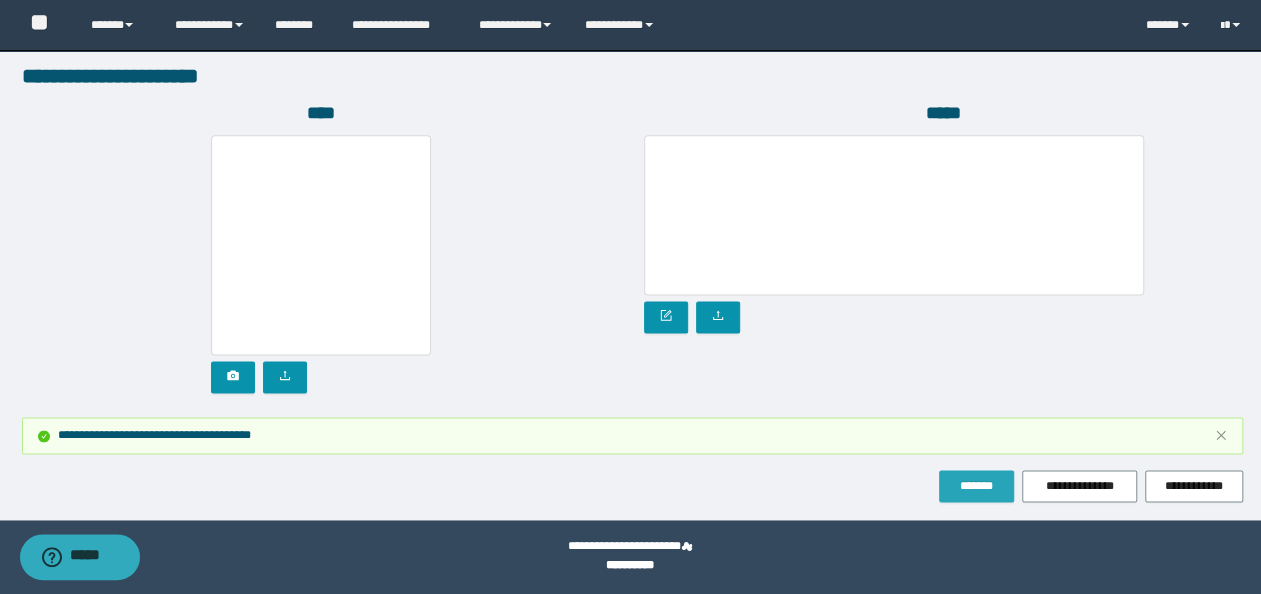 click on "*******" at bounding box center (976, 486) 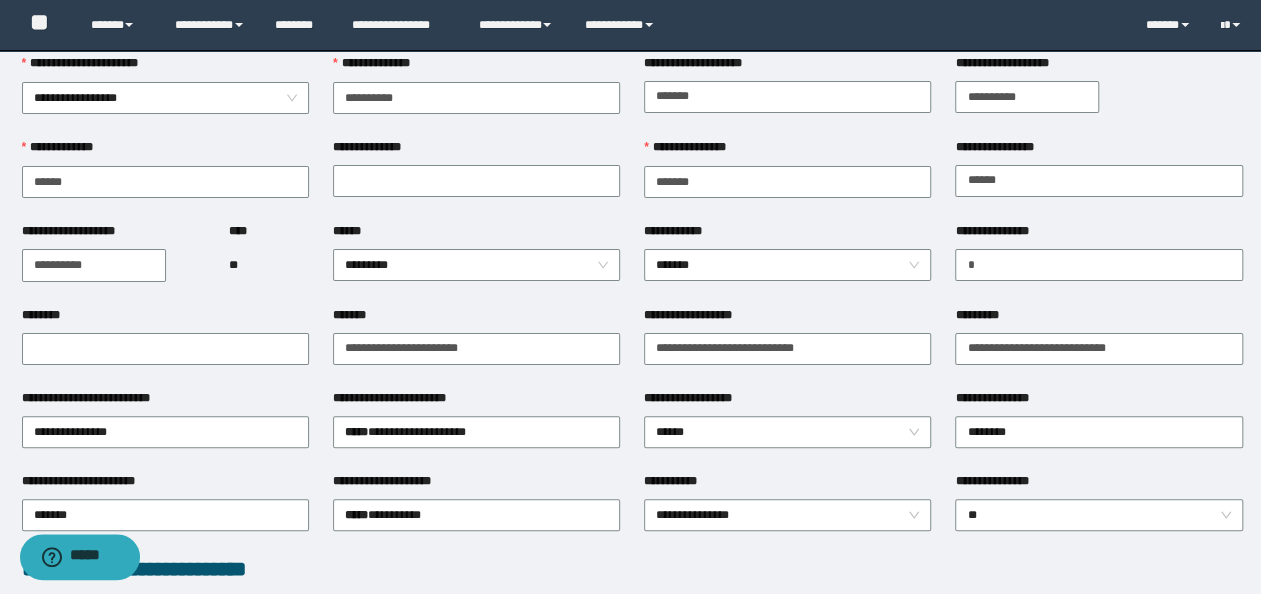 scroll, scrollTop: 0, scrollLeft: 0, axis: both 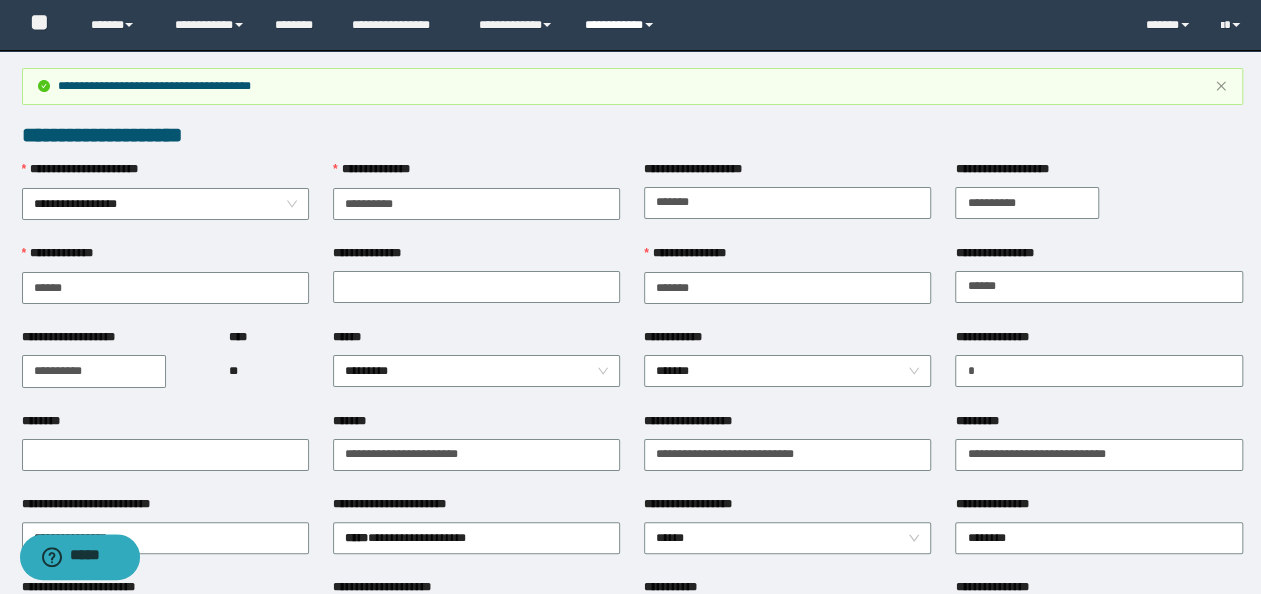 click on "**********" at bounding box center [622, 25] 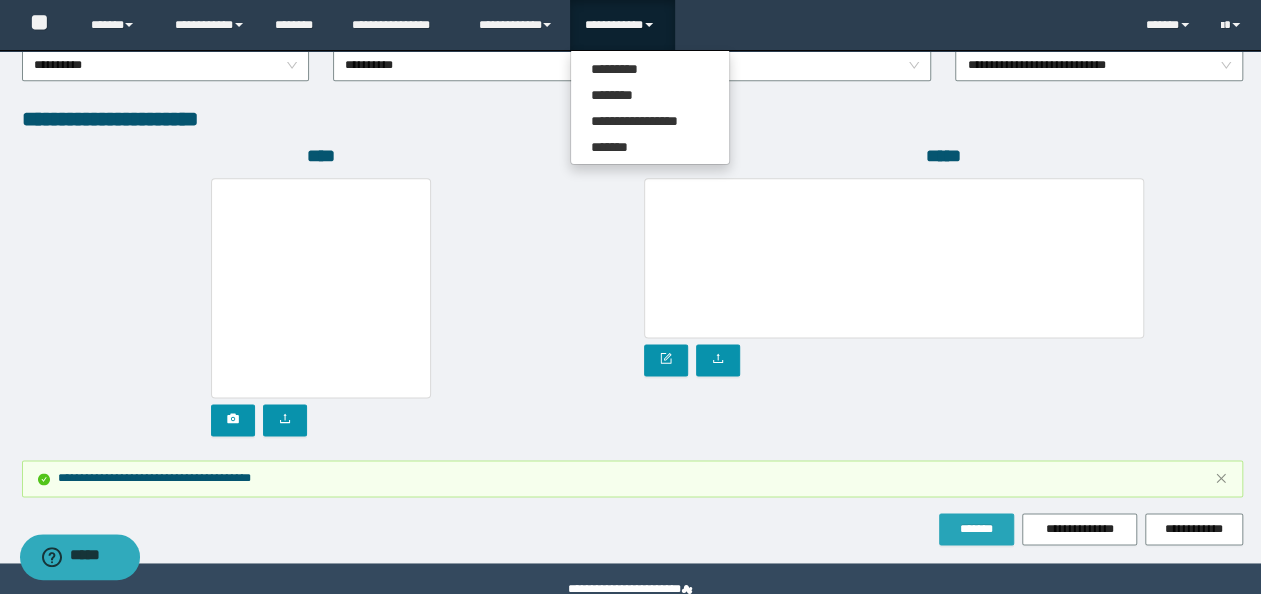 scroll, scrollTop: 1212, scrollLeft: 0, axis: vertical 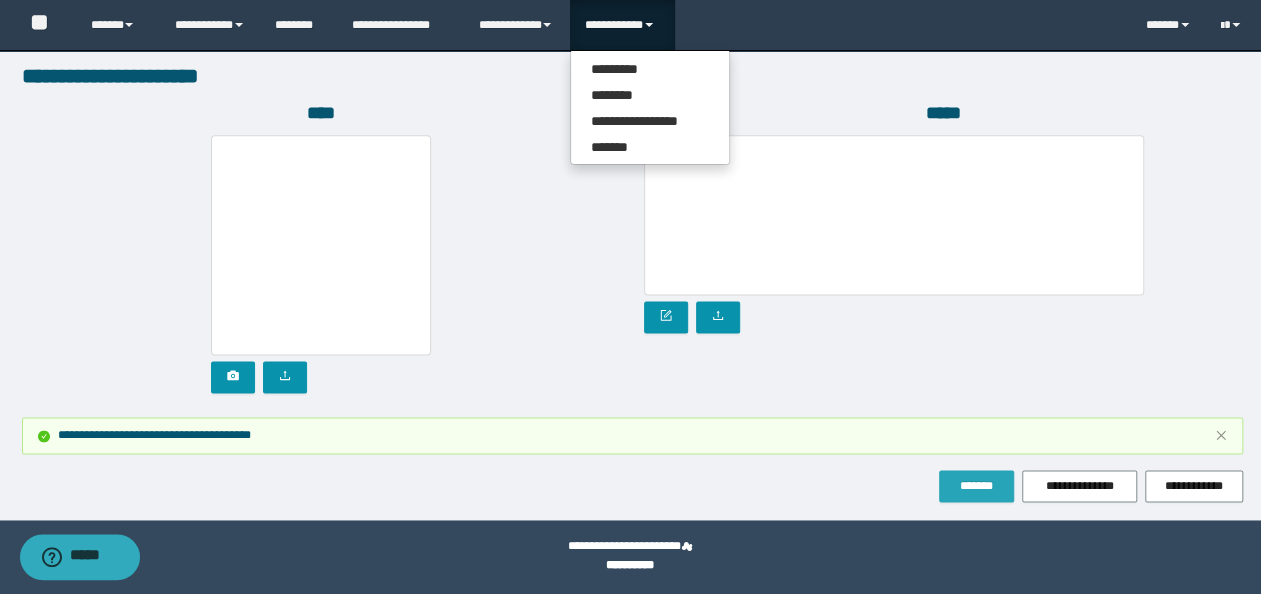 click on "*******" at bounding box center [976, 486] 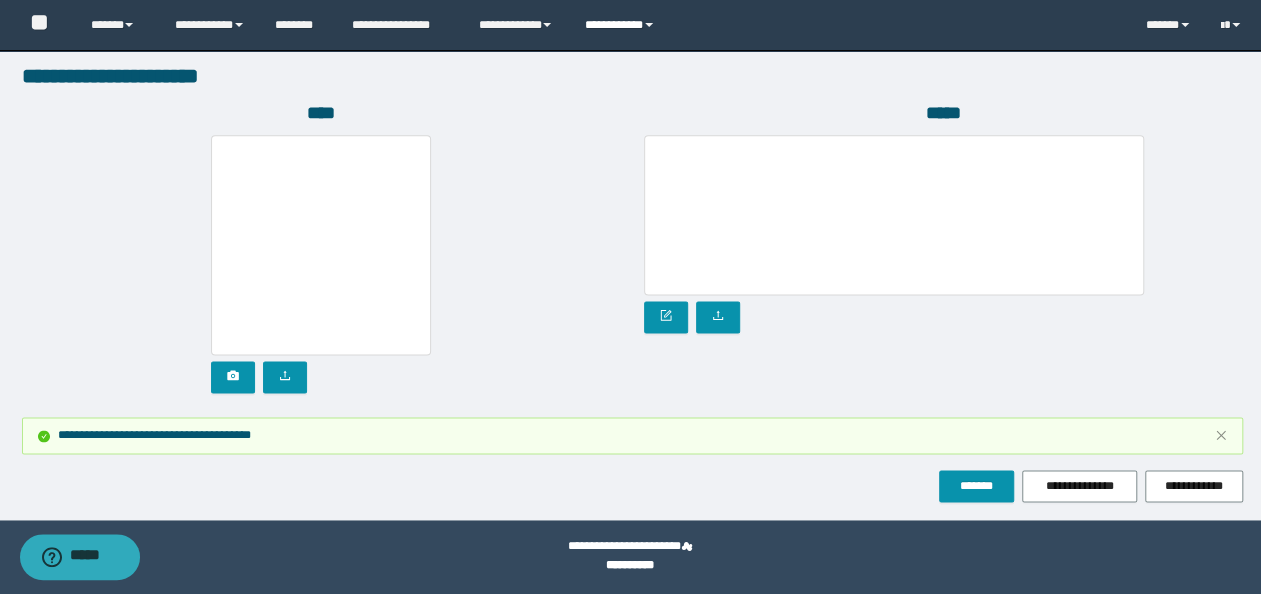 click on "**********" at bounding box center [622, 25] 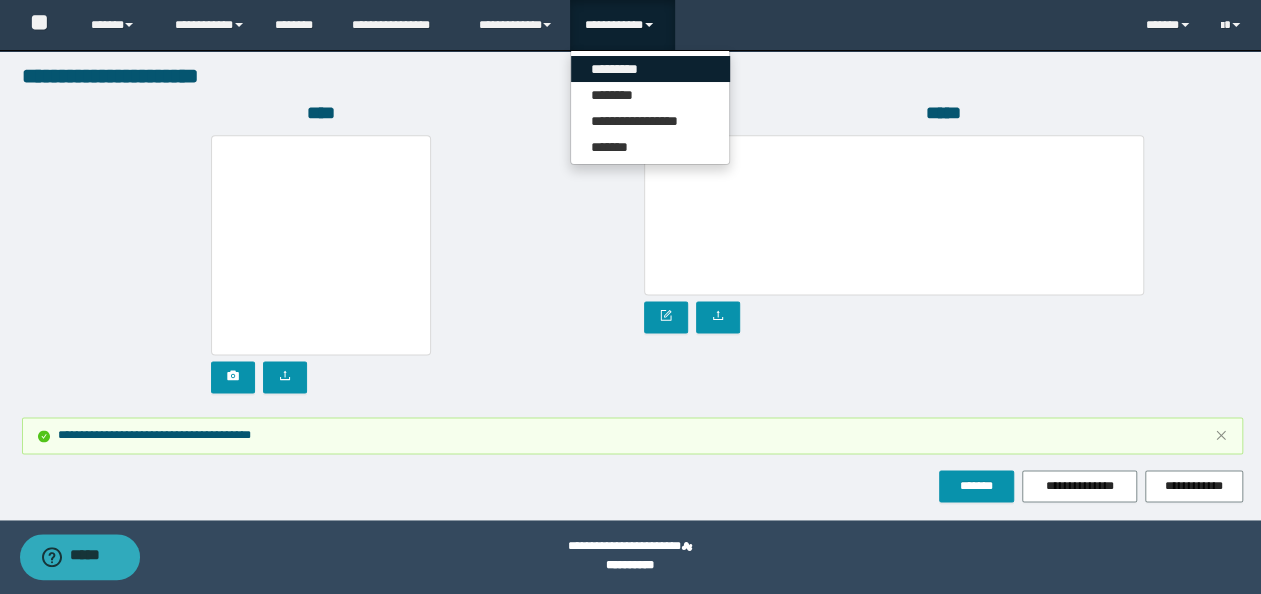 click on "*********" at bounding box center [650, 69] 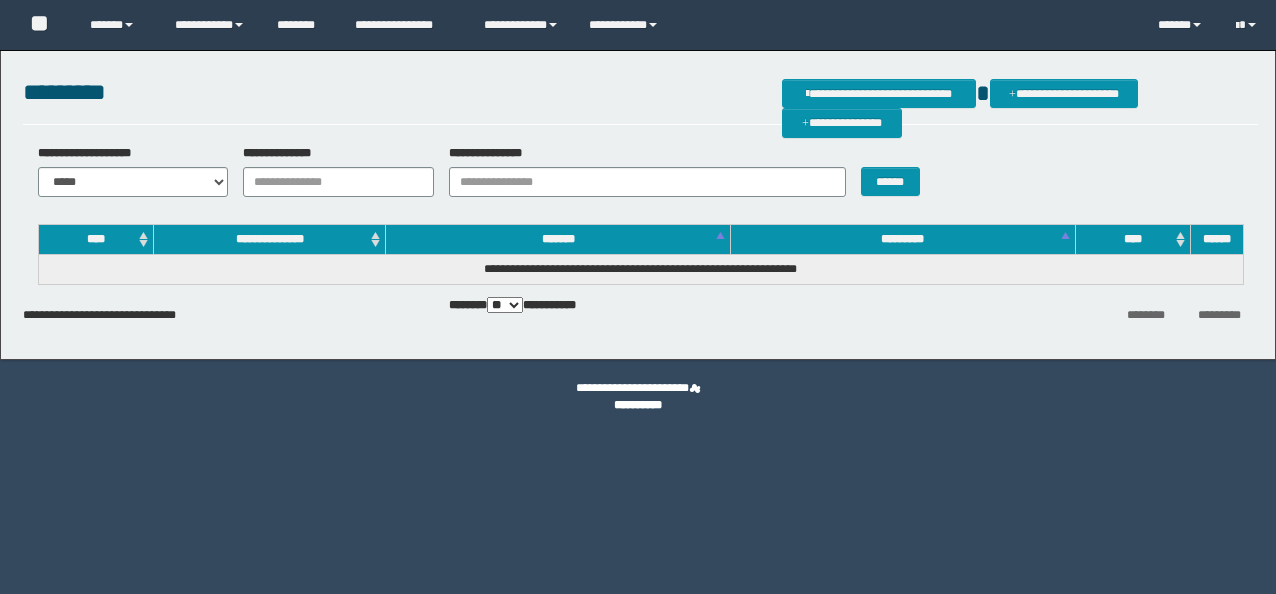 scroll, scrollTop: 0, scrollLeft: 0, axis: both 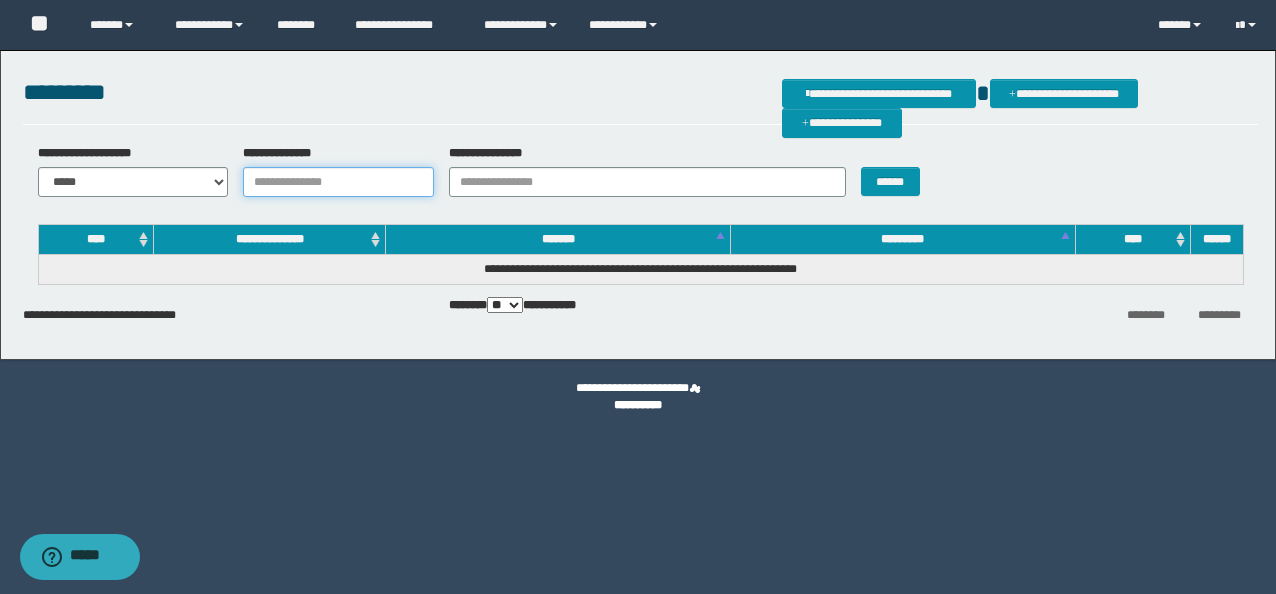 click on "**********" at bounding box center (338, 182) 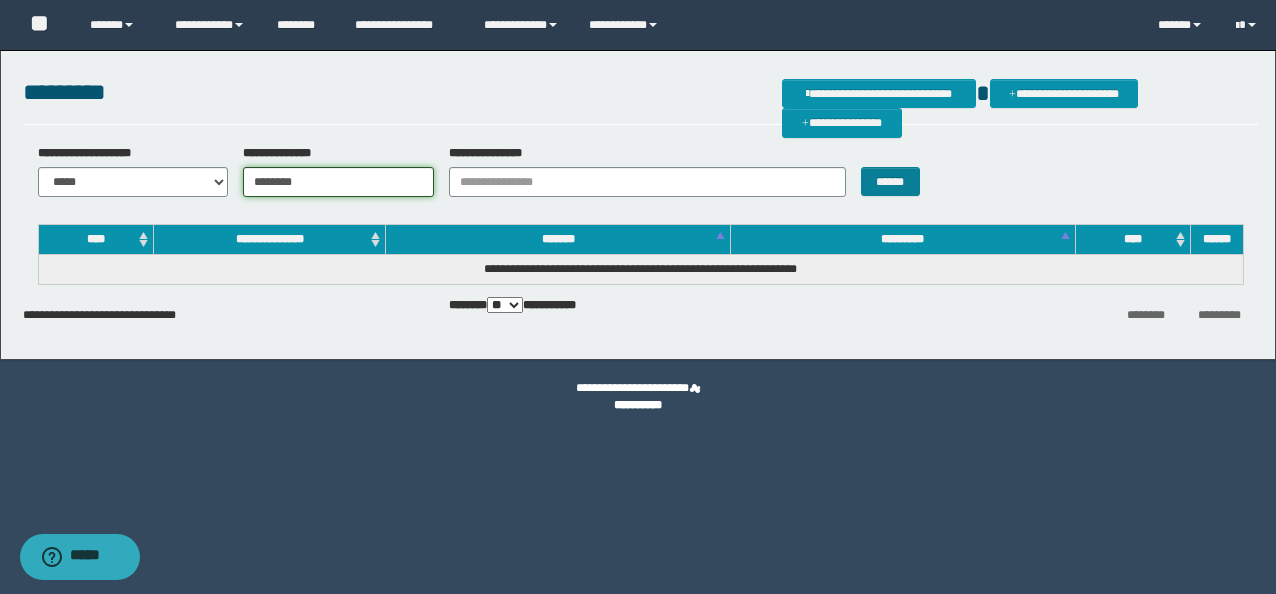 type on "********" 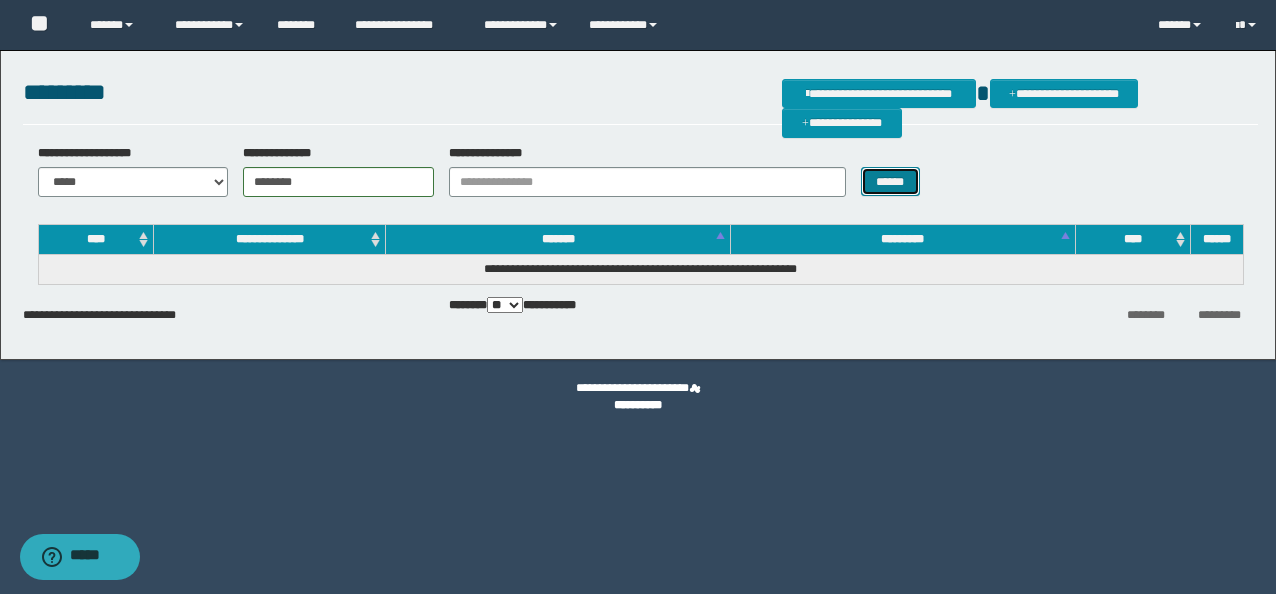 click on "******" at bounding box center [890, 181] 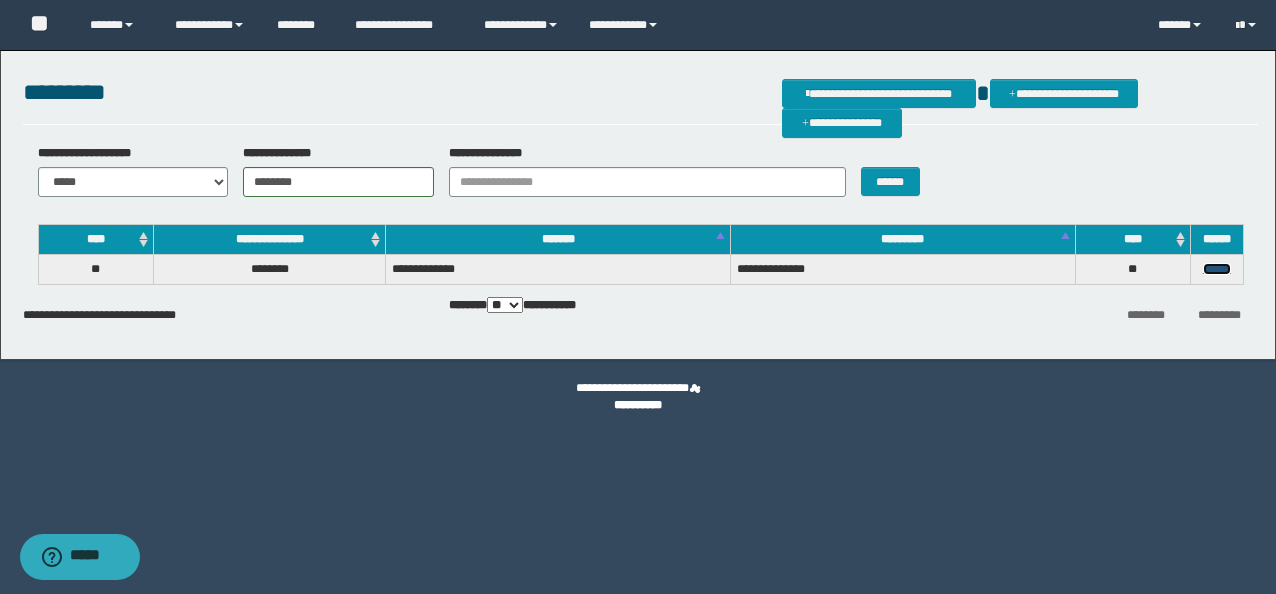 click on "******" at bounding box center (1217, 269) 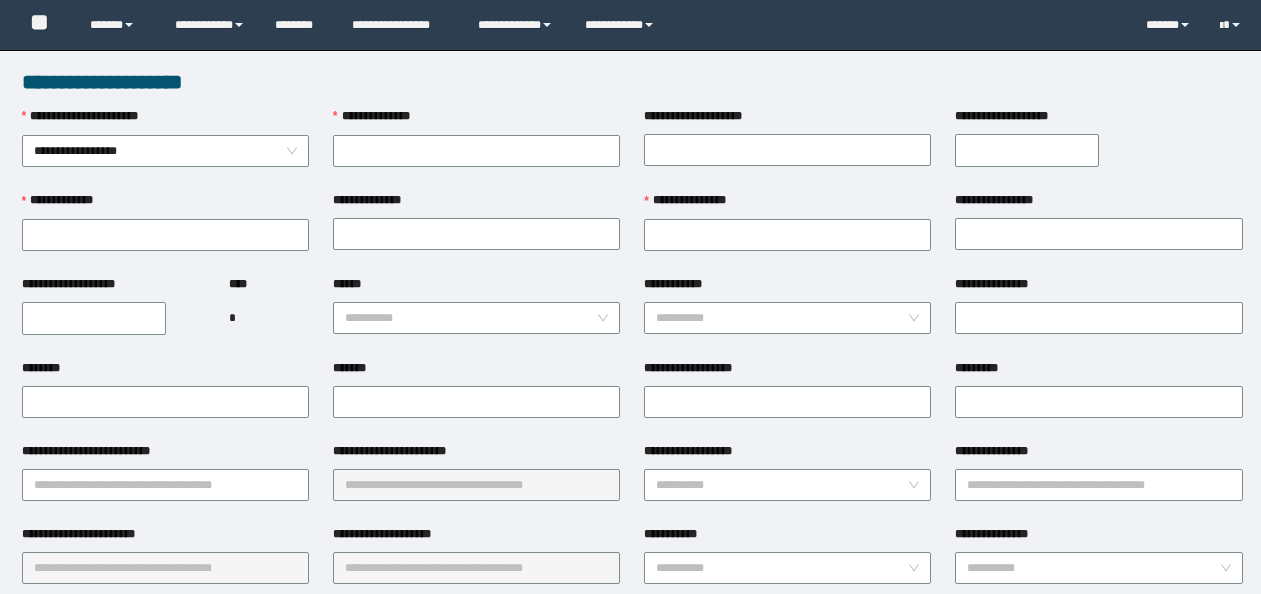 scroll, scrollTop: 0, scrollLeft: 0, axis: both 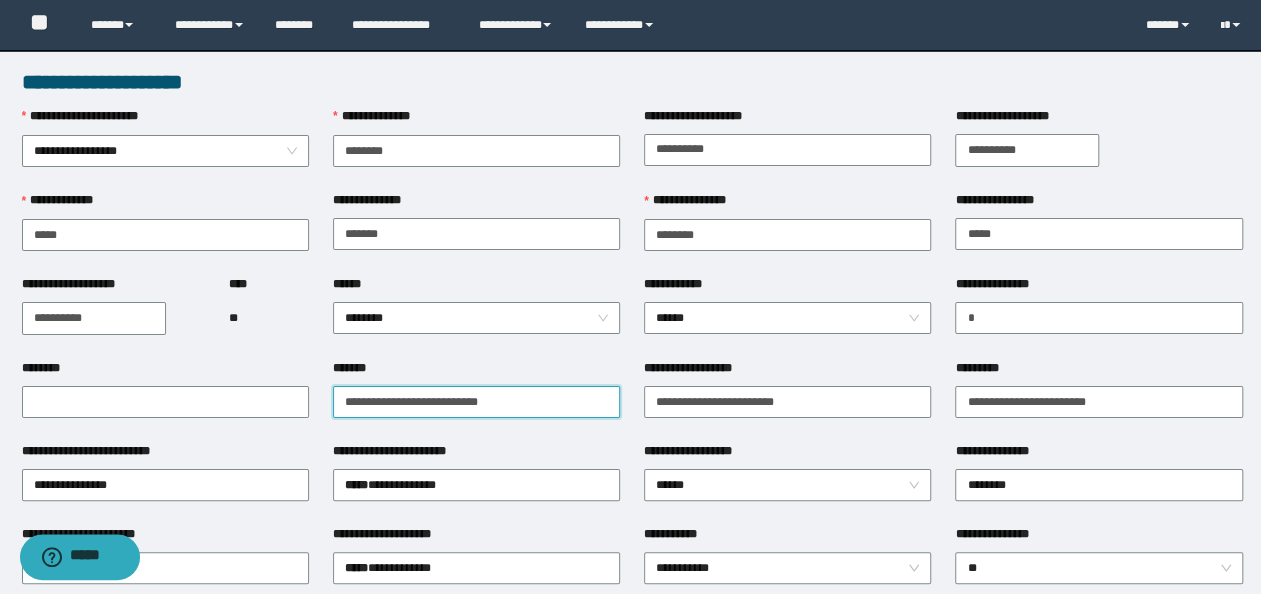 drag, startPoint x: 302, startPoint y: 363, endPoint x: 0, endPoint y: 198, distance: 344.13516 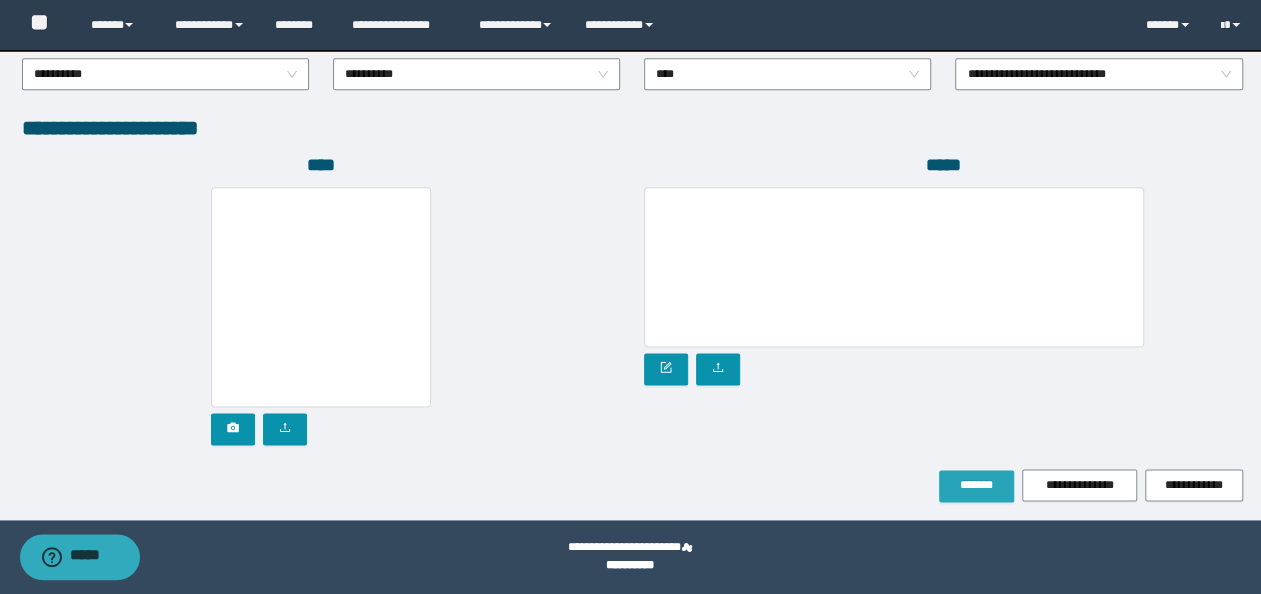 scroll, scrollTop: 1108, scrollLeft: 0, axis: vertical 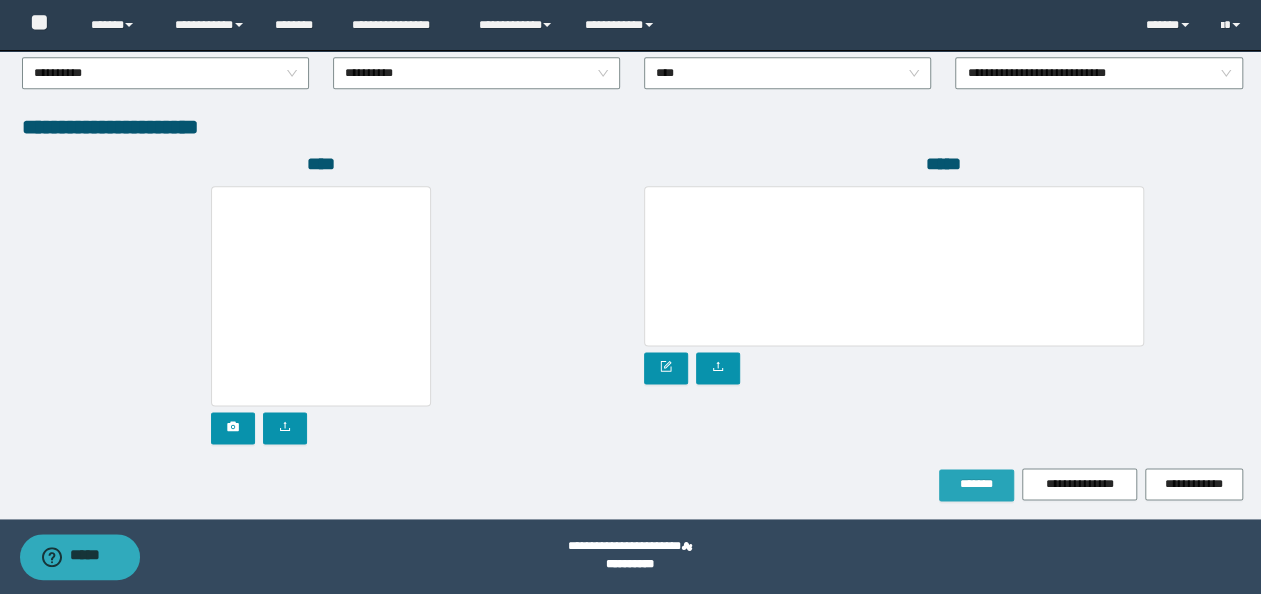 type on "**********" 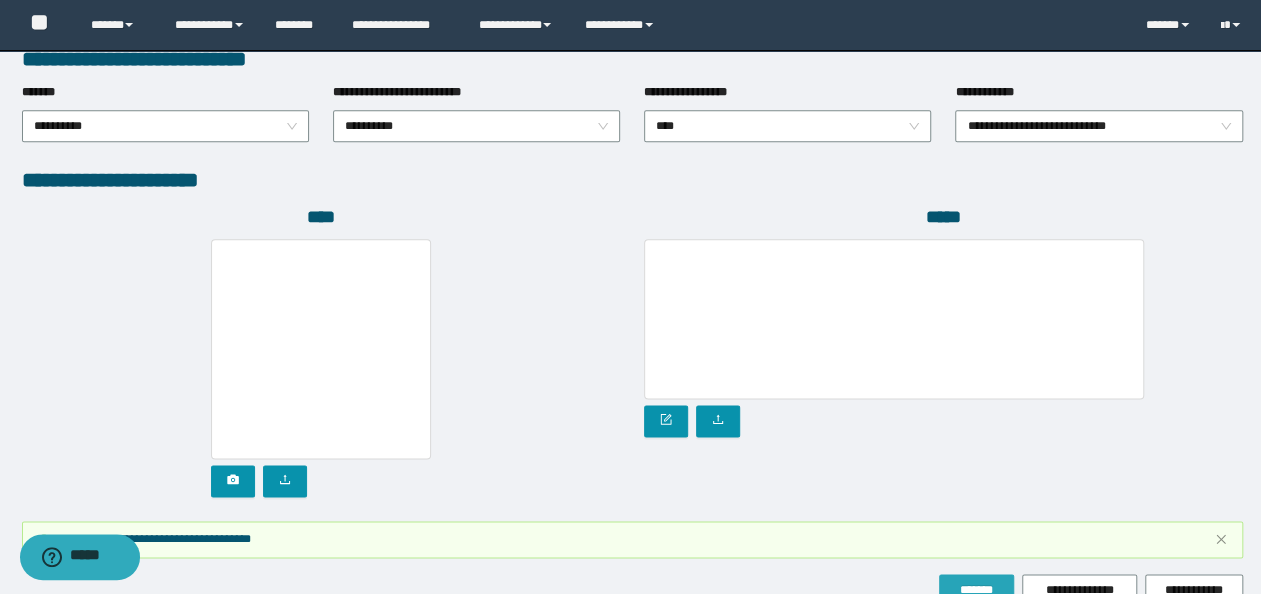 scroll, scrollTop: 1160, scrollLeft: 0, axis: vertical 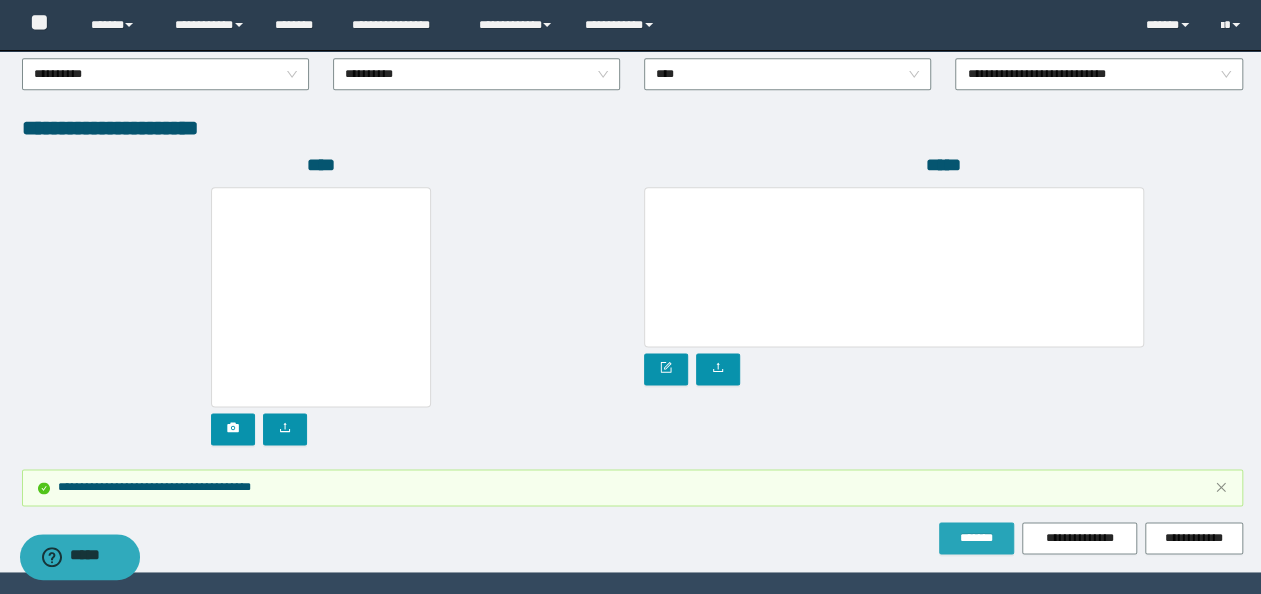click on "*******" at bounding box center (976, 538) 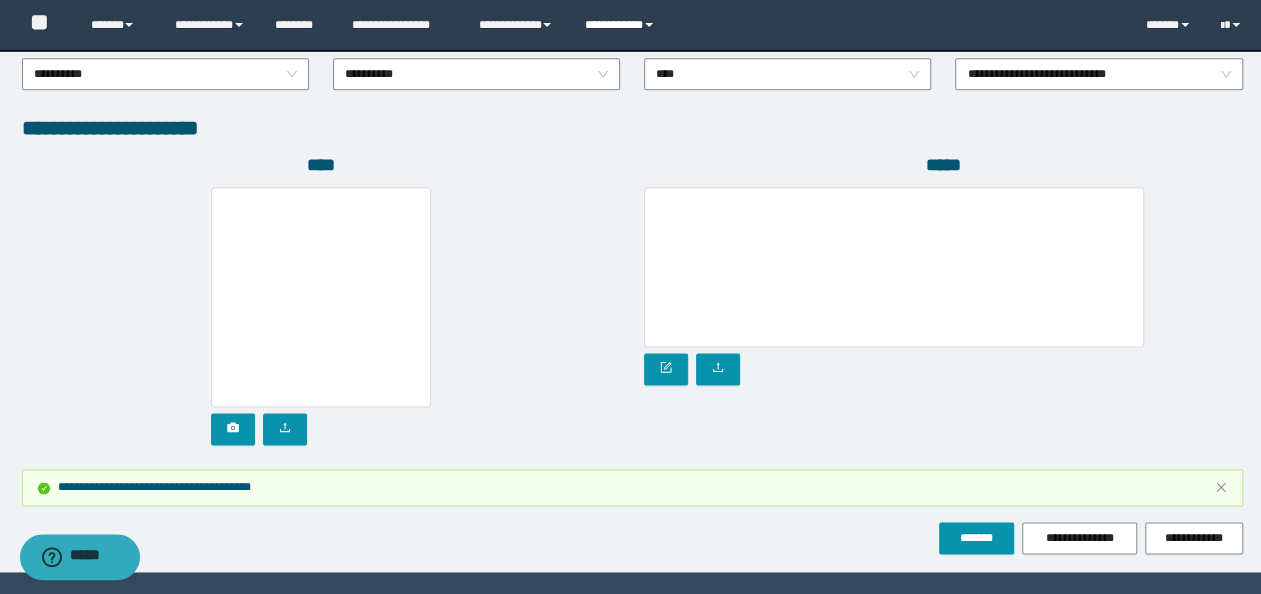 drag, startPoint x: 624, startPoint y: 16, endPoint x: 642, endPoint y: 39, distance: 29.206163 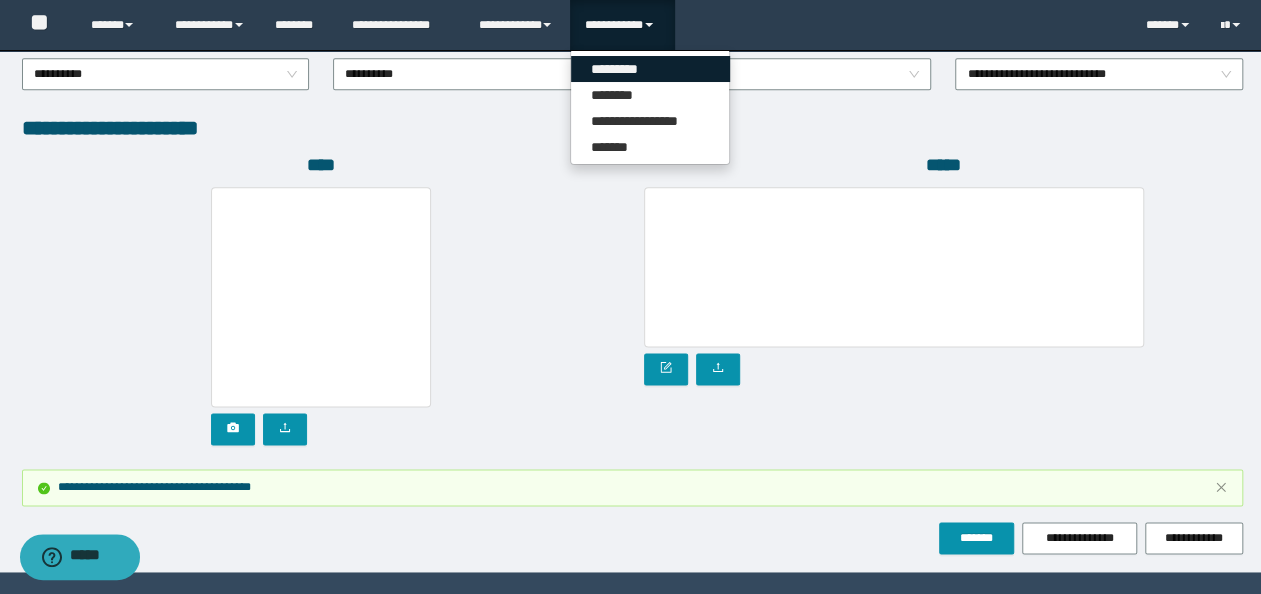 click on "*********" at bounding box center (650, 69) 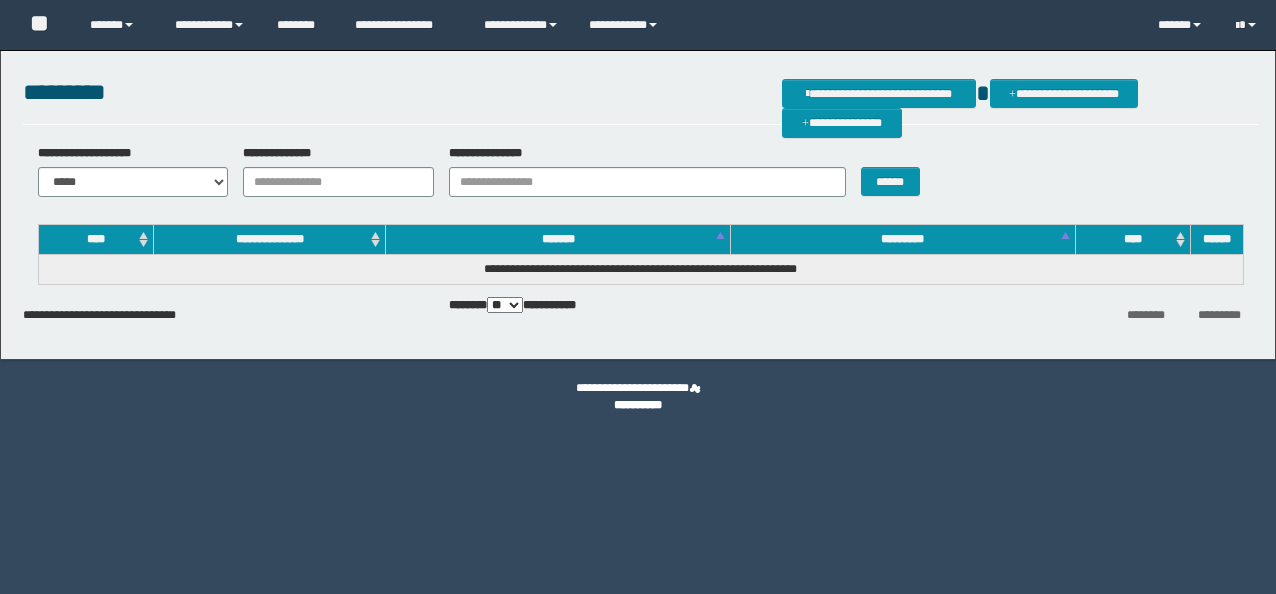 scroll, scrollTop: 0, scrollLeft: 0, axis: both 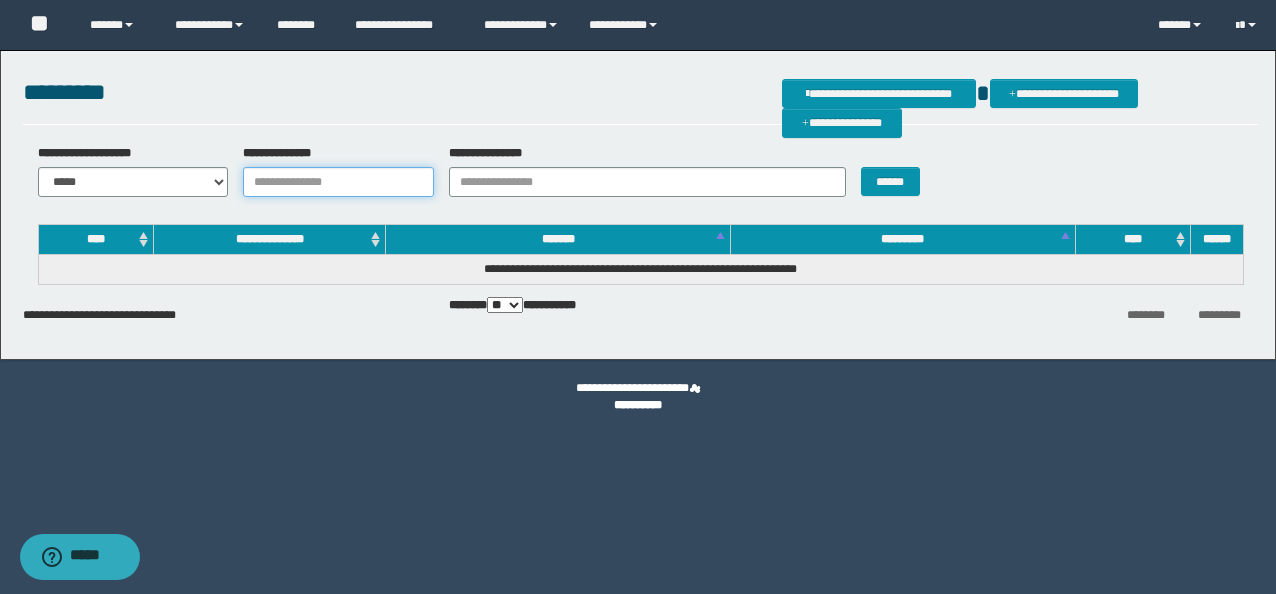 click on "**********" at bounding box center (338, 182) 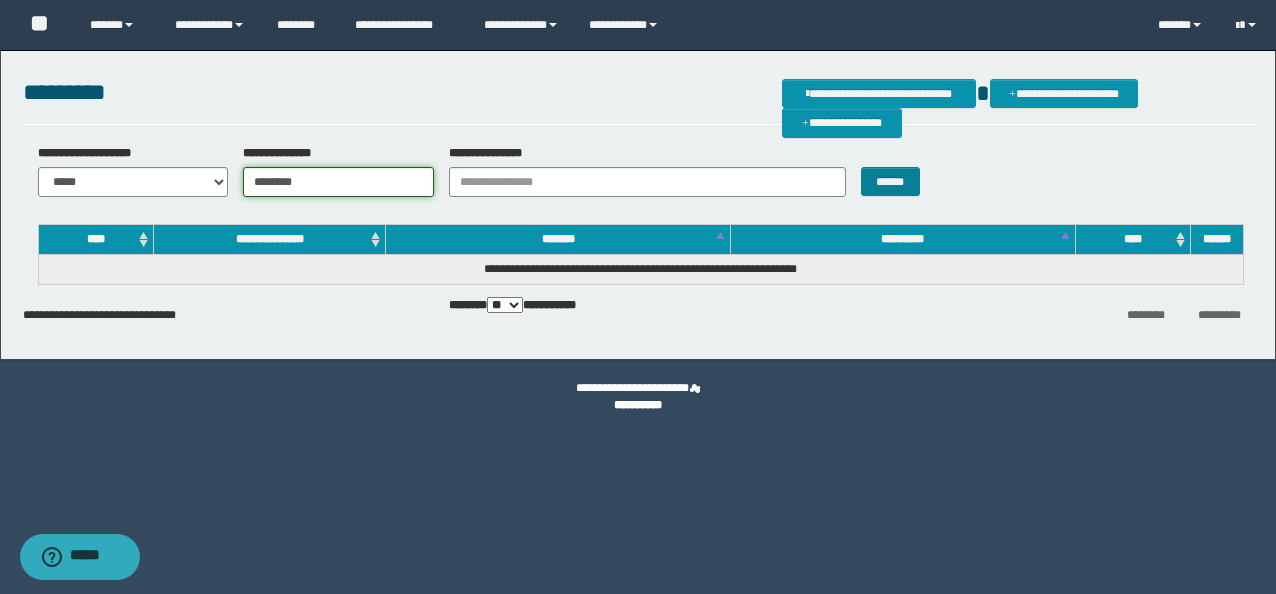 type on "********" 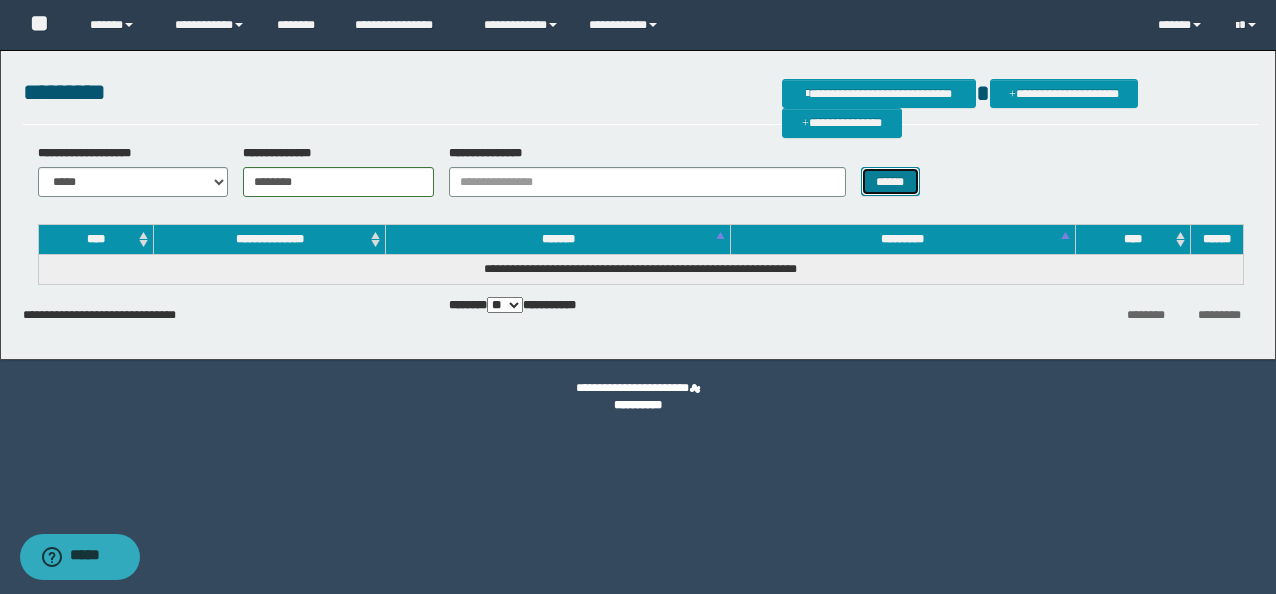 click on "******" at bounding box center [890, 181] 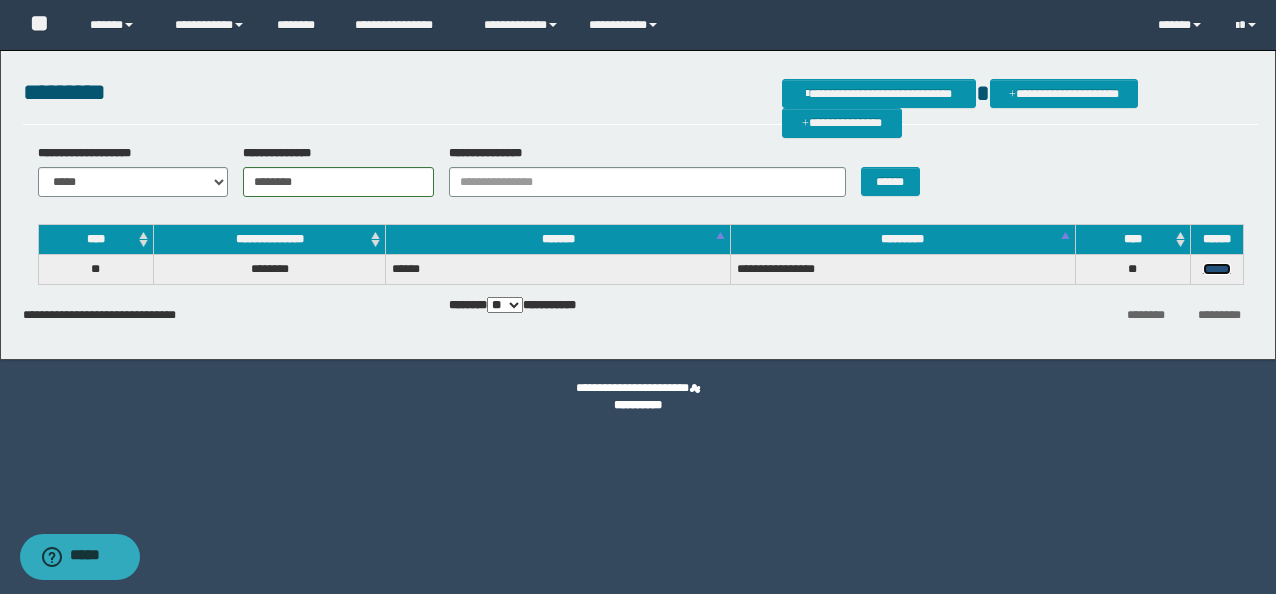 click on "******" at bounding box center [1217, 269] 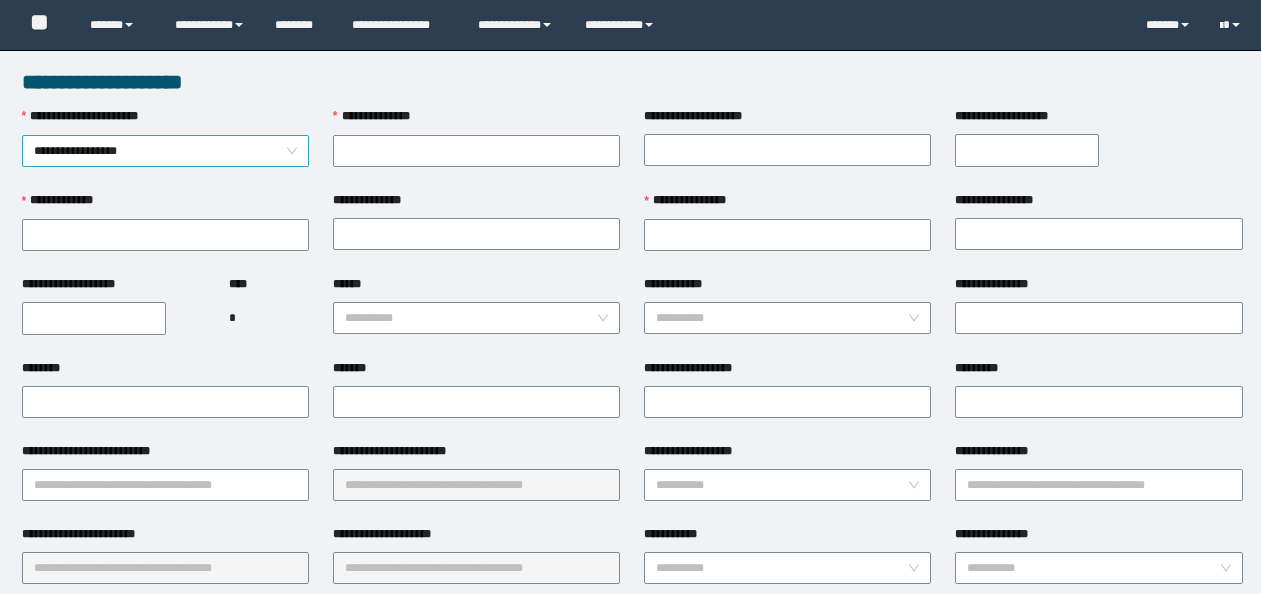 scroll, scrollTop: 0, scrollLeft: 0, axis: both 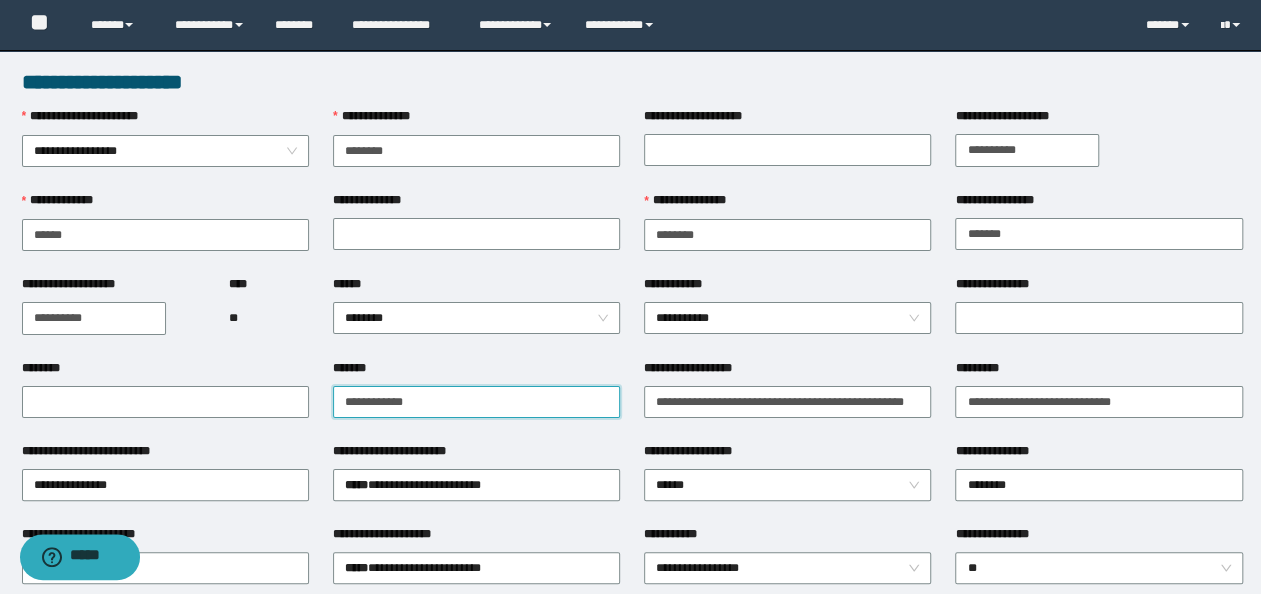 click on "*******" at bounding box center (476, 402) 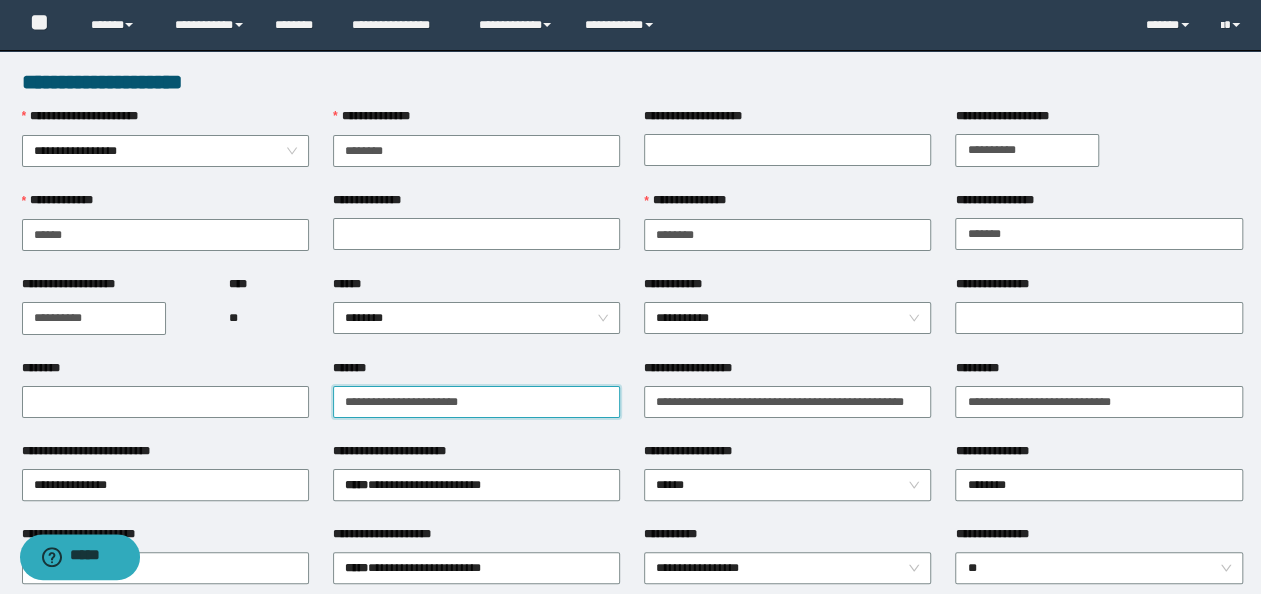 drag, startPoint x: 483, startPoint y: 405, endPoint x: 0, endPoint y: 354, distance: 485.6851 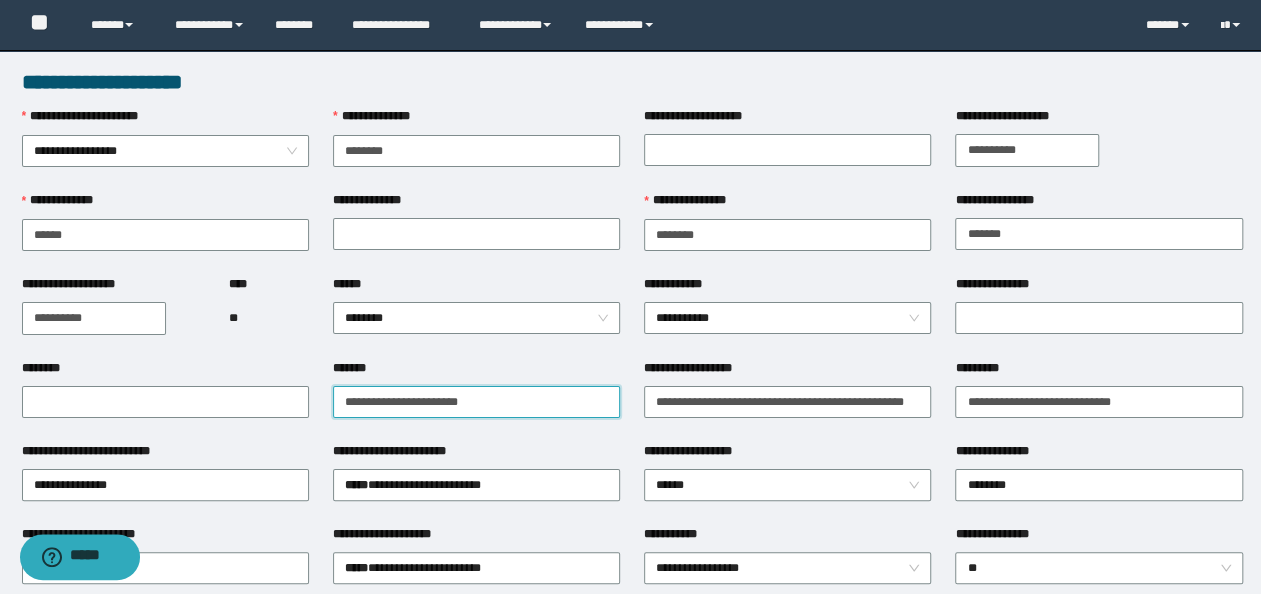 click on "**********" at bounding box center [630, 297] 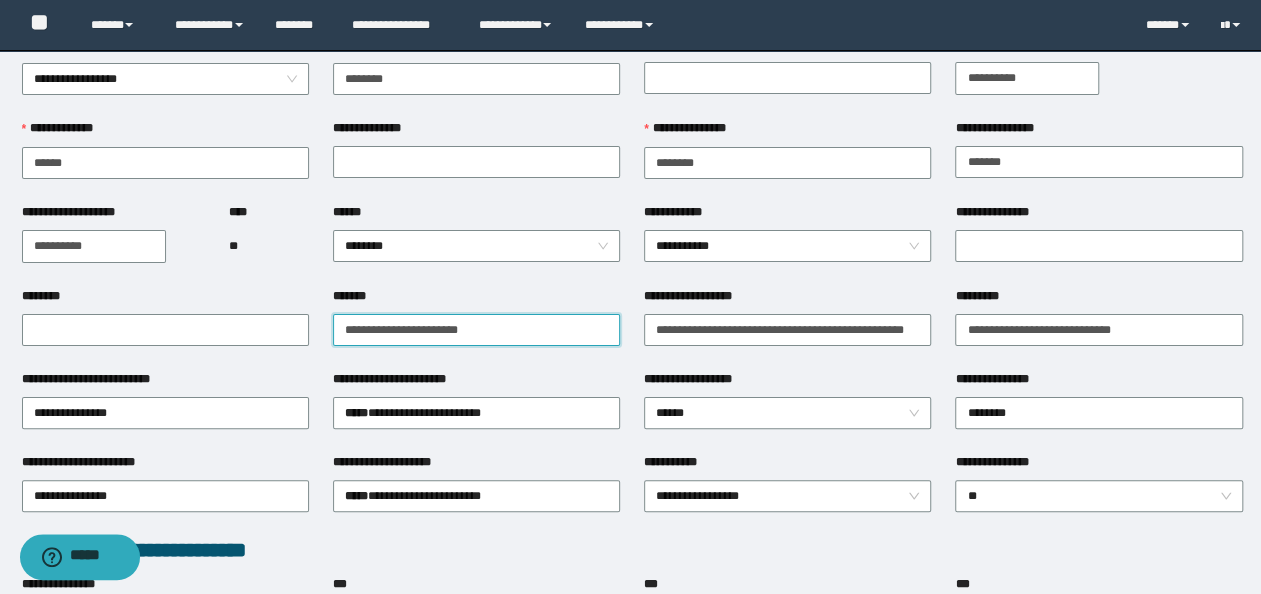 scroll, scrollTop: 100, scrollLeft: 0, axis: vertical 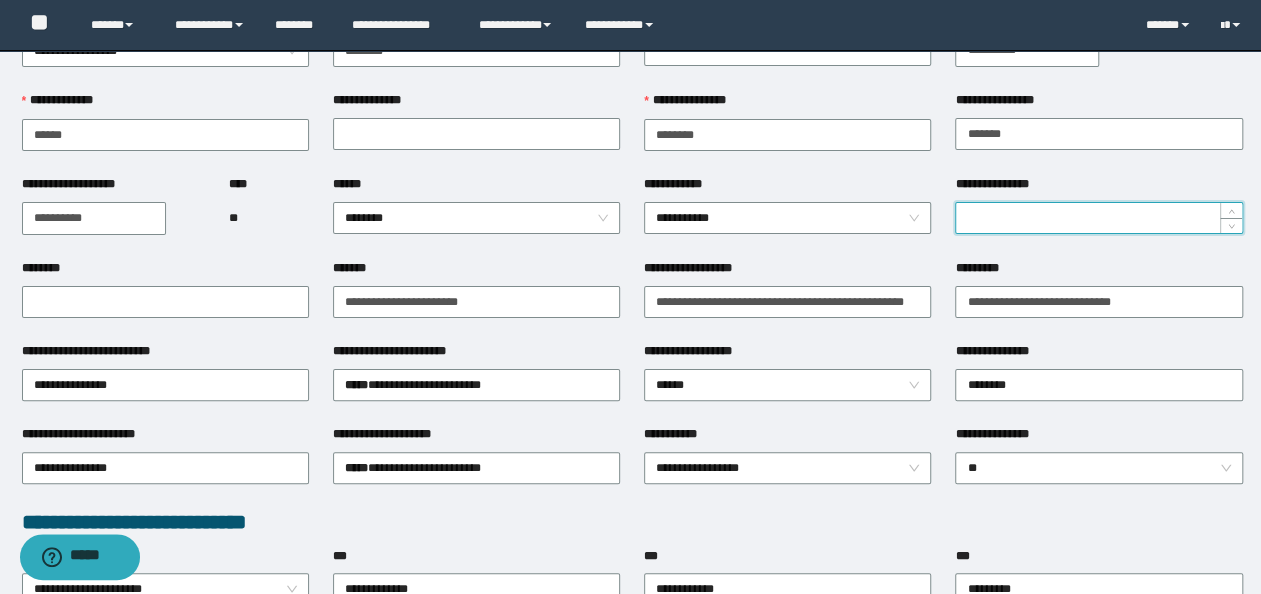 click on "**********" at bounding box center [1098, 218] 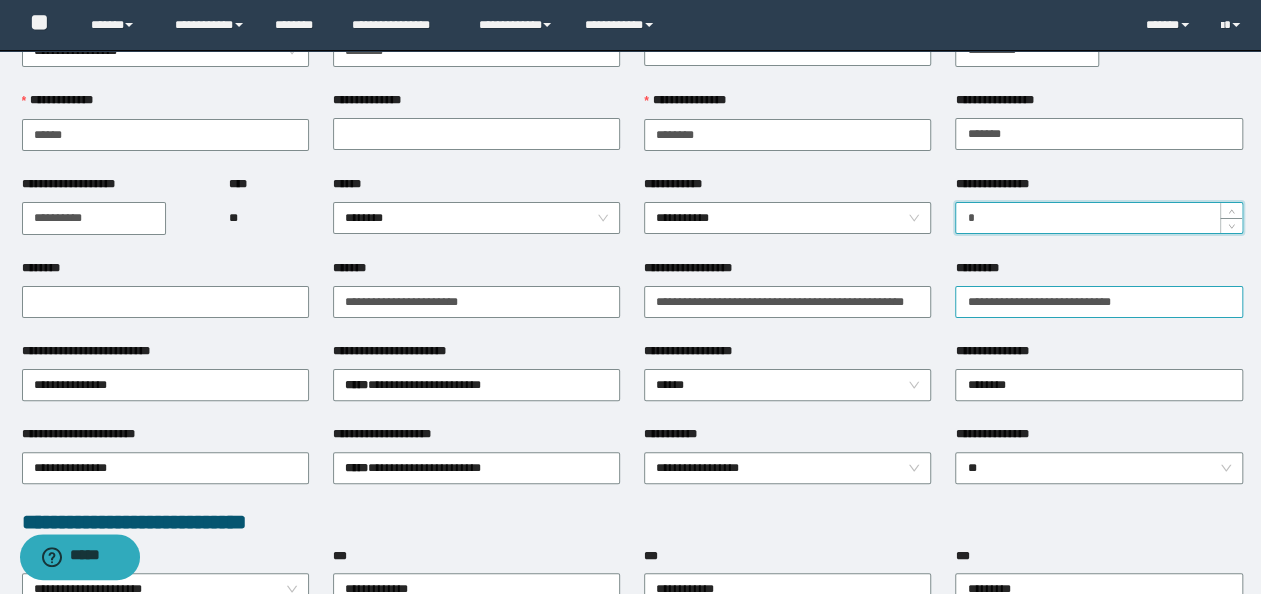 type on "*" 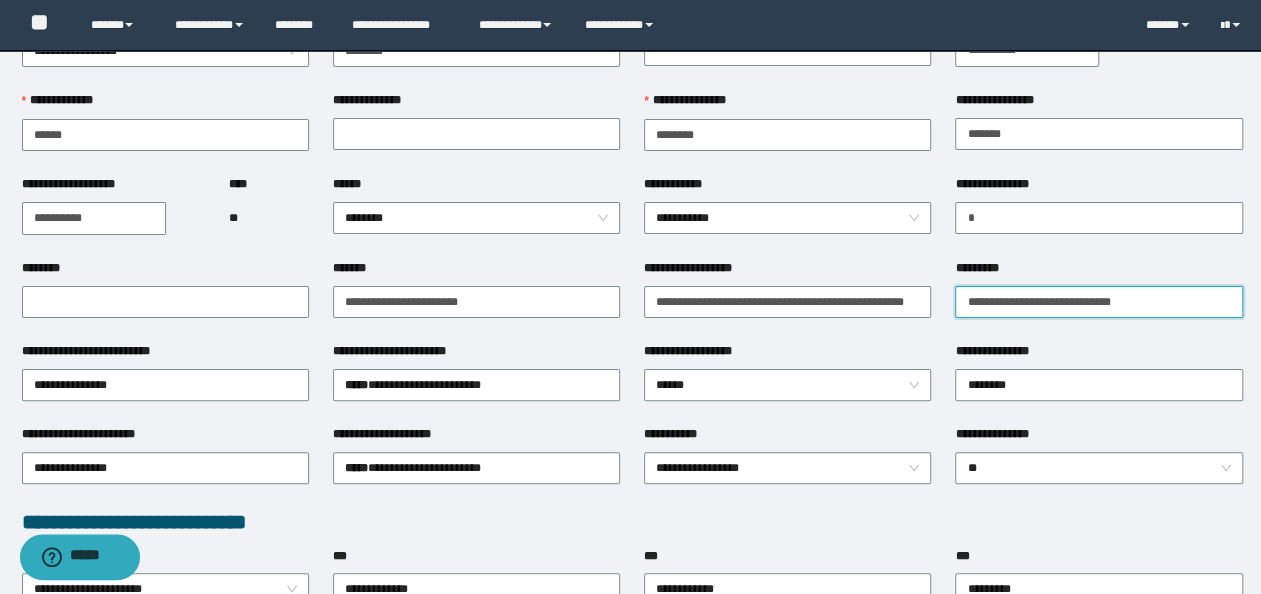 click on "*********" at bounding box center [1098, 302] 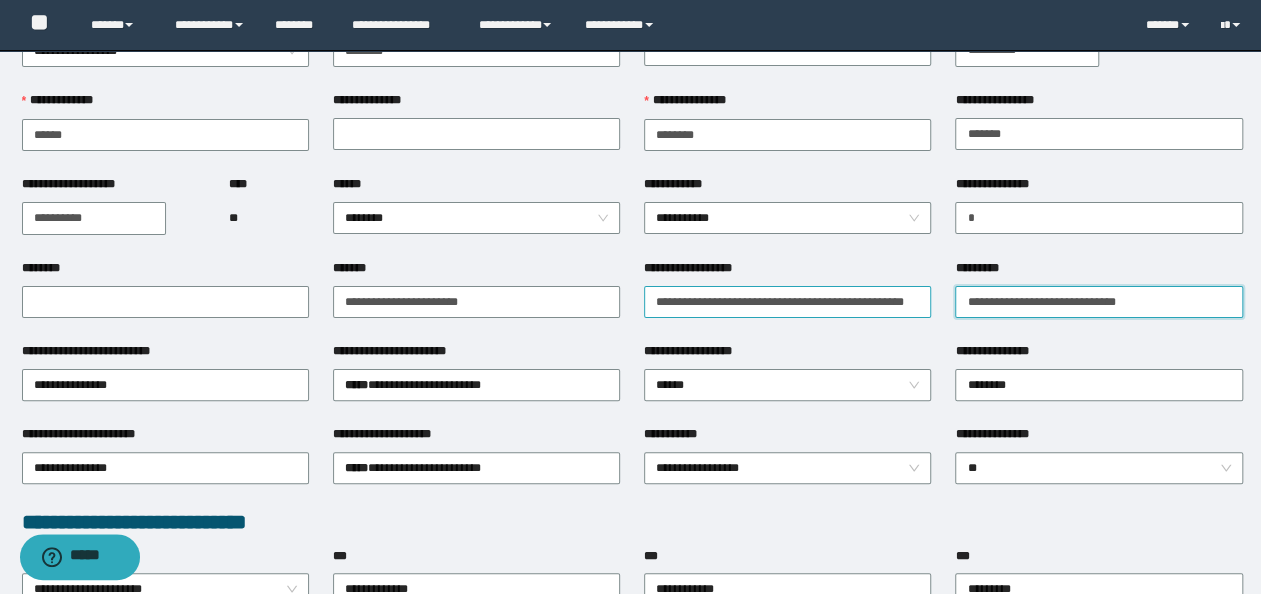 type on "**********" 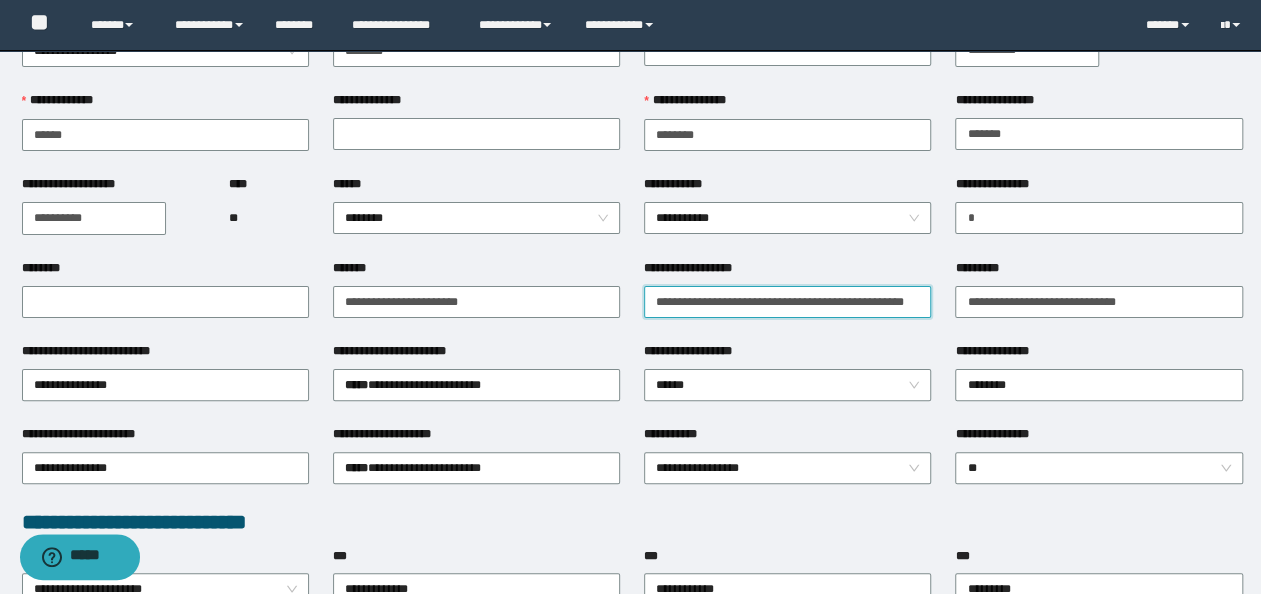scroll, scrollTop: 0, scrollLeft: 38, axis: horizontal 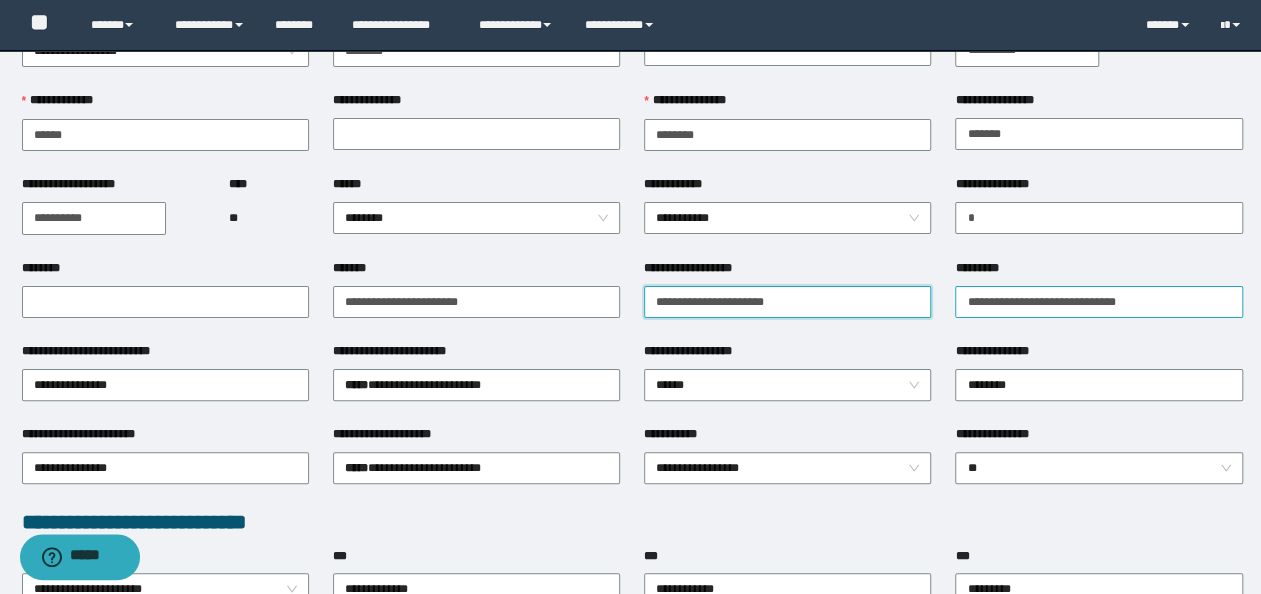type on "**********" 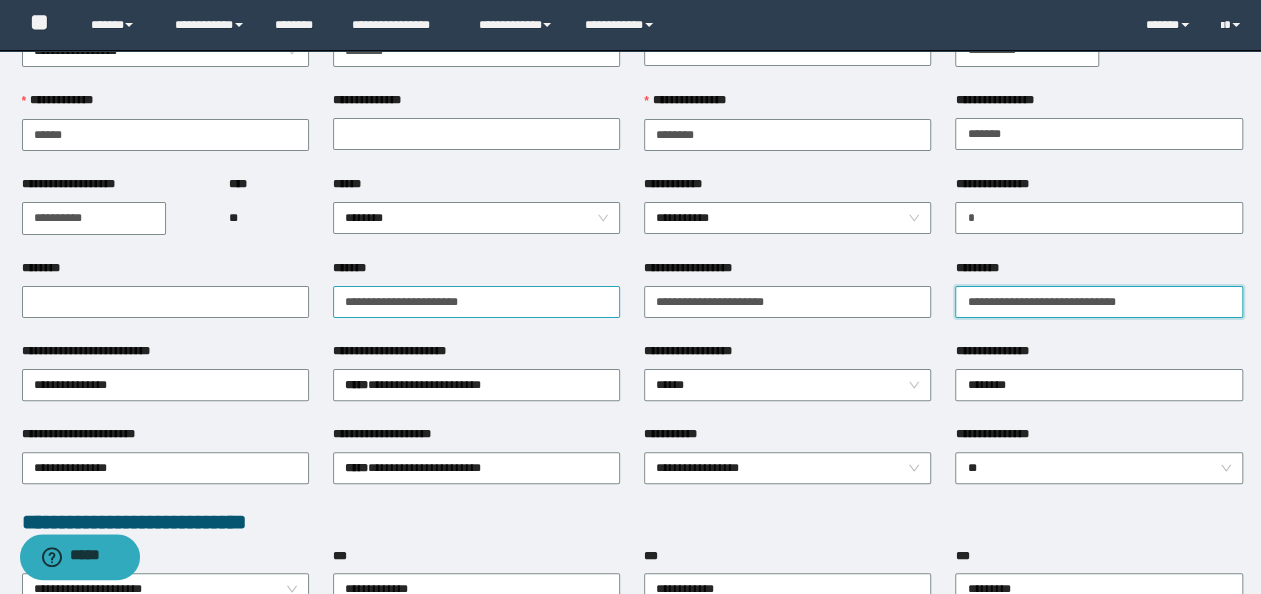 drag, startPoint x: 1029, startPoint y: 302, endPoint x: 445, endPoint y: 300, distance: 584.0034 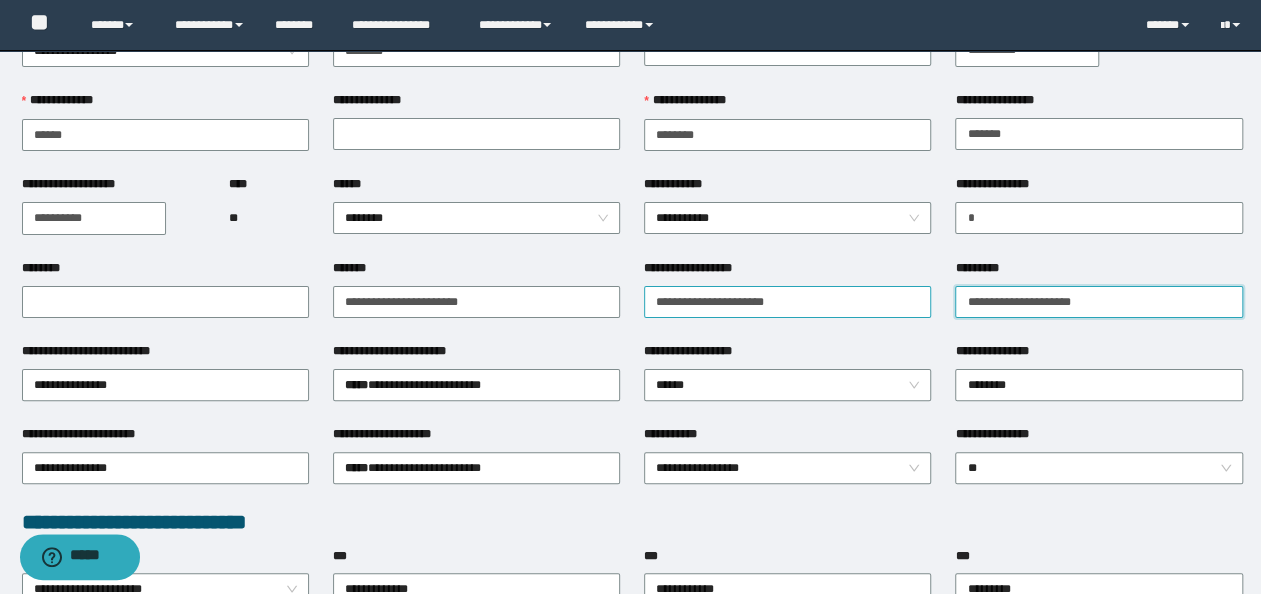 type on "**********" 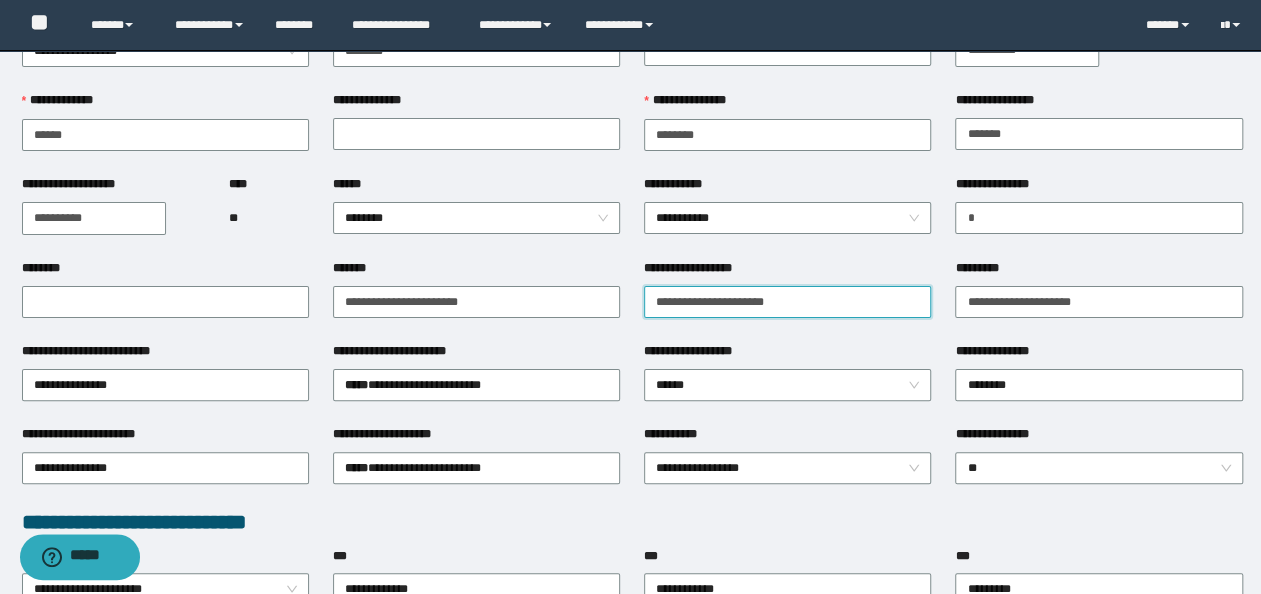 click on "**********" at bounding box center [787, 301] 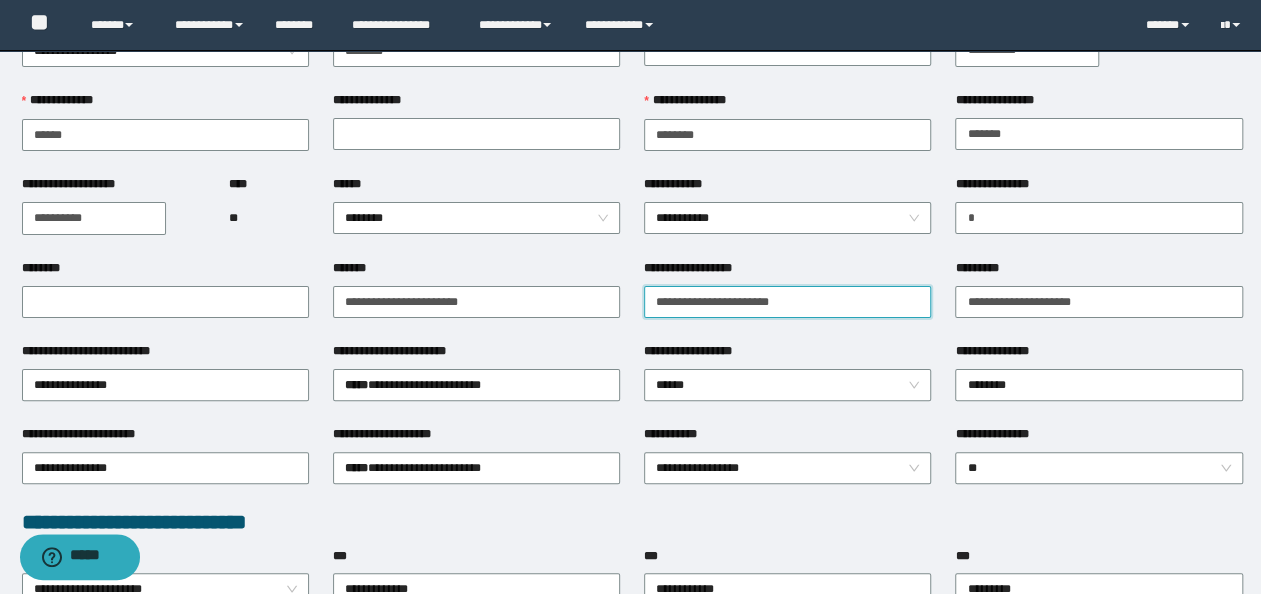 paste on "*********" 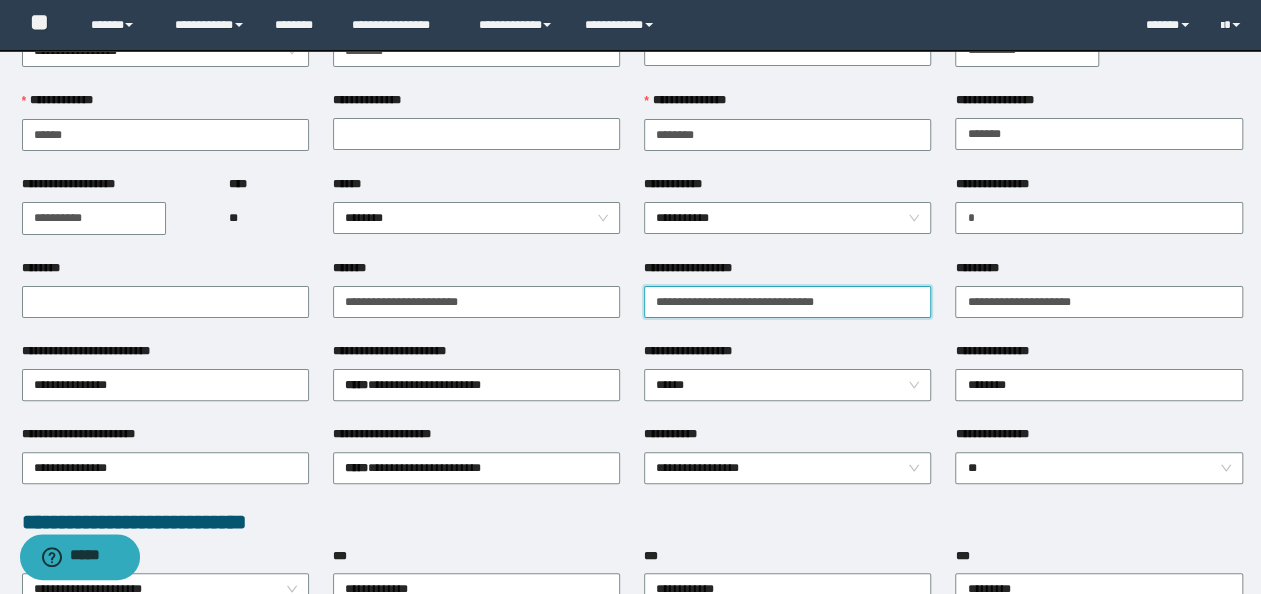 drag, startPoint x: 857, startPoint y: 300, endPoint x: 798, endPoint y: 310, distance: 59.841457 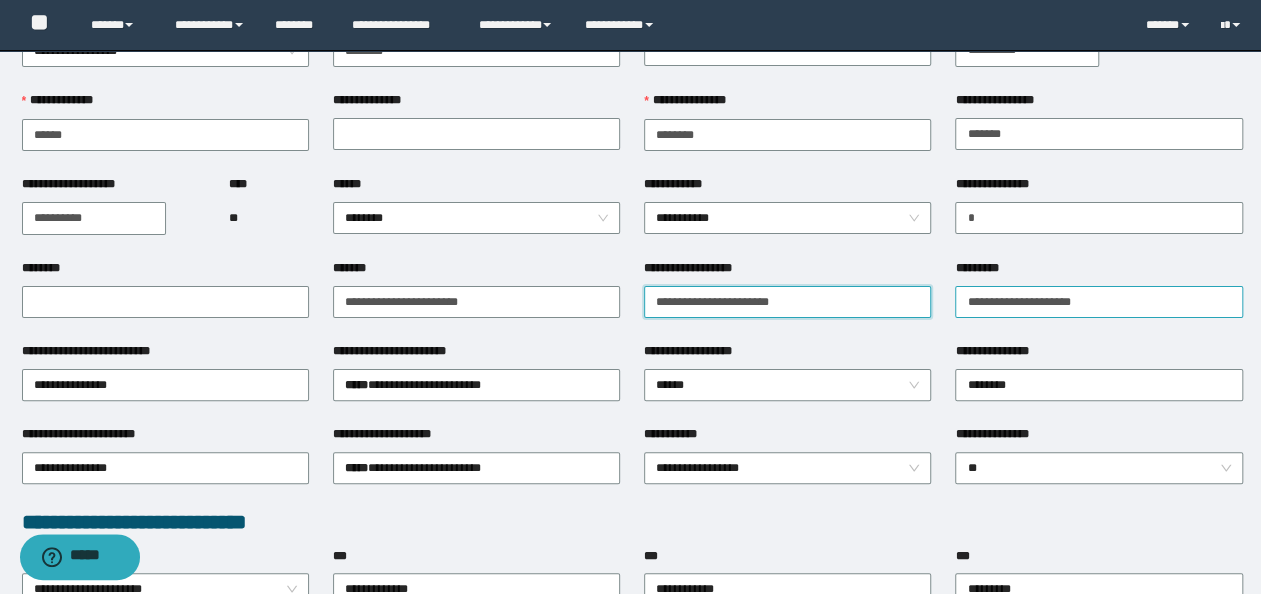 type on "**********" 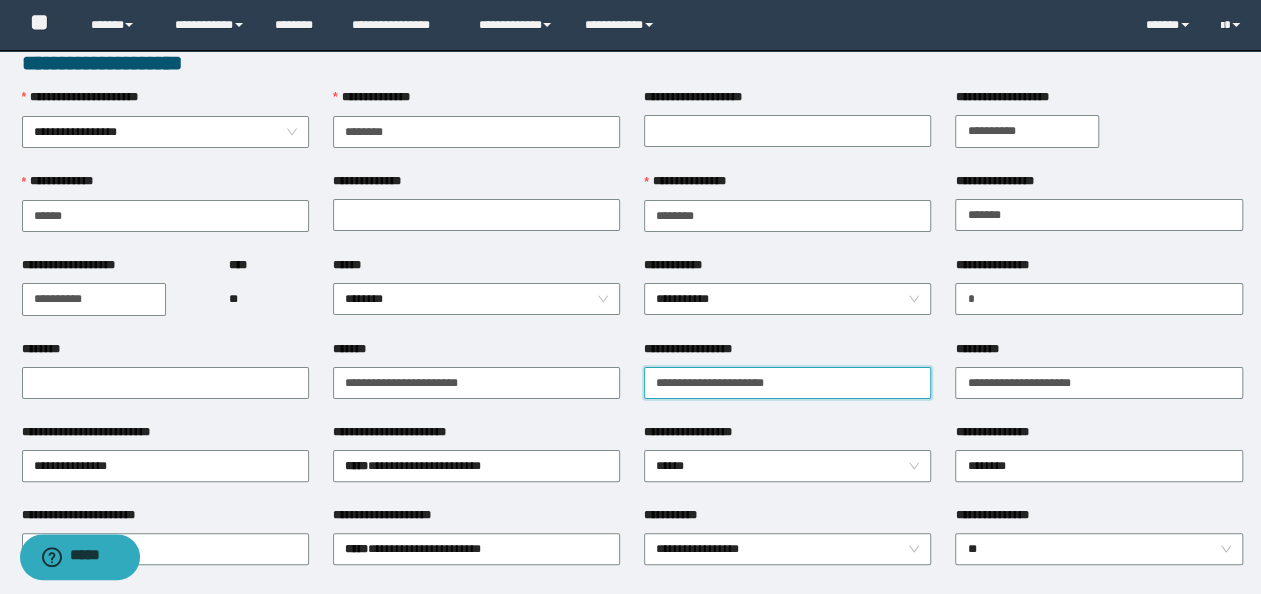 scroll, scrollTop: 0, scrollLeft: 0, axis: both 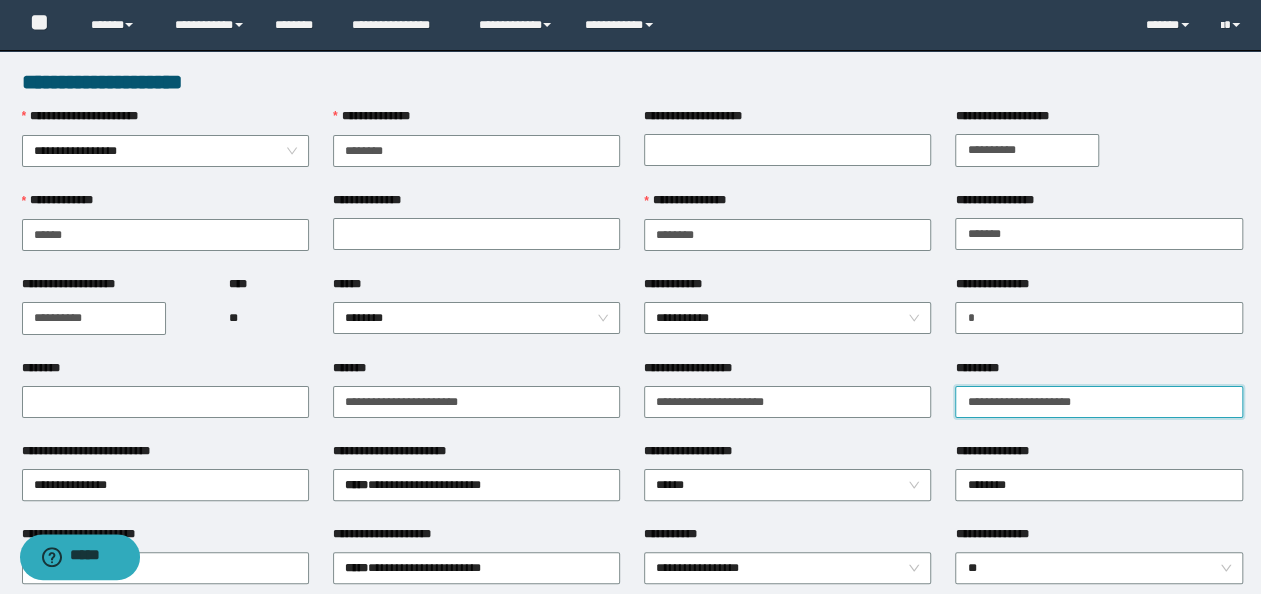 click on "**********" at bounding box center (1098, 402) 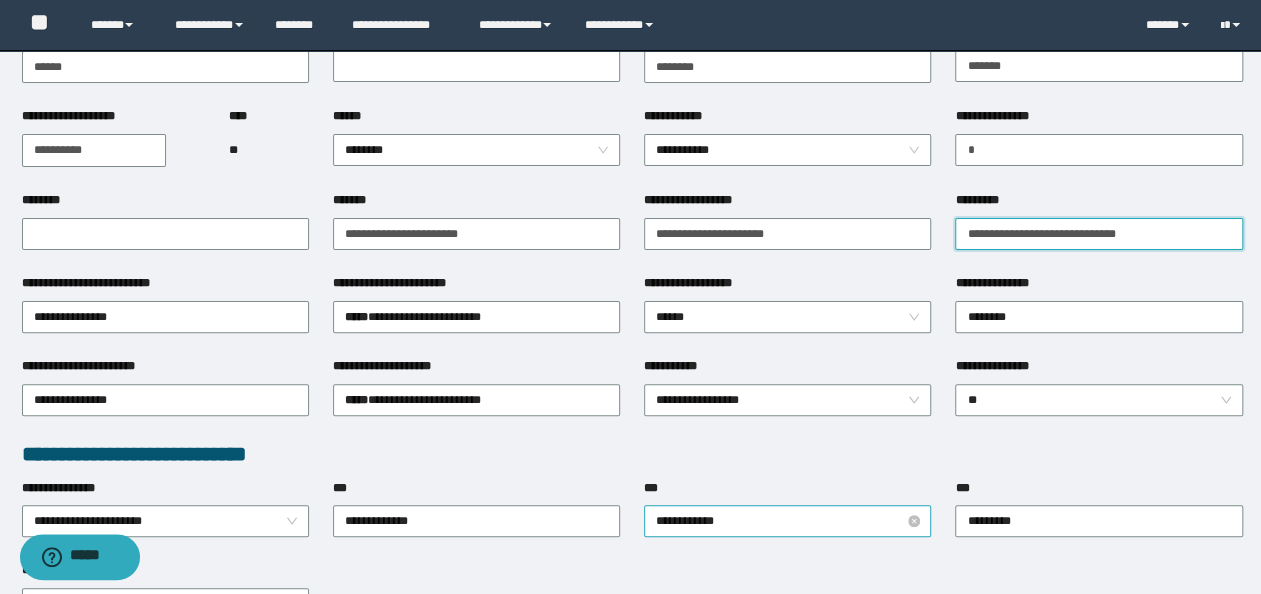 scroll, scrollTop: 200, scrollLeft: 0, axis: vertical 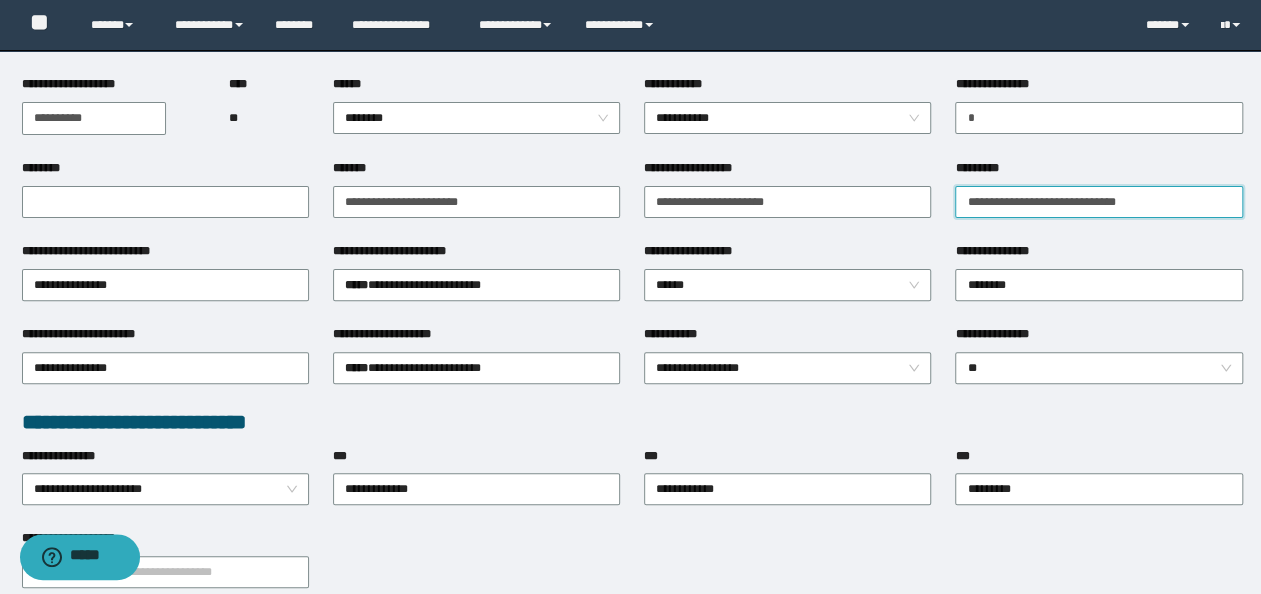 click on "**********" at bounding box center [1098, 202] 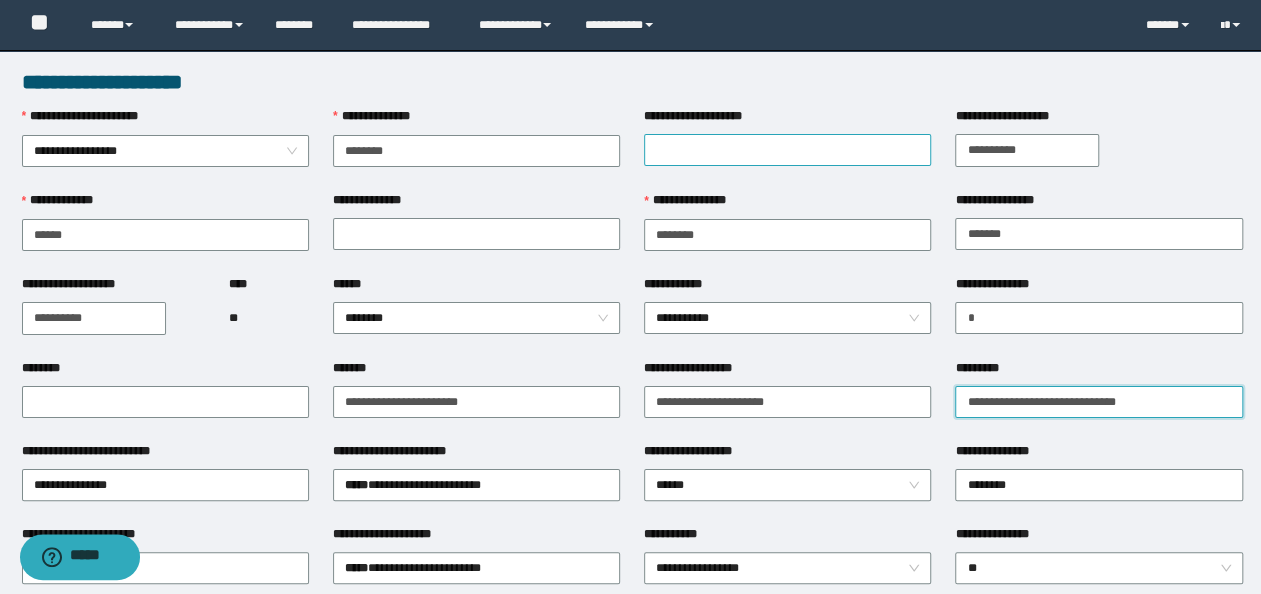 type on "**********" 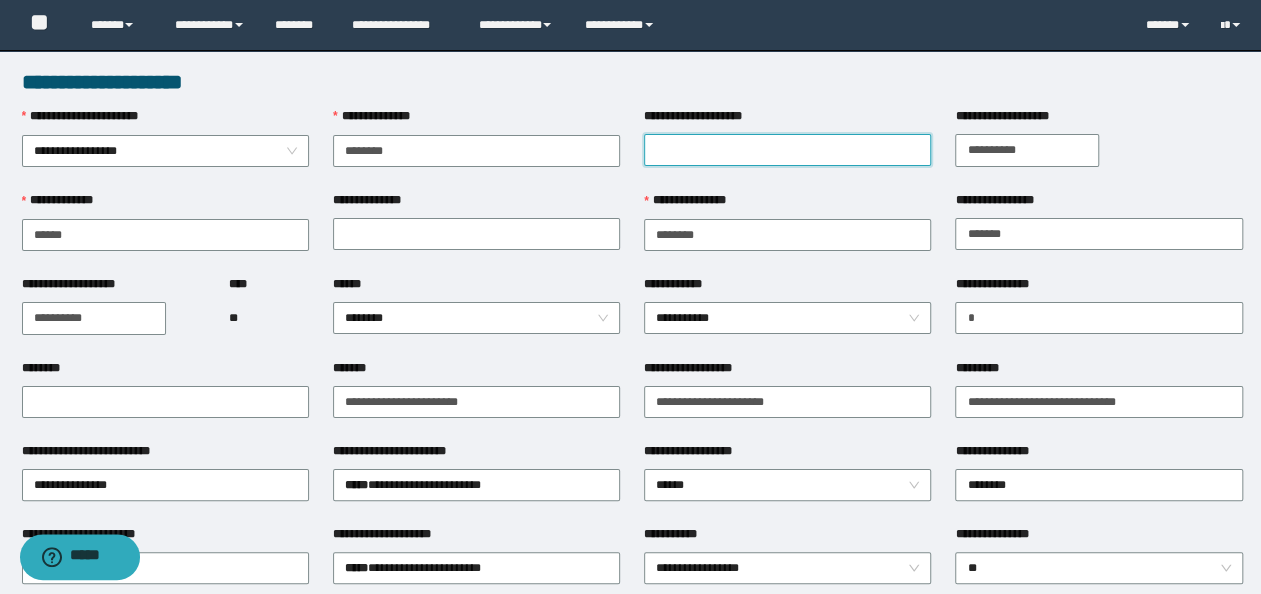 click on "**********" at bounding box center [787, 150] 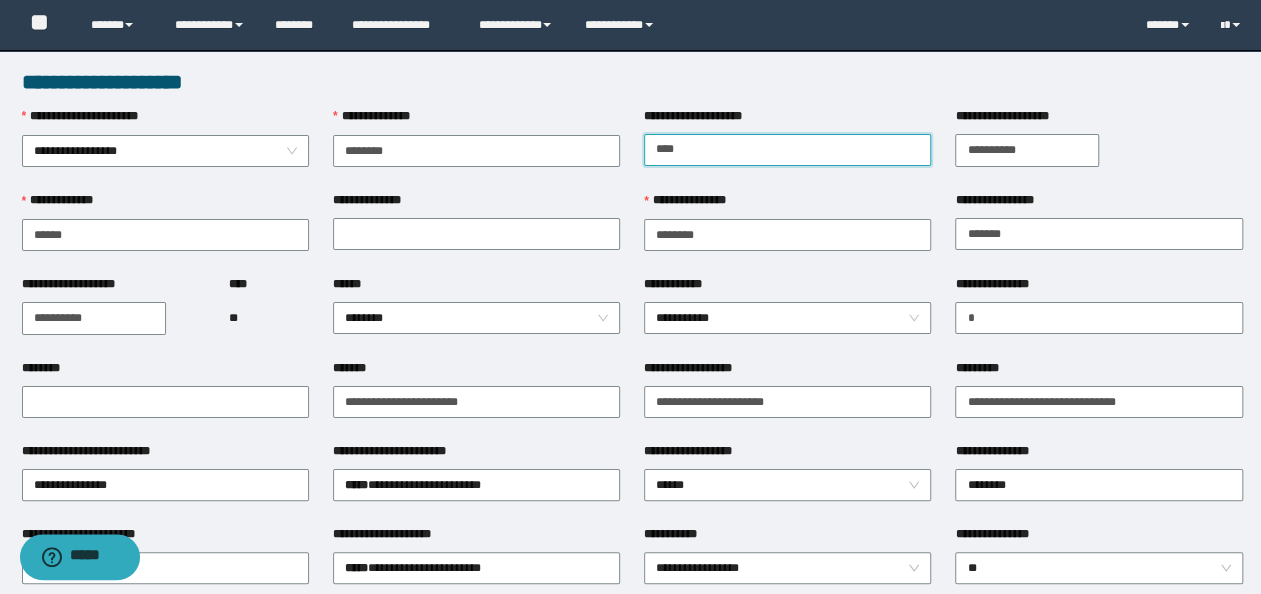 type on "****" 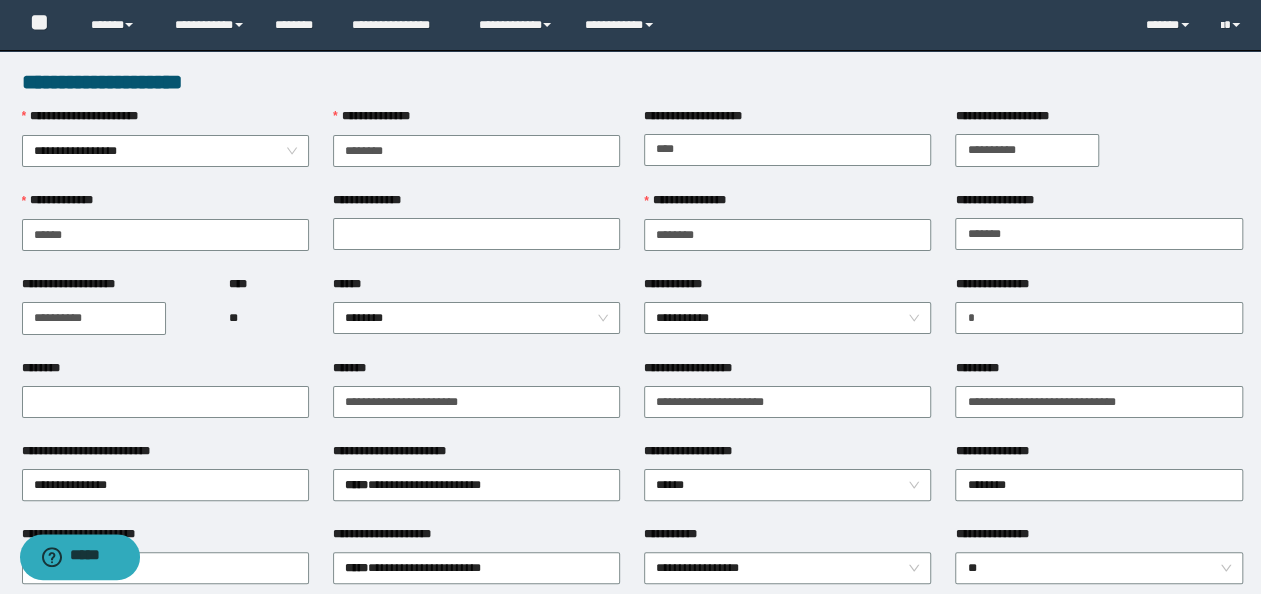 click on "**********" at bounding box center (1098, 149) 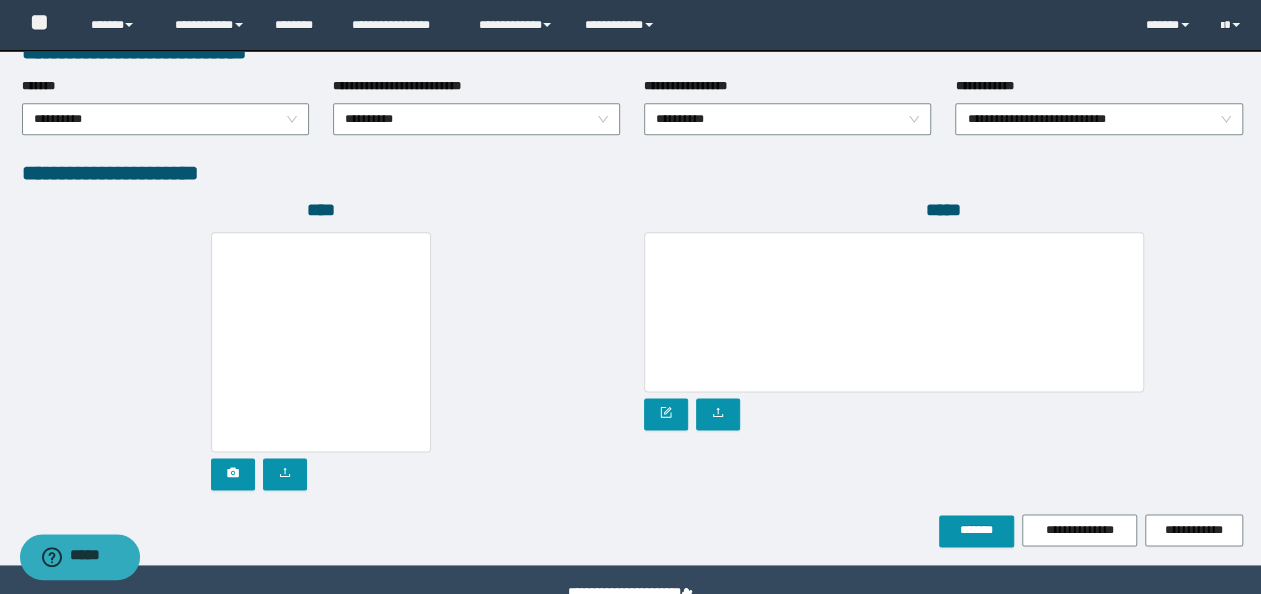 scroll, scrollTop: 1108, scrollLeft: 0, axis: vertical 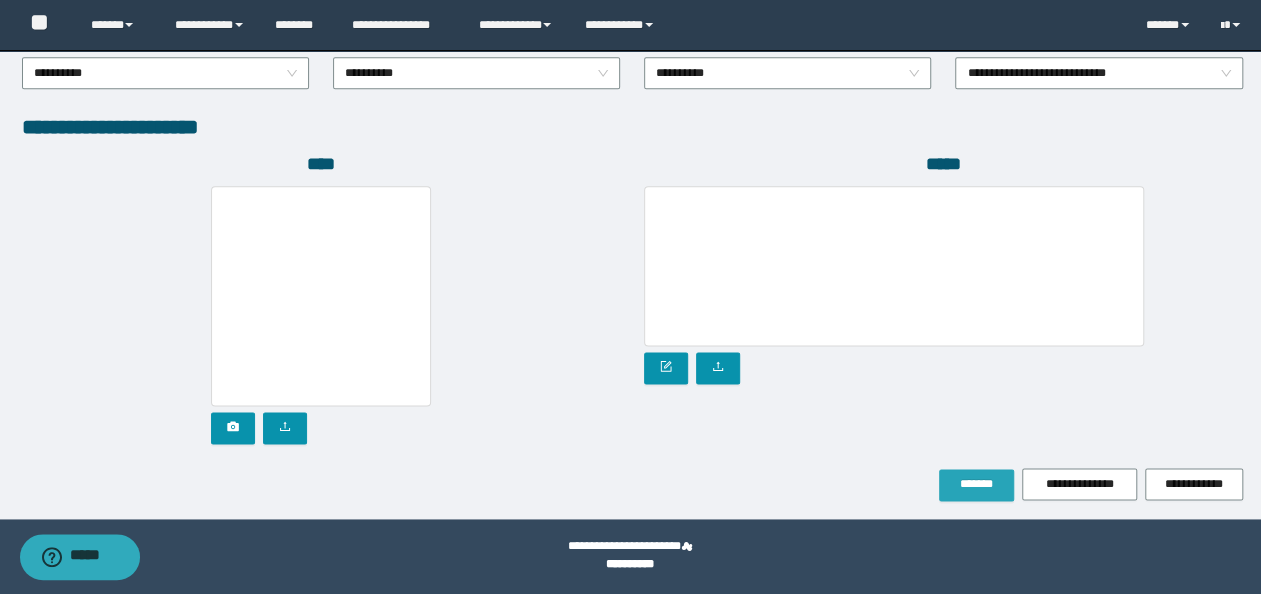 click on "*******" at bounding box center [976, 484] 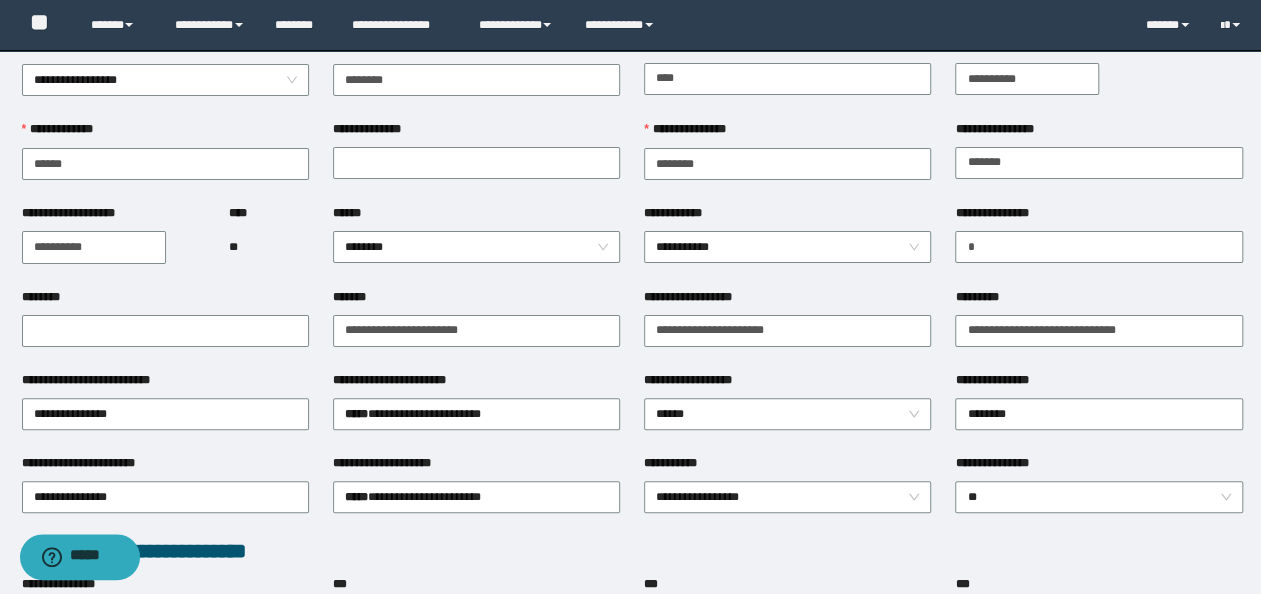 scroll, scrollTop: 0, scrollLeft: 0, axis: both 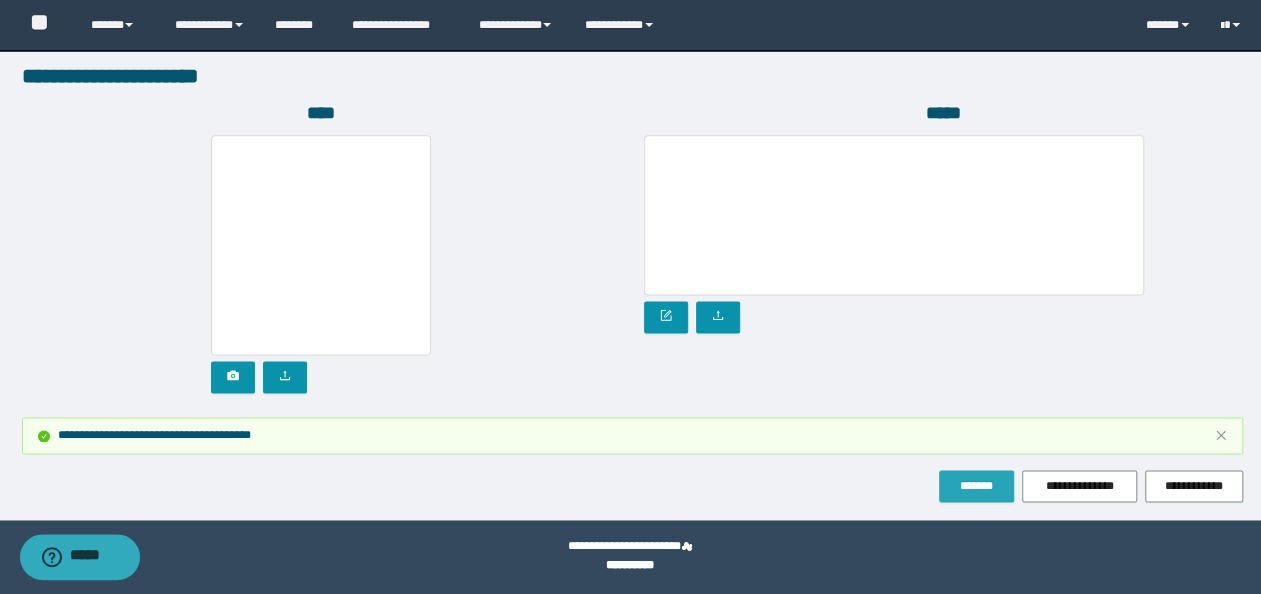 click on "*******" at bounding box center (976, 486) 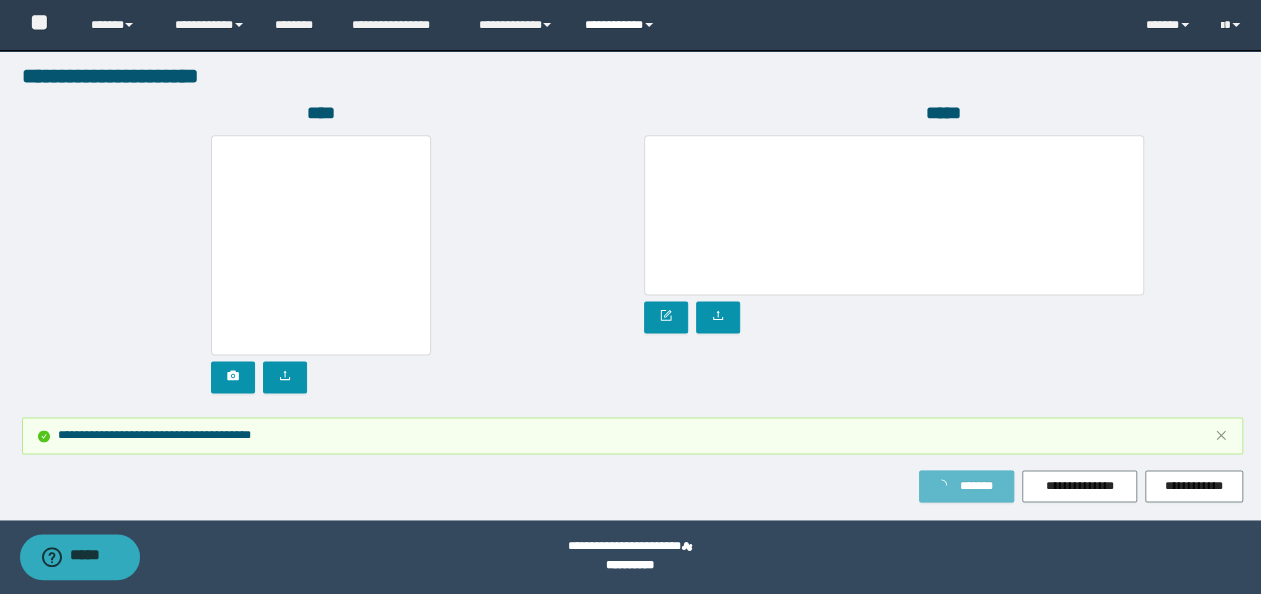 click on "**********" at bounding box center (622, 25) 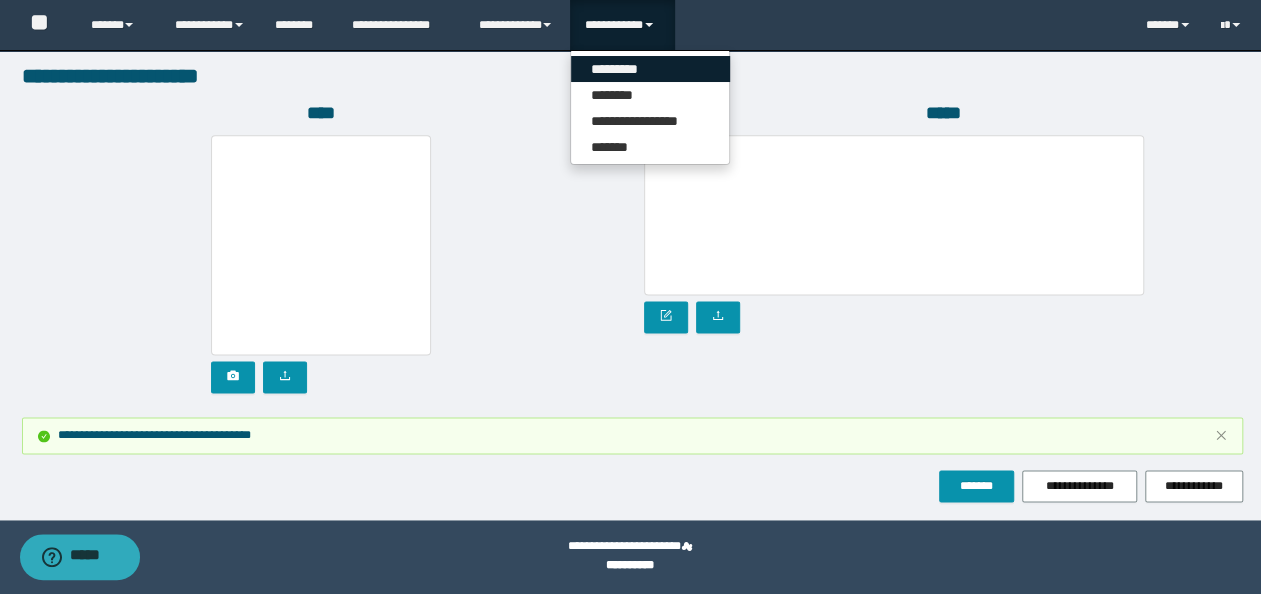 click on "*********" at bounding box center [650, 69] 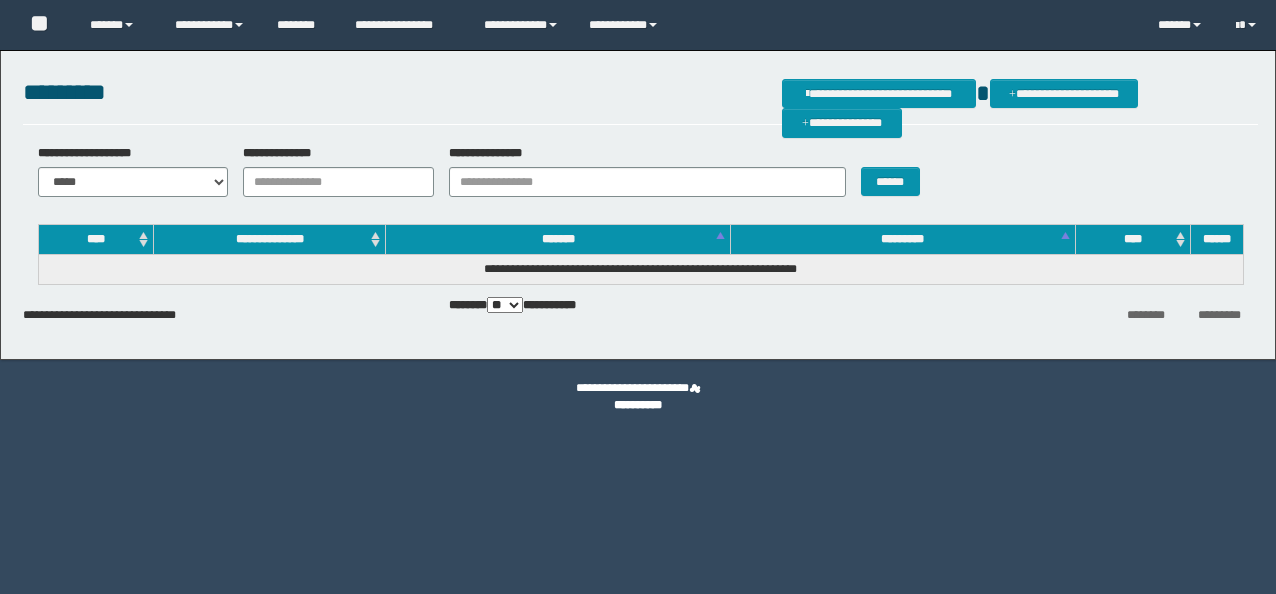 scroll, scrollTop: 0, scrollLeft: 0, axis: both 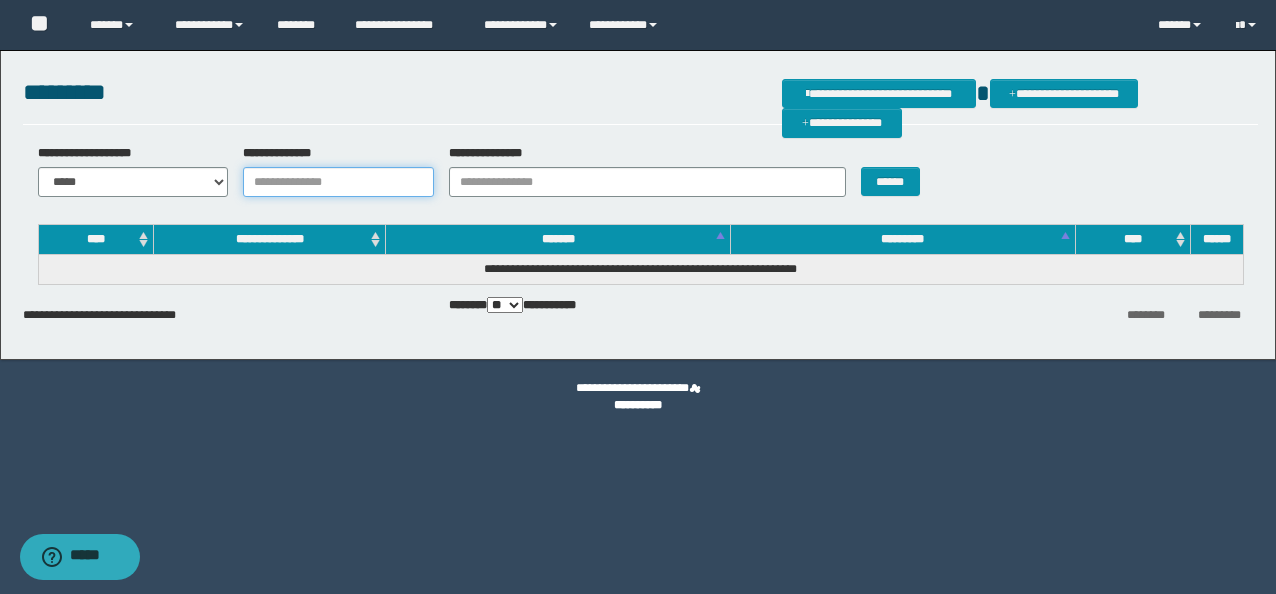 click on "**********" at bounding box center [338, 182] 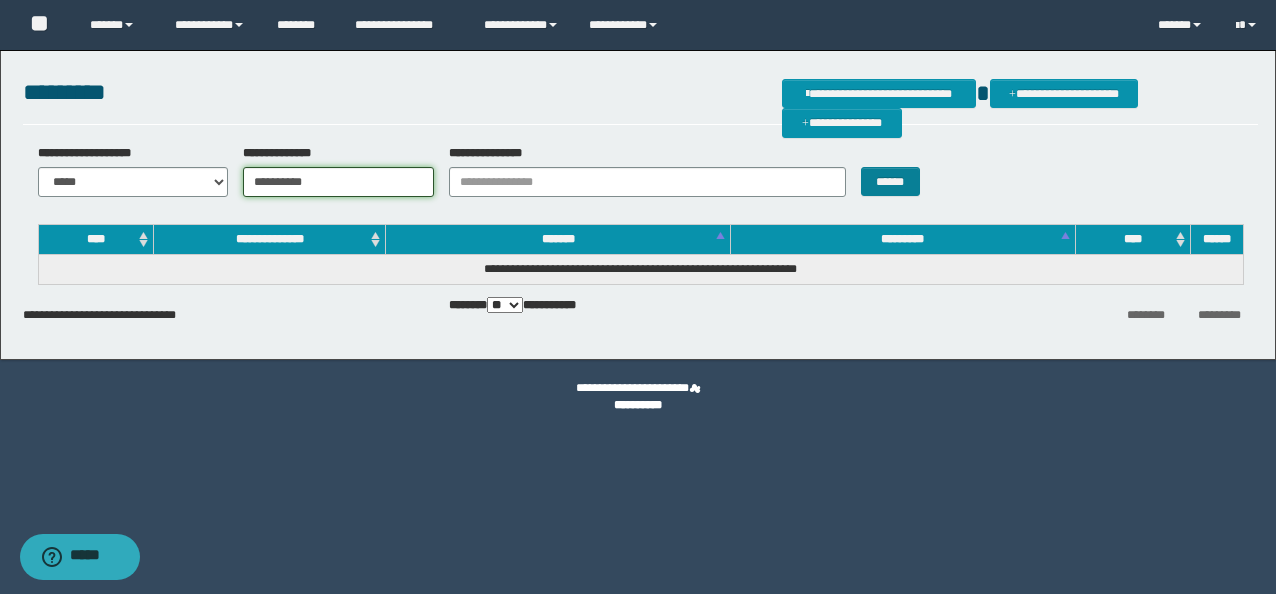 type on "**********" 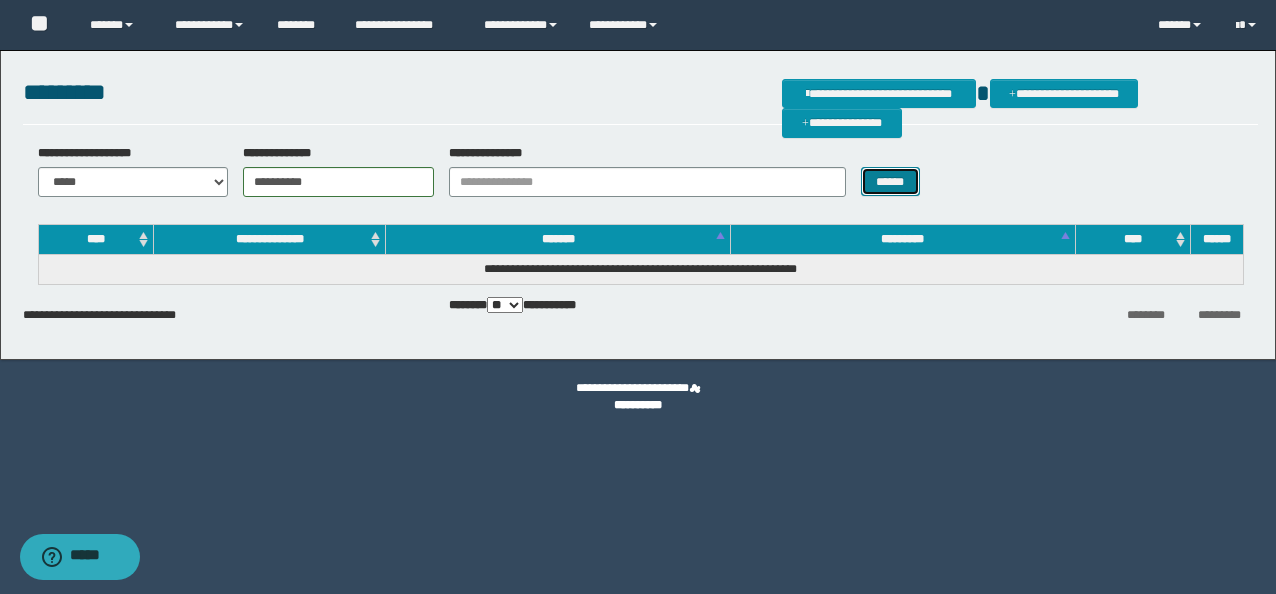 click on "******" at bounding box center [890, 181] 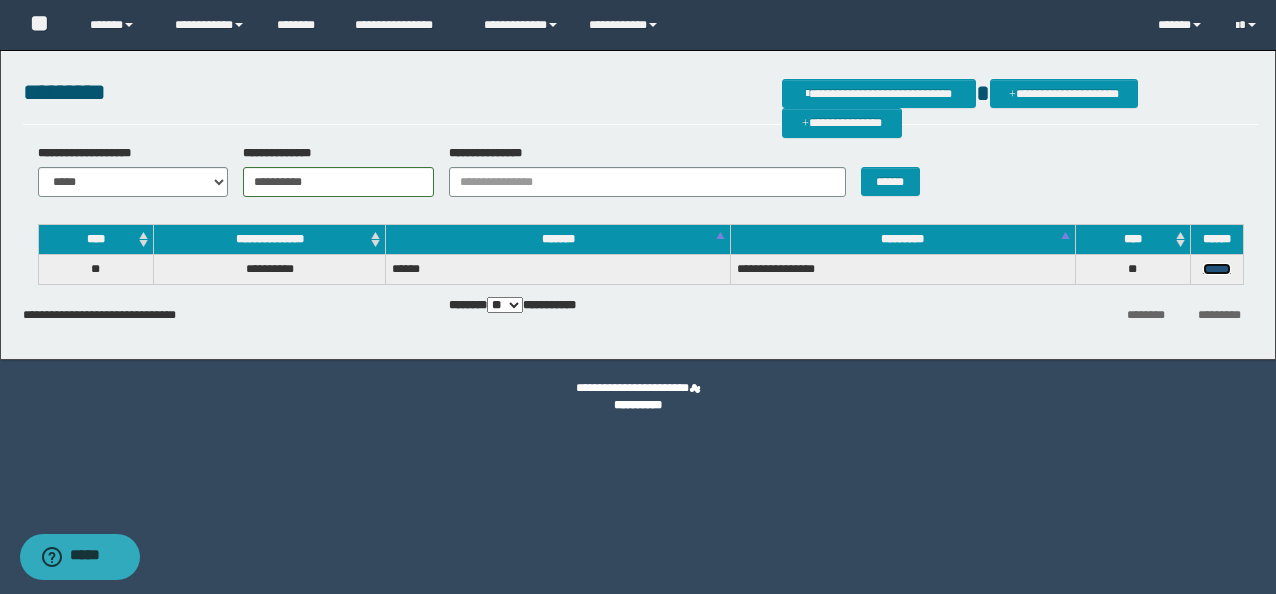 click on "******" at bounding box center [1217, 269] 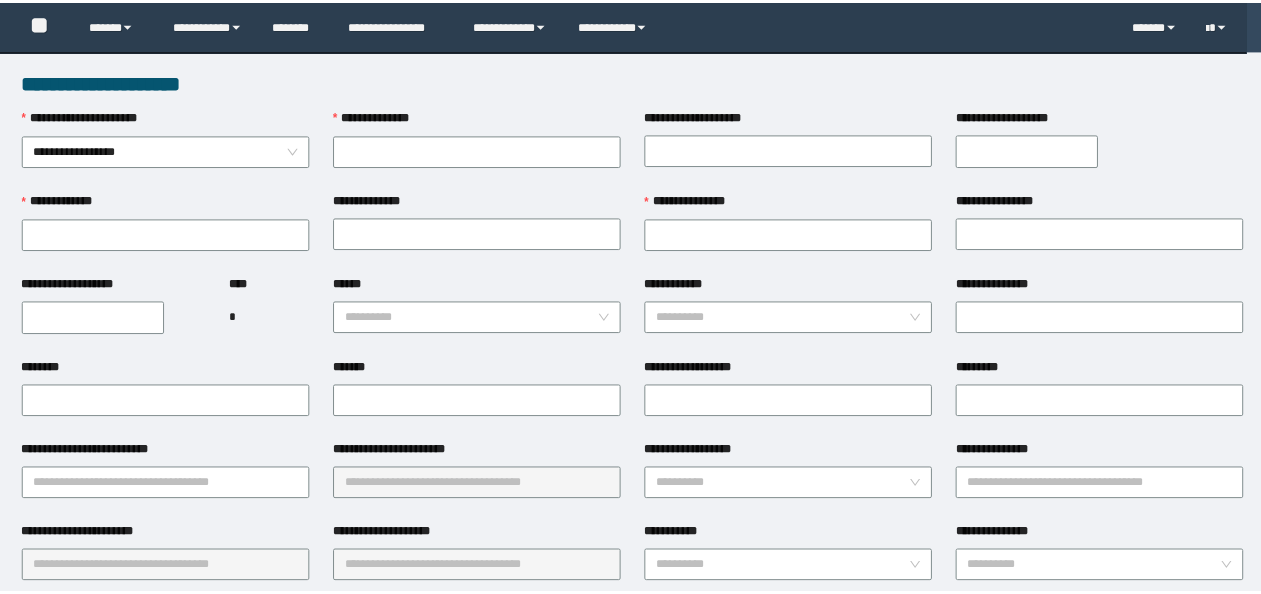 scroll, scrollTop: 0, scrollLeft: 0, axis: both 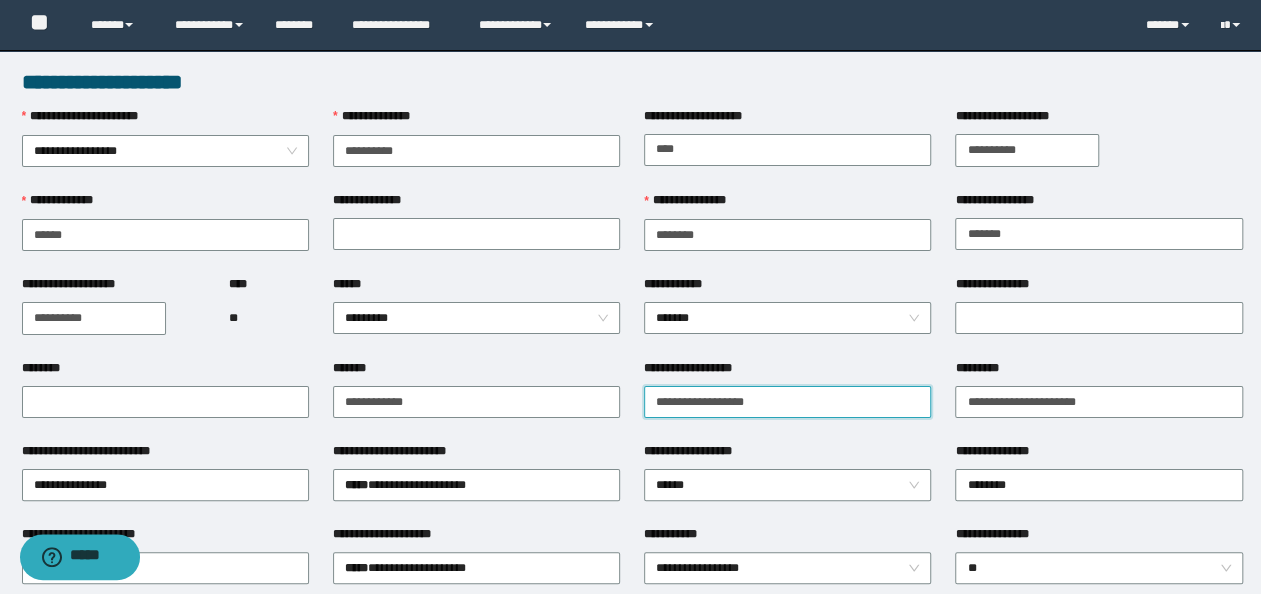 drag, startPoint x: 806, startPoint y: 397, endPoint x: 2, endPoint y: 366, distance: 804.5974 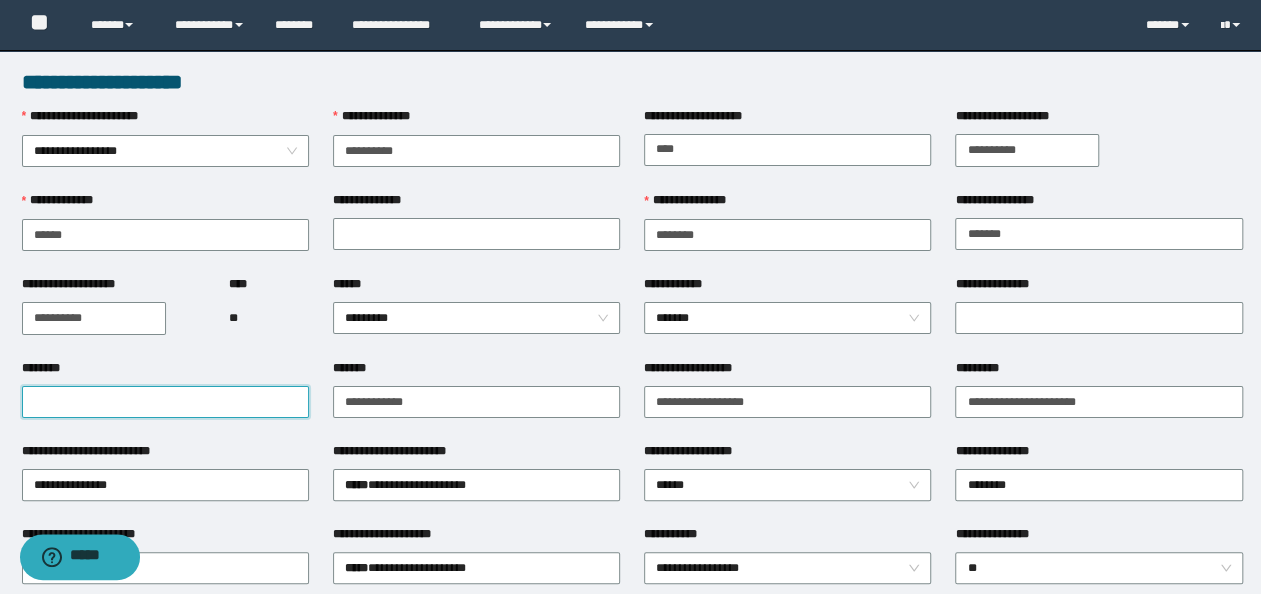 click on "********" at bounding box center (165, 402) 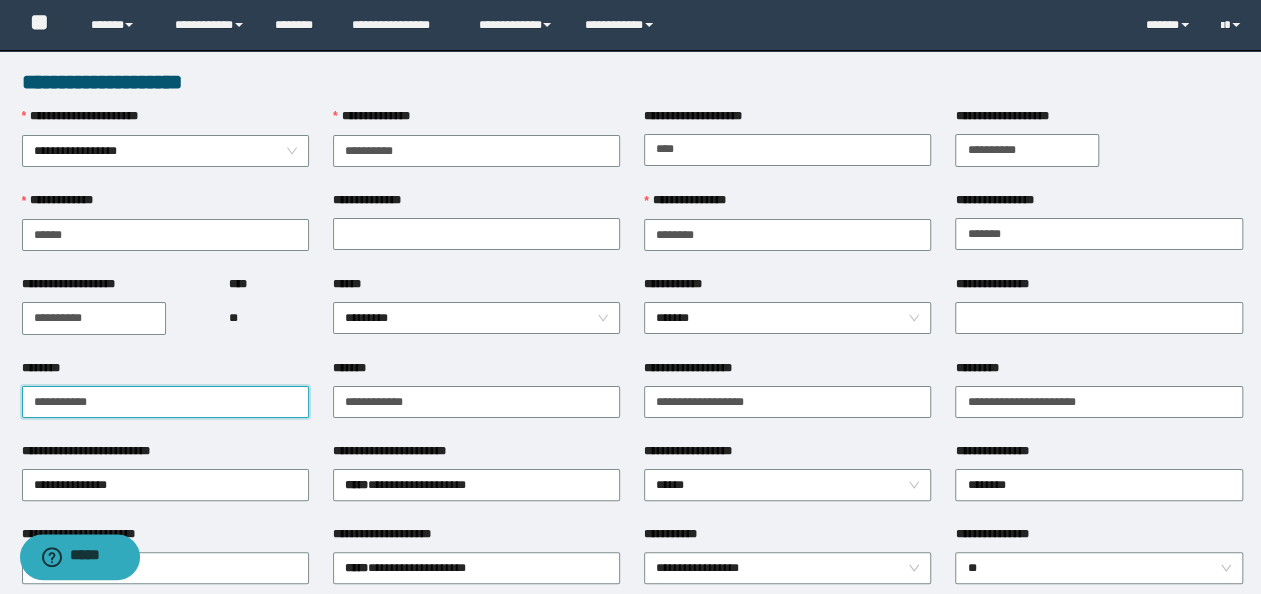click on "**********" at bounding box center (165, 402) 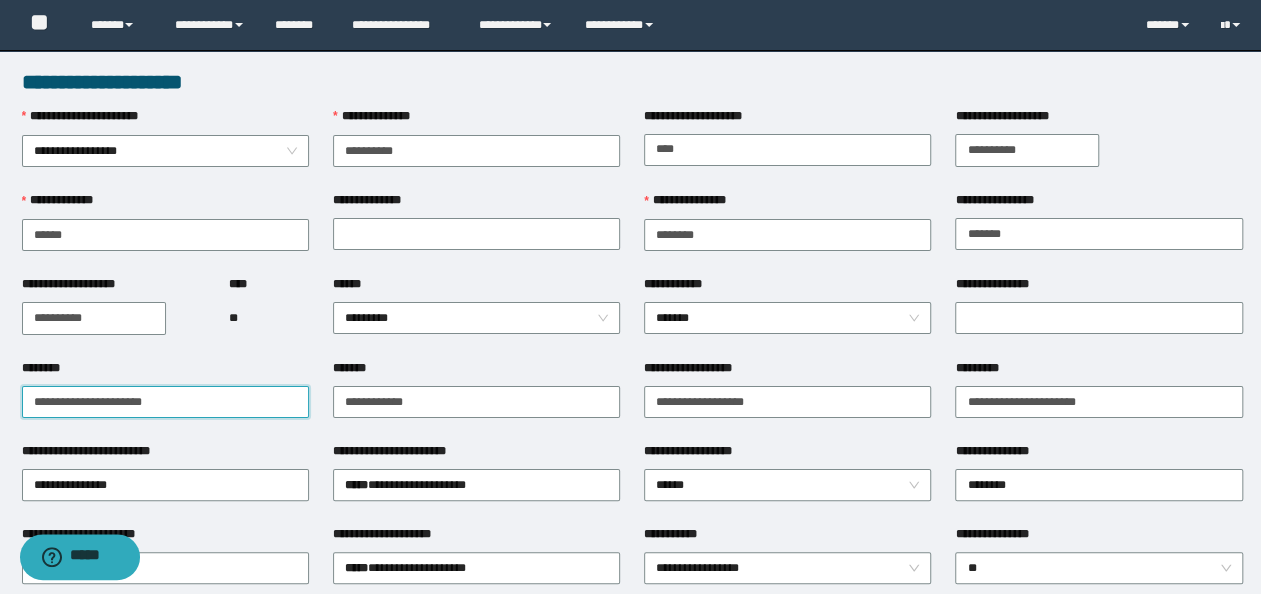 type on "**********" 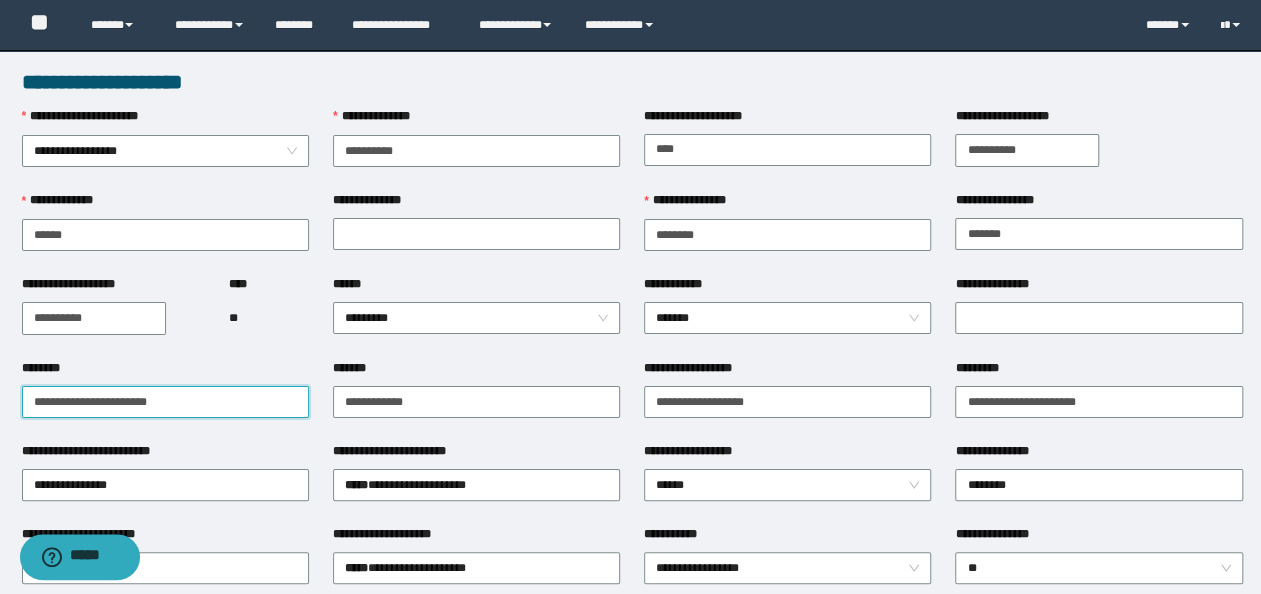 drag, startPoint x: 182, startPoint y: 399, endPoint x: -4, endPoint y: 348, distance: 192.86523 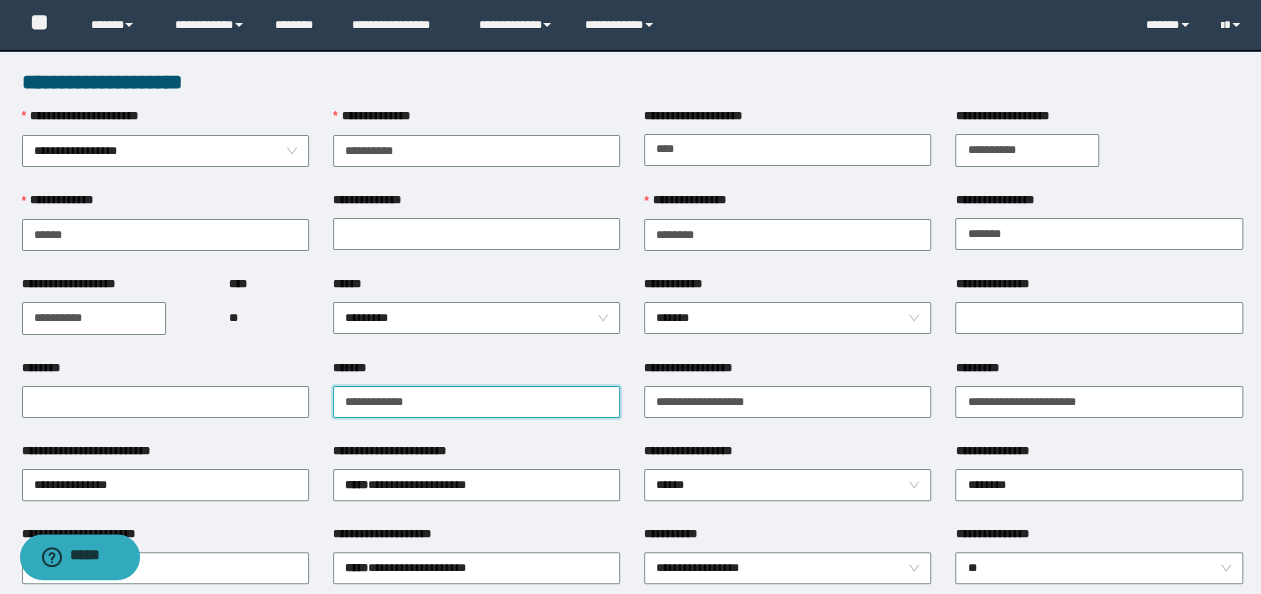 click on "*******" at bounding box center (476, 402) 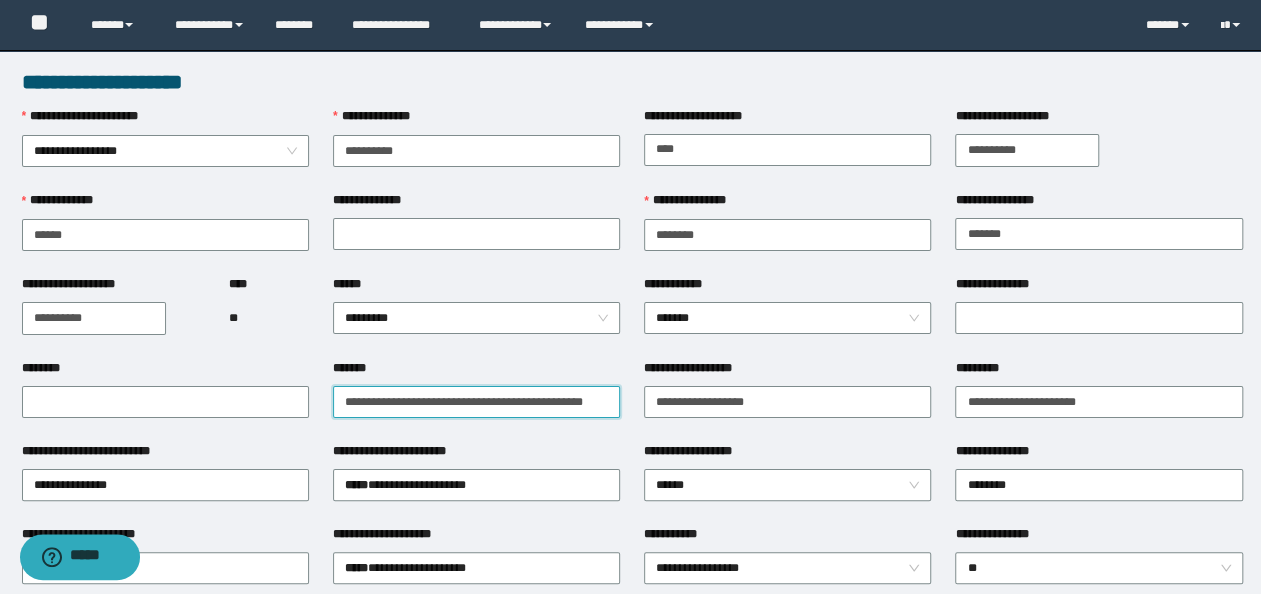 scroll, scrollTop: 0, scrollLeft: 5, axis: horizontal 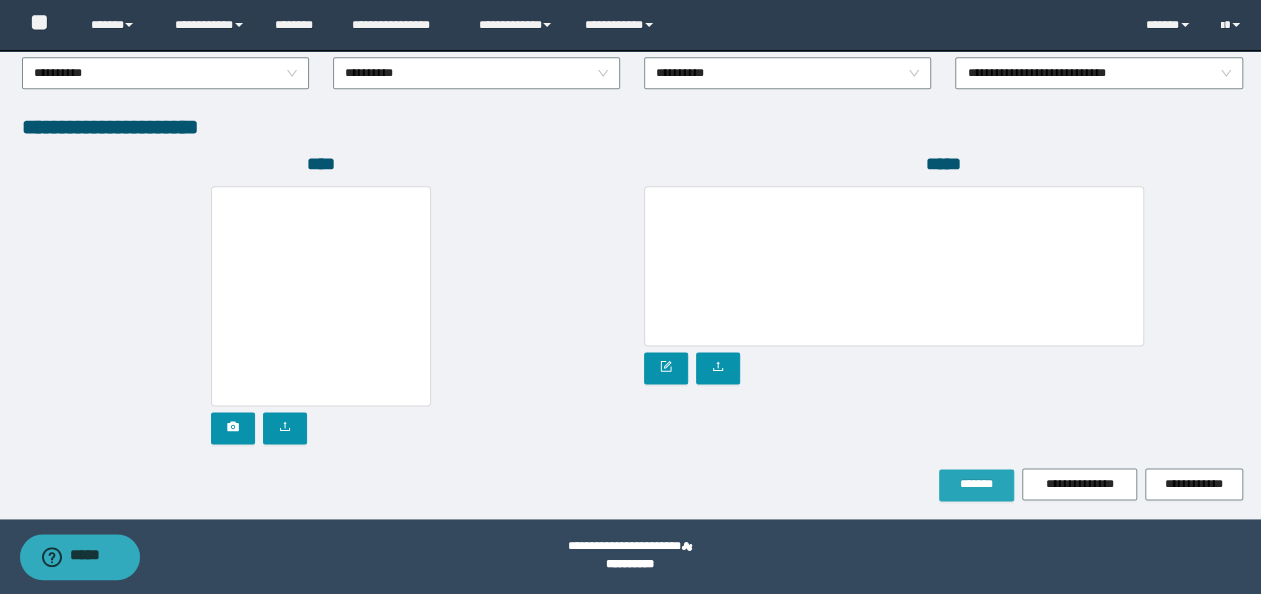 click on "*******" at bounding box center [976, 484] 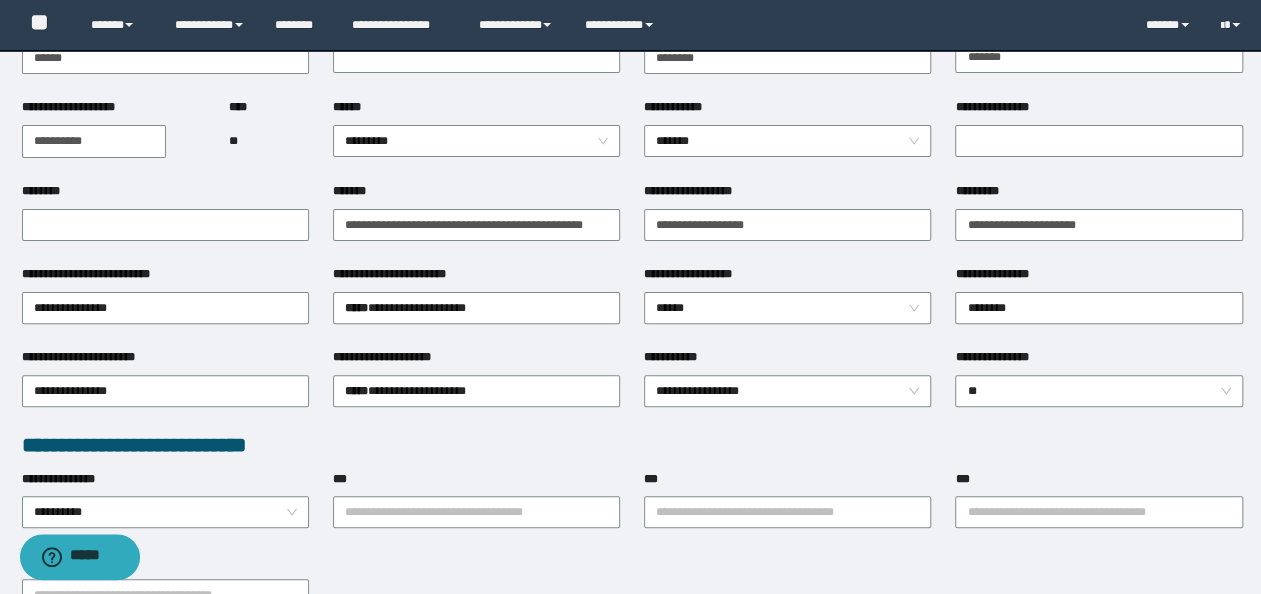 scroll, scrollTop: 0, scrollLeft: 0, axis: both 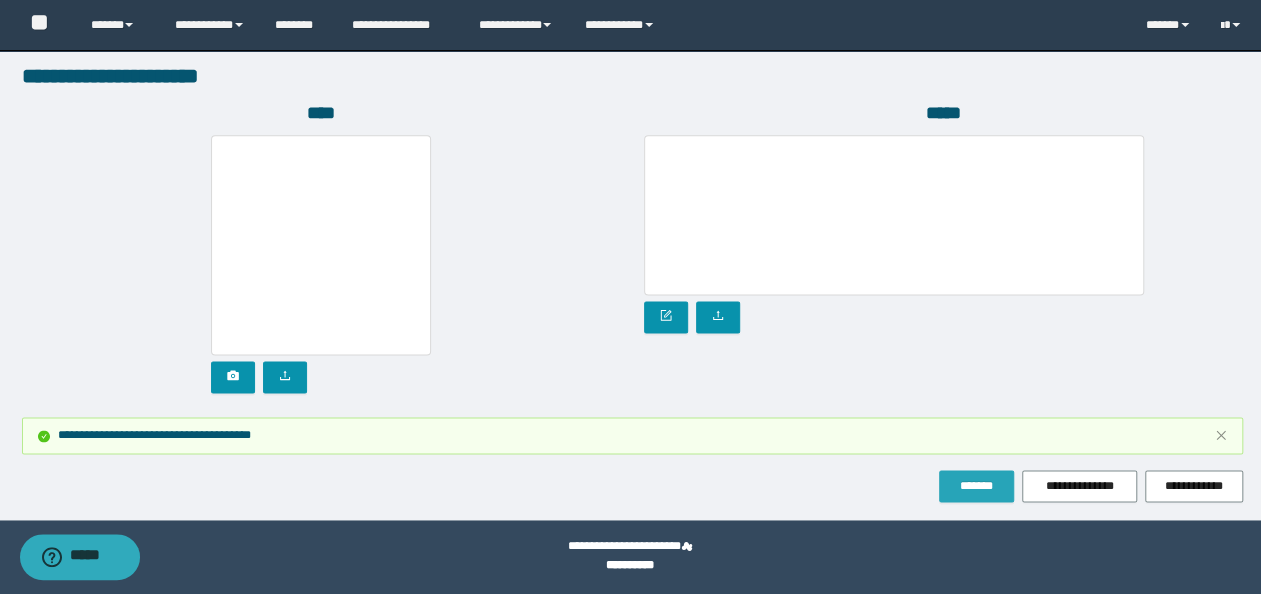 click on "*******" at bounding box center [976, 486] 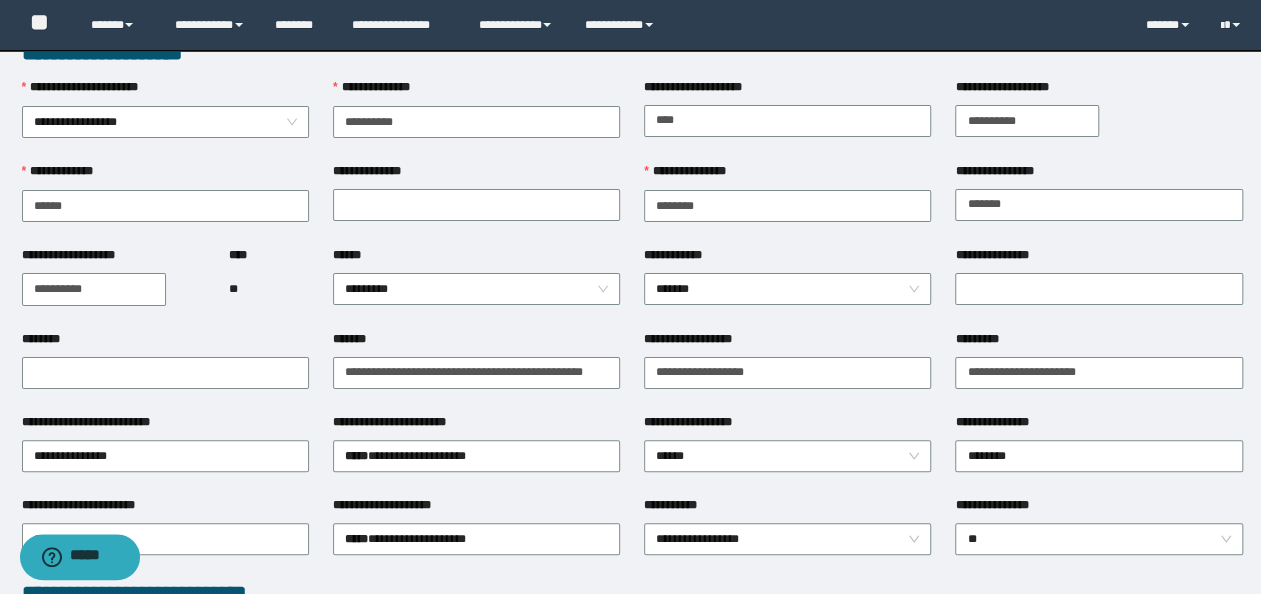 scroll, scrollTop: 0, scrollLeft: 0, axis: both 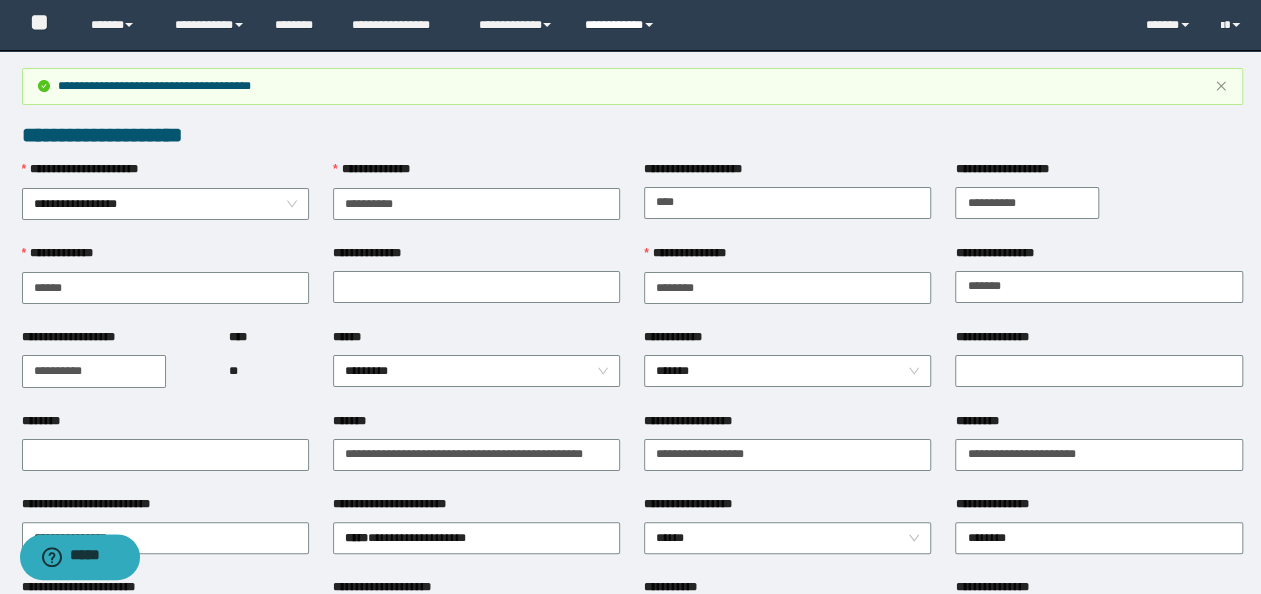 click on "**********" at bounding box center (622, 25) 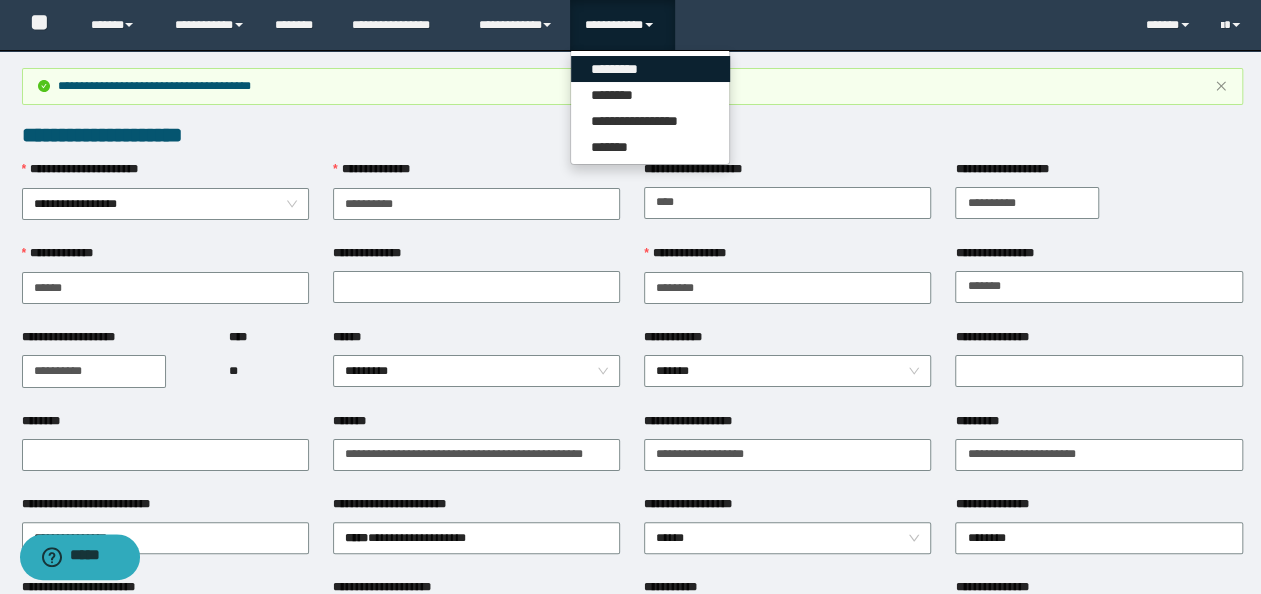 click on "*********" at bounding box center (650, 69) 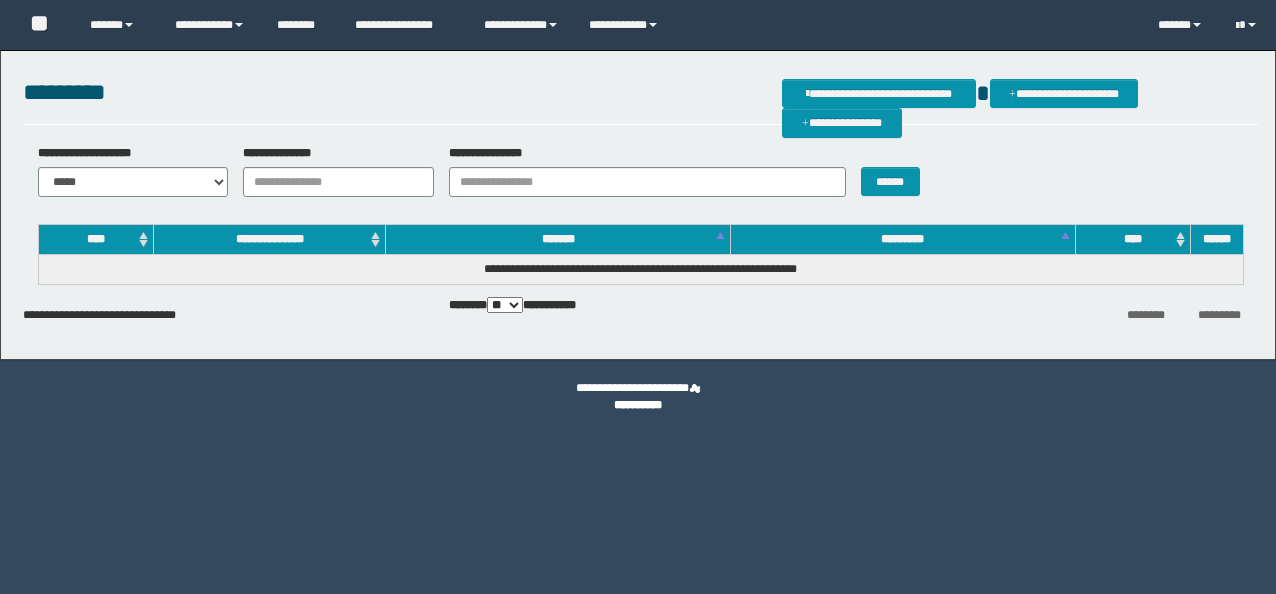 scroll, scrollTop: 0, scrollLeft: 0, axis: both 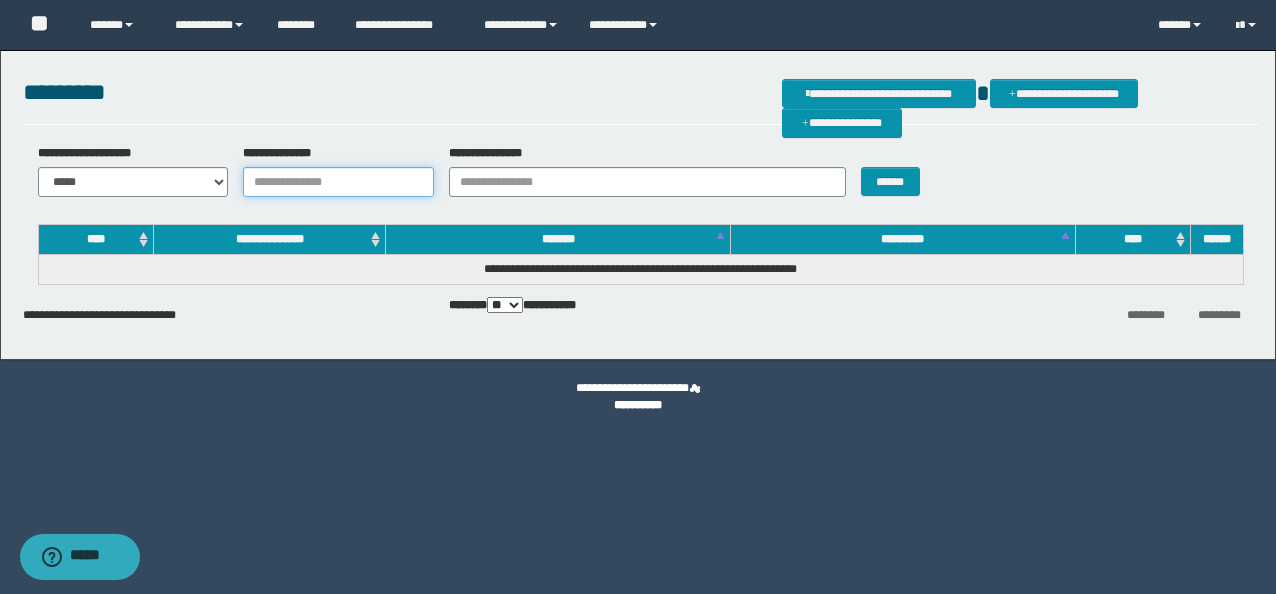 click on "**********" at bounding box center [338, 182] 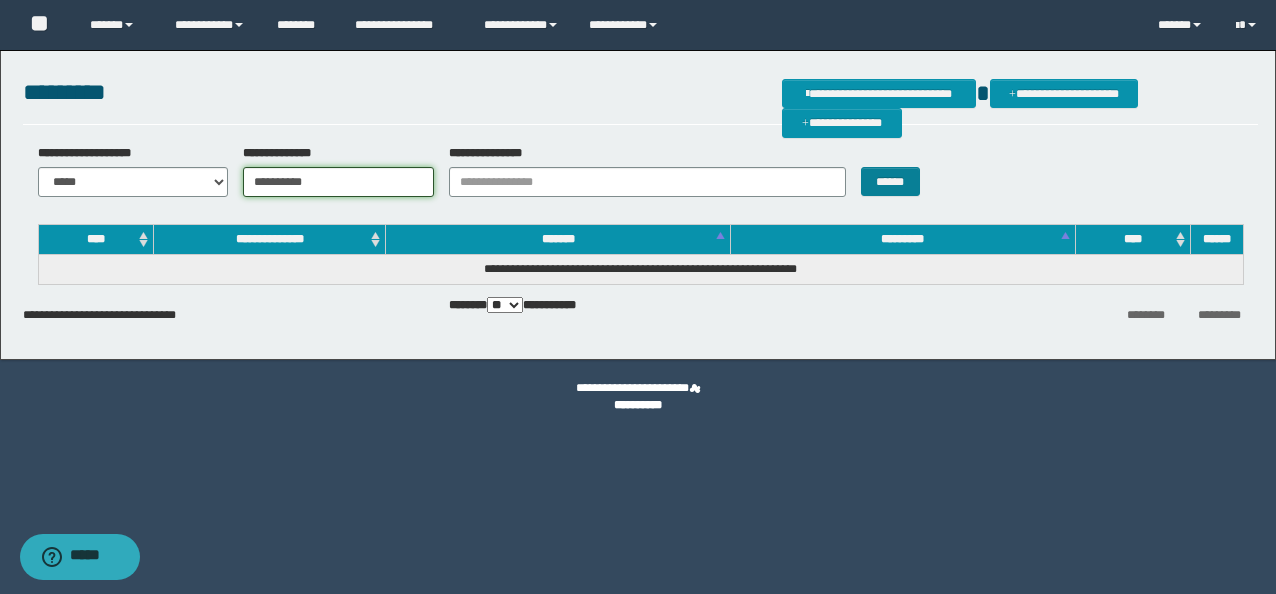 type on "**********" 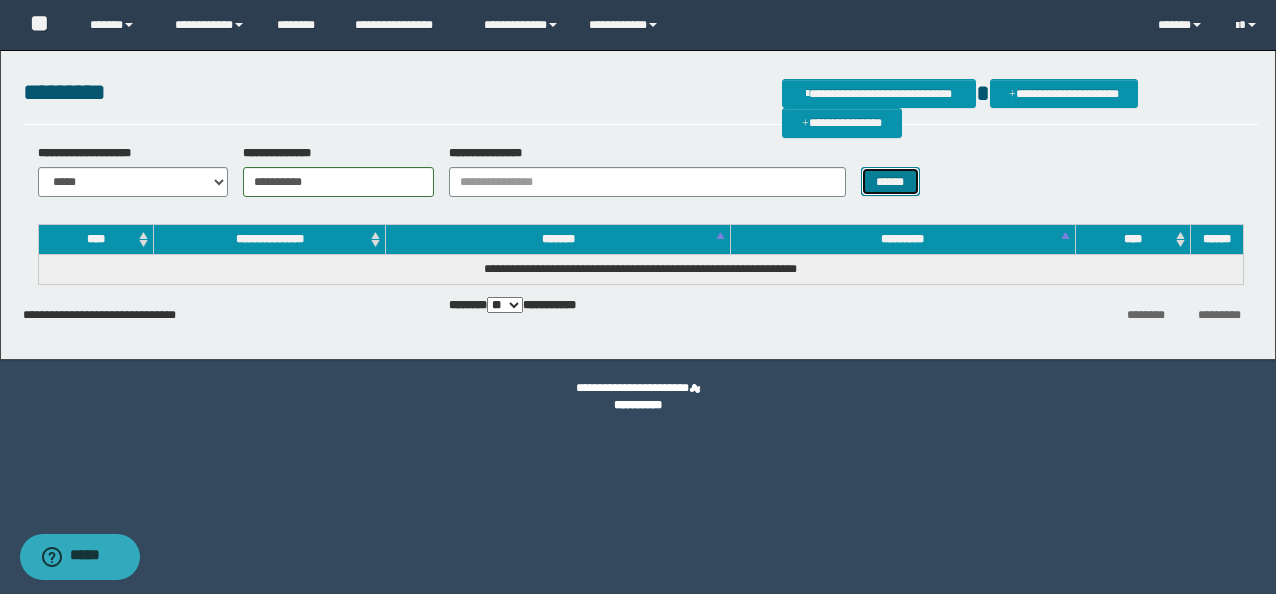 click on "******" at bounding box center [890, 181] 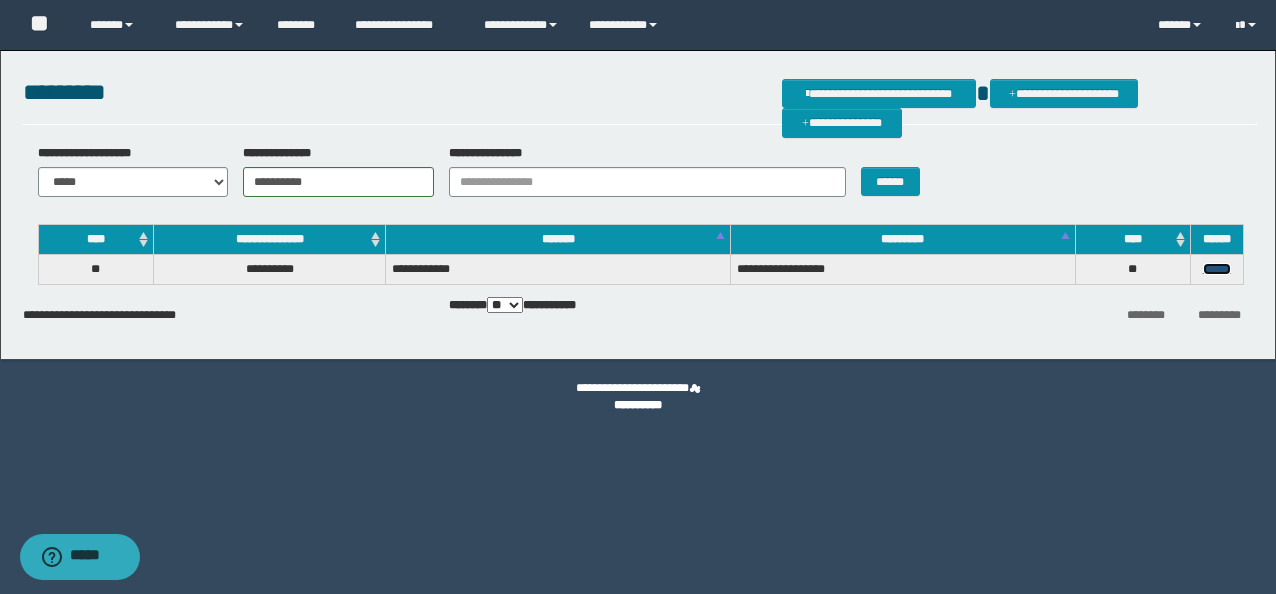 click on "******" at bounding box center (1217, 269) 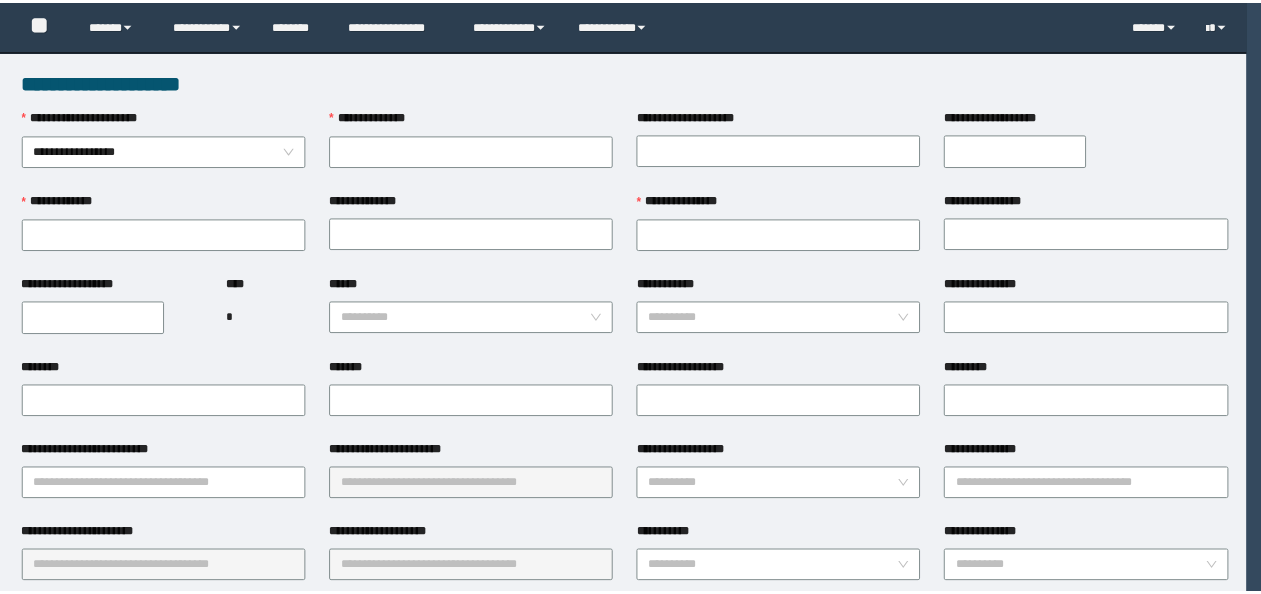 scroll, scrollTop: 0, scrollLeft: 0, axis: both 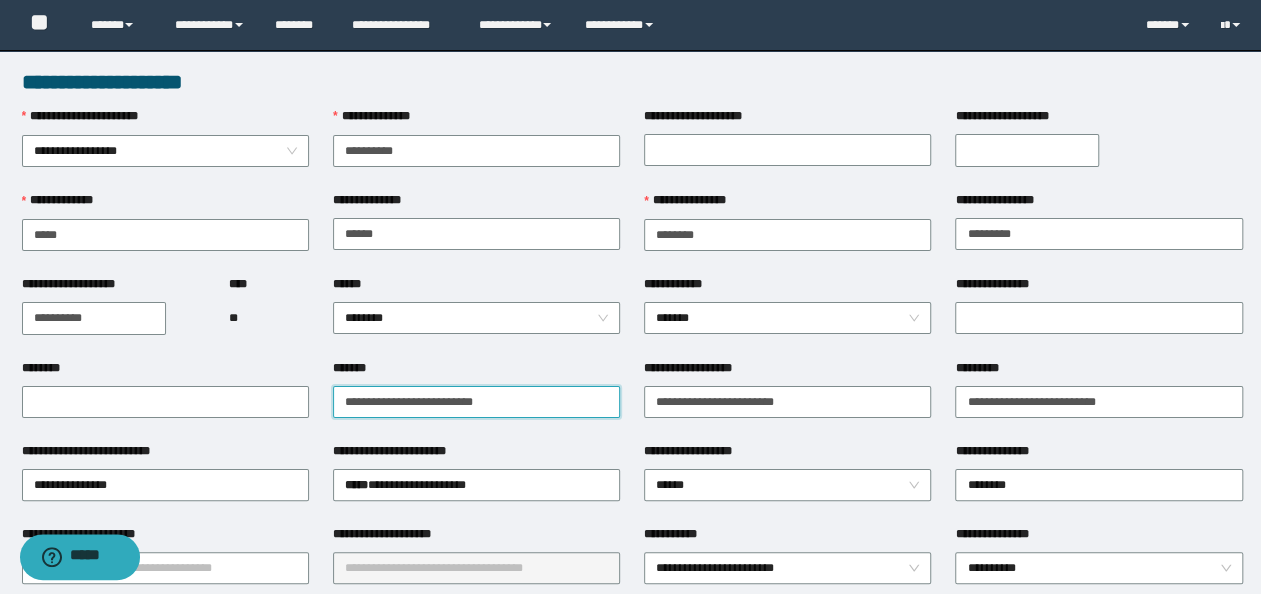 click on "*******" at bounding box center (476, 402) 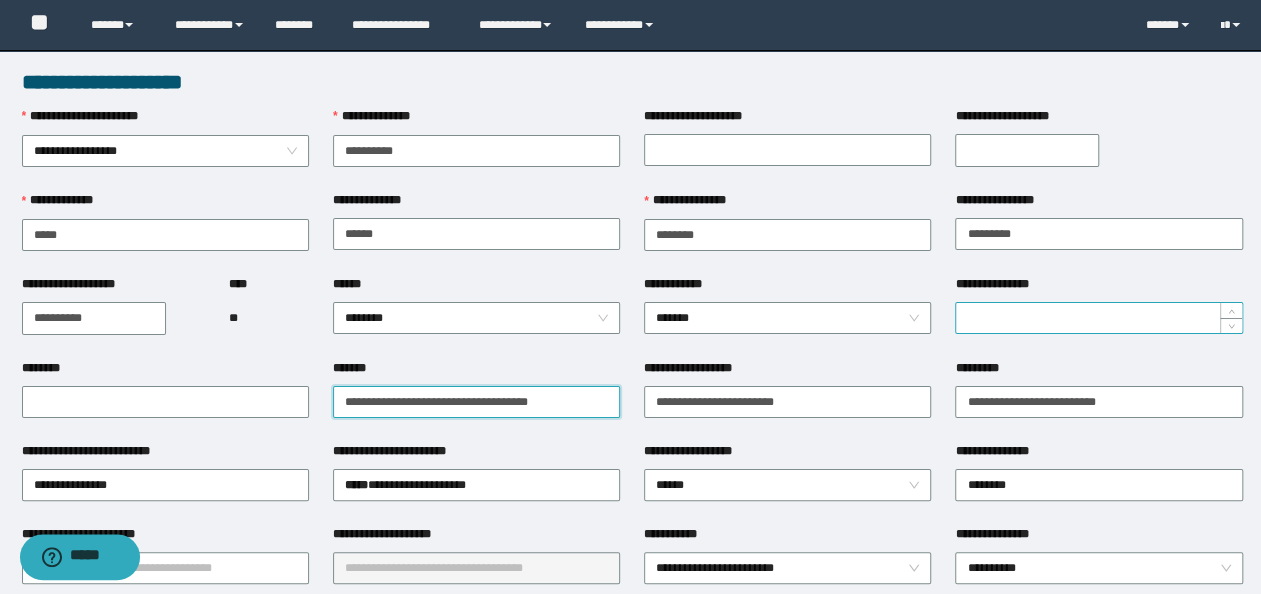 type on "**********" 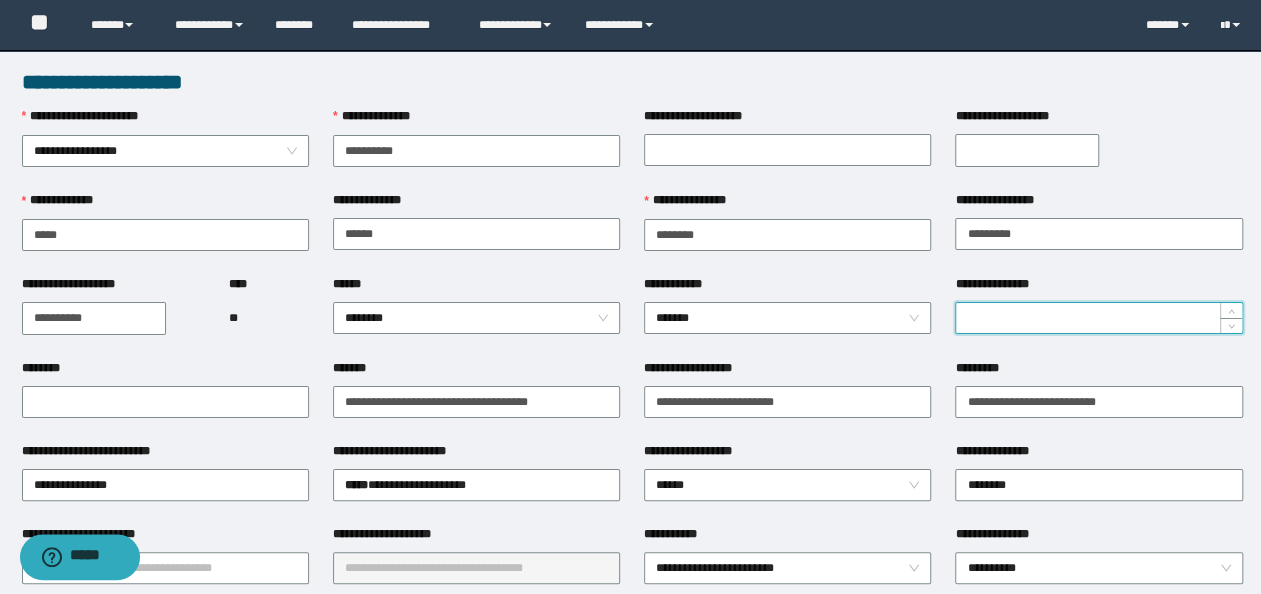click on "**********" at bounding box center (1098, 318) 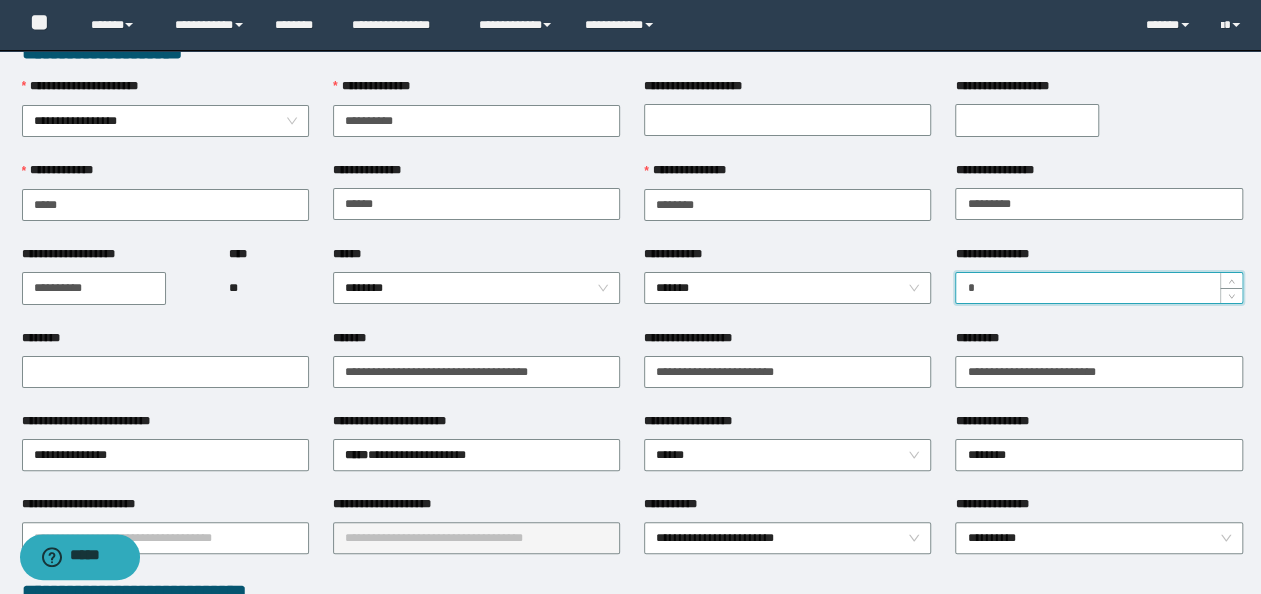 scroll, scrollTop: 0, scrollLeft: 0, axis: both 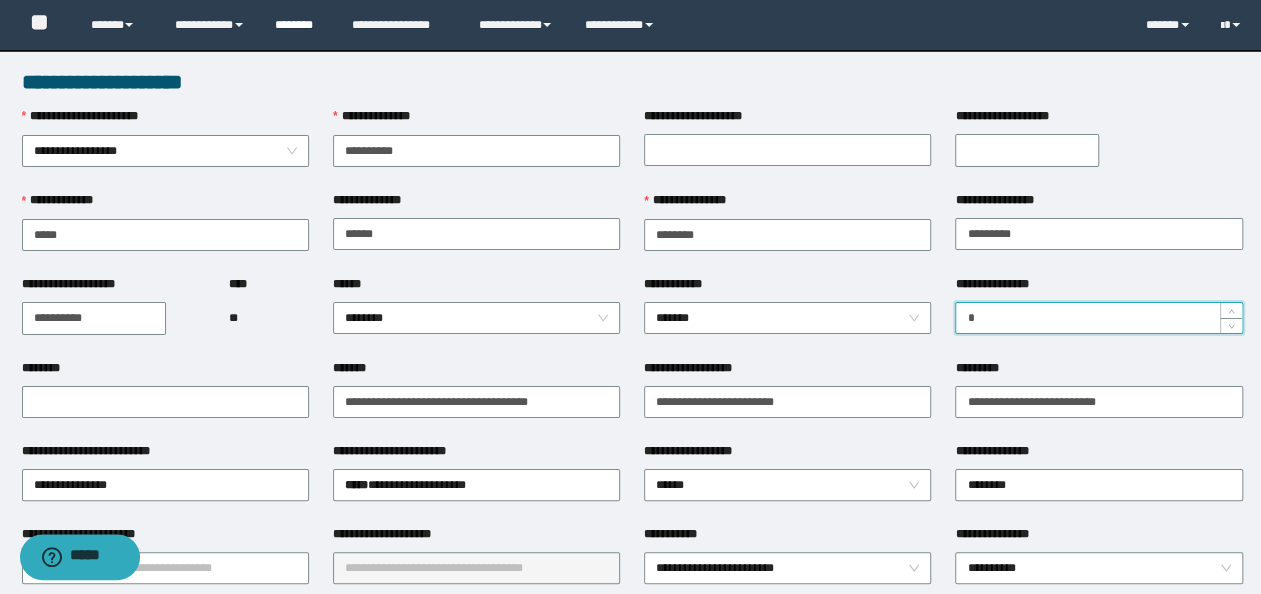 type on "*" 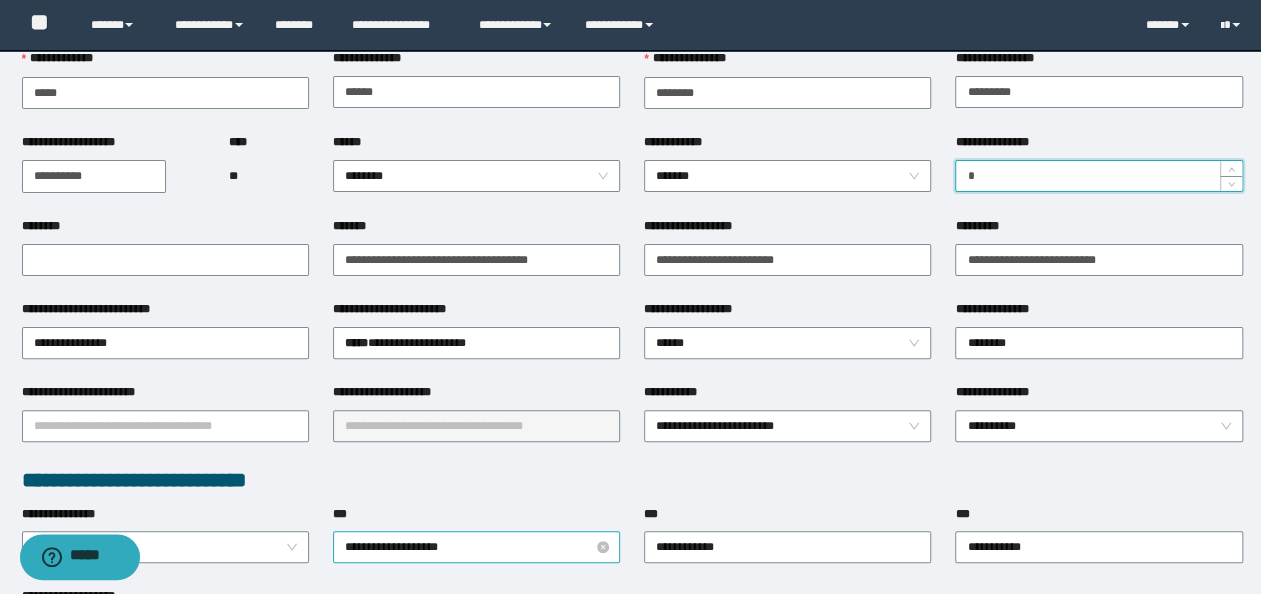 scroll, scrollTop: 200, scrollLeft: 0, axis: vertical 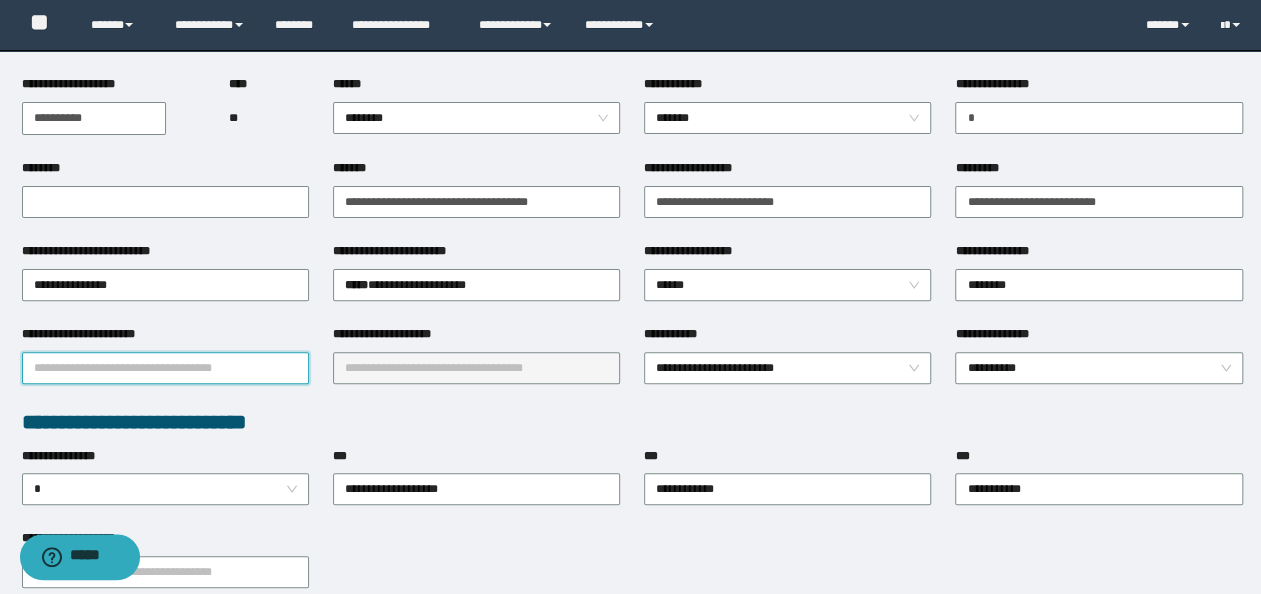 click on "**********" at bounding box center (165, 368) 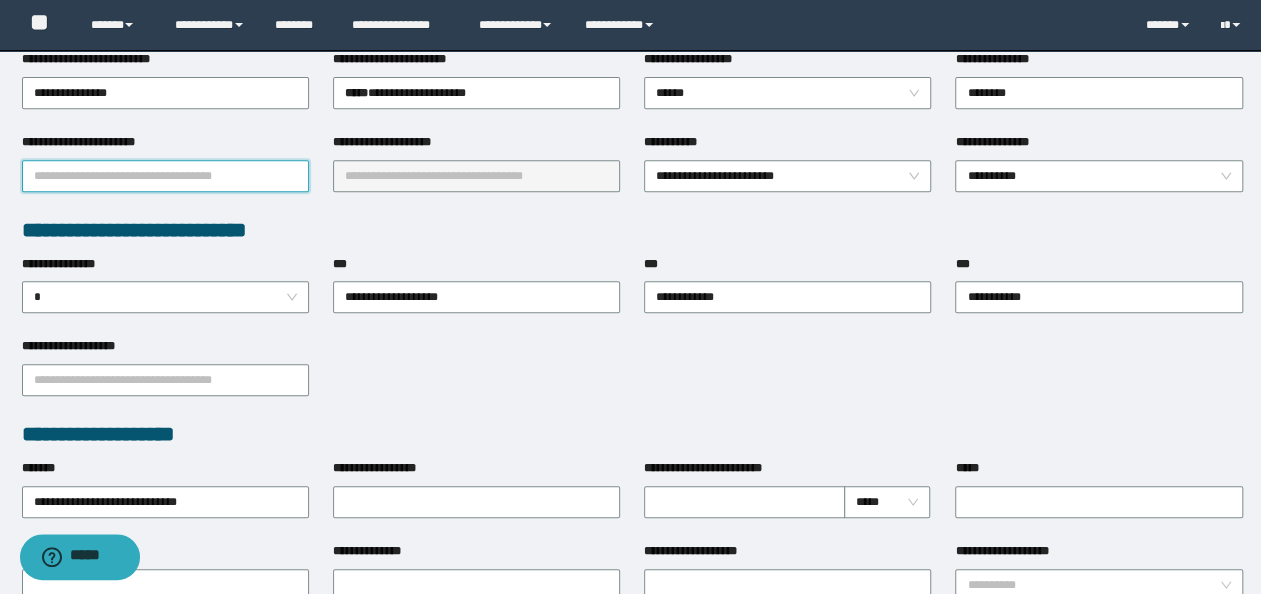 scroll, scrollTop: 400, scrollLeft: 0, axis: vertical 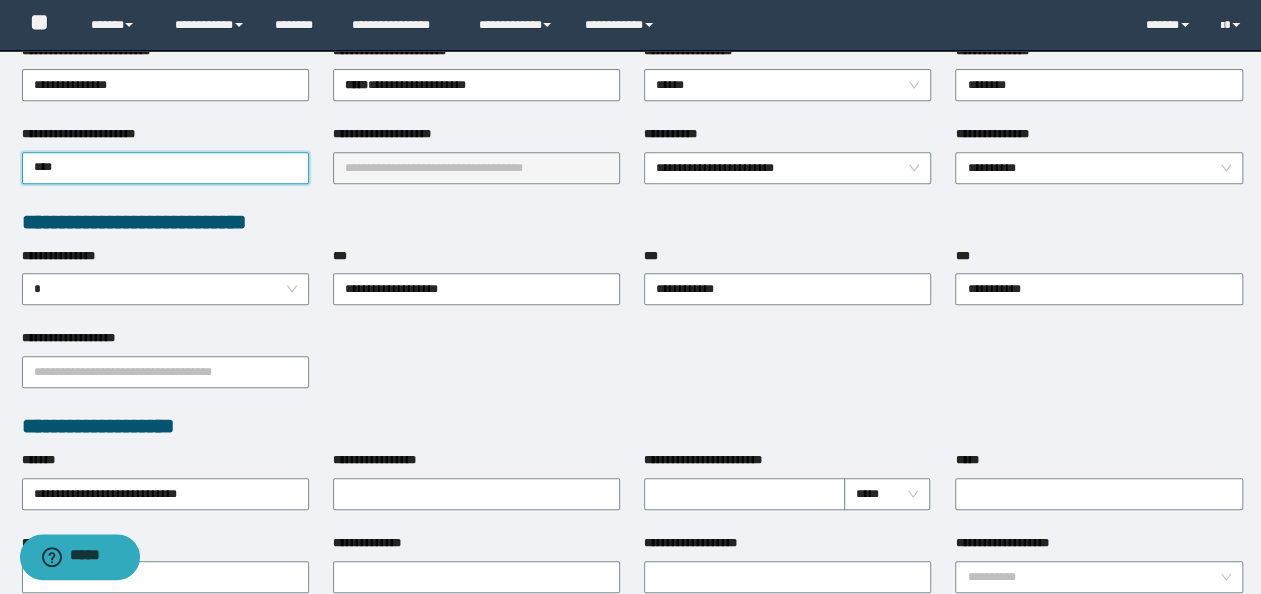 type on "*****" 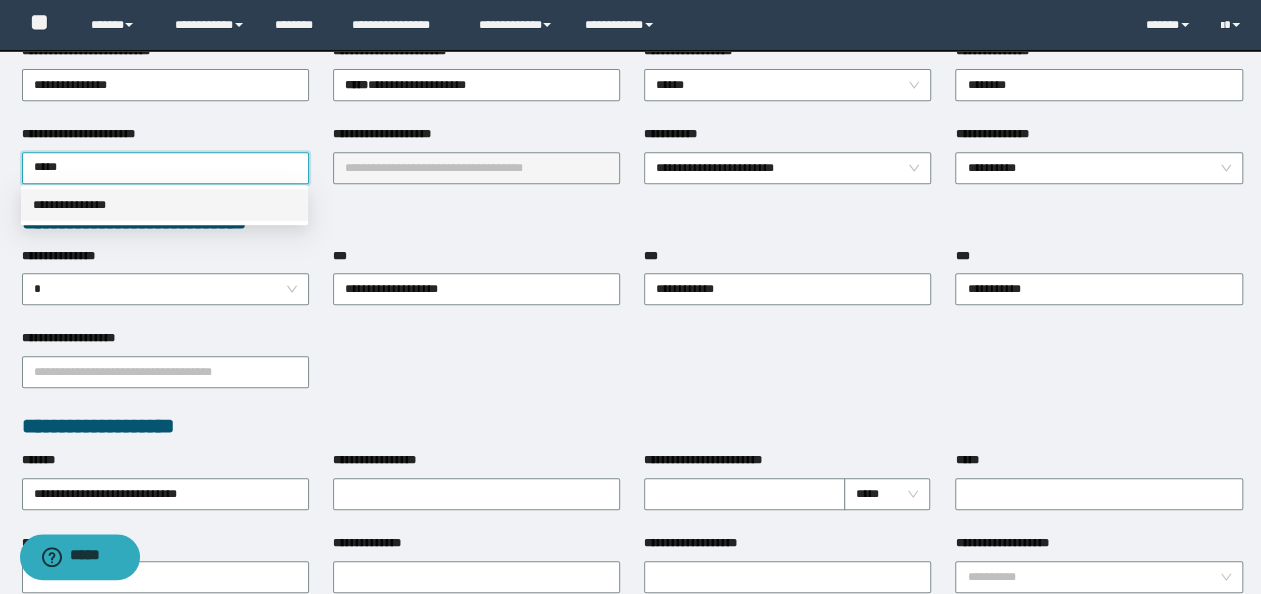 drag, startPoint x: 167, startPoint y: 207, endPoint x: 418, endPoint y: 146, distance: 258.30603 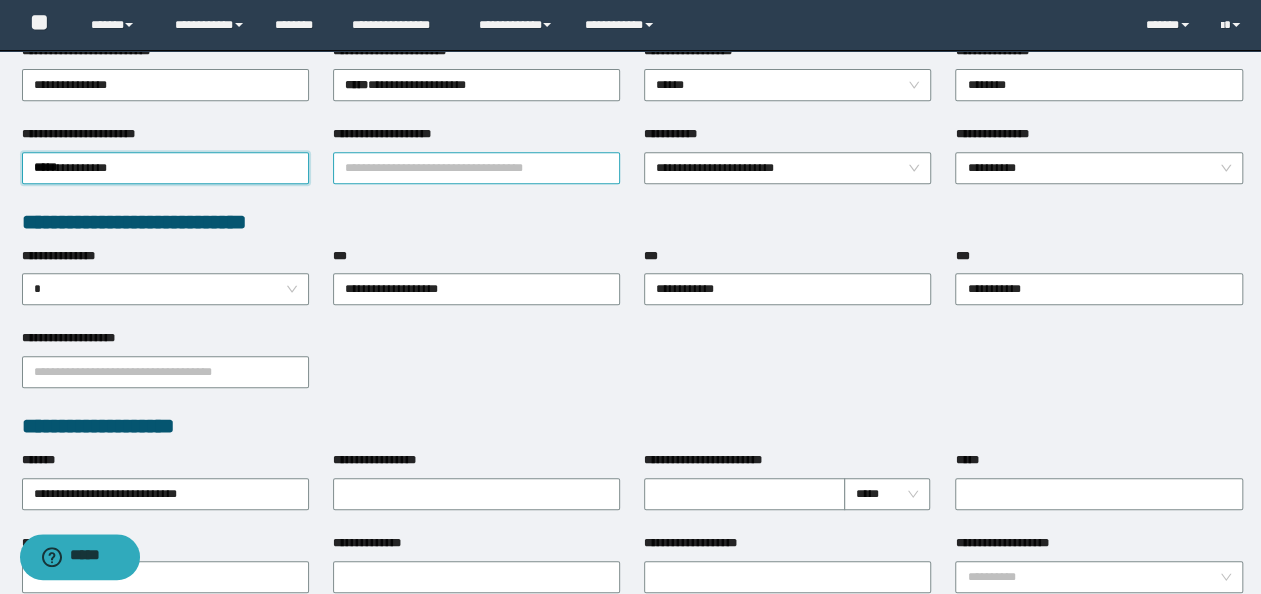 click on "**********" at bounding box center [476, 154] 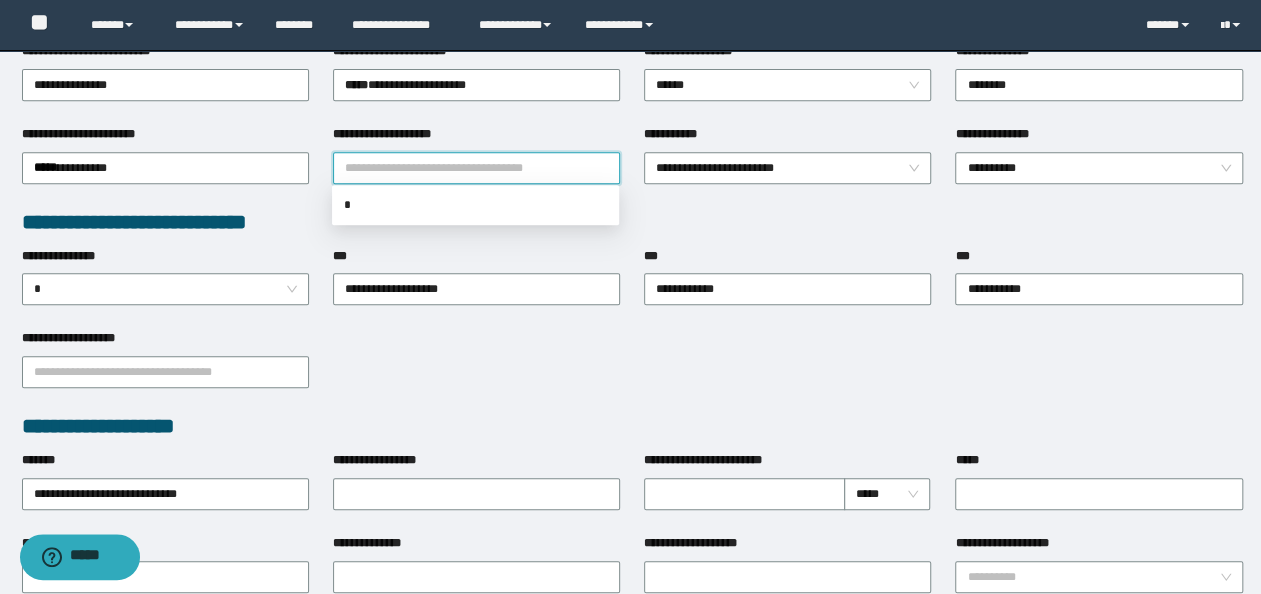 click on "**********" at bounding box center [476, 168] 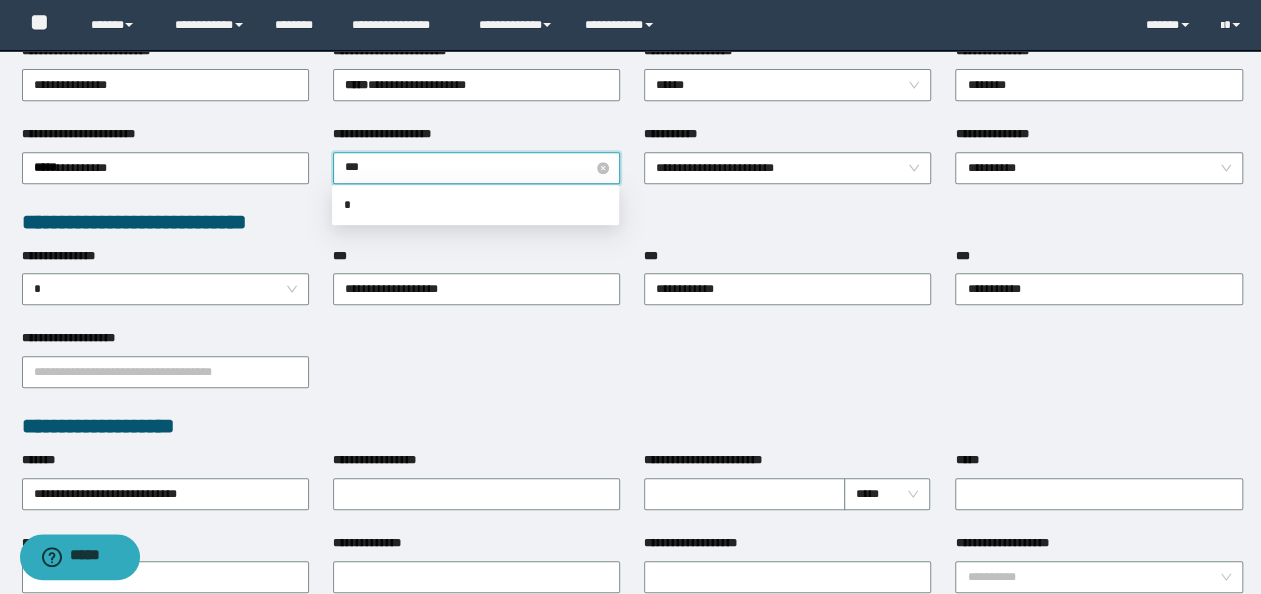 type on "****" 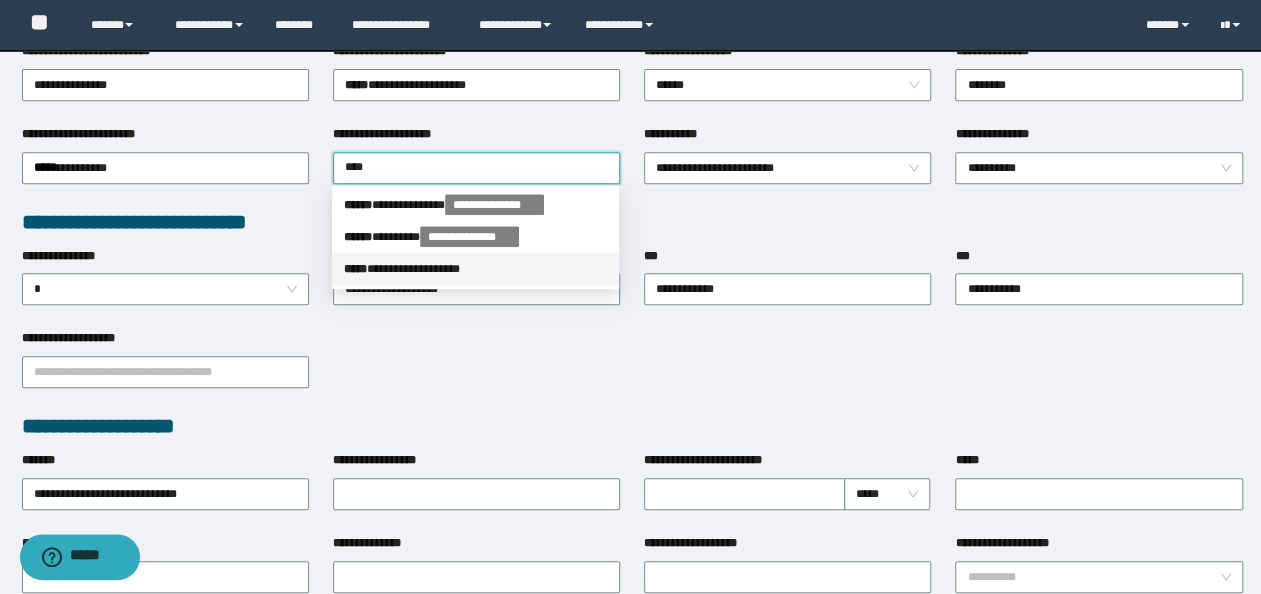 click on "**********" at bounding box center [475, 269] 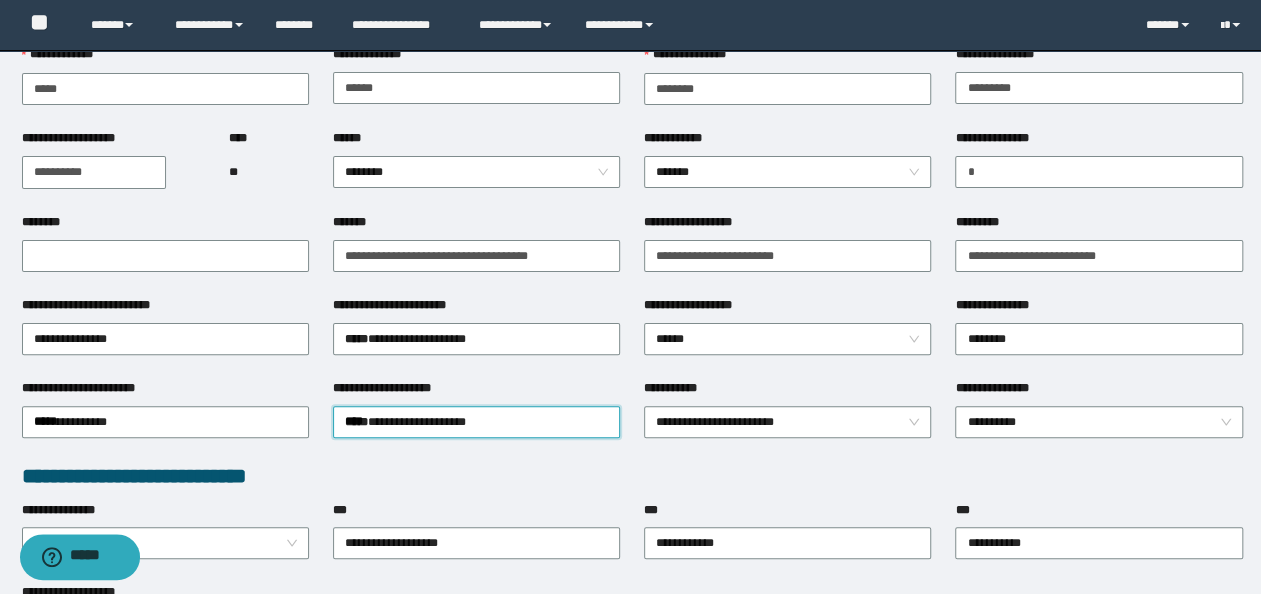 scroll, scrollTop: 0, scrollLeft: 0, axis: both 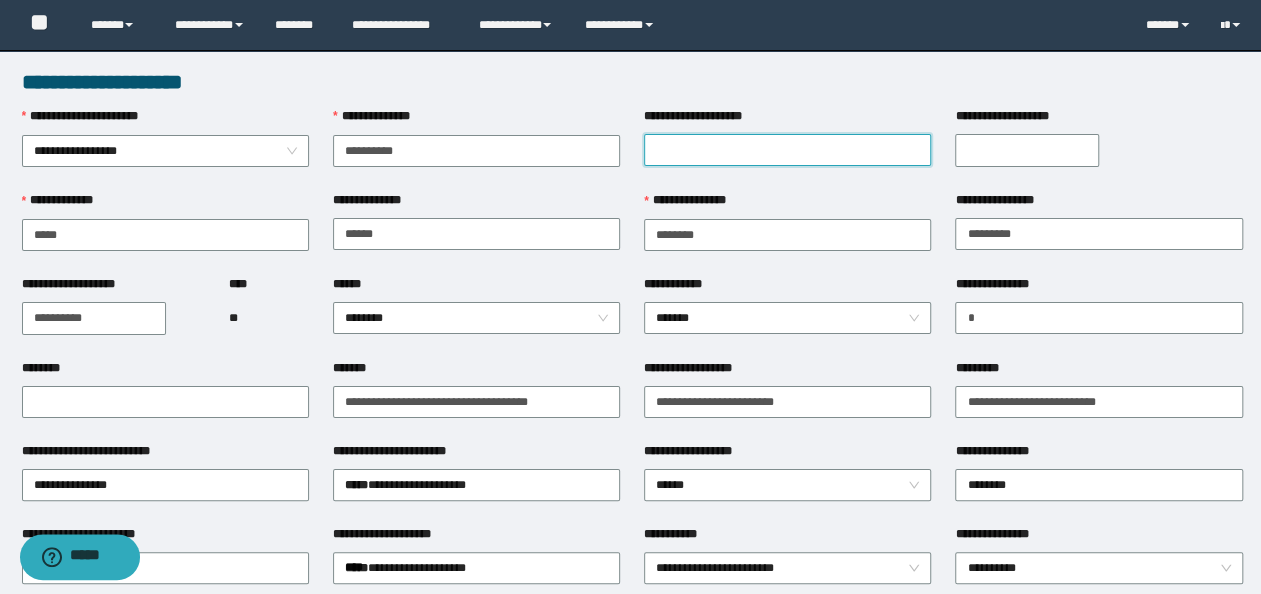 click on "**********" at bounding box center [787, 150] 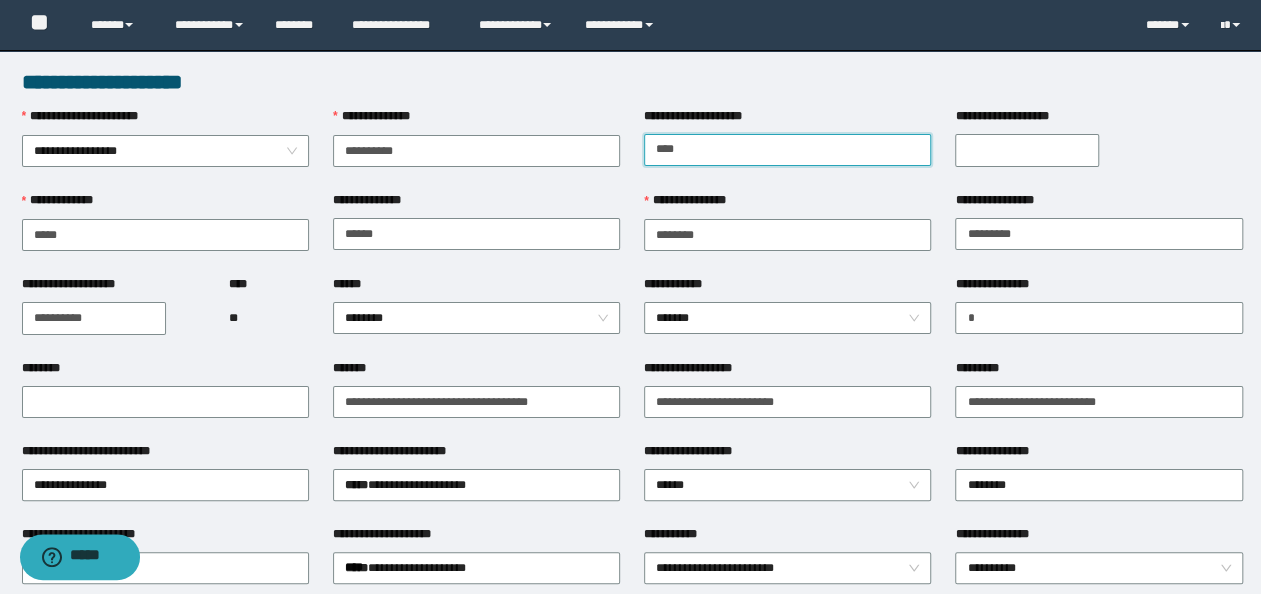 type on "****" 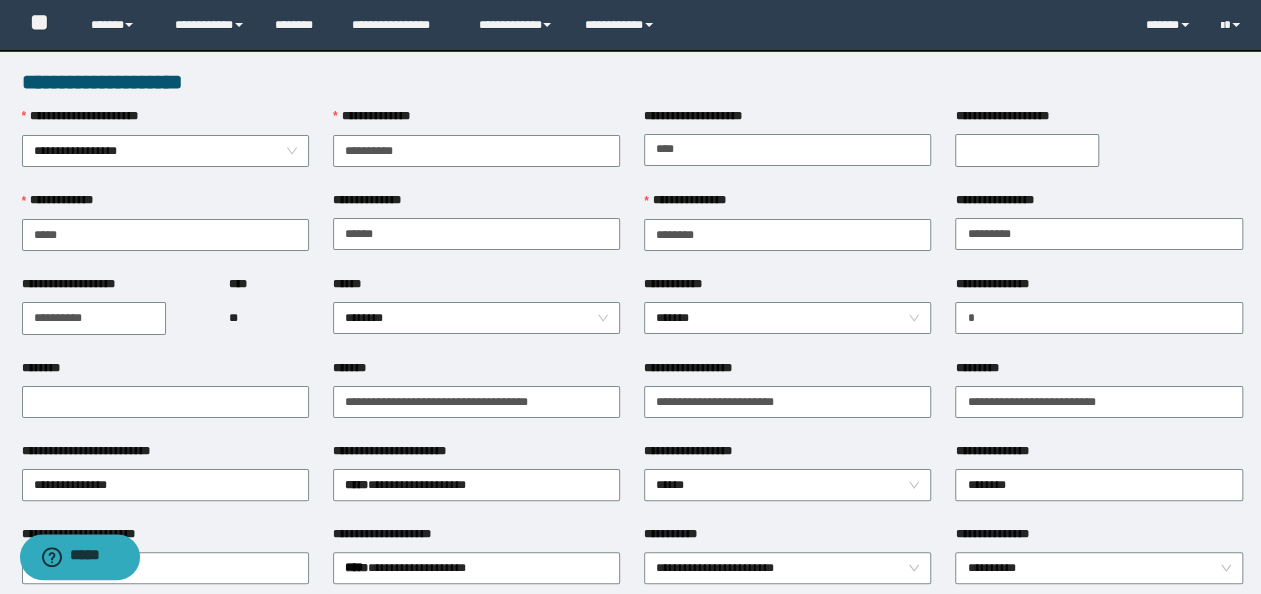 click on "**********" at bounding box center (1098, 317) 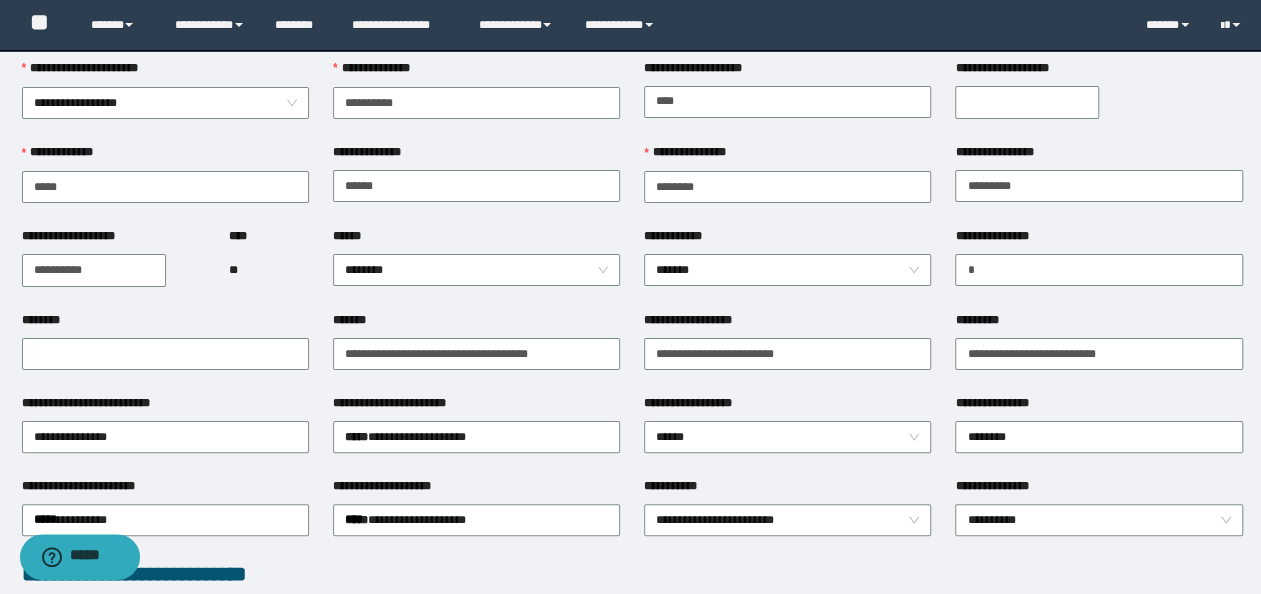 scroll, scrollTop: 0, scrollLeft: 0, axis: both 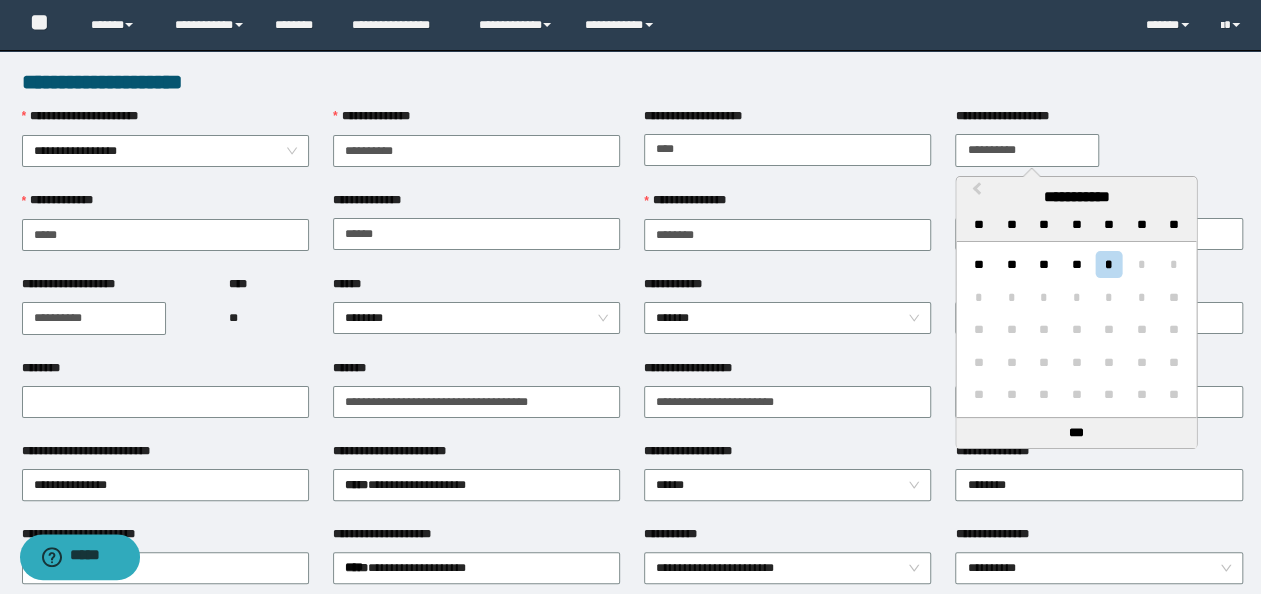 click on "**********" at bounding box center (1027, 150) 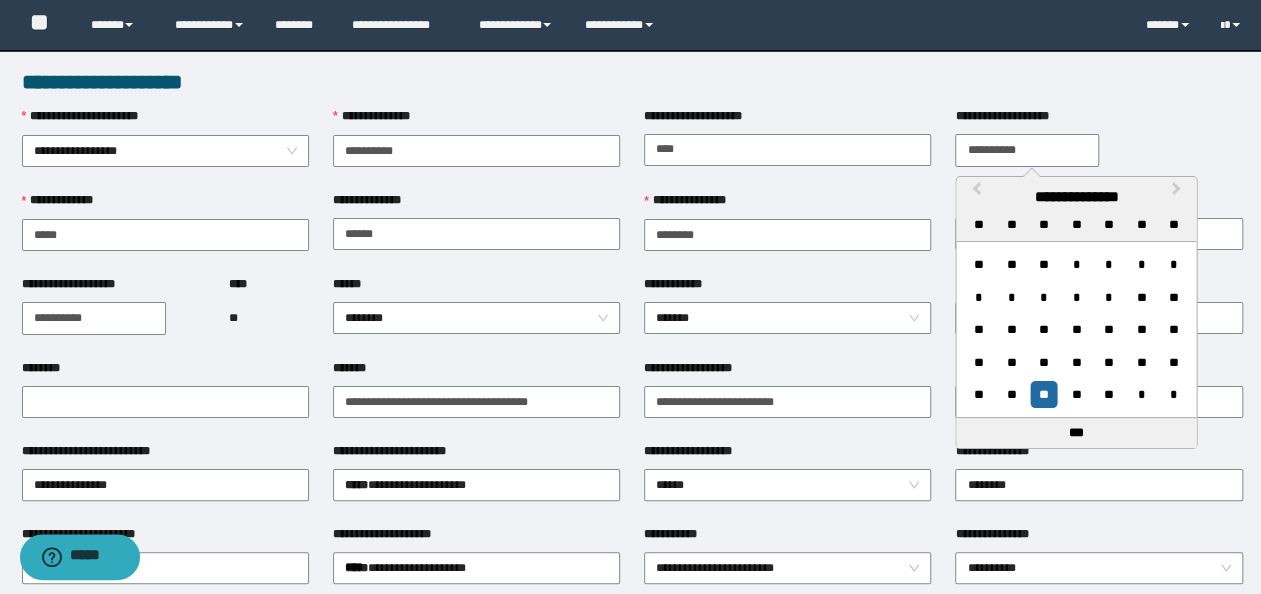 type on "**********" 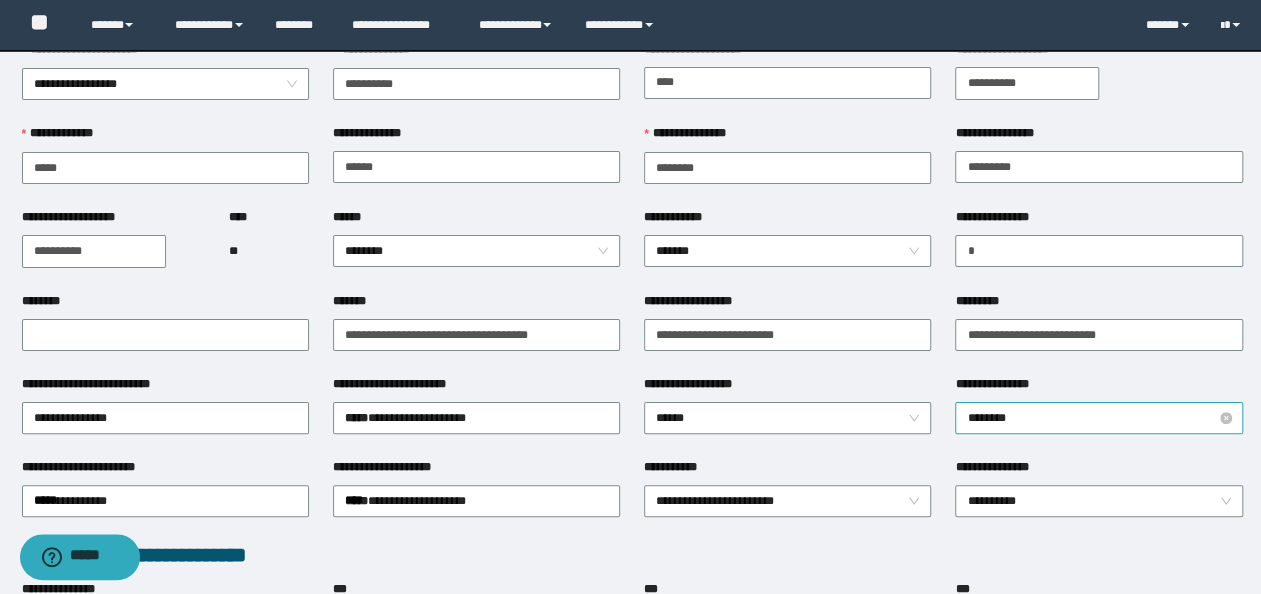 scroll, scrollTop: 200, scrollLeft: 0, axis: vertical 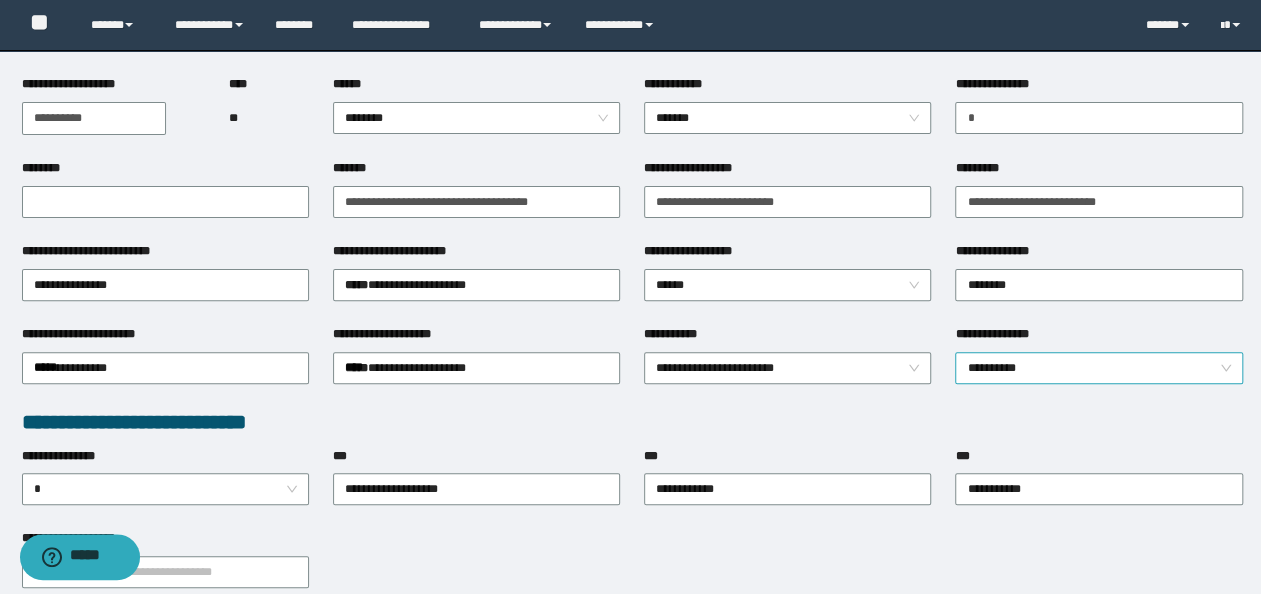 click on "**********" at bounding box center [1098, 368] 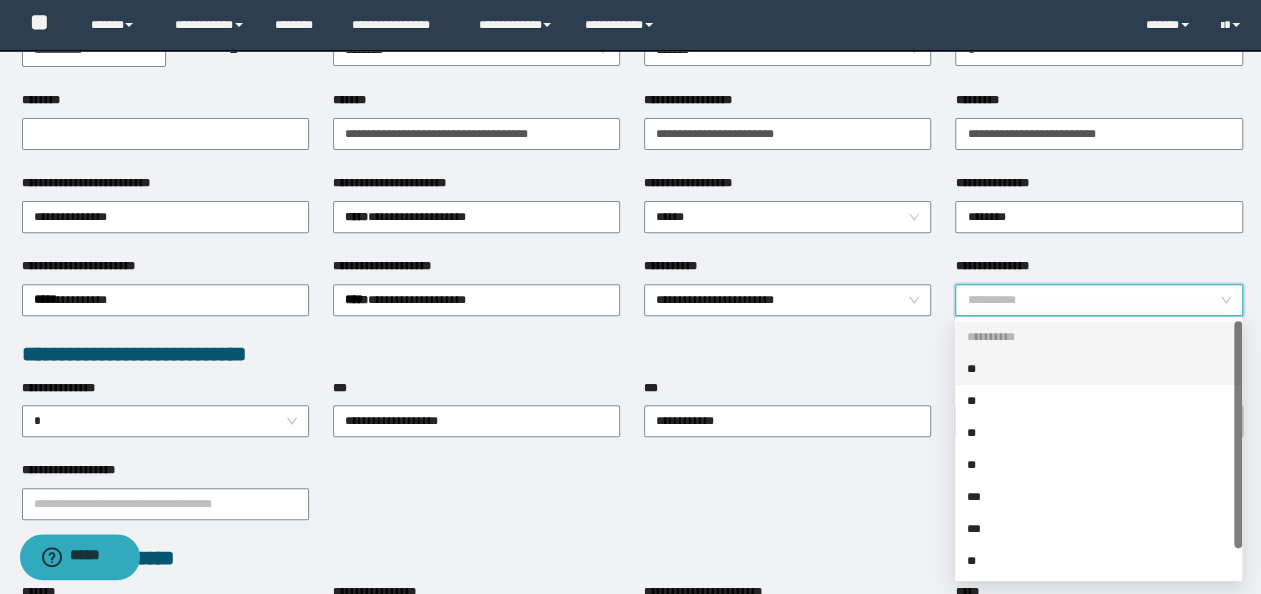 scroll, scrollTop: 300, scrollLeft: 0, axis: vertical 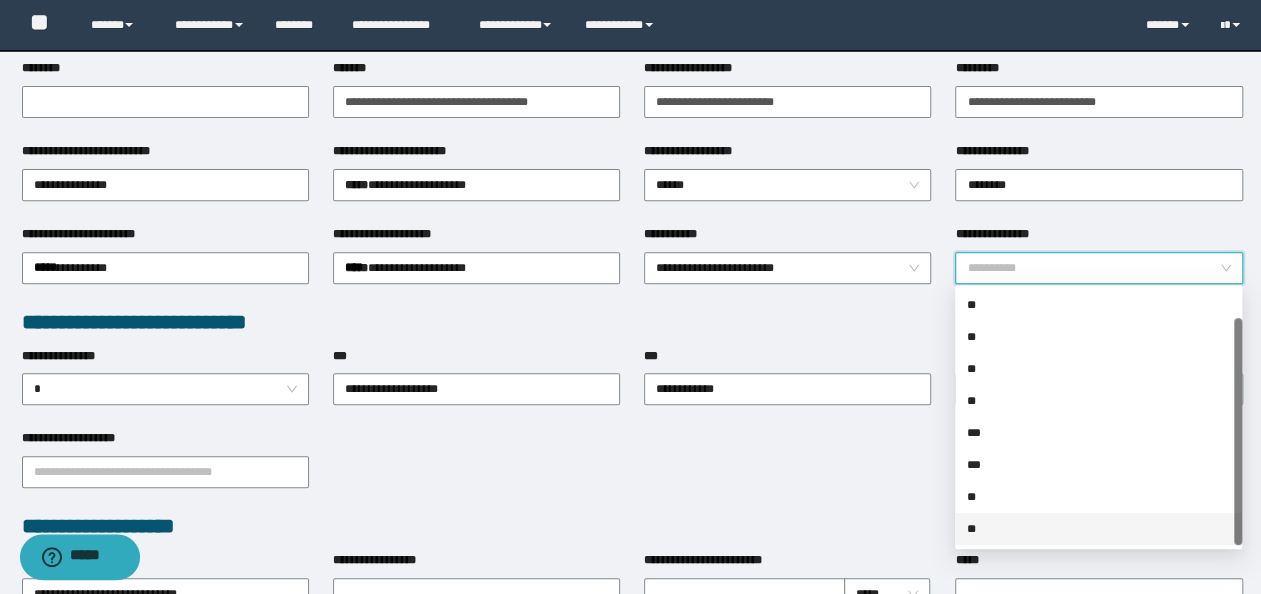 click on "**" at bounding box center (1098, 529) 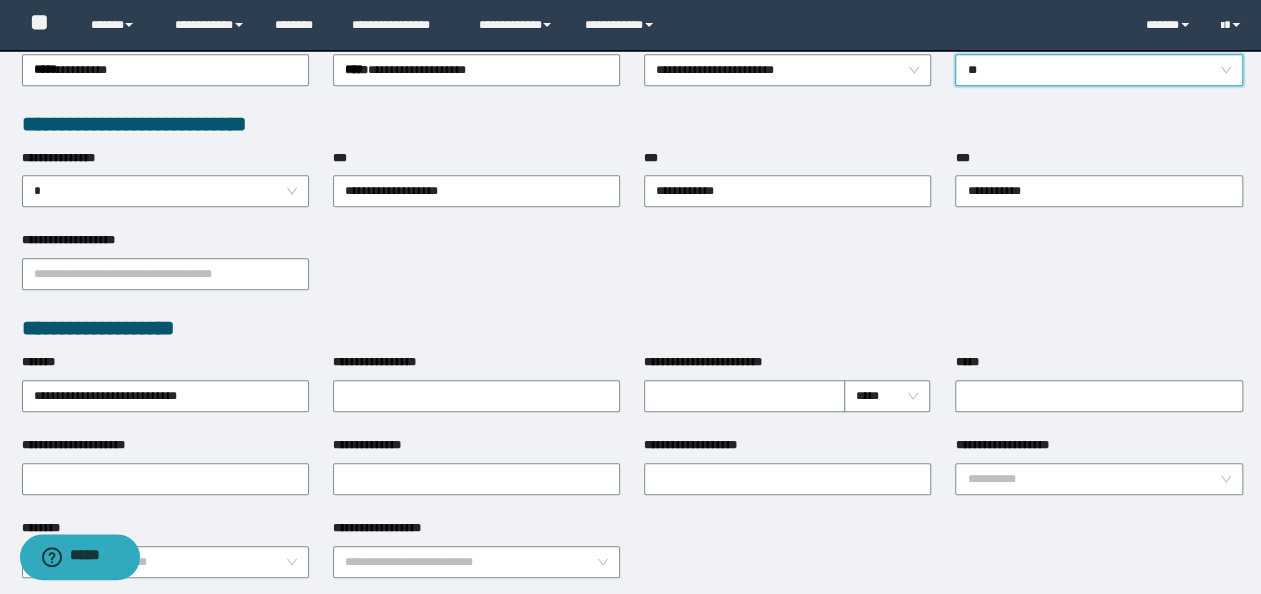 scroll, scrollTop: 500, scrollLeft: 0, axis: vertical 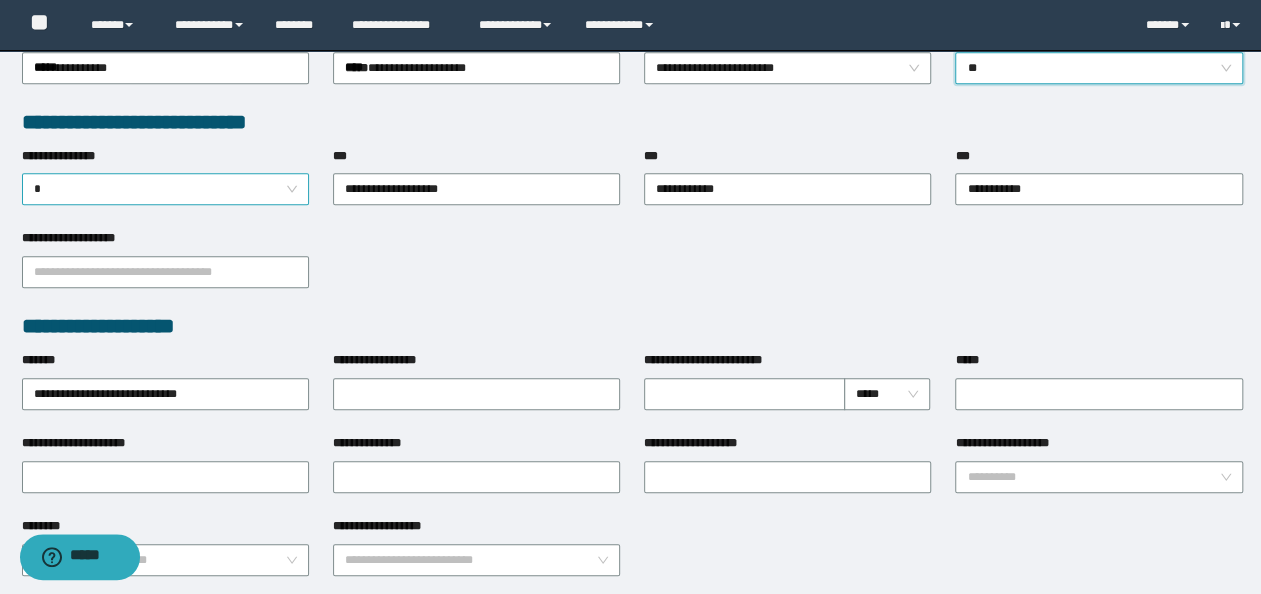 click on "*" at bounding box center (166, 189) 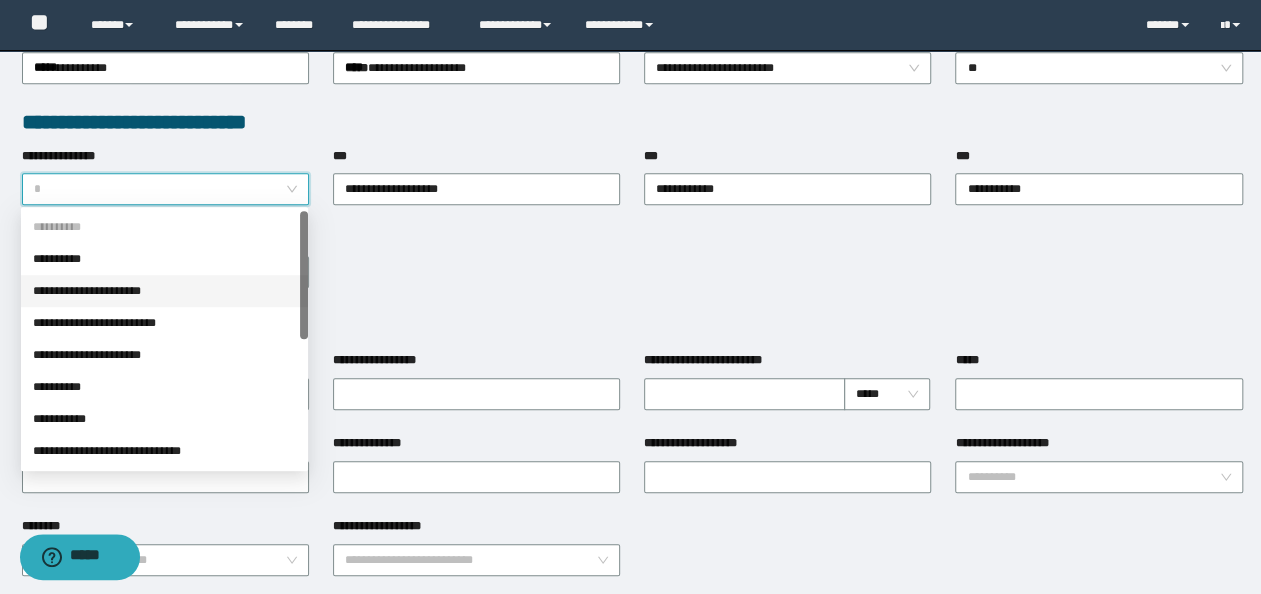 click on "**********" at bounding box center (164, 291) 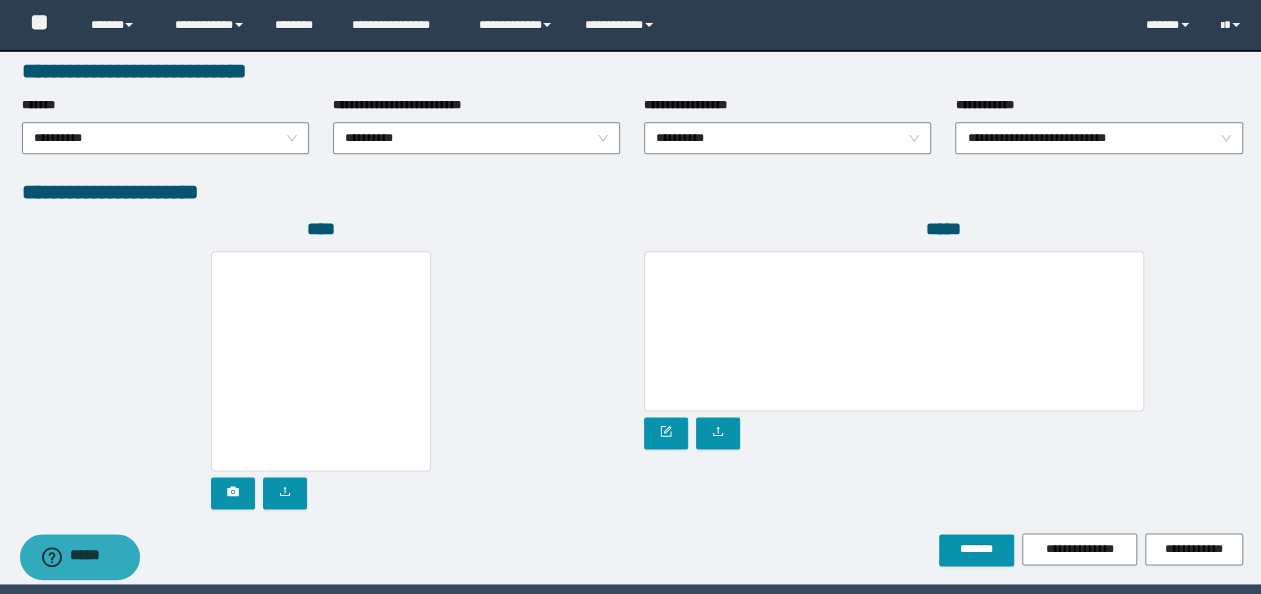 scroll, scrollTop: 1108, scrollLeft: 0, axis: vertical 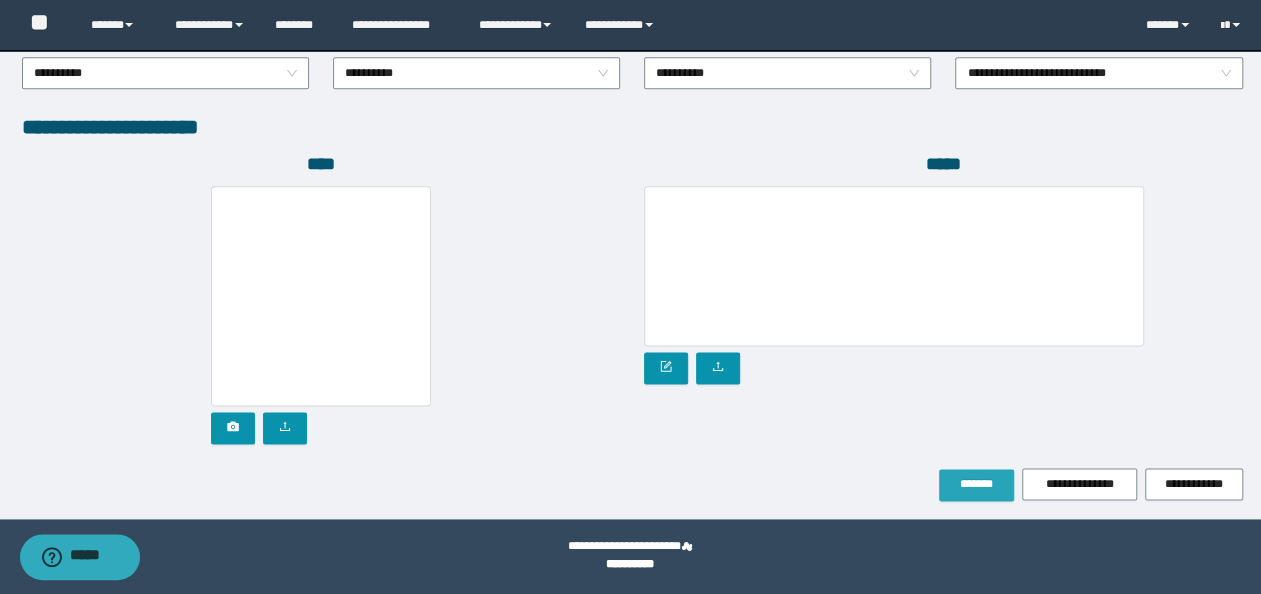 click on "*******" at bounding box center [976, 484] 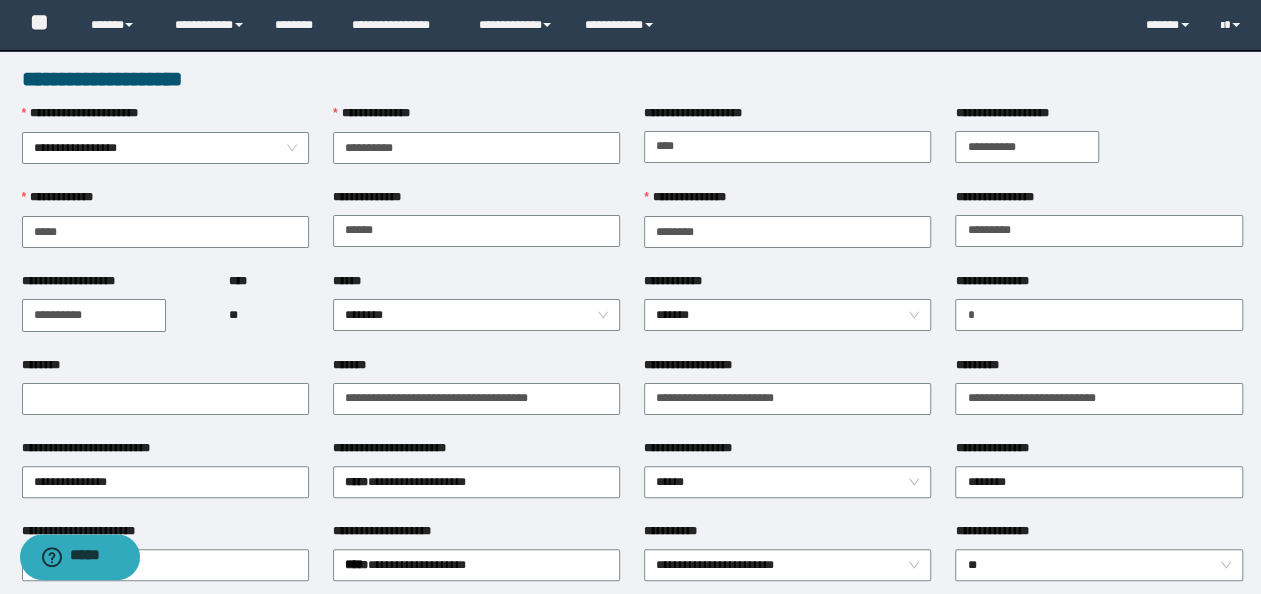 scroll, scrollTop: 0, scrollLeft: 0, axis: both 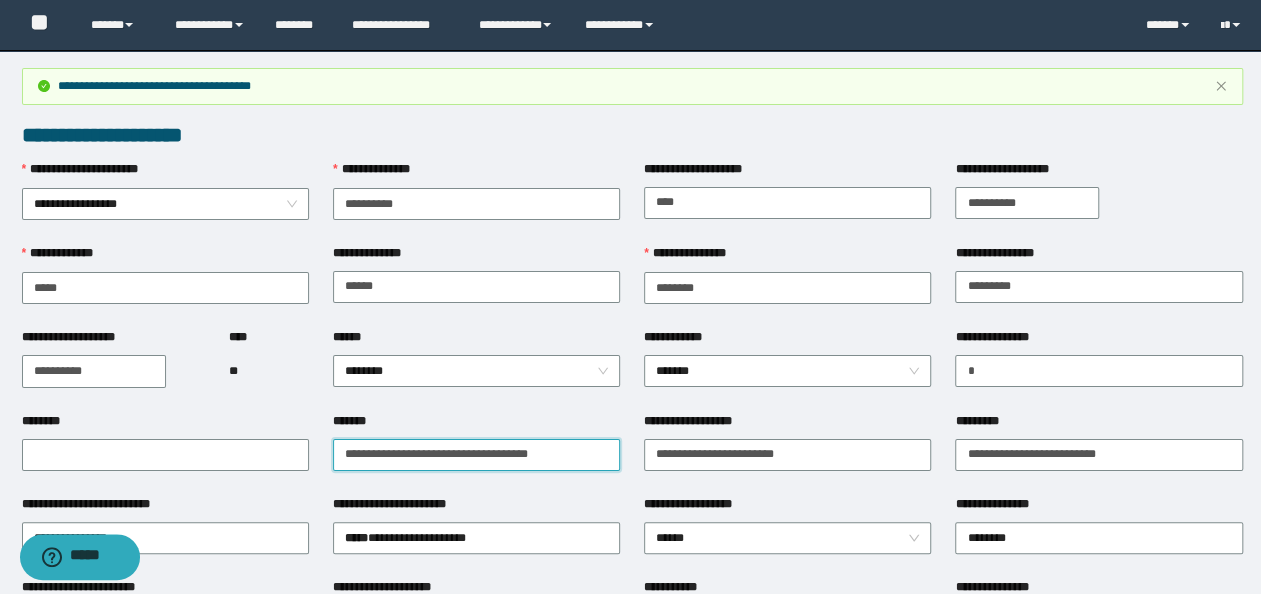 drag, startPoint x: 577, startPoint y: 455, endPoint x: 0, endPoint y: 407, distance: 578.9931 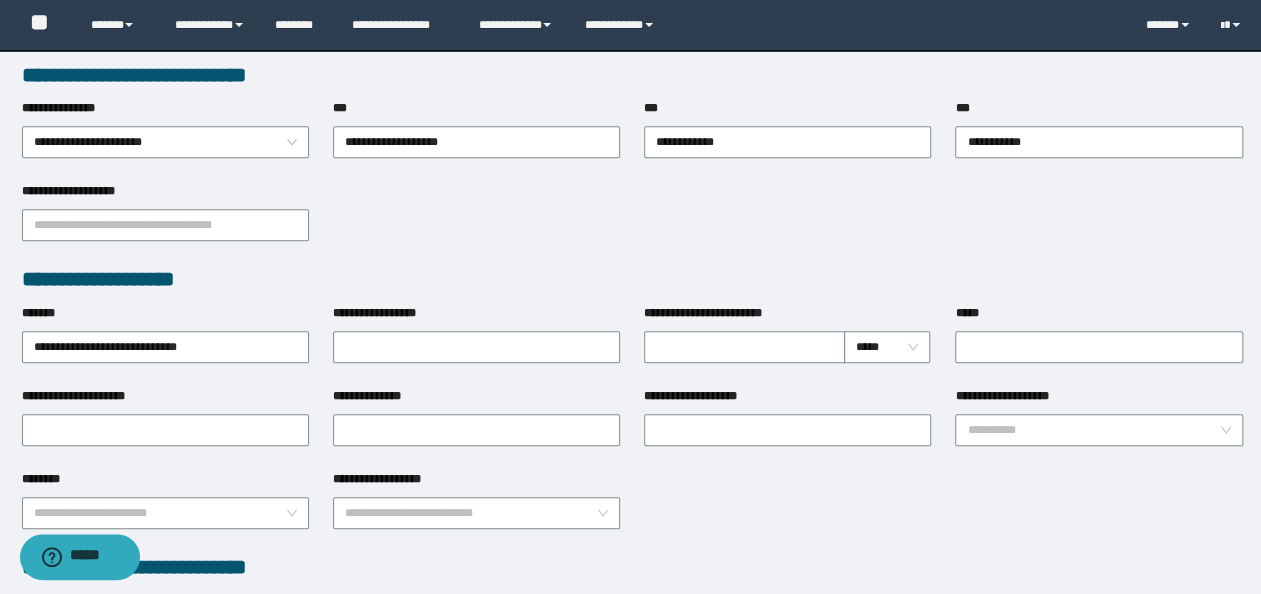 scroll, scrollTop: 1100, scrollLeft: 0, axis: vertical 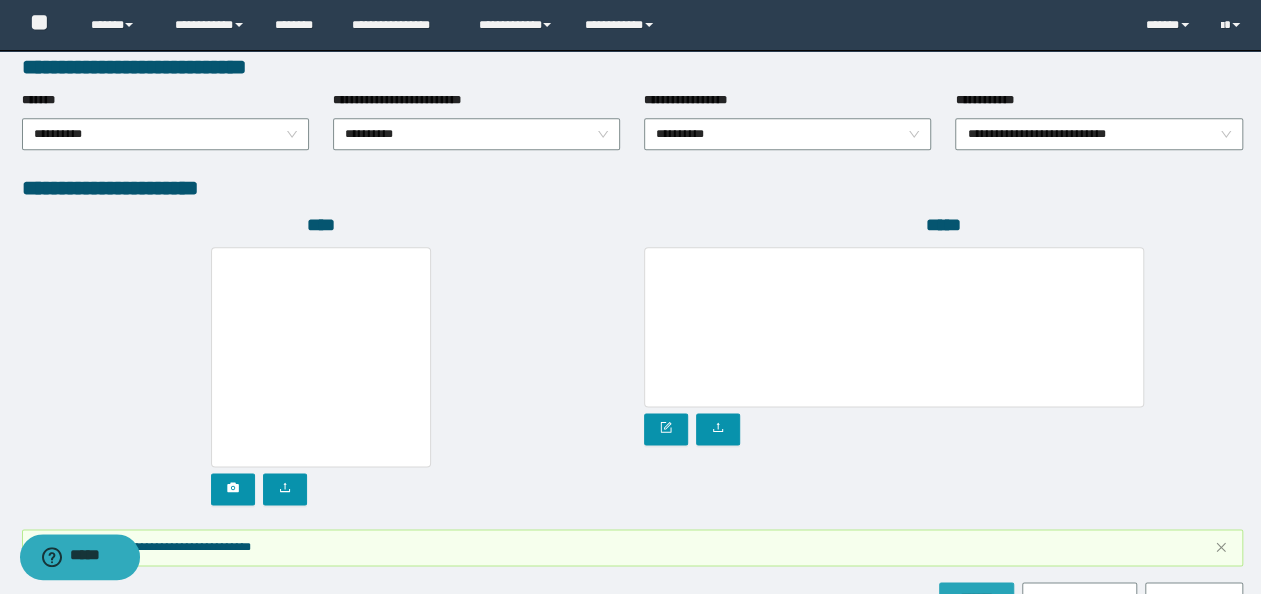 drag, startPoint x: 993, startPoint y: 588, endPoint x: 792, endPoint y: 328, distance: 328.63507 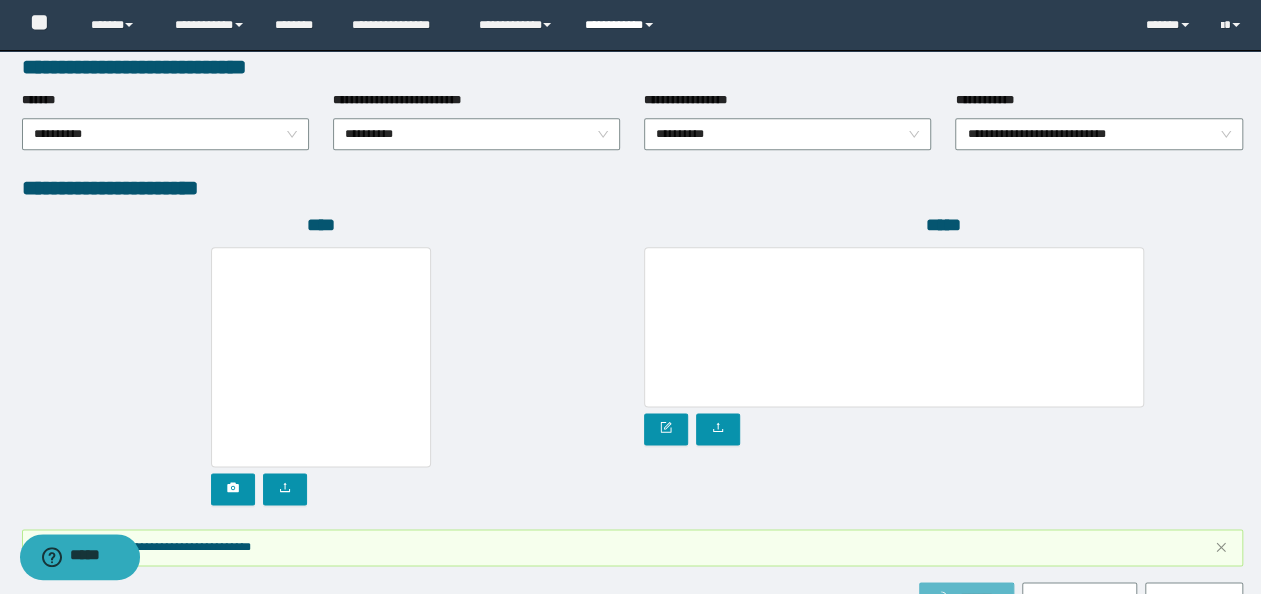 click on "**********" at bounding box center (622, 25) 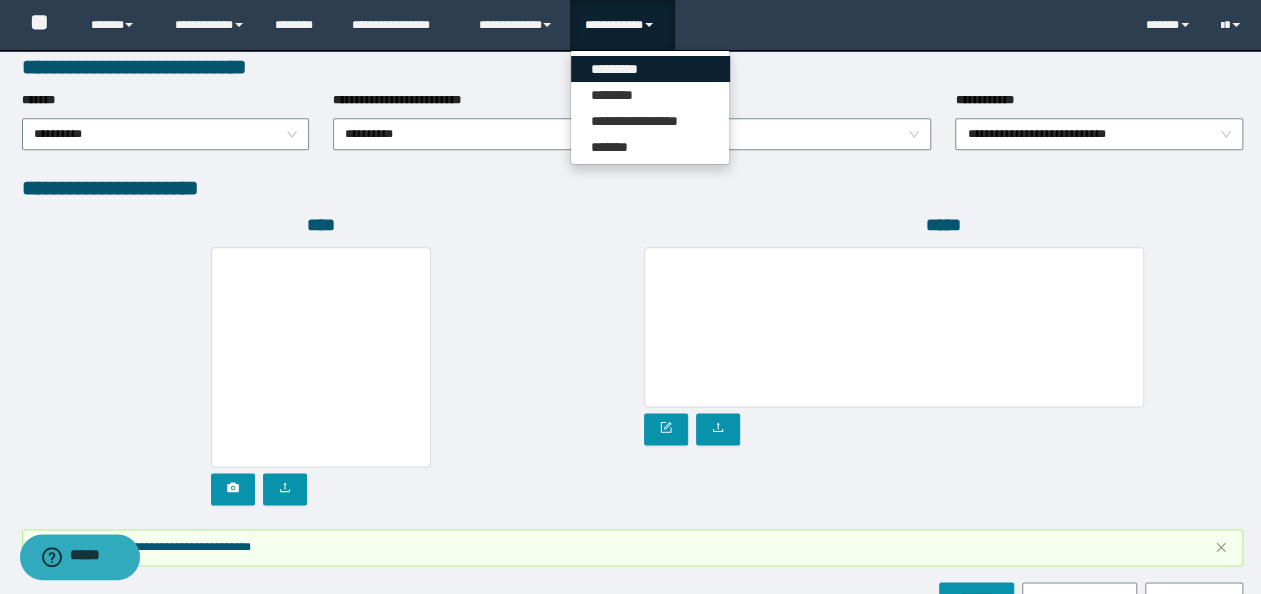 click on "*********" at bounding box center [650, 69] 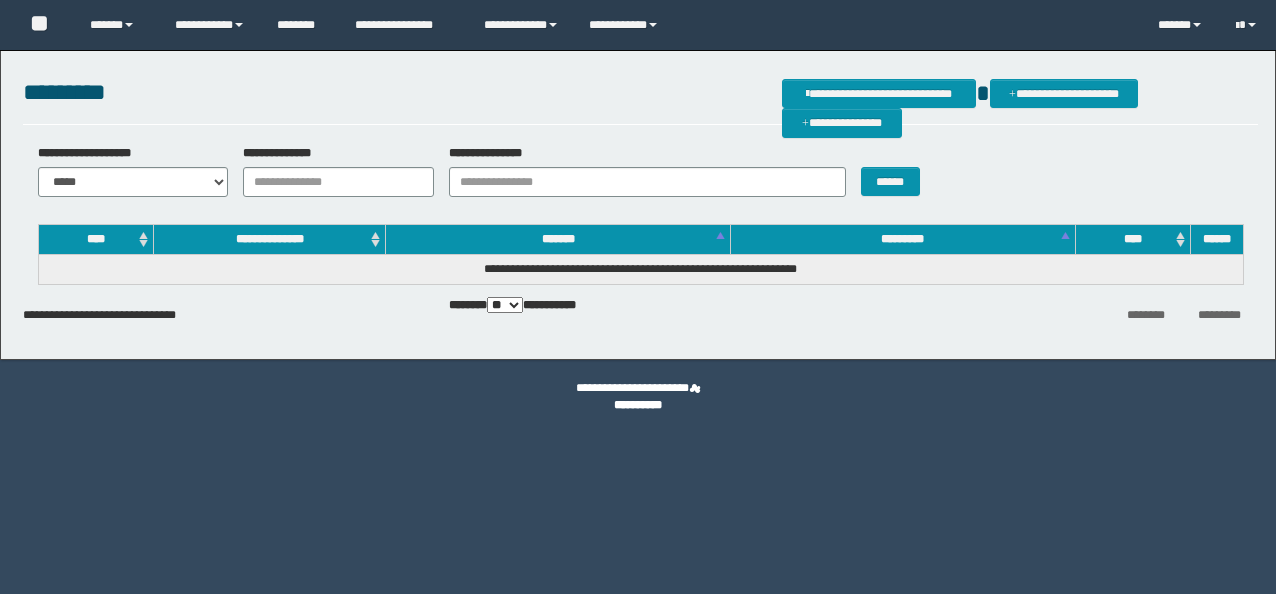scroll, scrollTop: 0, scrollLeft: 0, axis: both 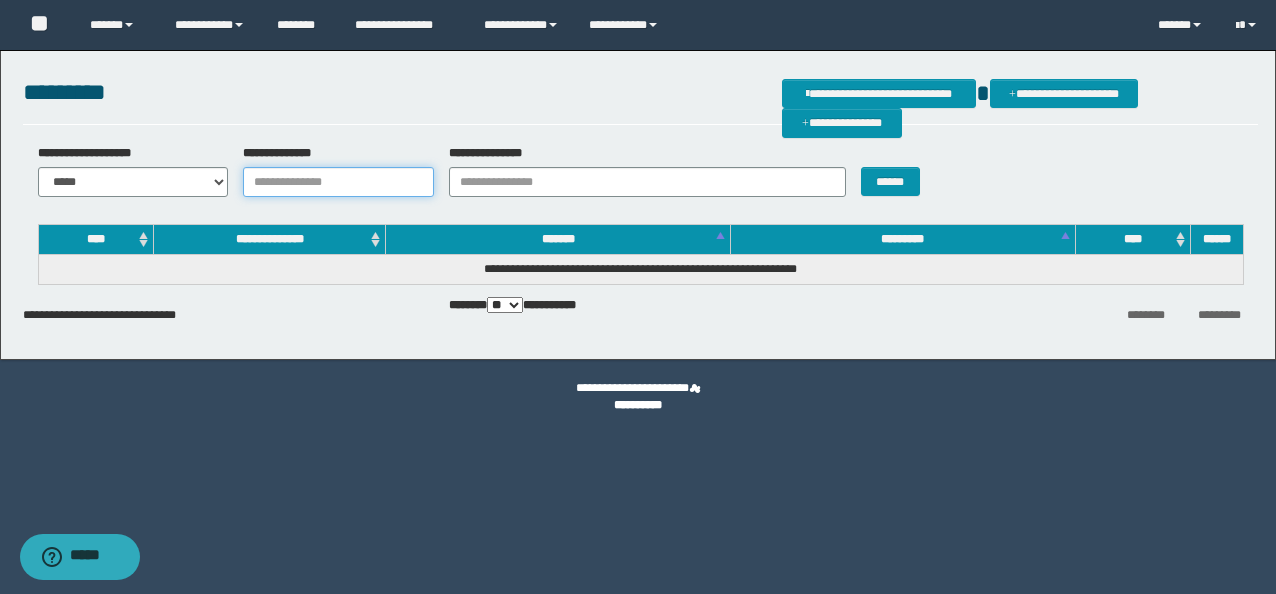 click on "**********" at bounding box center [338, 182] 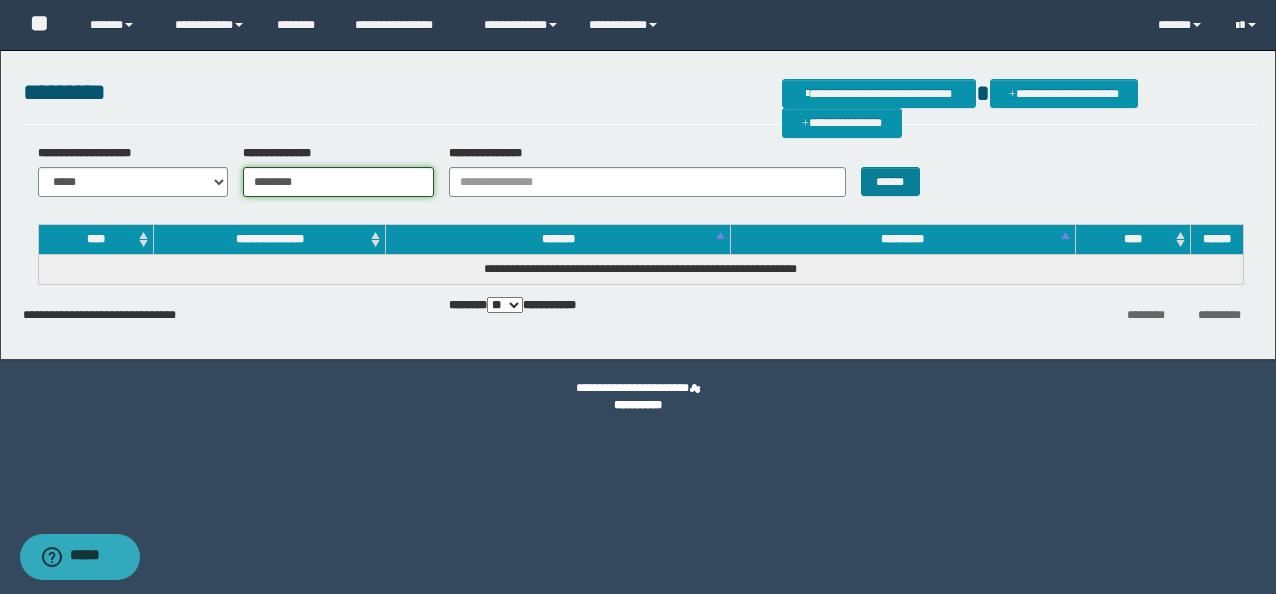 type on "********" 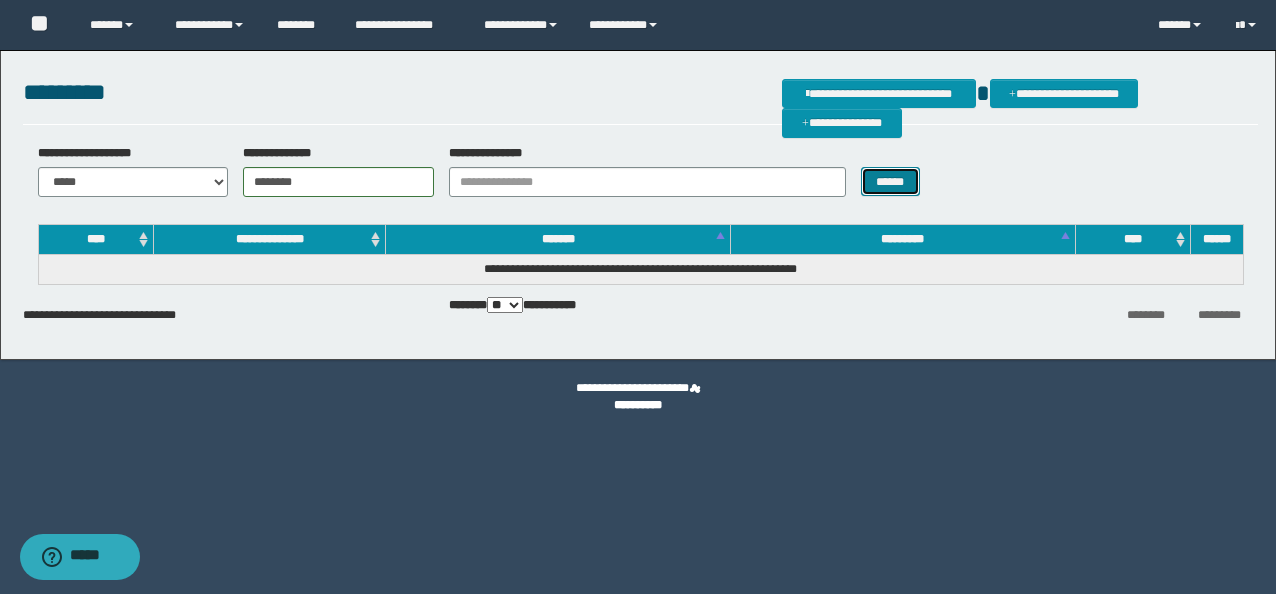 click on "******" at bounding box center [890, 181] 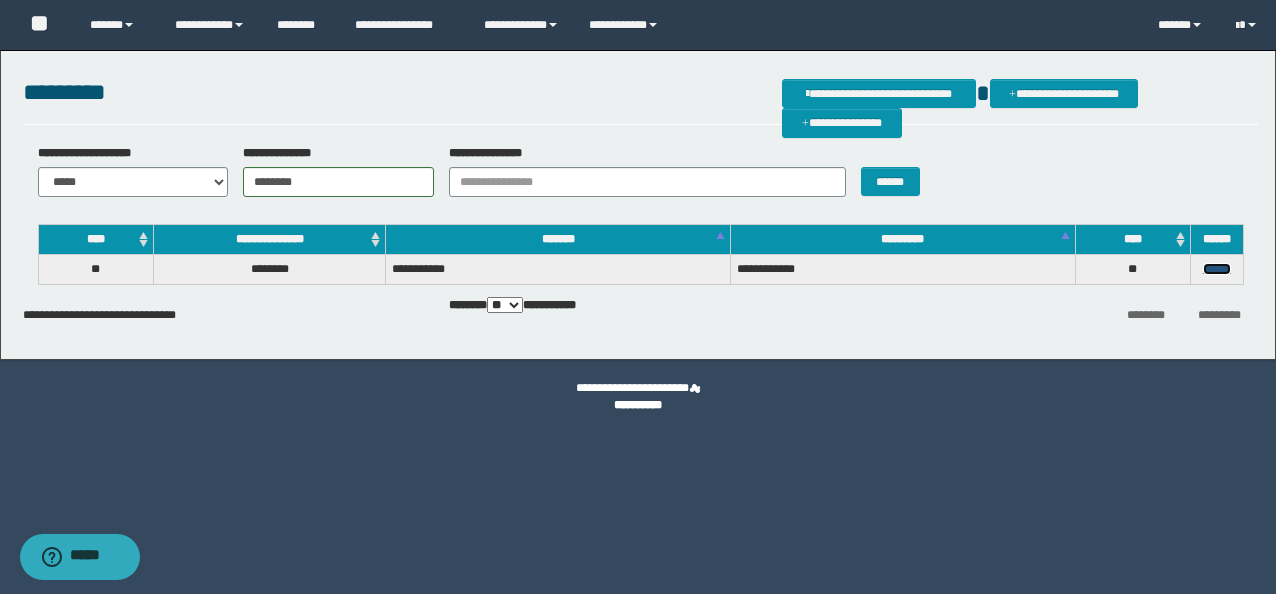 click on "******" at bounding box center [1217, 269] 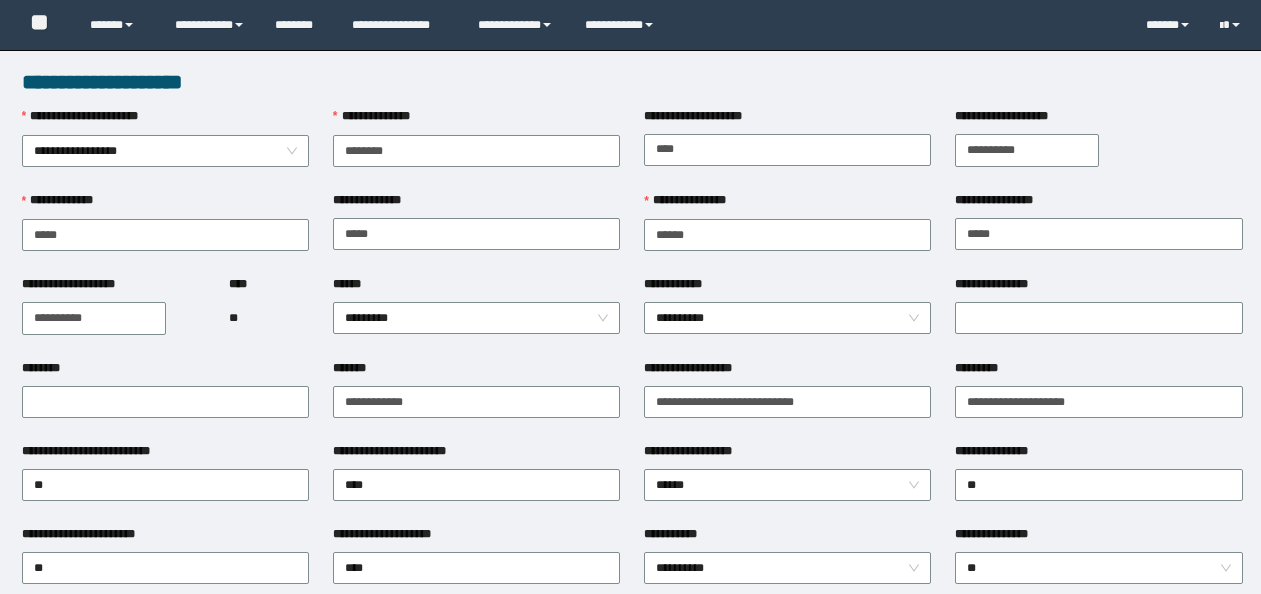 scroll, scrollTop: 0, scrollLeft: 0, axis: both 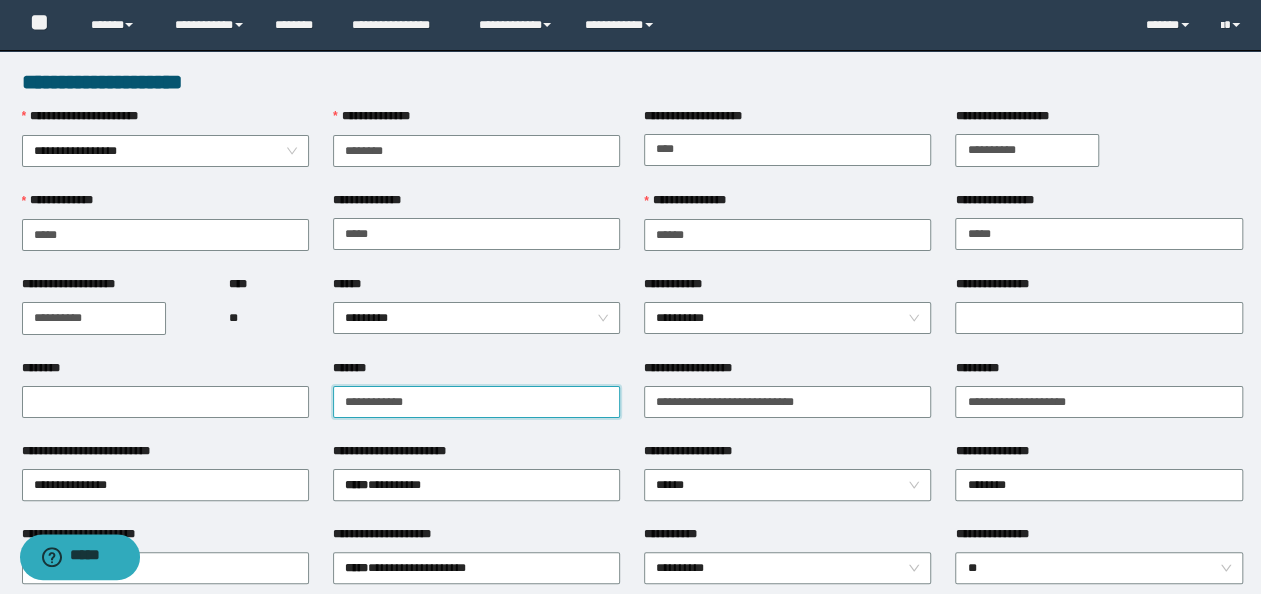 click on "**********" at bounding box center [476, 402] 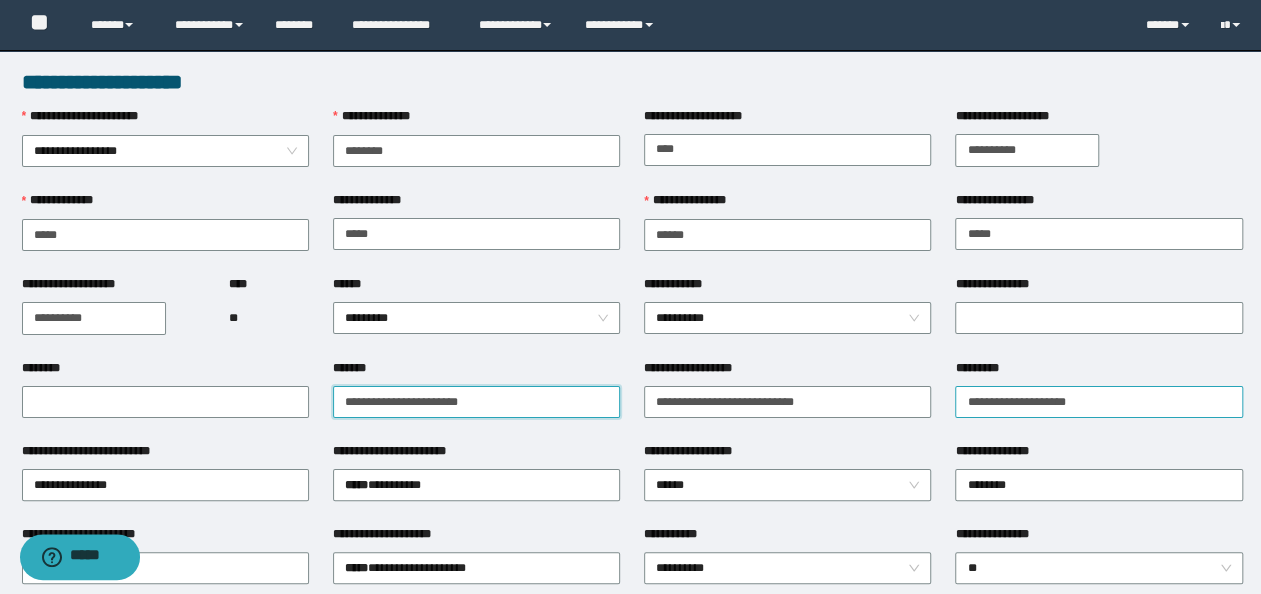 type on "**********" 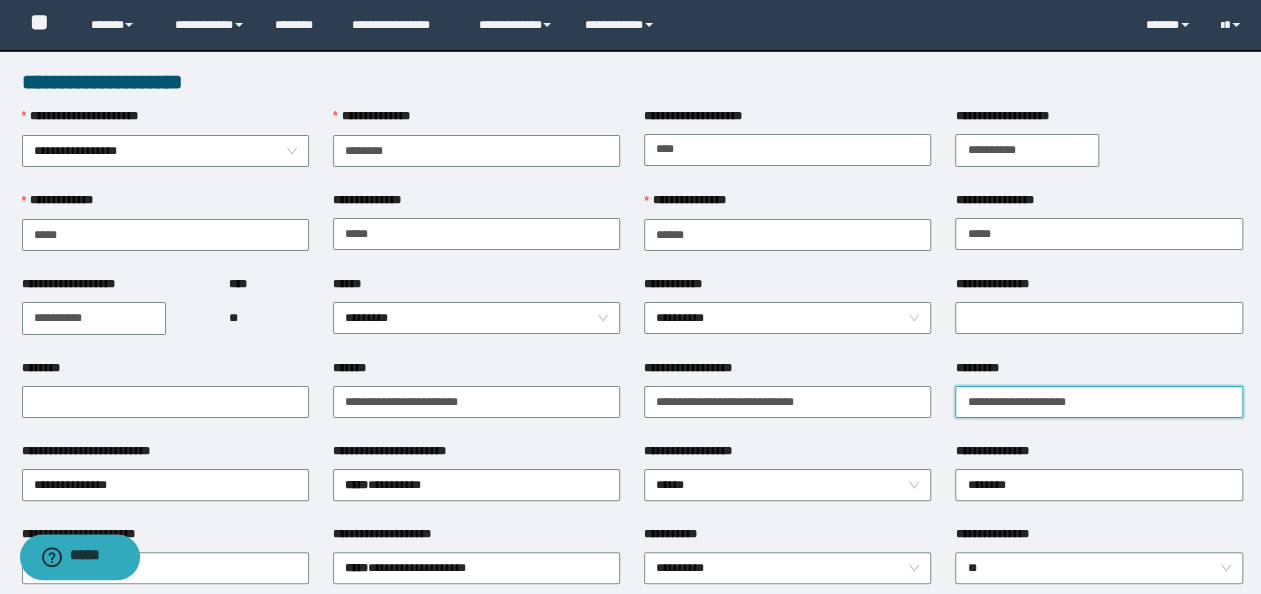 click on "**********" at bounding box center [1098, 402] 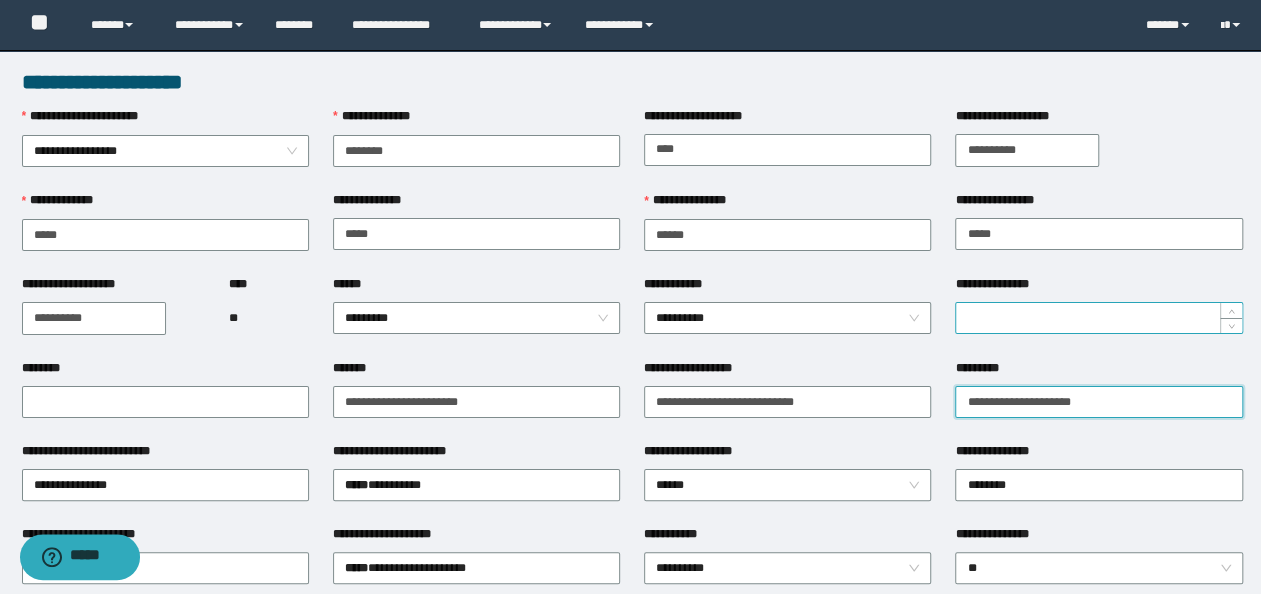 type on "**********" 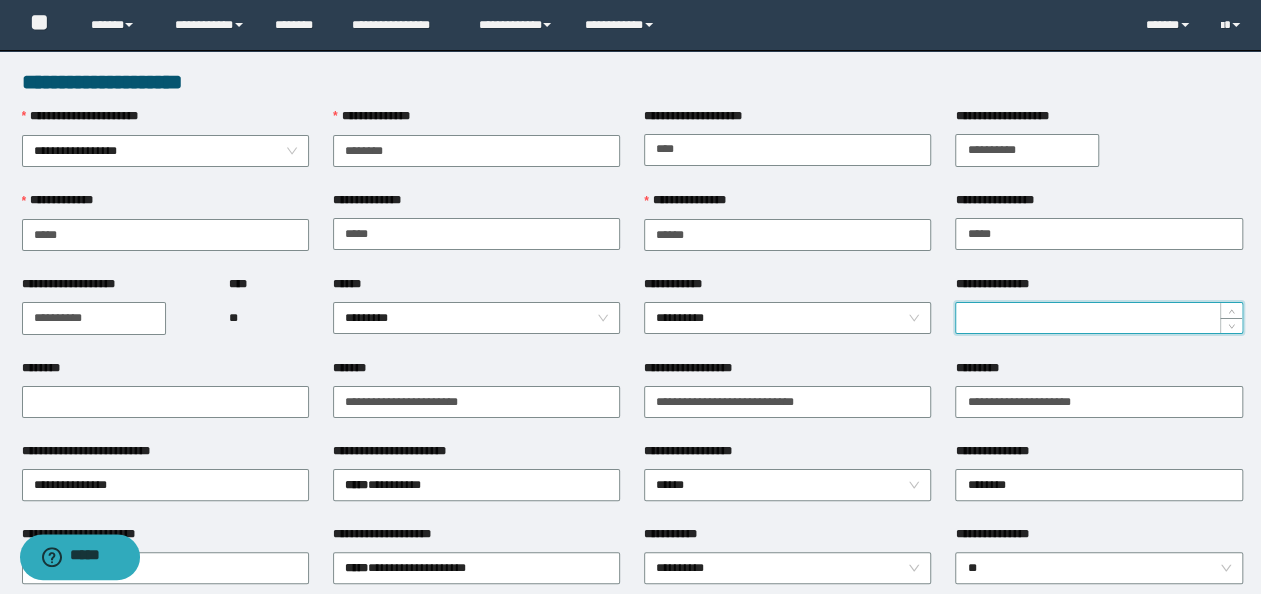 click on "**********" at bounding box center [1098, 318] 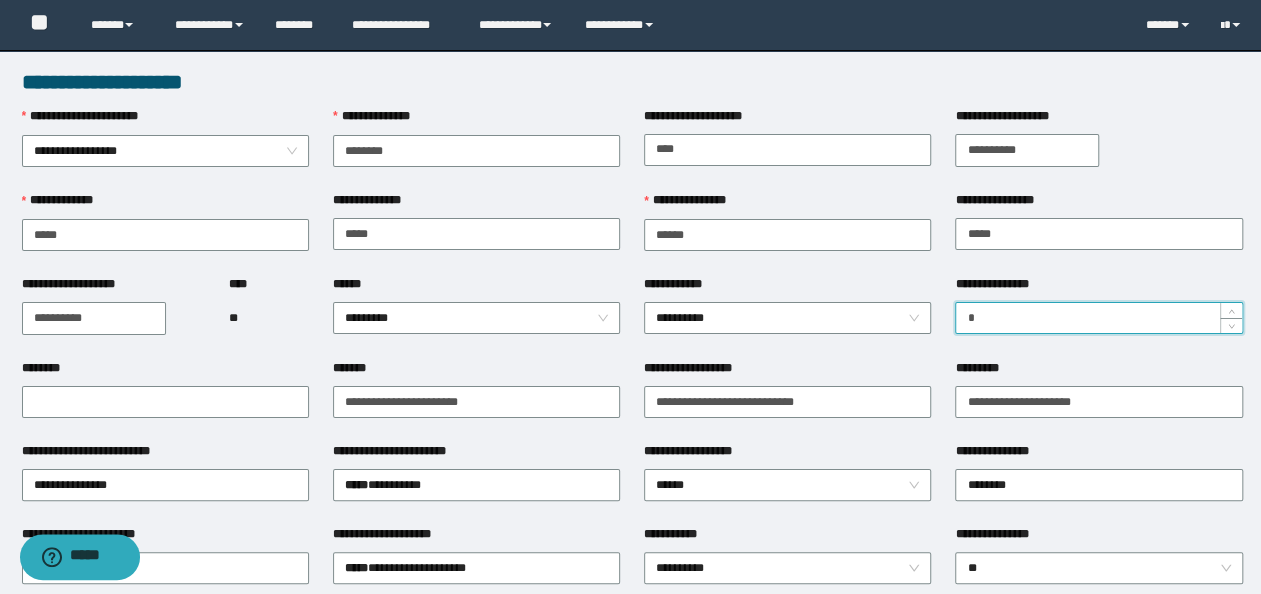 scroll, scrollTop: 100, scrollLeft: 0, axis: vertical 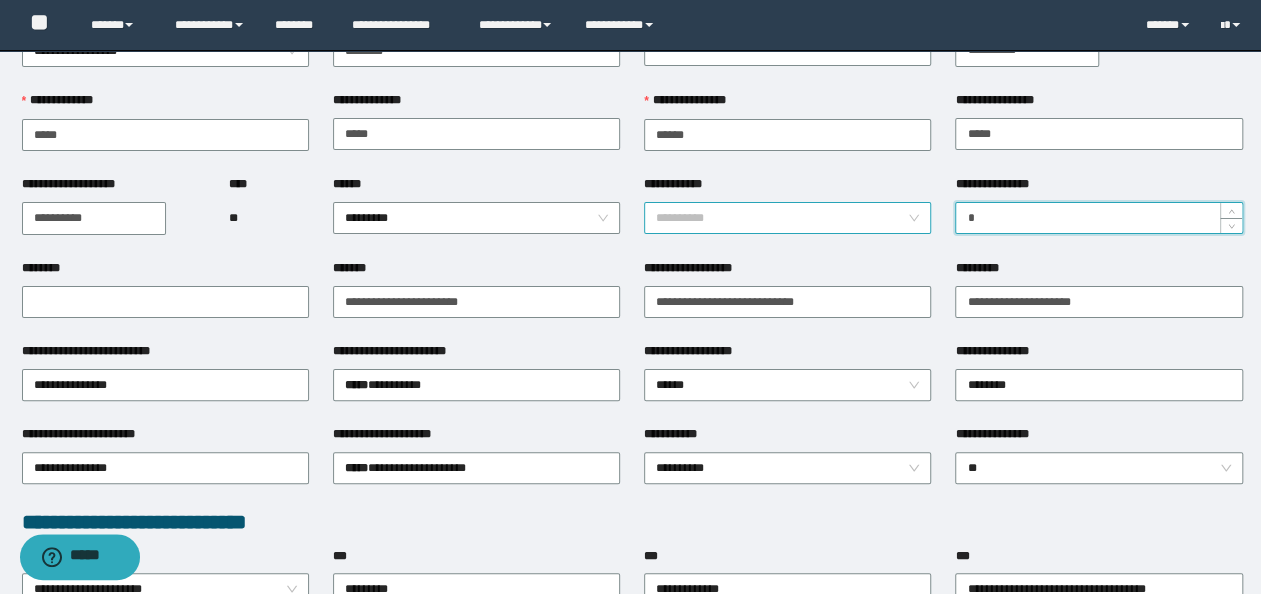 click on "**********" at bounding box center [788, 218] 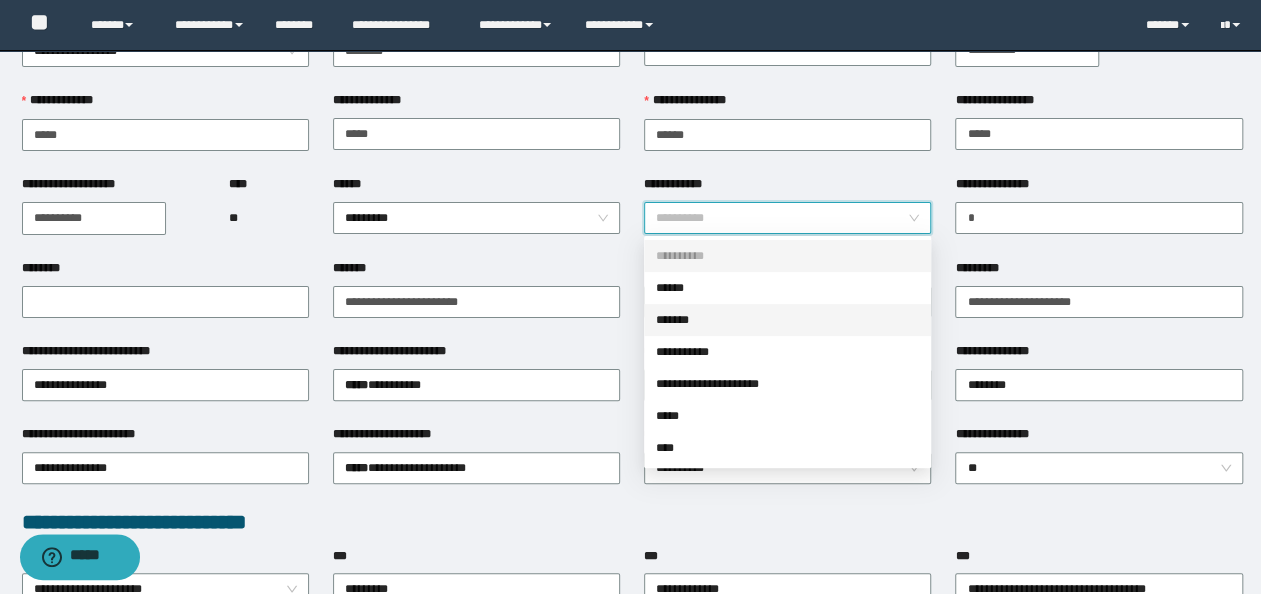 click on "*******" at bounding box center [787, 320] 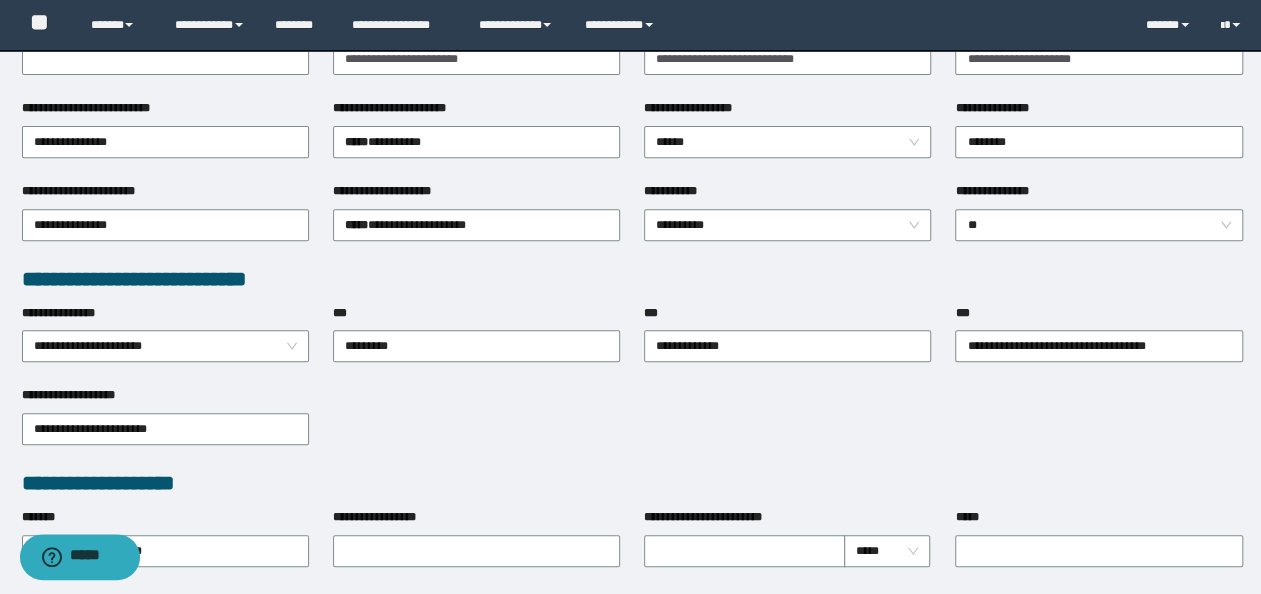 scroll, scrollTop: 500, scrollLeft: 0, axis: vertical 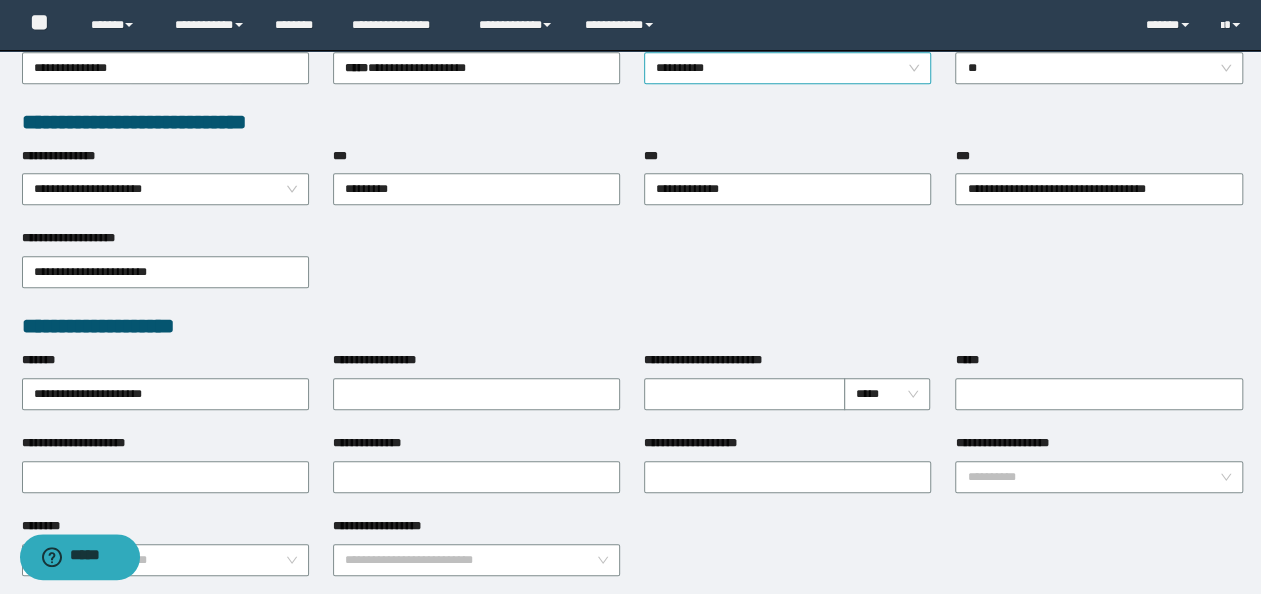 click on "**********" at bounding box center (788, 68) 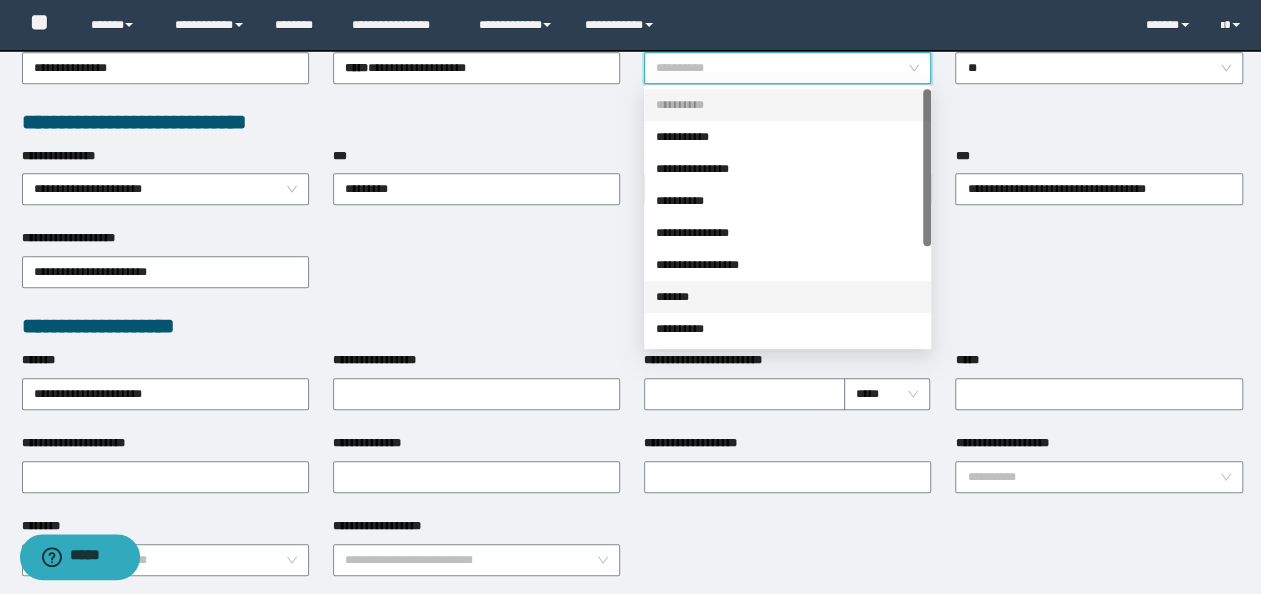 click on "*******" at bounding box center (787, 297) 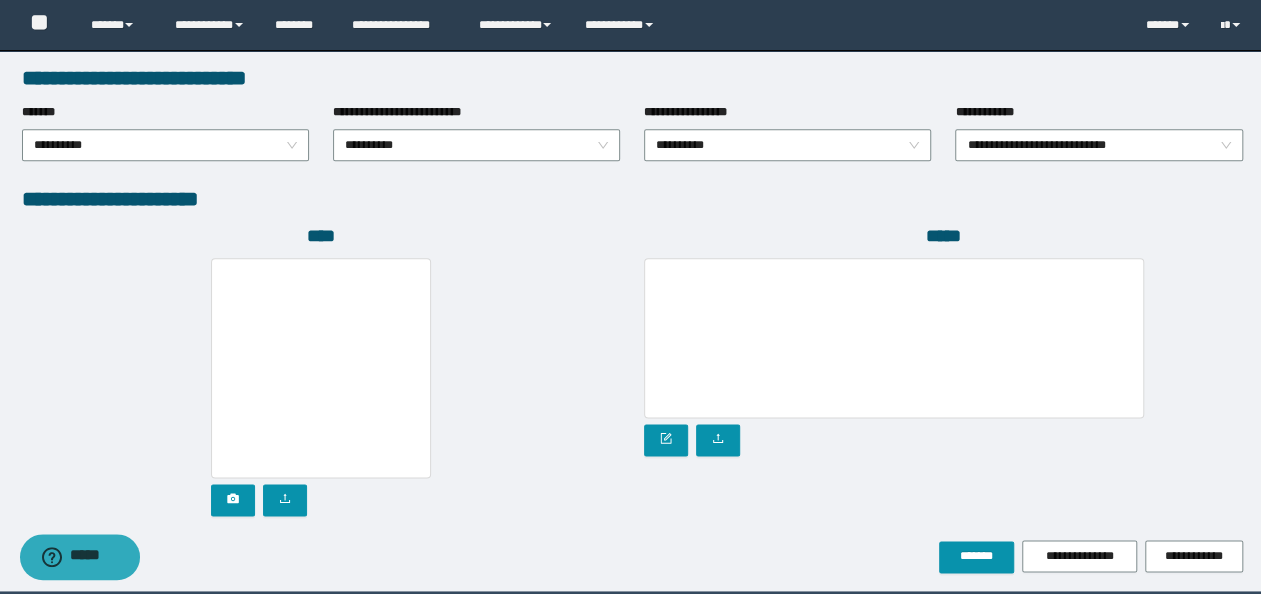 scroll, scrollTop: 1108, scrollLeft: 0, axis: vertical 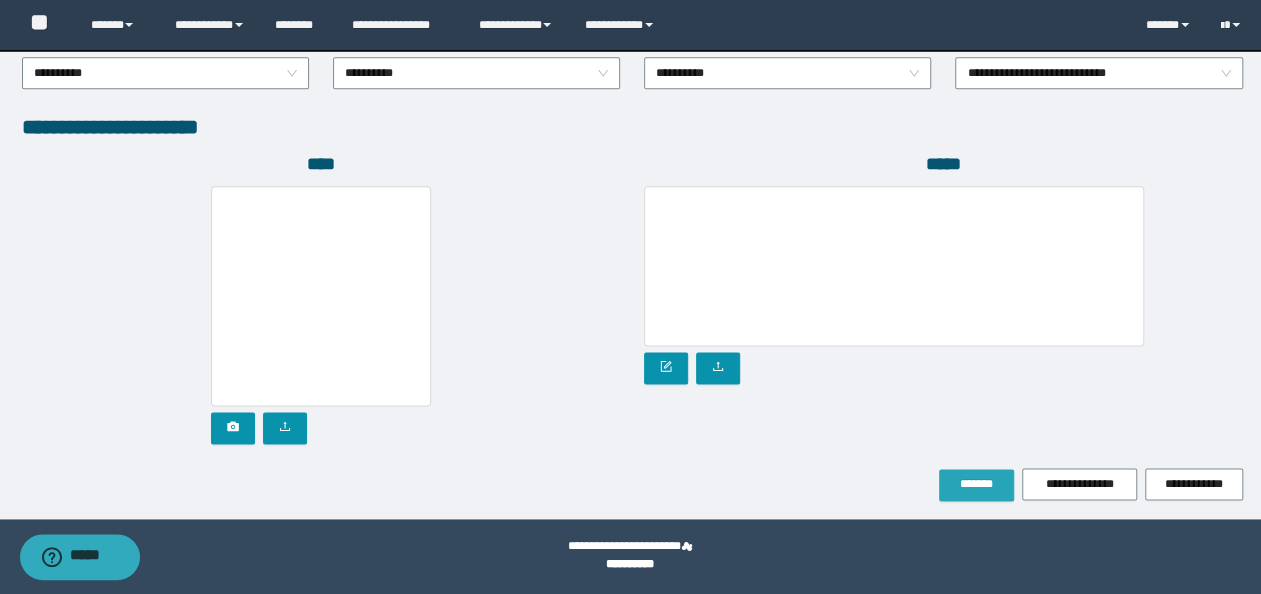 click on "*******" at bounding box center (976, 484) 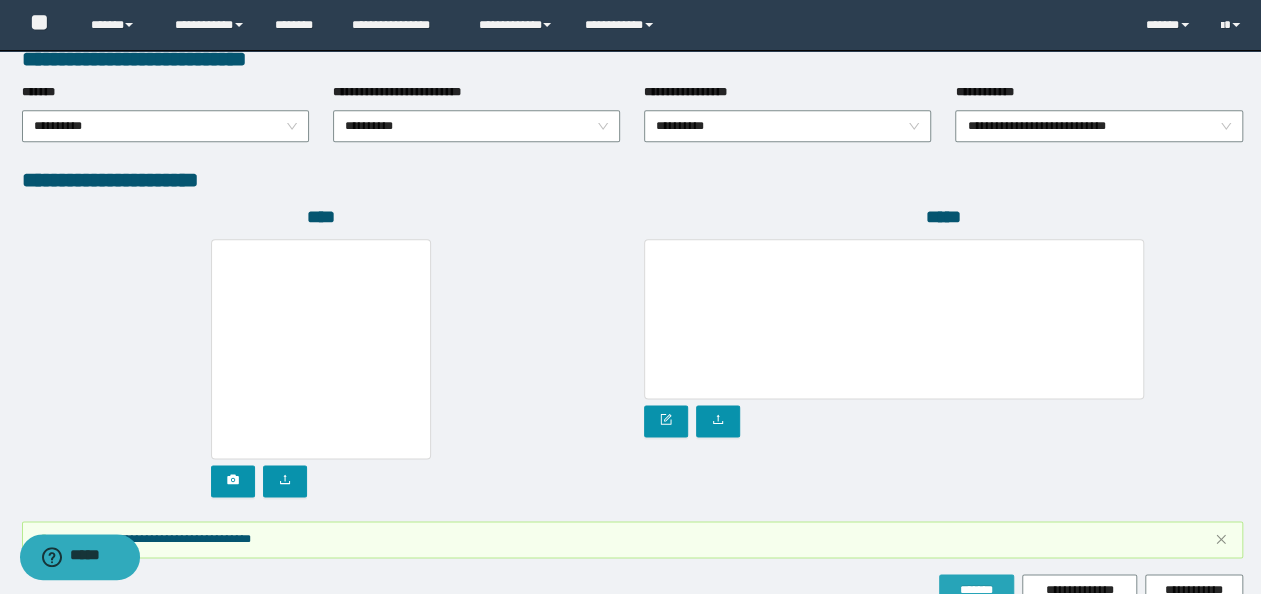 scroll, scrollTop: 1160, scrollLeft: 0, axis: vertical 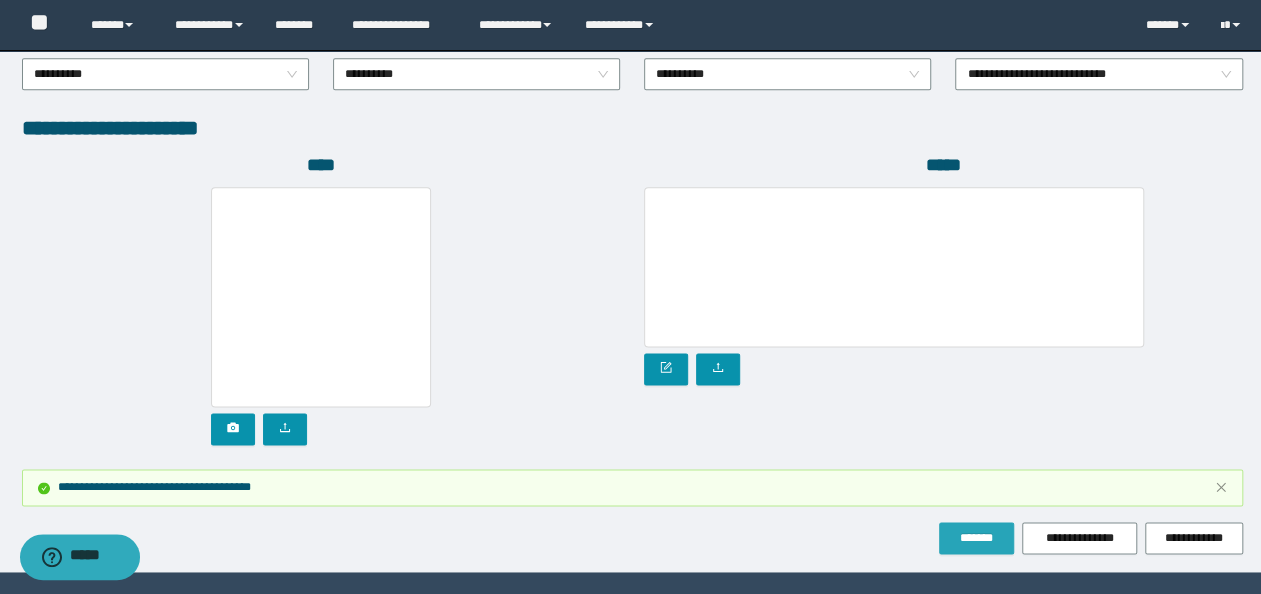 click on "*******" at bounding box center [976, 538] 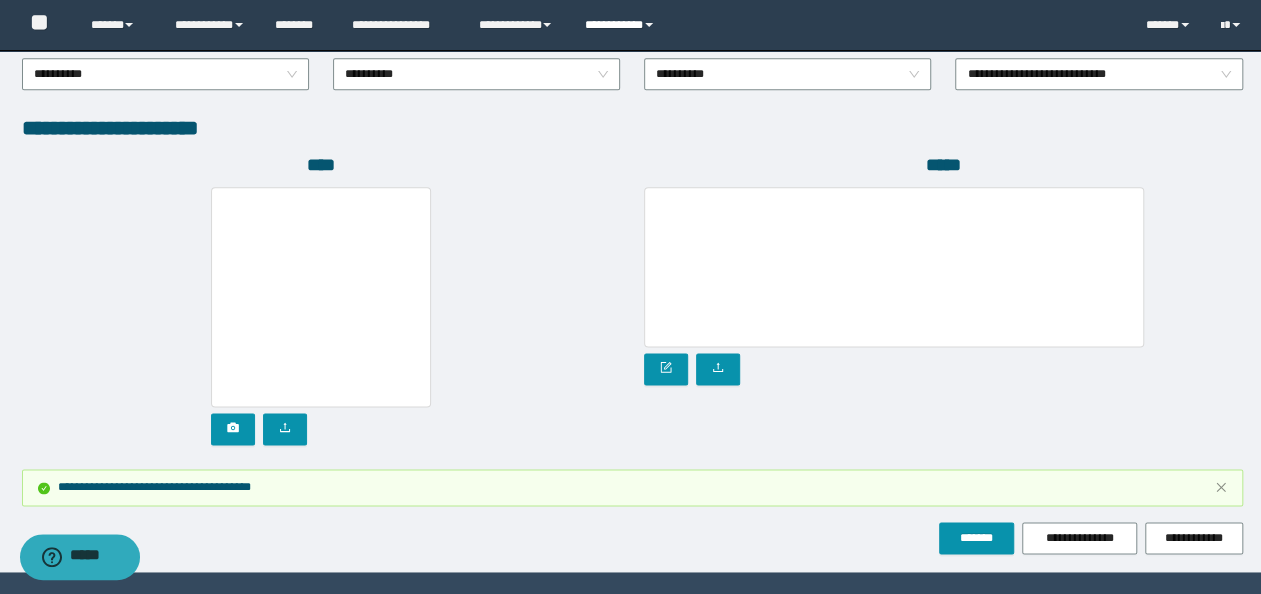 click on "**********" at bounding box center (622, 25) 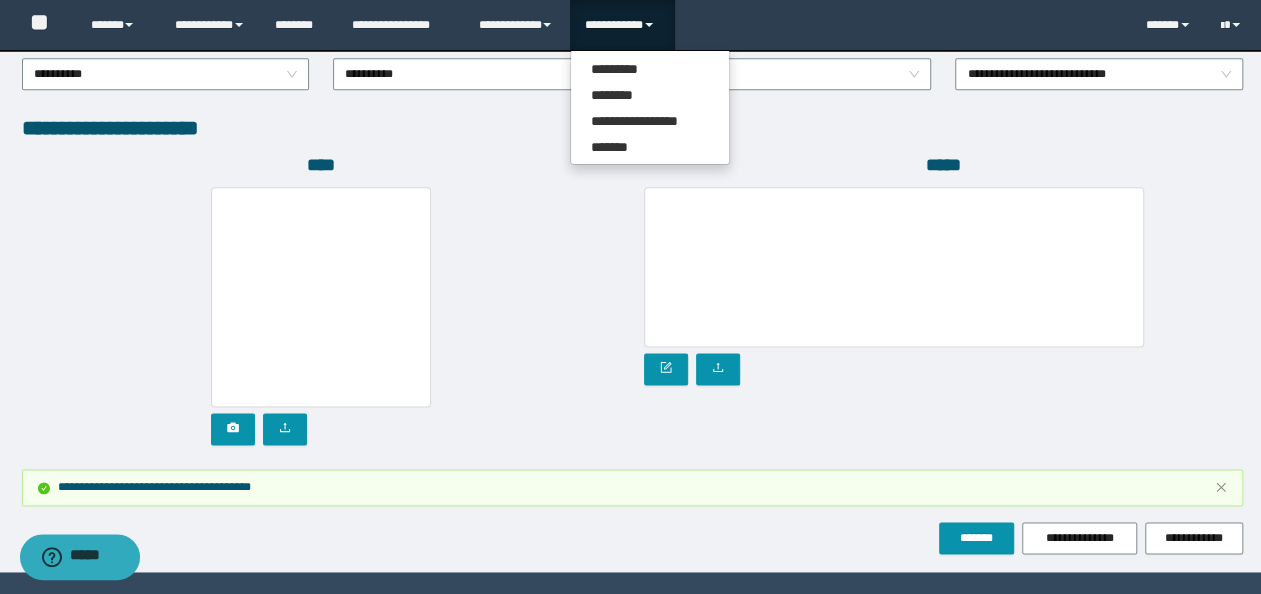 drag, startPoint x: 990, startPoint y: 406, endPoint x: 1022, endPoint y: 459, distance: 61.91123 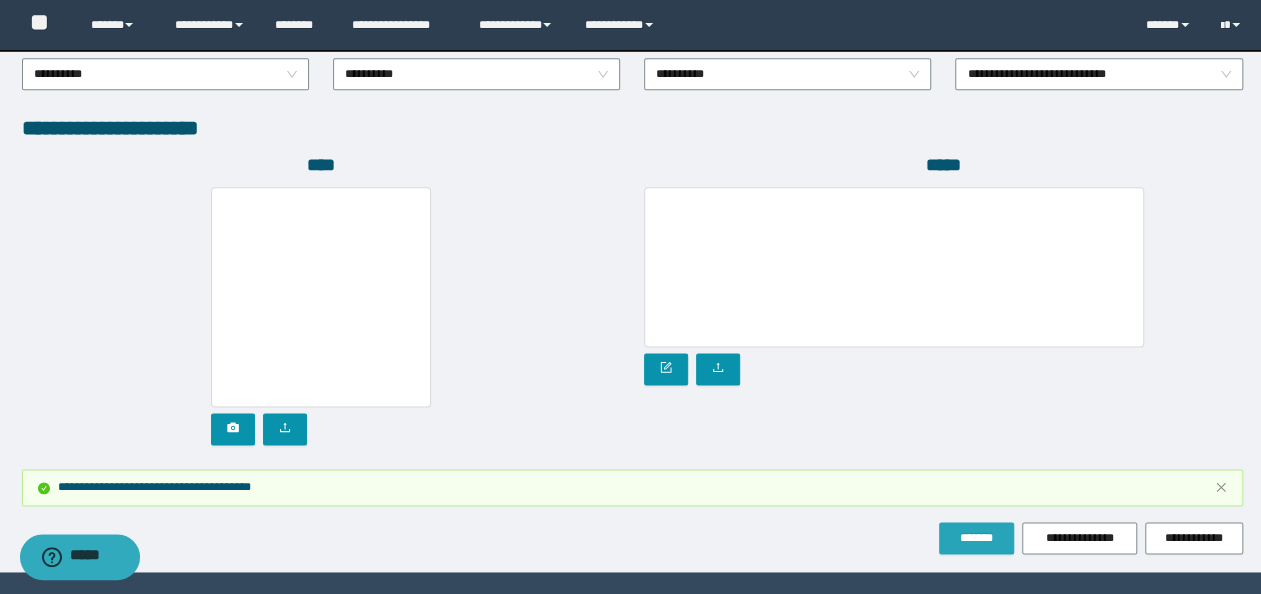 click on "*******" at bounding box center (976, 538) 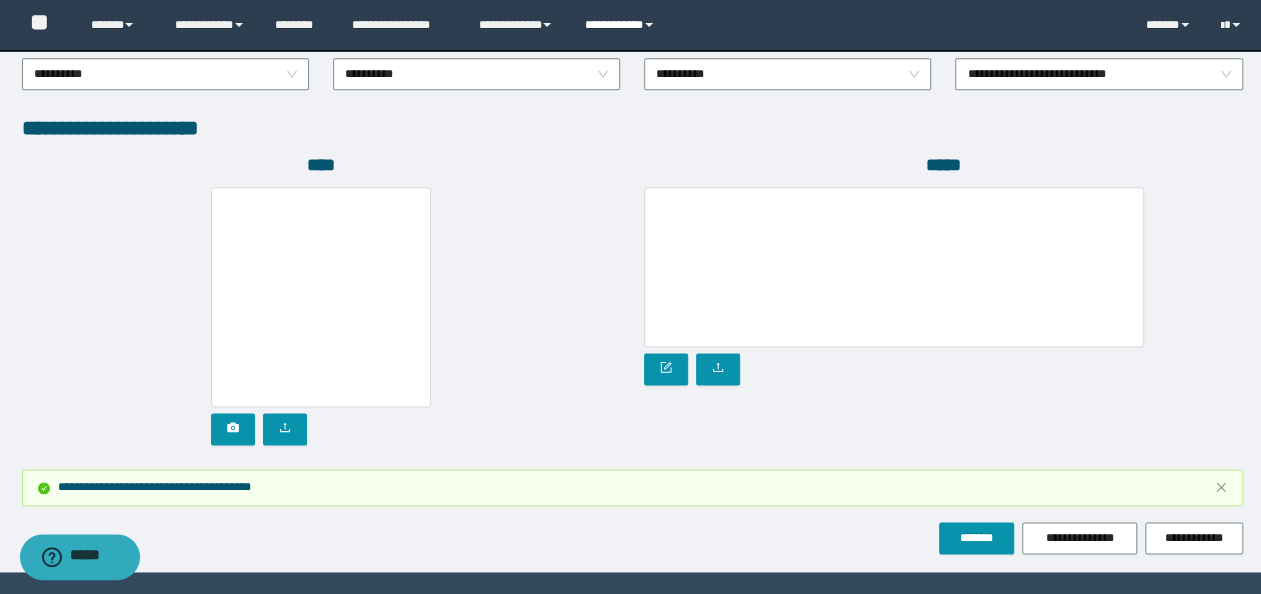 click on "**********" at bounding box center [622, 25] 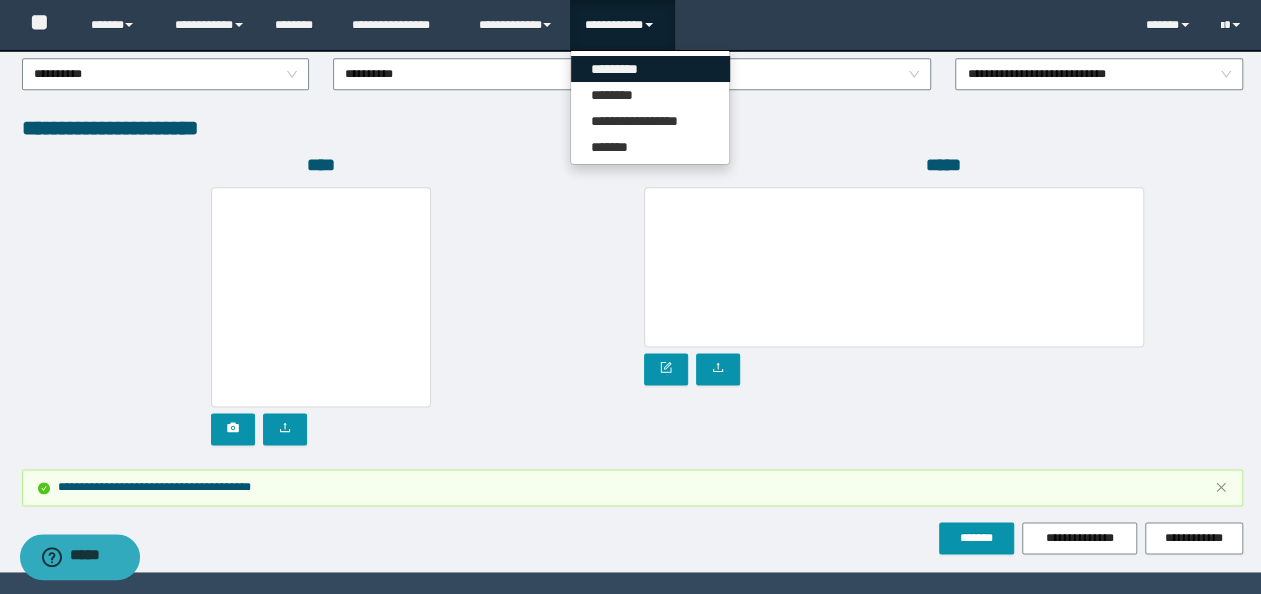 click on "*********" at bounding box center [650, 69] 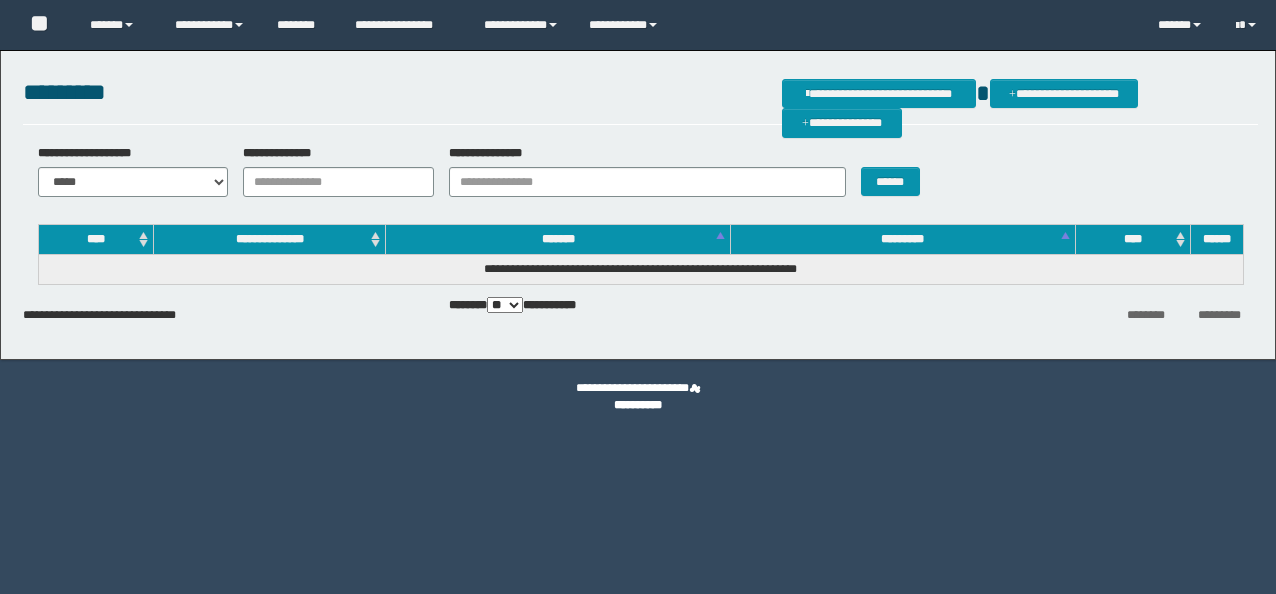 scroll, scrollTop: 0, scrollLeft: 0, axis: both 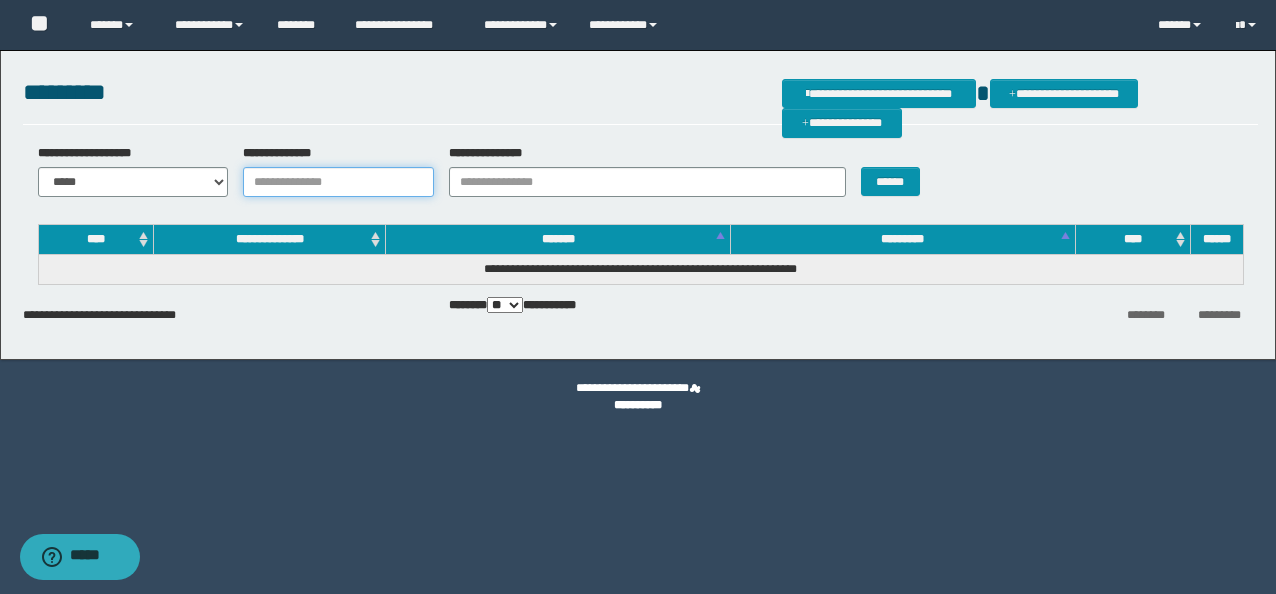 click on "**********" at bounding box center (338, 182) 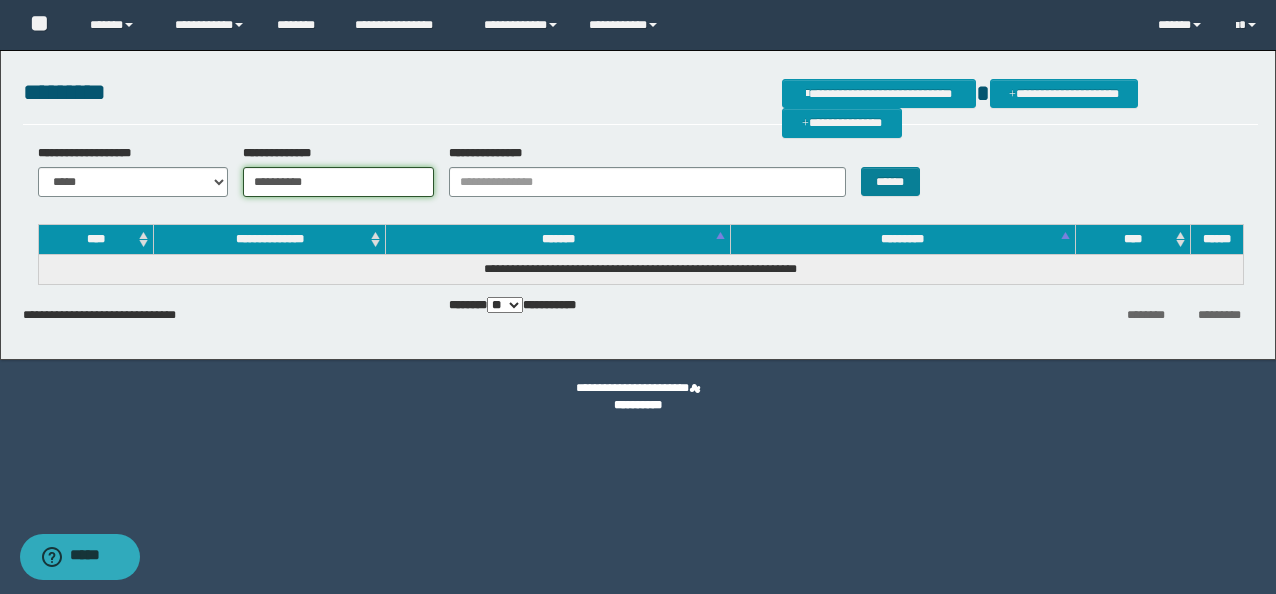 type on "**********" 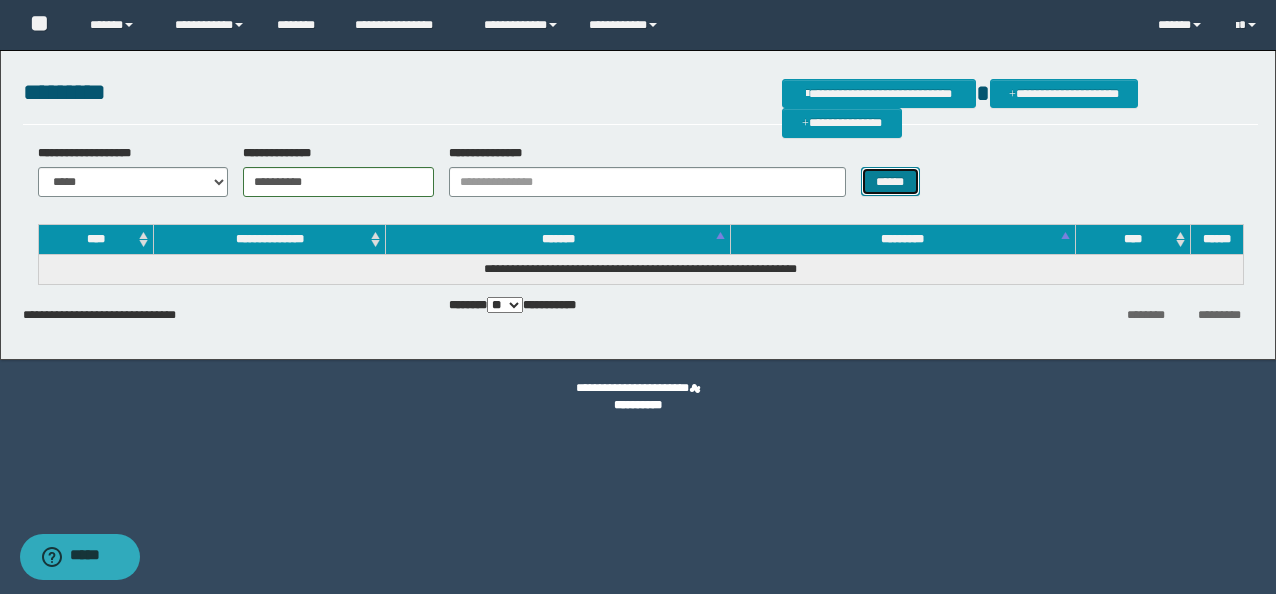 click on "******" at bounding box center [890, 181] 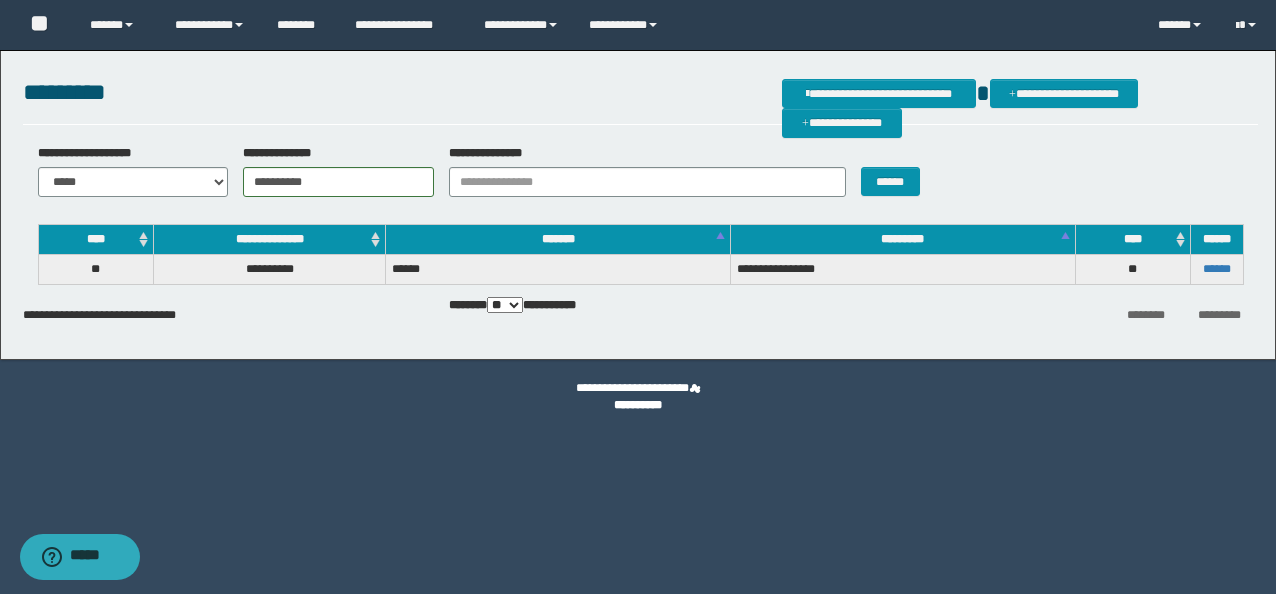 click on "******" at bounding box center (1216, 270) 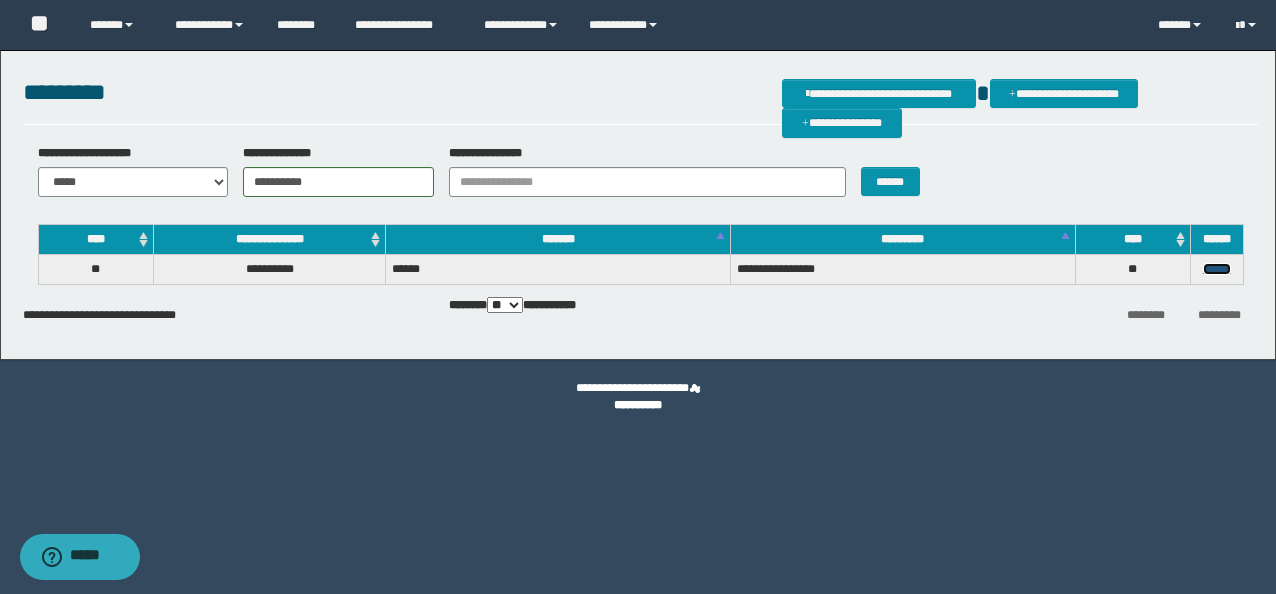 click on "******" at bounding box center (1217, 269) 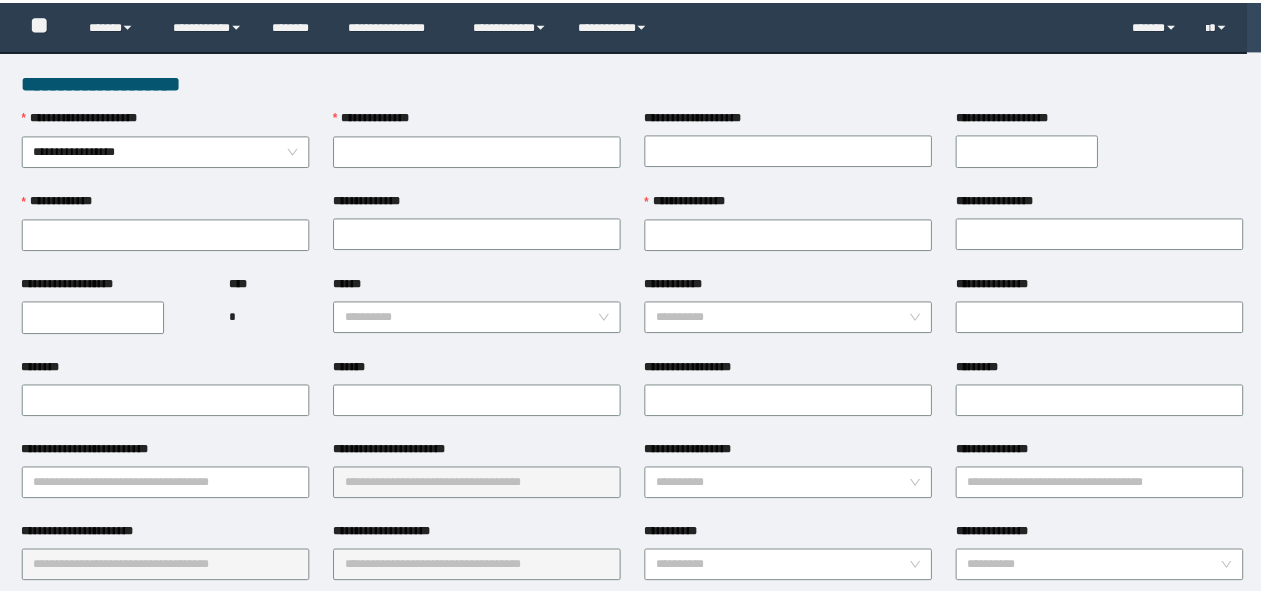 scroll, scrollTop: 0, scrollLeft: 0, axis: both 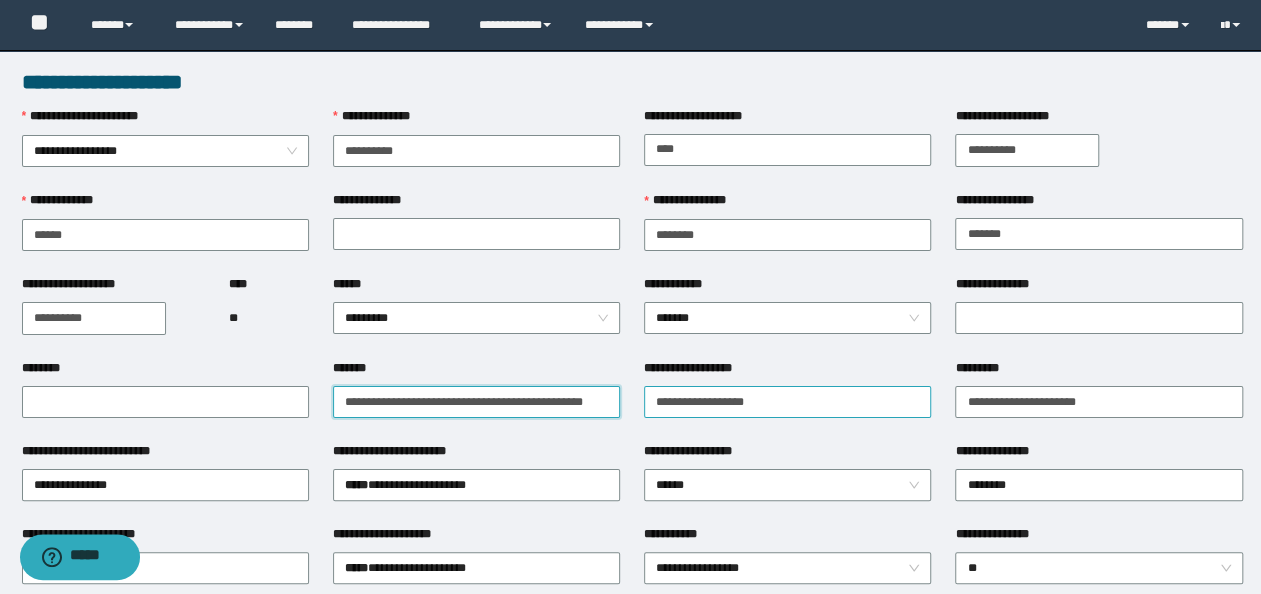 drag, startPoint x: 337, startPoint y: 397, endPoint x: 851, endPoint y: 391, distance: 514.03503 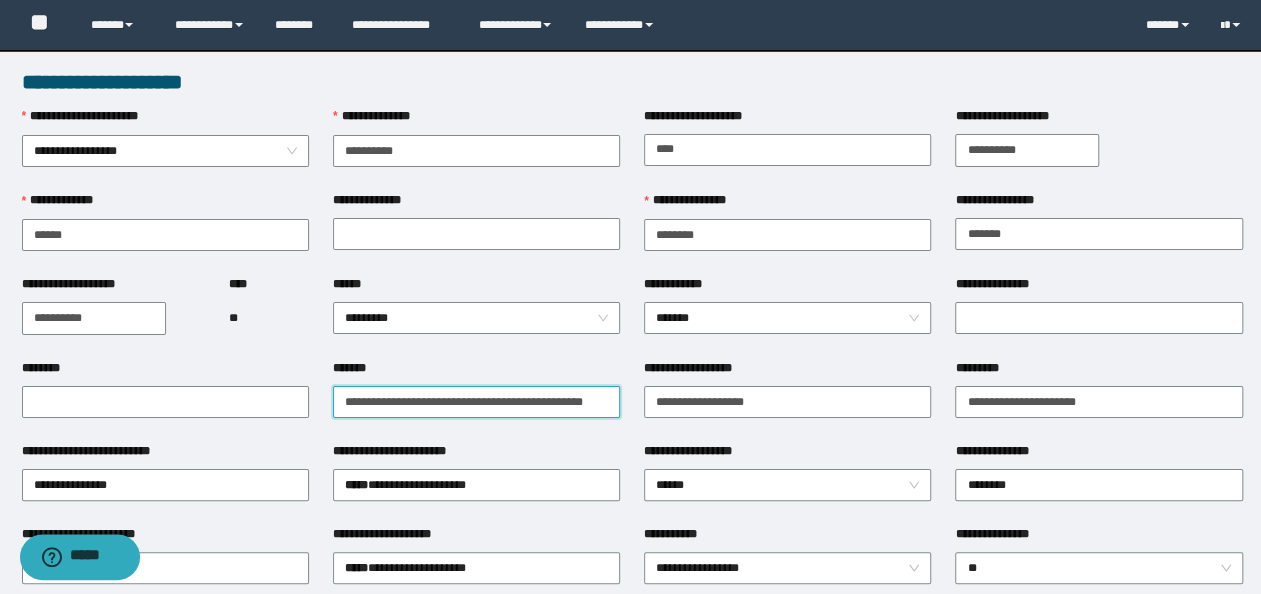 type on "**********" 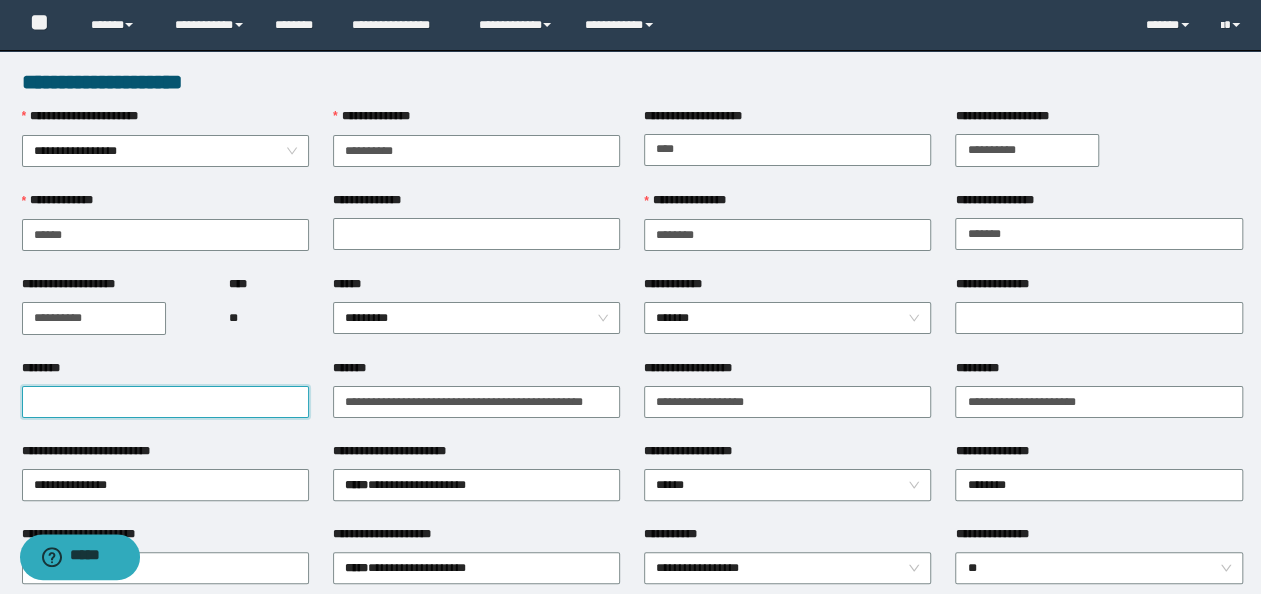 scroll, scrollTop: 0, scrollLeft: 0, axis: both 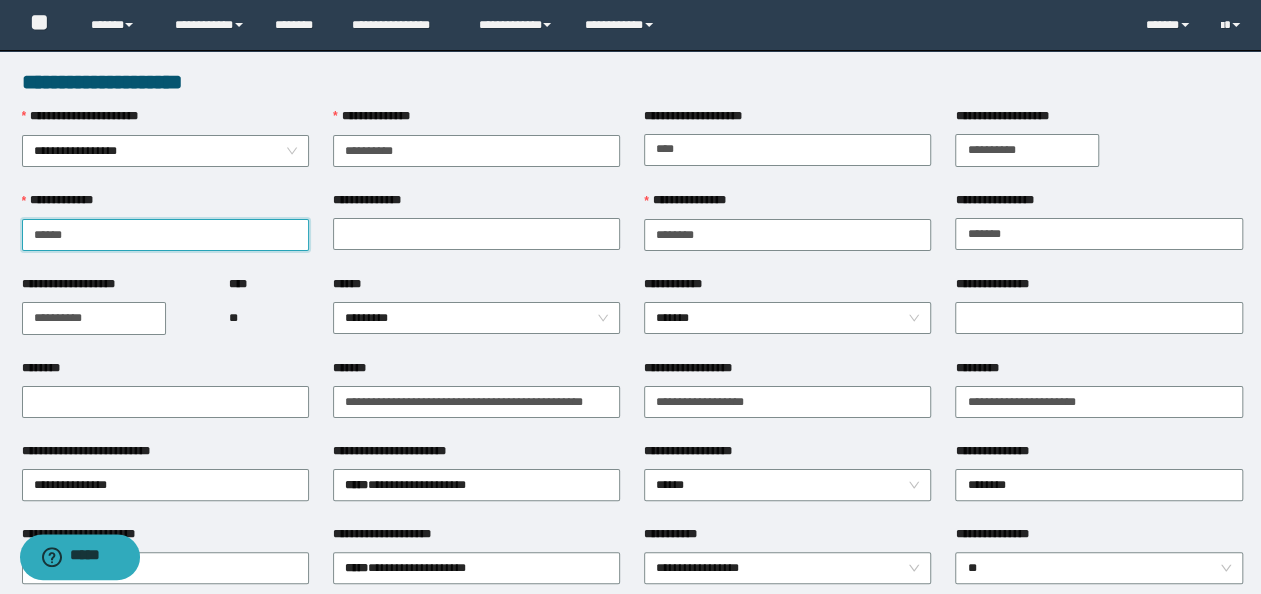 drag, startPoint x: 41, startPoint y: 228, endPoint x: 194, endPoint y: 230, distance: 153.01308 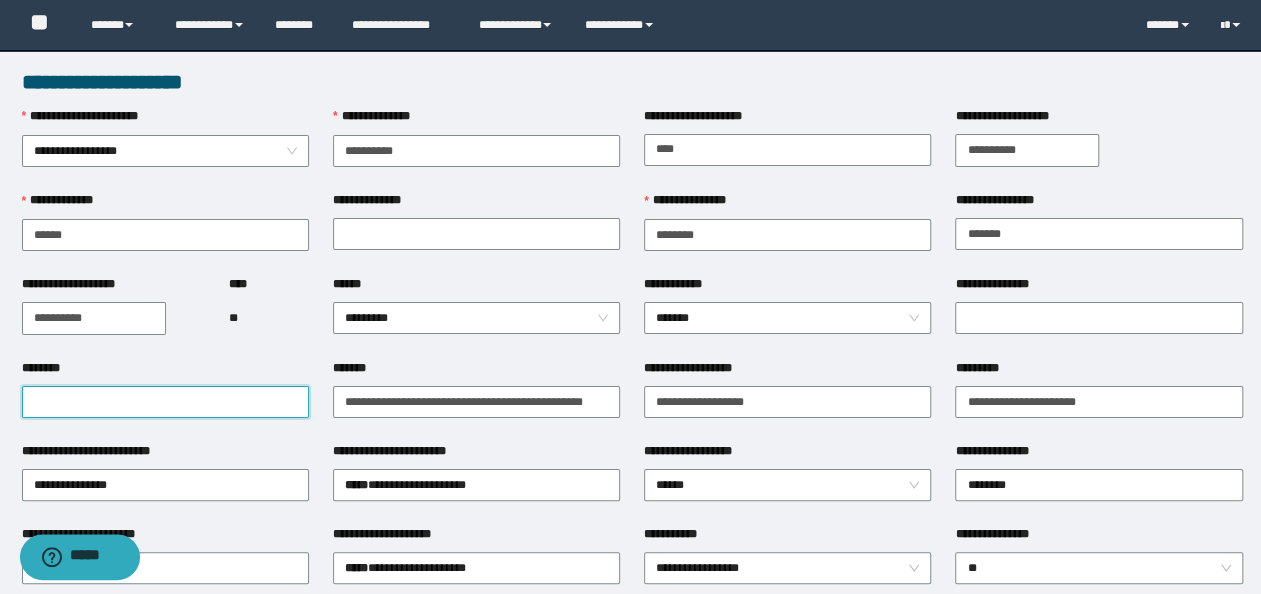 click on "********" at bounding box center [165, 402] 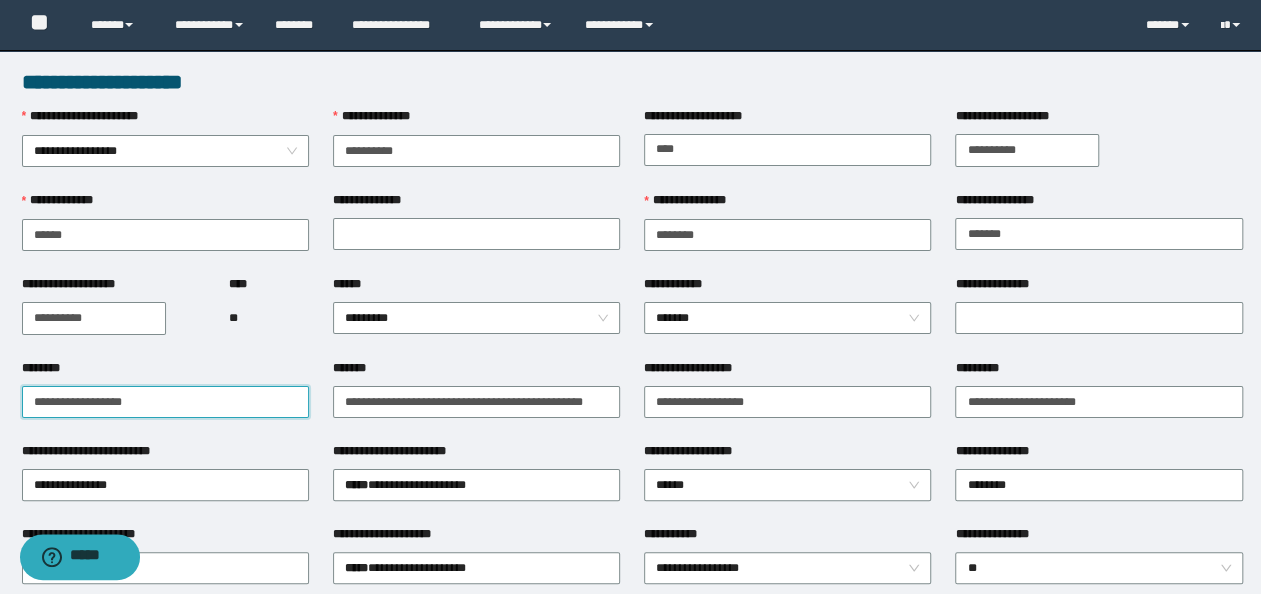 type on "**********" 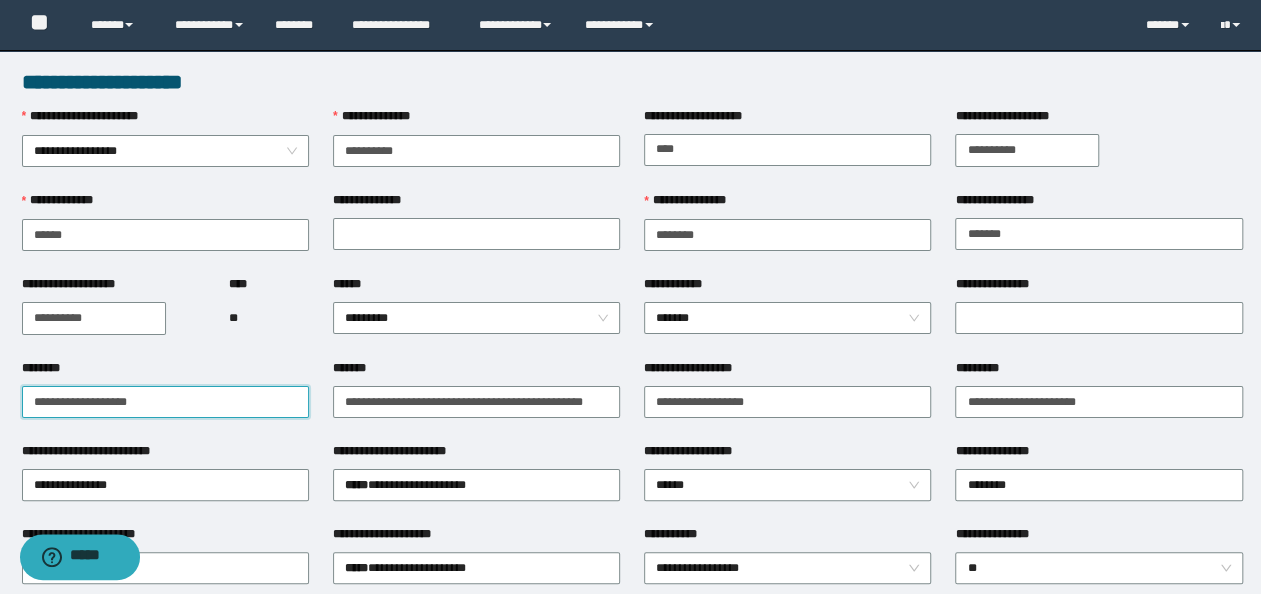 drag, startPoint x: 245, startPoint y: 400, endPoint x: 0, endPoint y: 357, distance: 248.74484 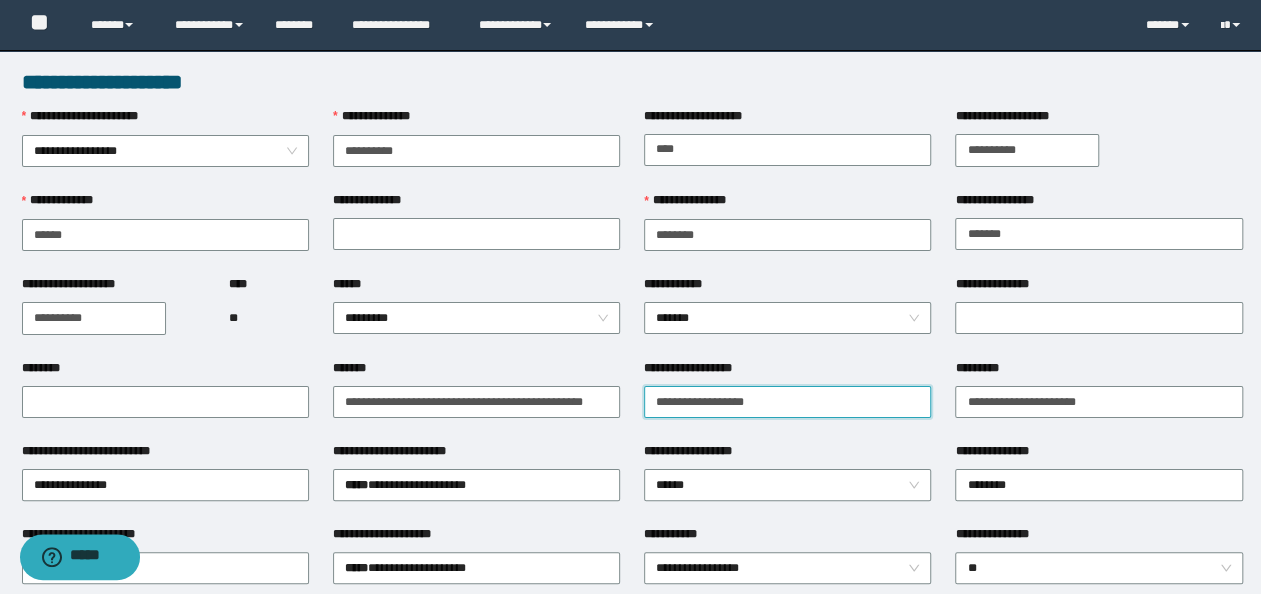 click on "**********" at bounding box center (787, 402) 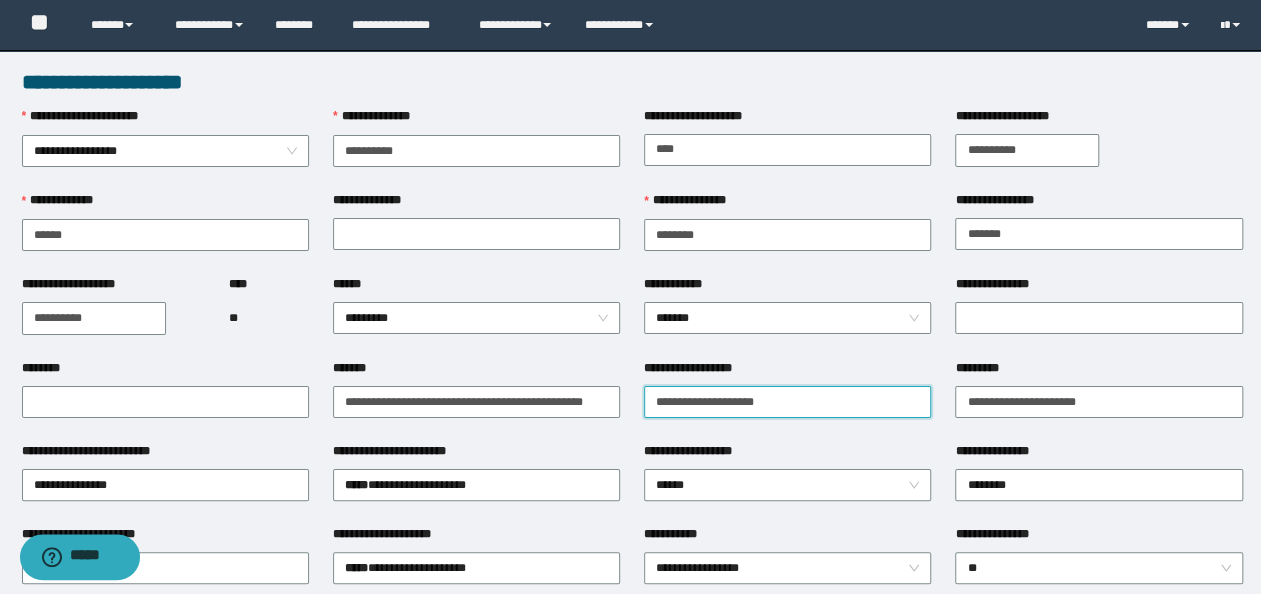 paste on "**********" 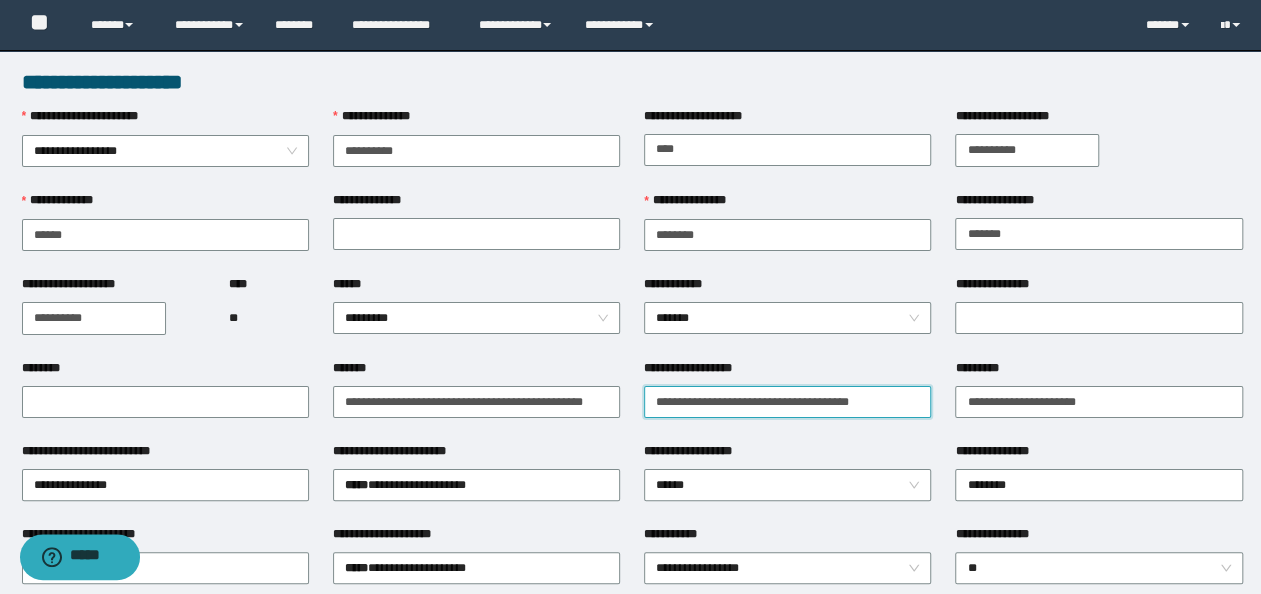 drag, startPoint x: 902, startPoint y: 398, endPoint x: -4, endPoint y: 378, distance: 906.2207 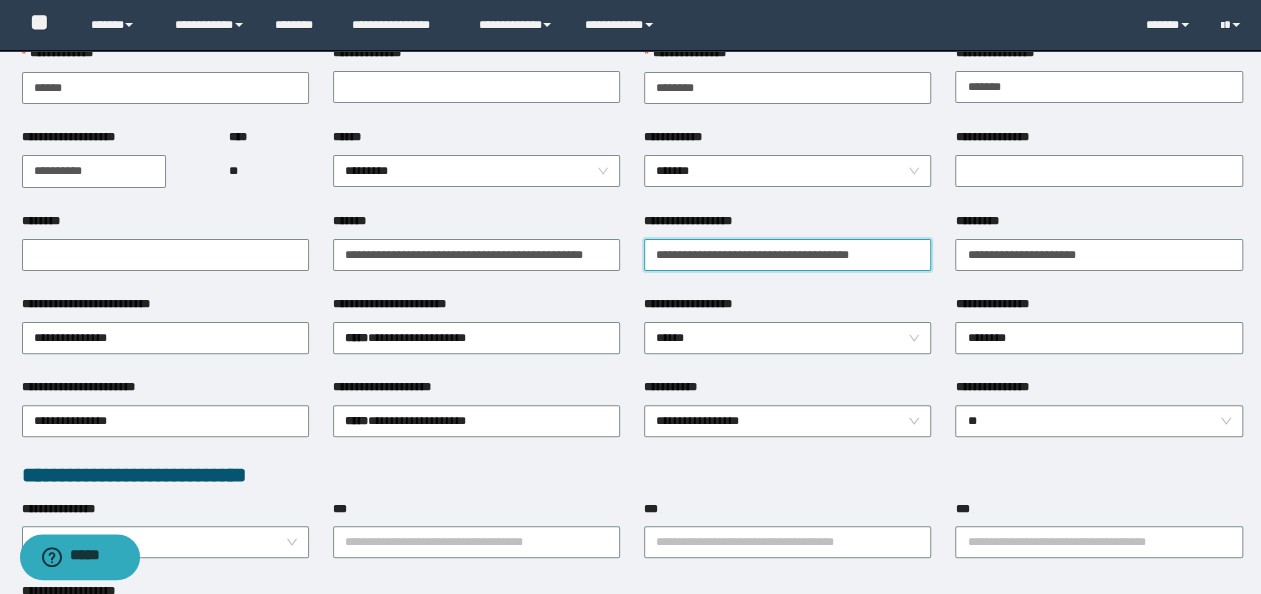 scroll, scrollTop: 200, scrollLeft: 0, axis: vertical 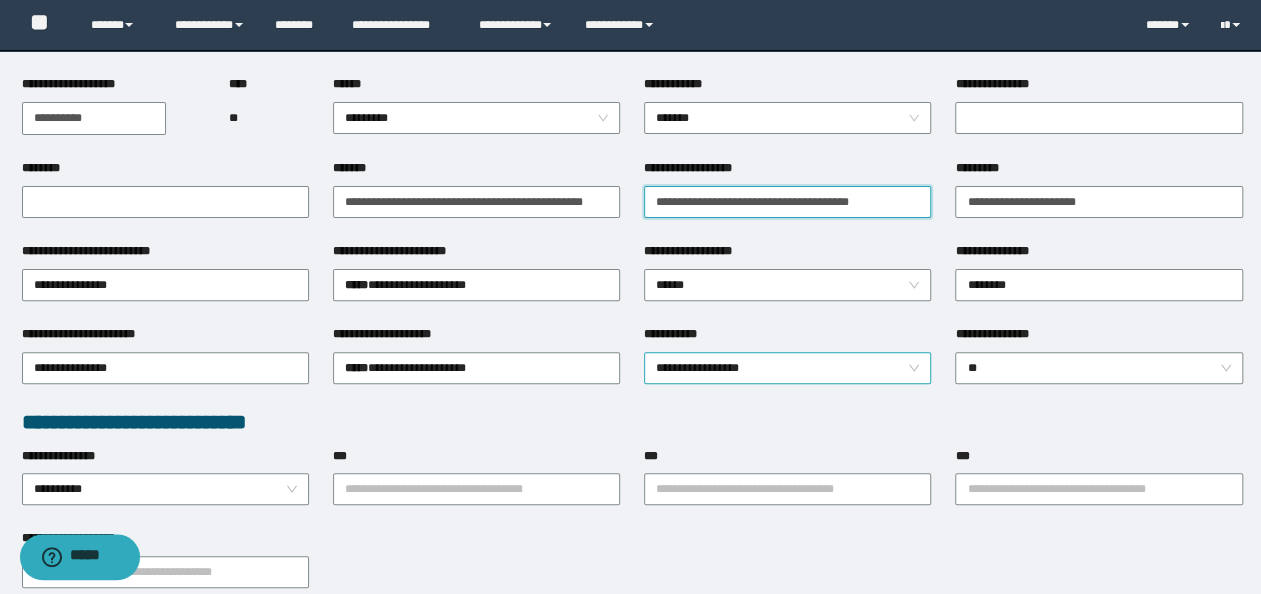 click on "**********" at bounding box center (788, 368) 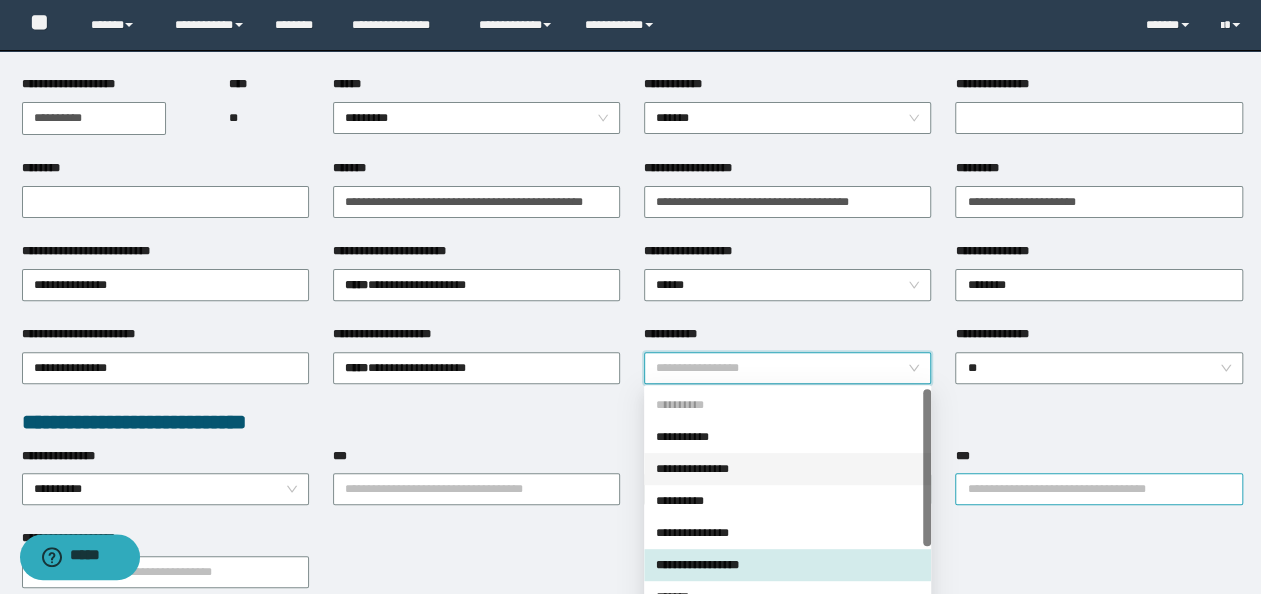 scroll, scrollTop: 300, scrollLeft: 0, axis: vertical 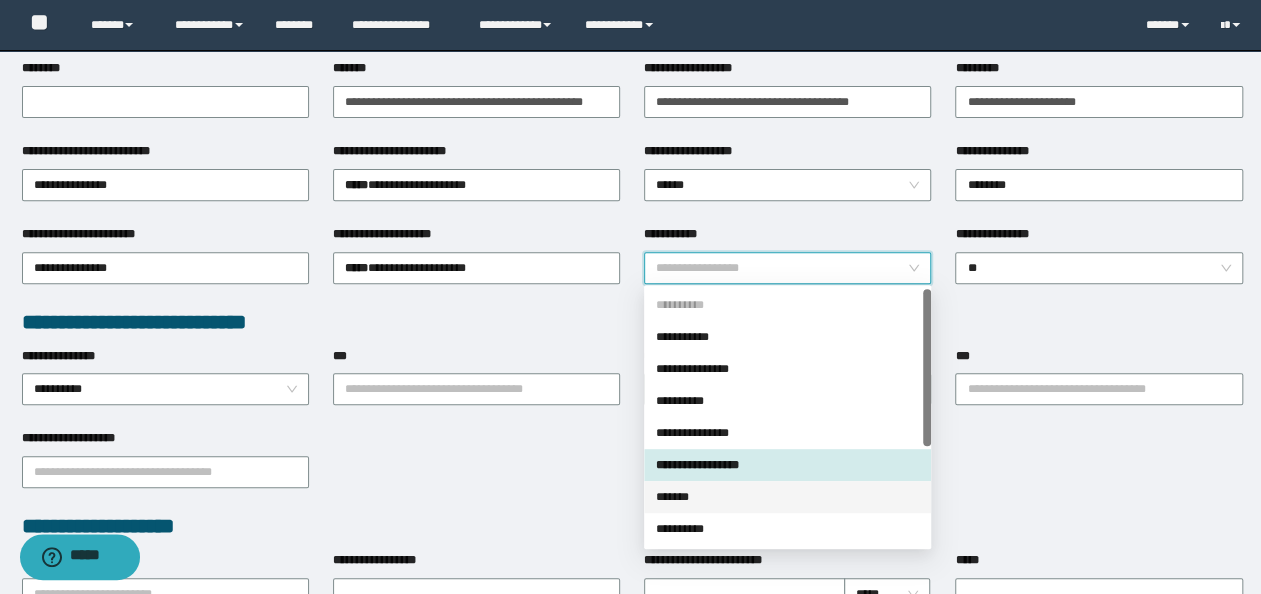 click on "*******" at bounding box center [787, 497] 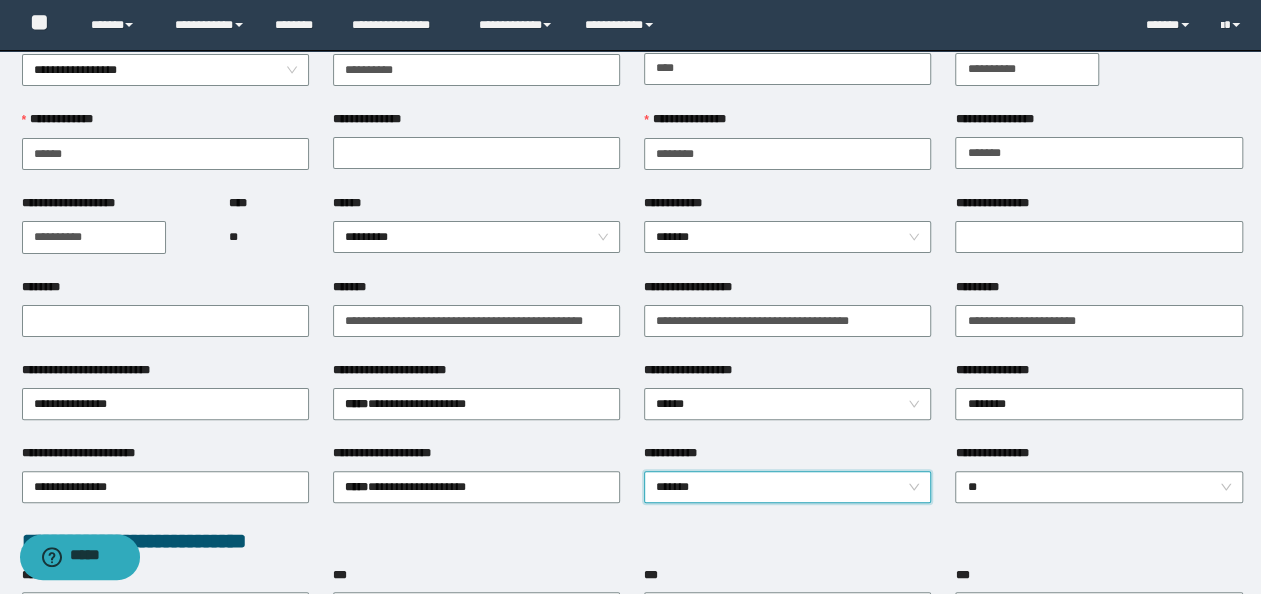 scroll, scrollTop: 0, scrollLeft: 0, axis: both 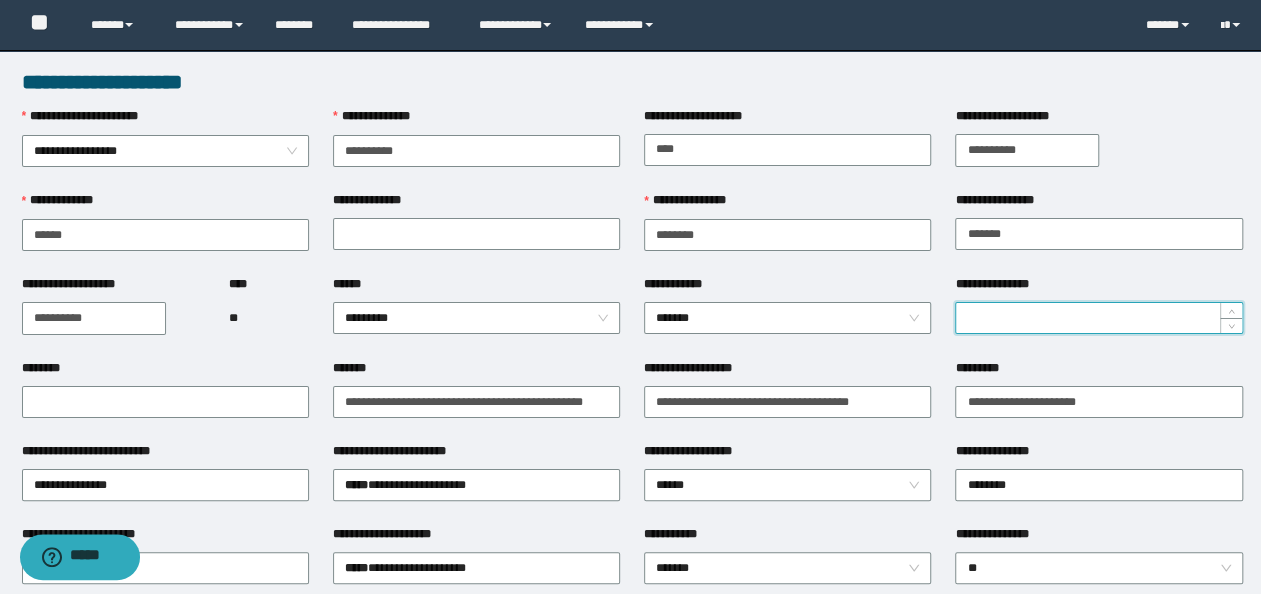 click on "**********" at bounding box center (1098, 318) 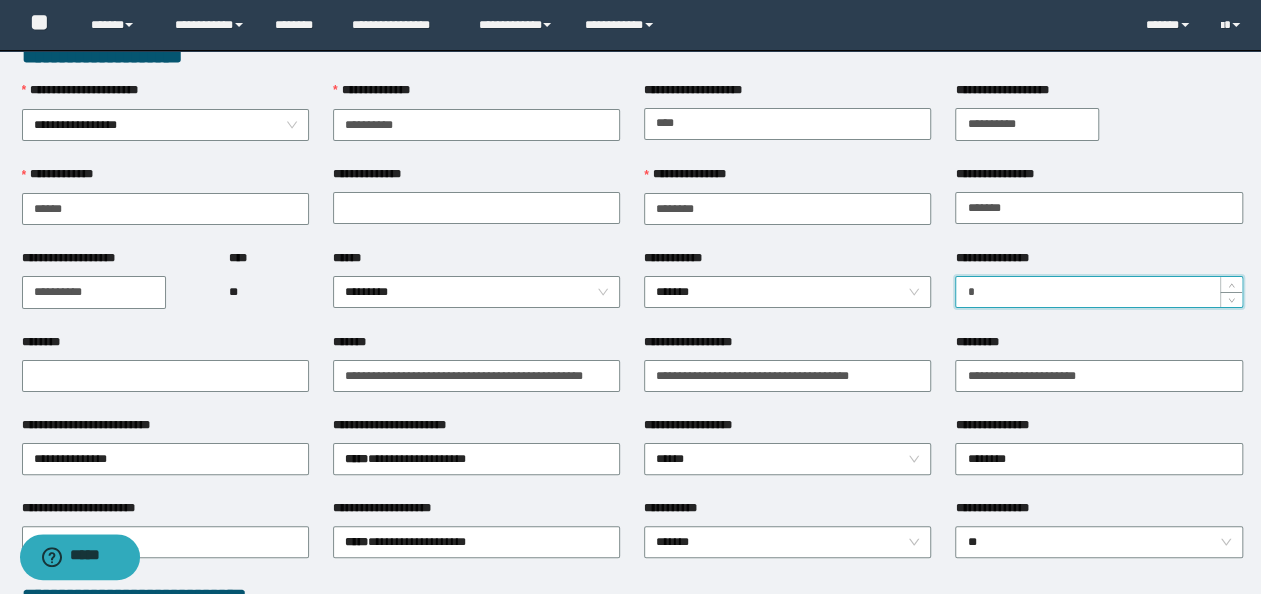 scroll, scrollTop: 0, scrollLeft: 0, axis: both 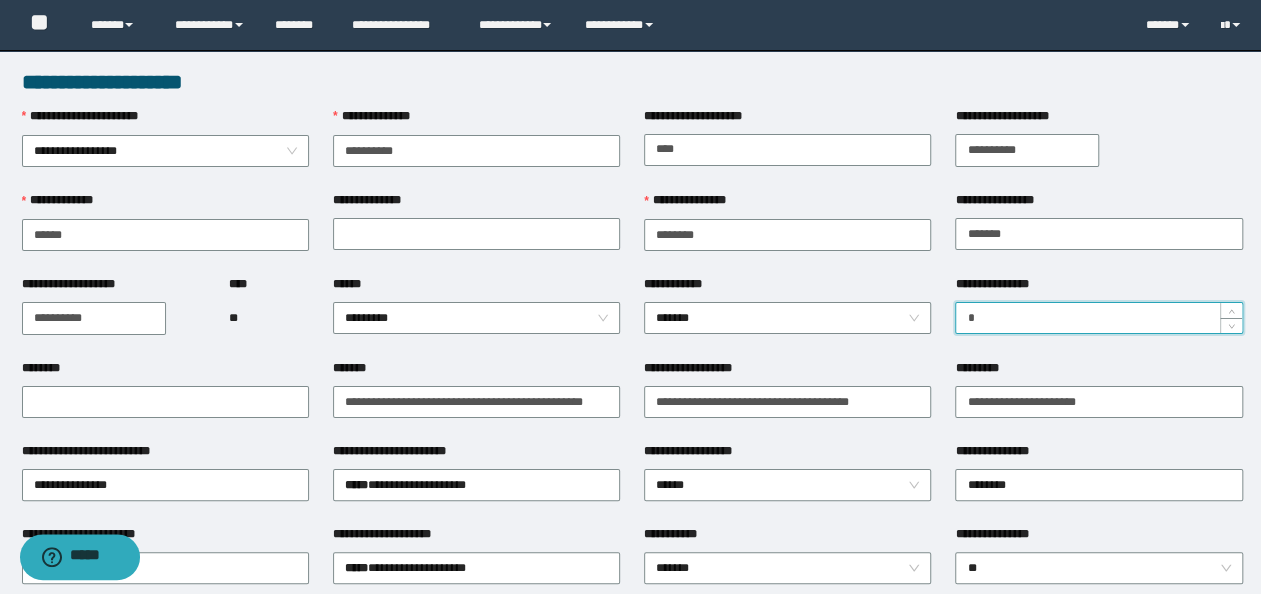 type on "*" 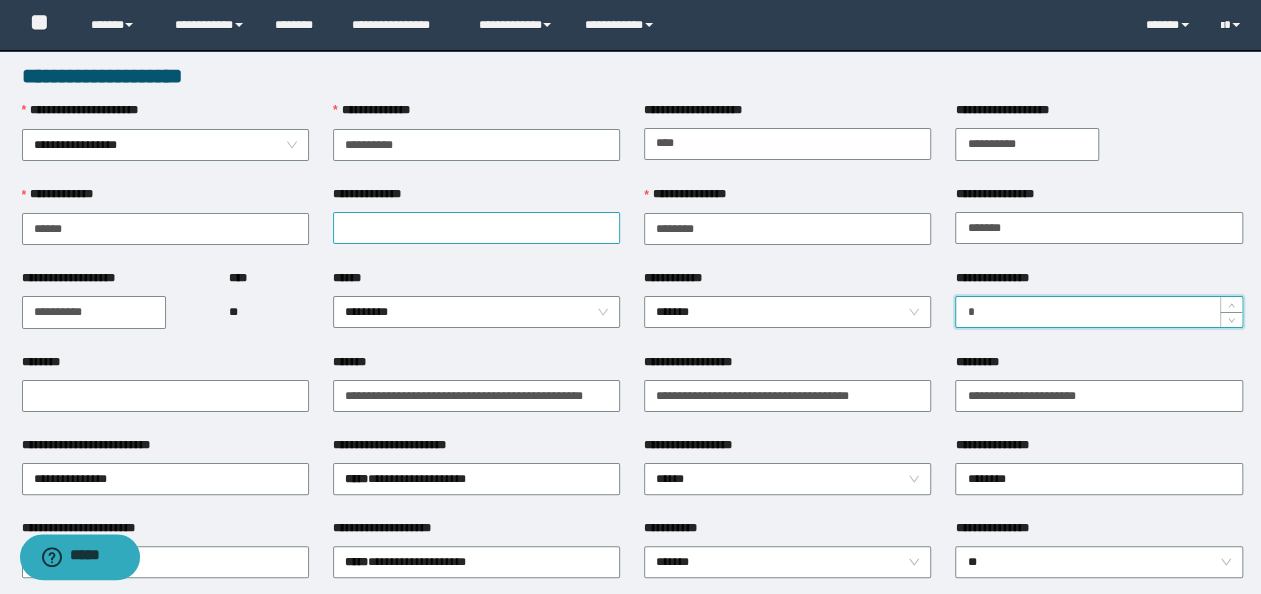 scroll, scrollTop: 0, scrollLeft: 0, axis: both 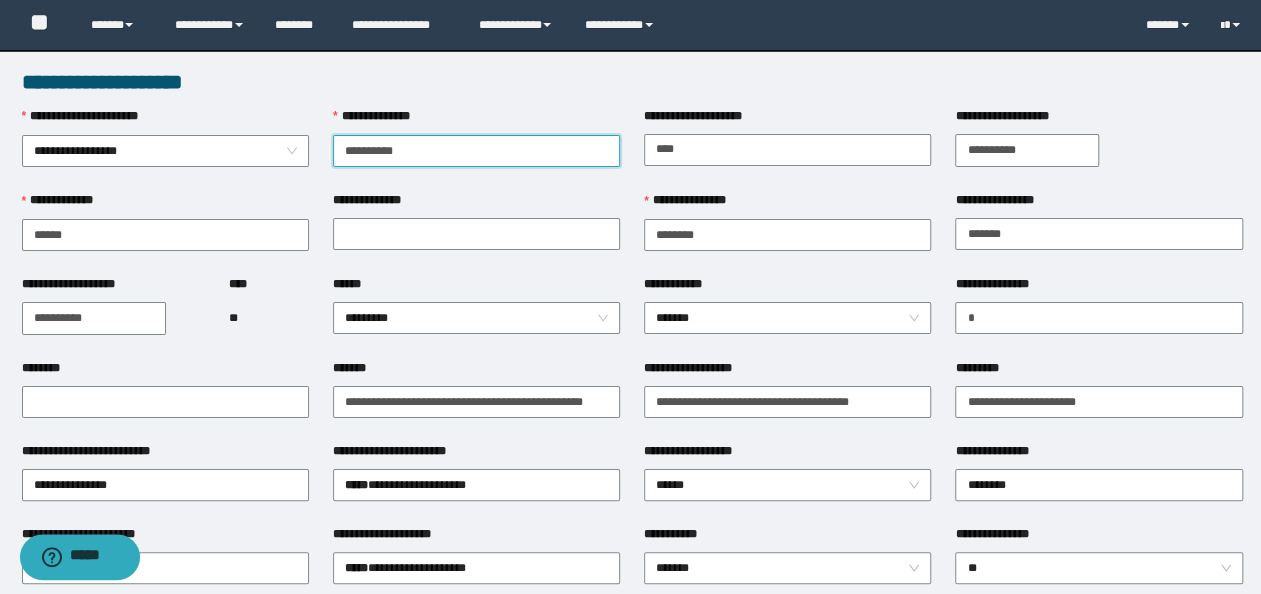 drag, startPoint x: 446, startPoint y: 154, endPoint x: 4, endPoint y: 32, distance: 458.52808 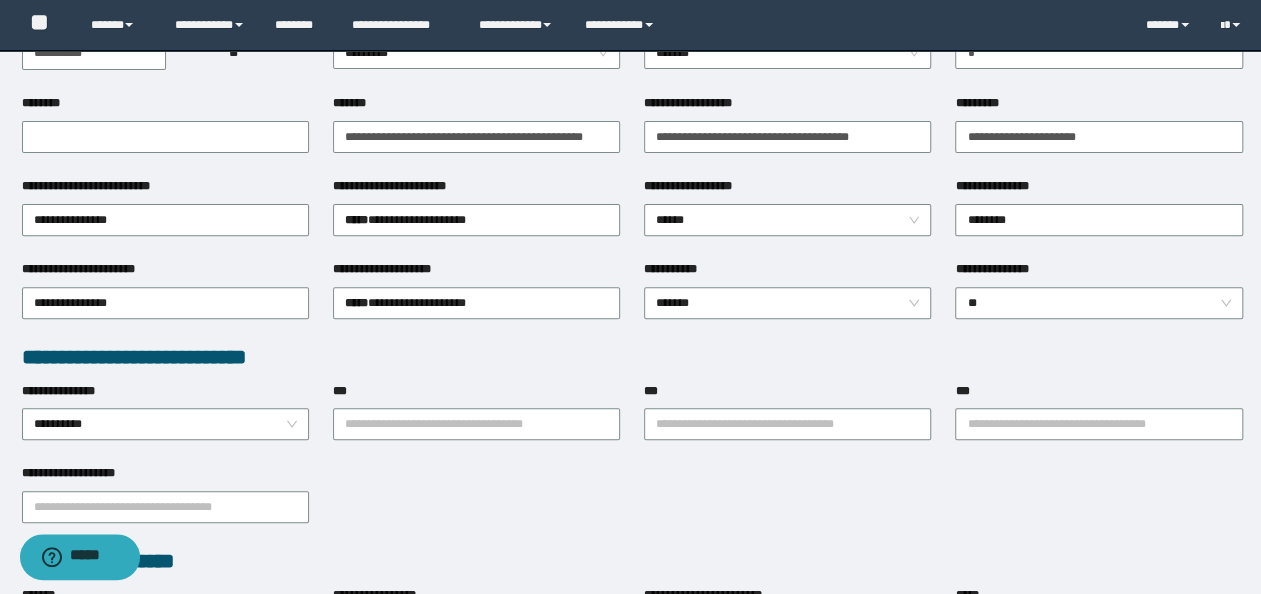 scroll, scrollTop: 300, scrollLeft: 0, axis: vertical 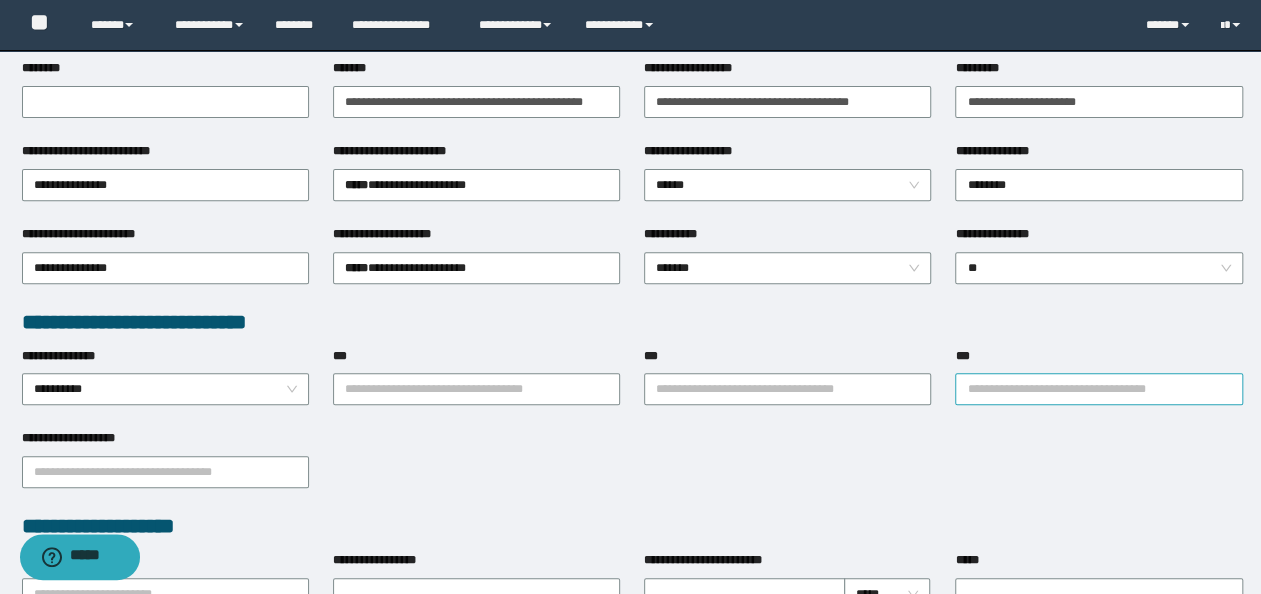 click at bounding box center [1098, 389] 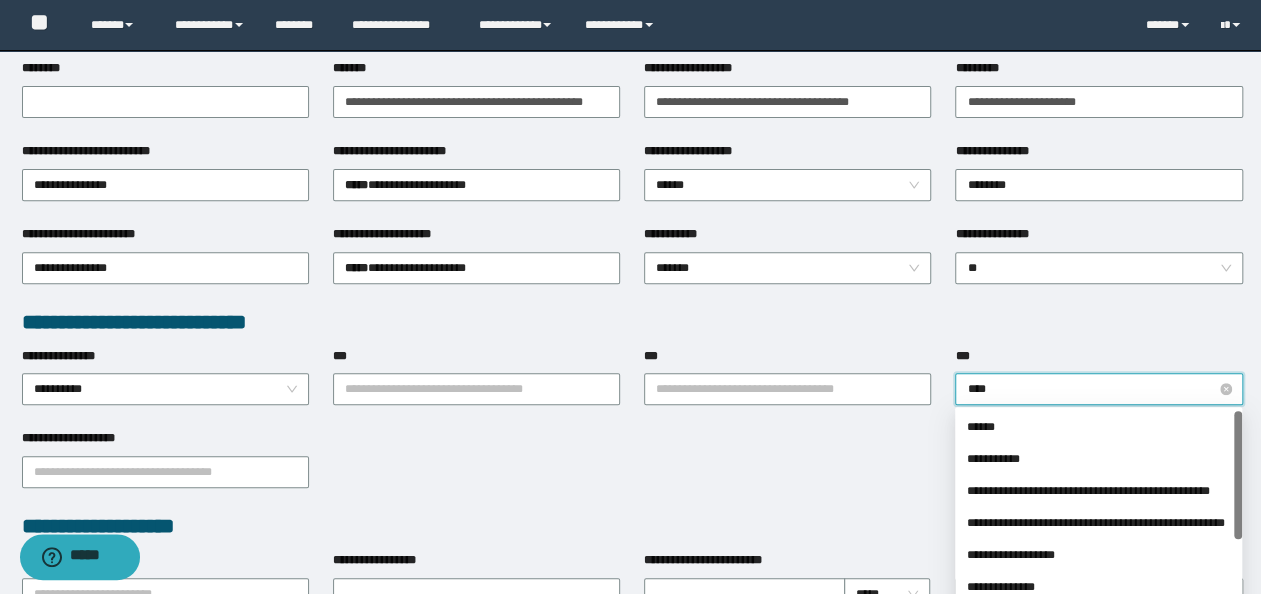 type on "*****" 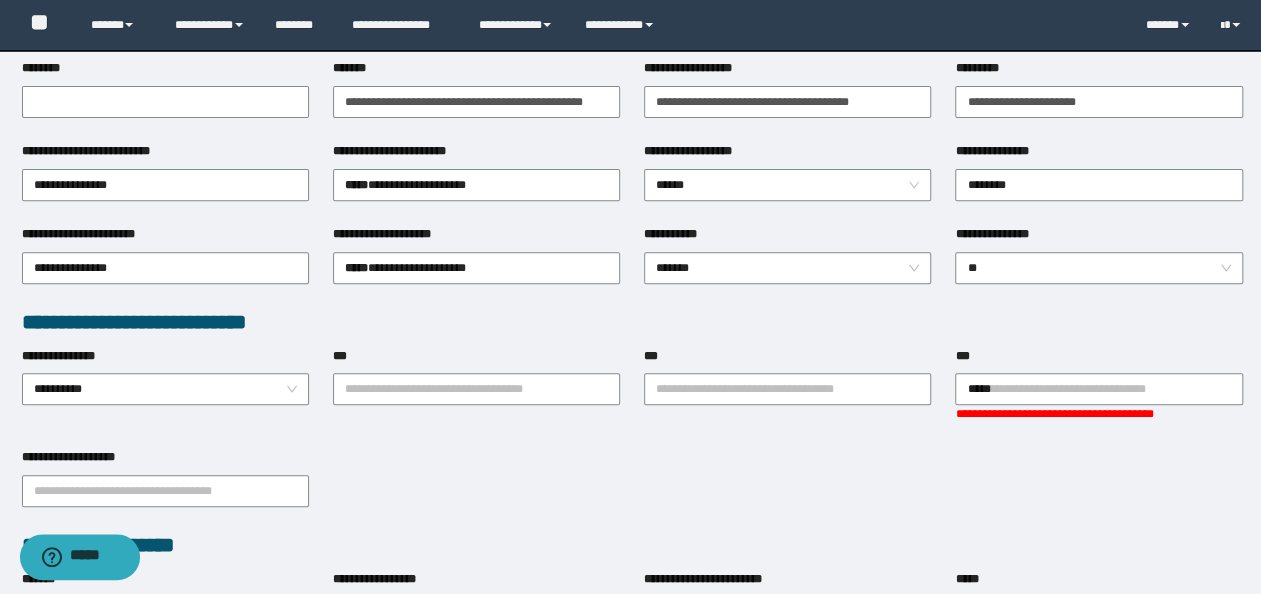click on "**********" at bounding box center (630, -3) 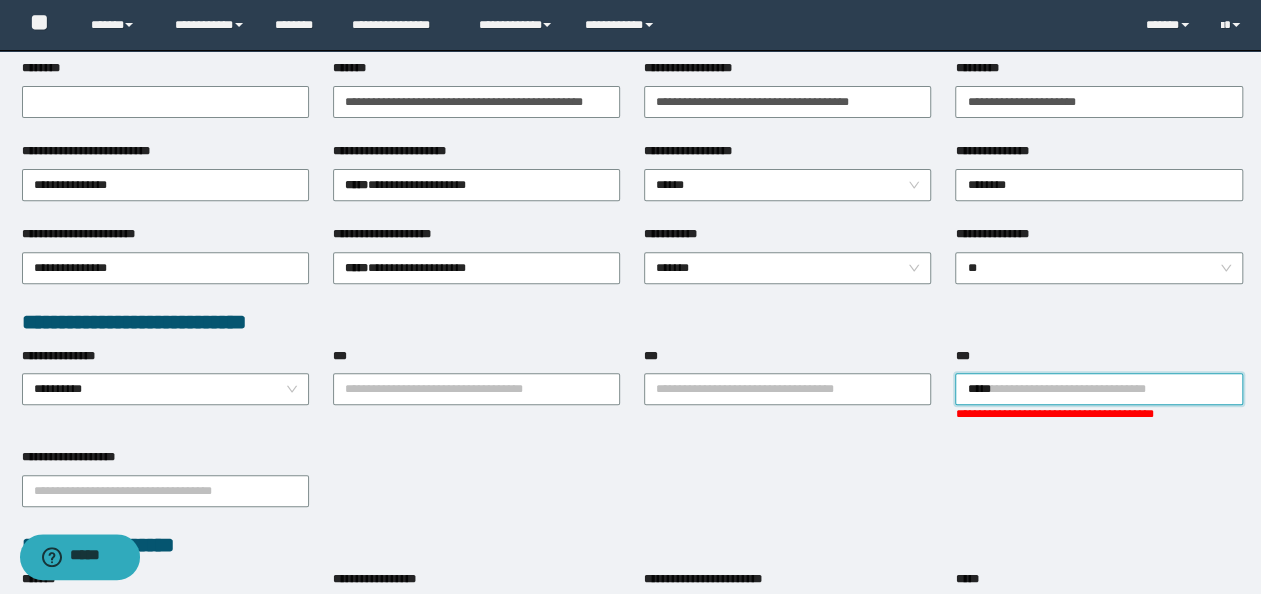 click on "*****" at bounding box center (1098, 389) 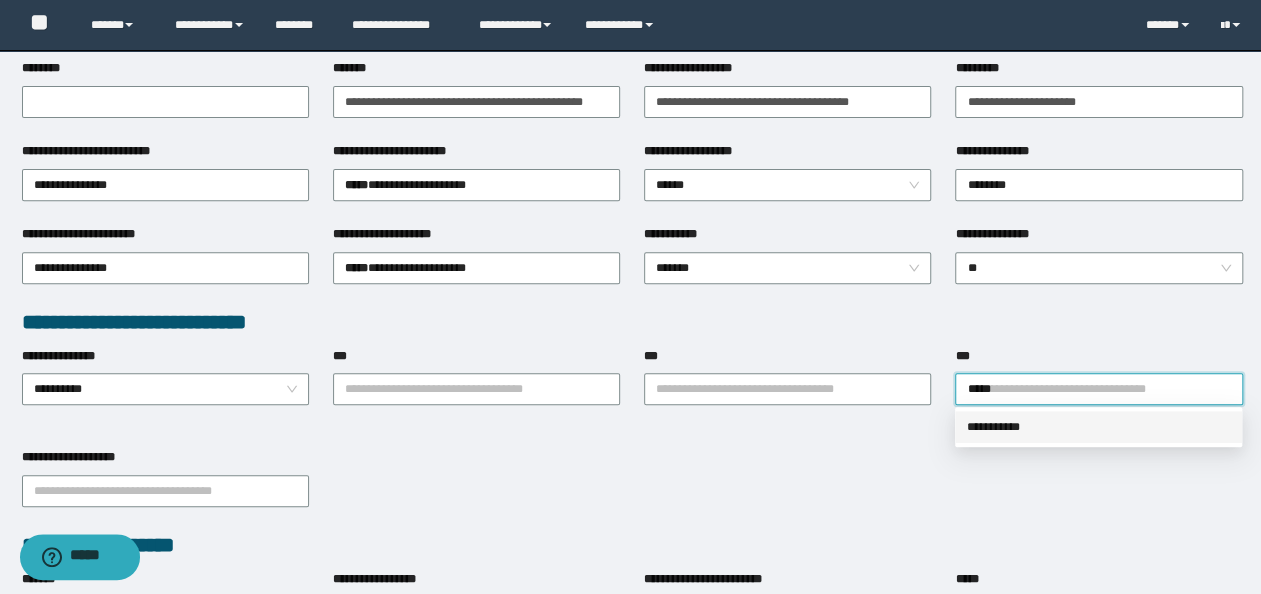 click on "**********" at bounding box center (1098, 427) 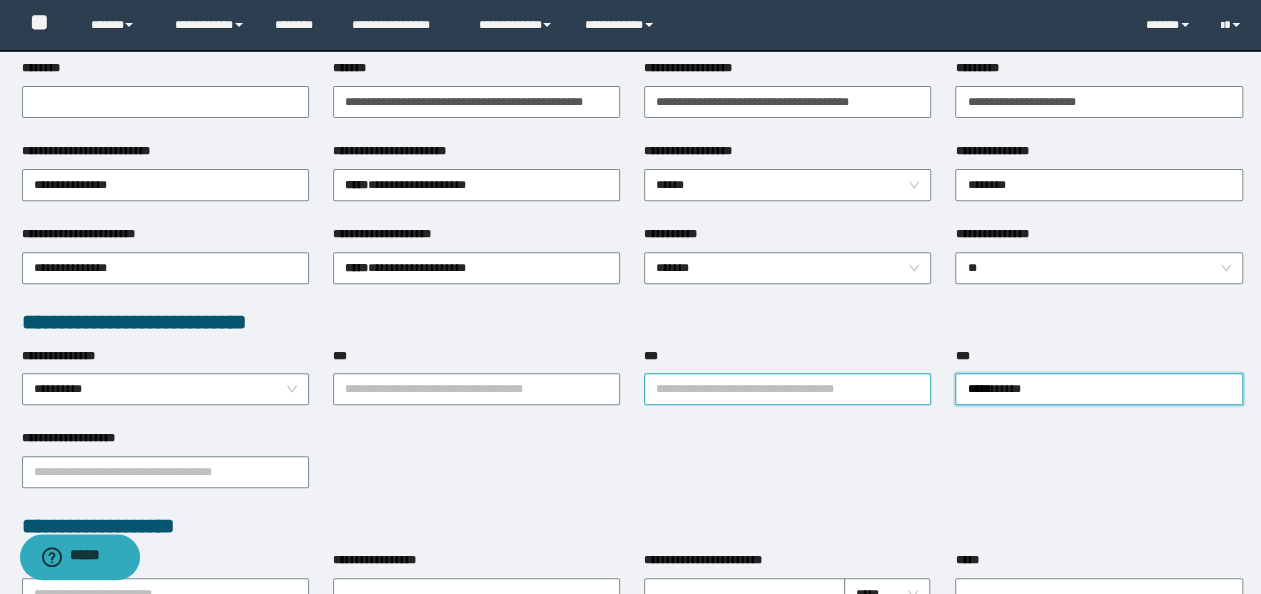 click on "***" at bounding box center [787, 389] 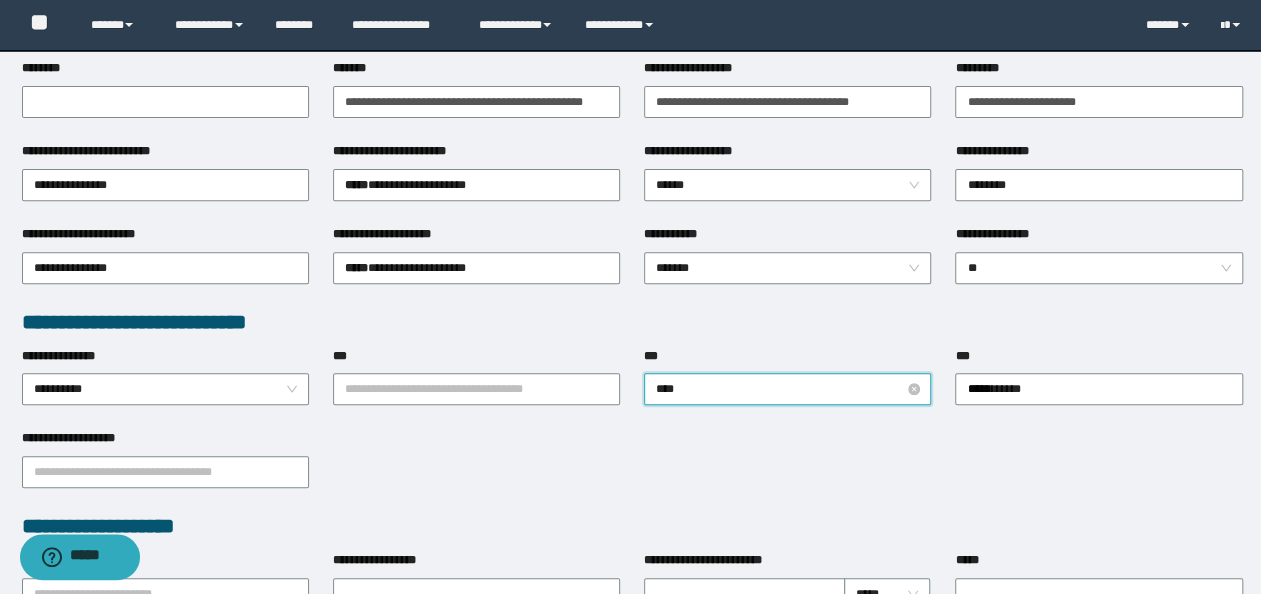 type on "*****" 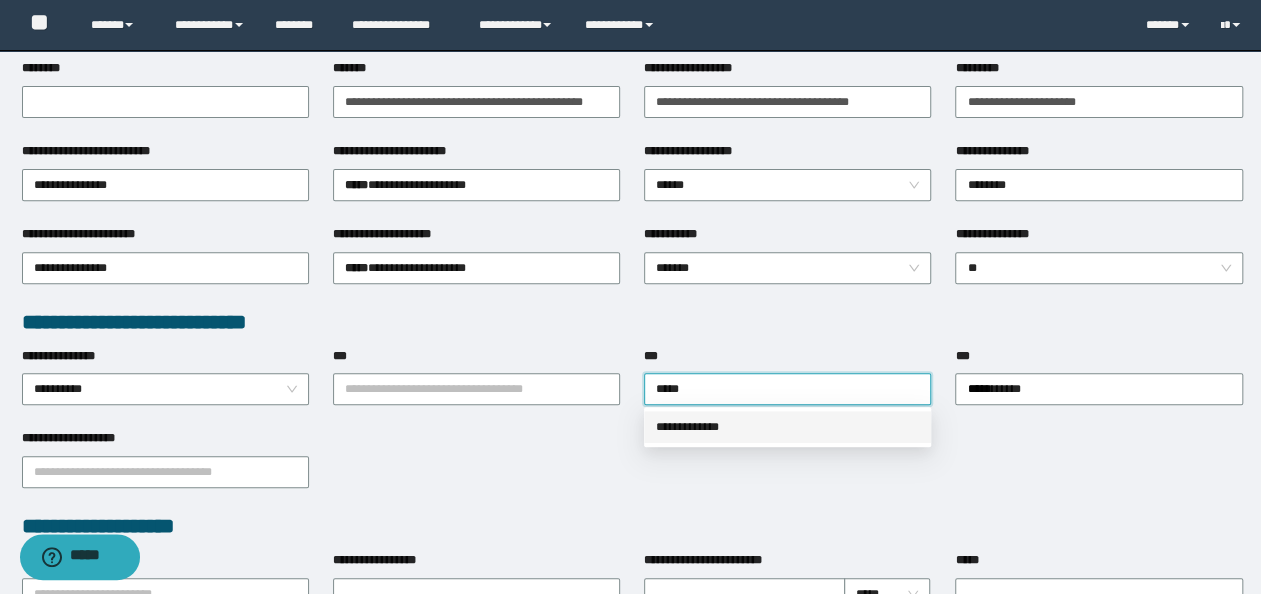 click on "**********" at bounding box center (787, 427) 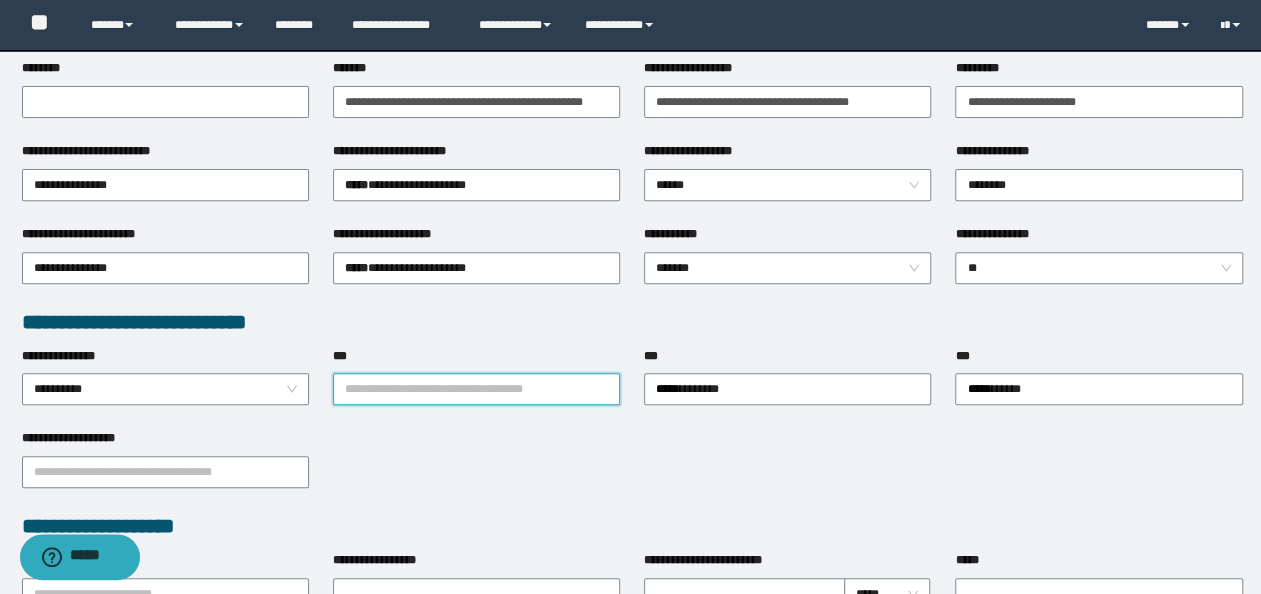 drag, startPoint x: 429, startPoint y: 395, endPoint x: 451, endPoint y: 392, distance: 22.203604 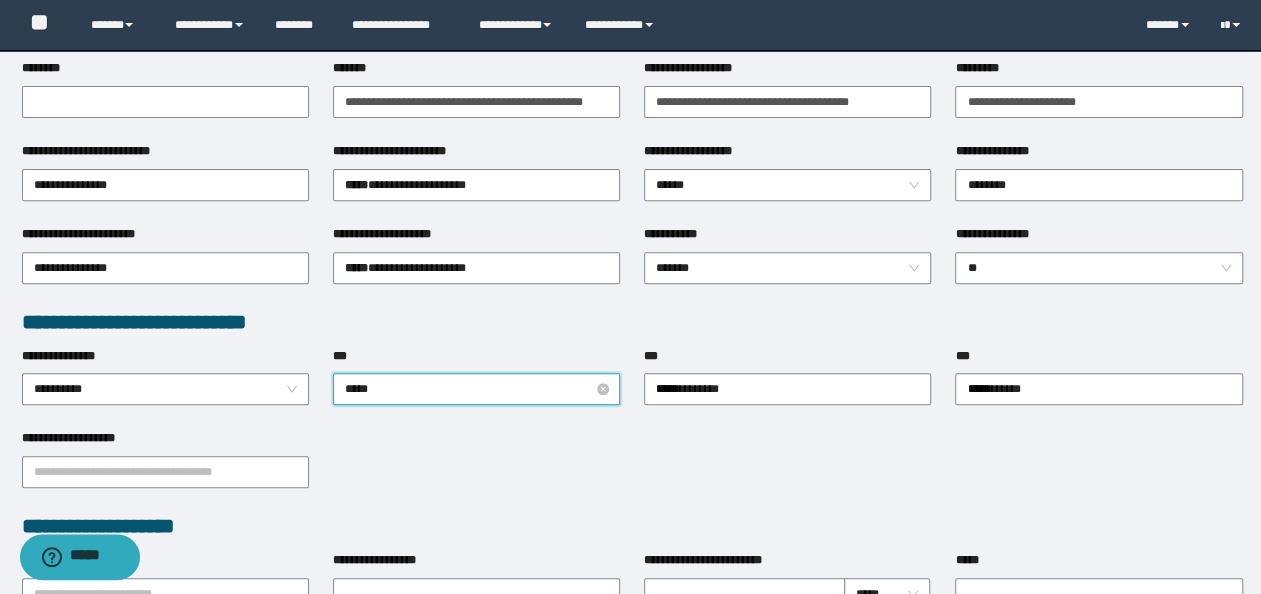type on "******" 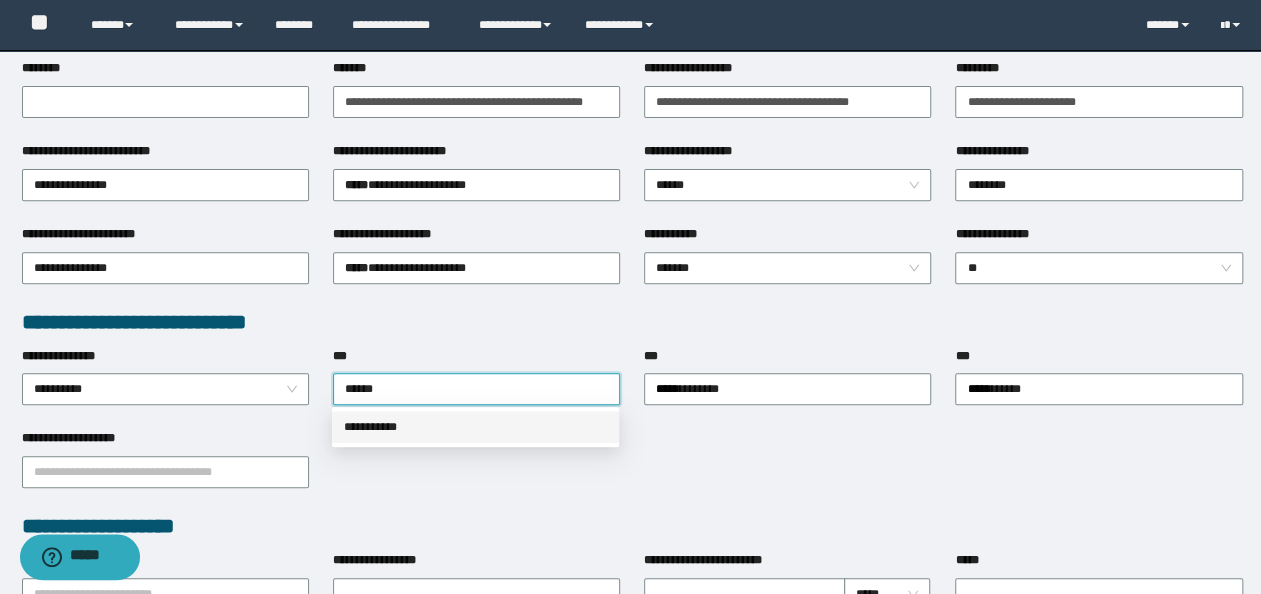 click on "**********" at bounding box center (475, 427) 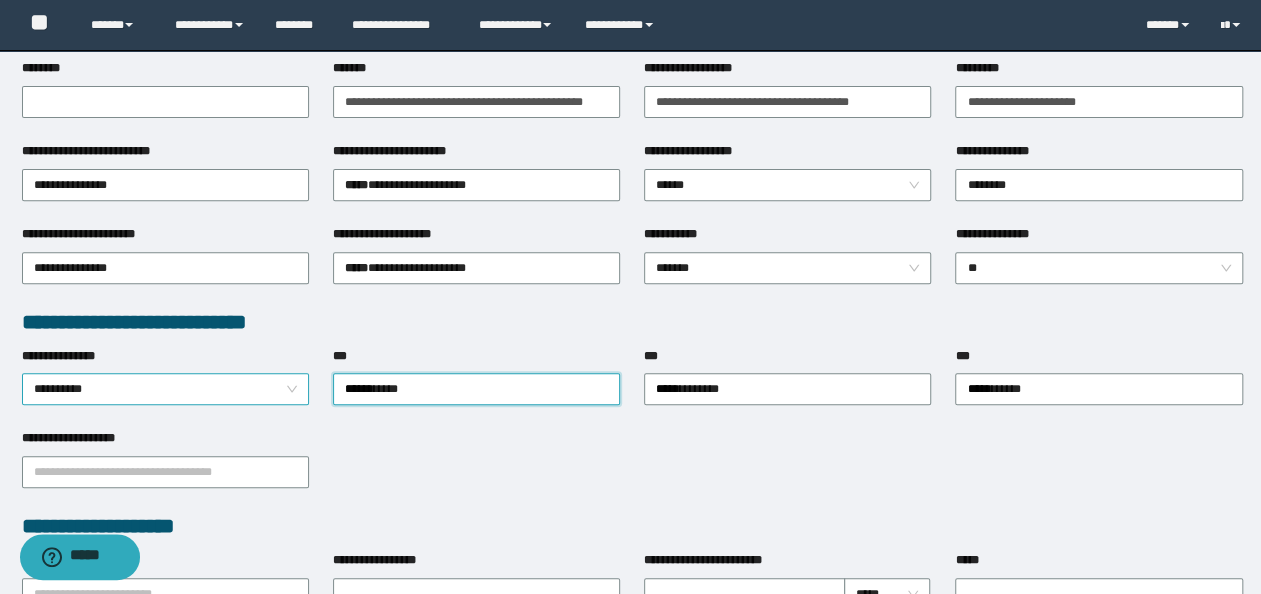 click on "**********" at bounding box center [166, 389] 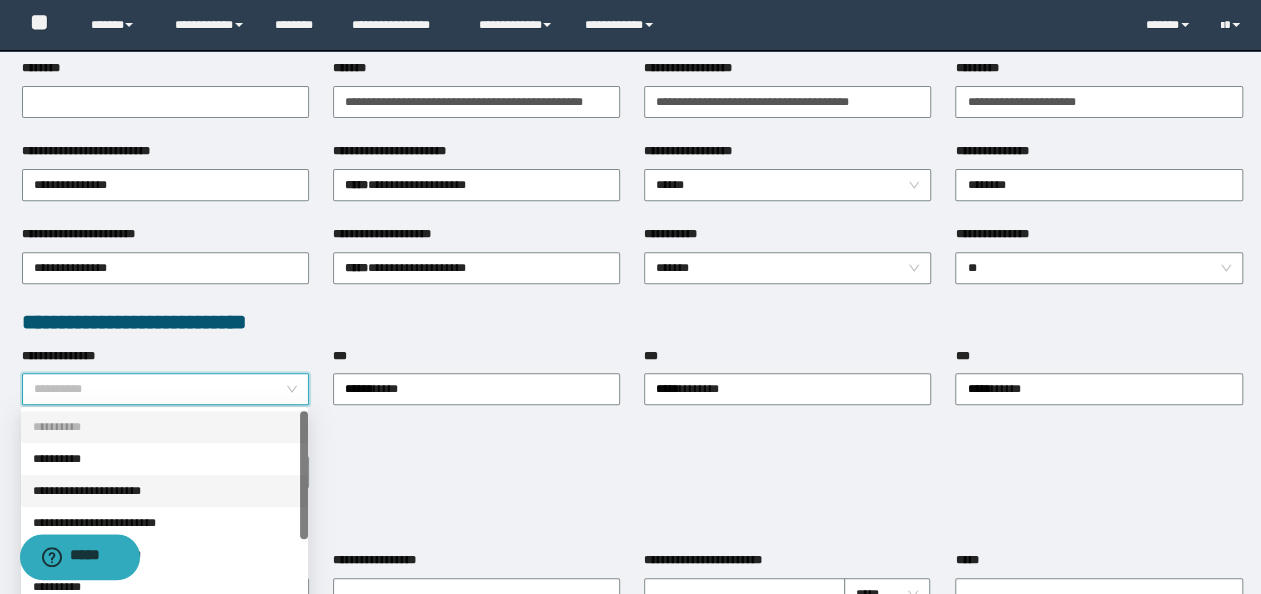 click on "**********" at bounding box center [164, 491] 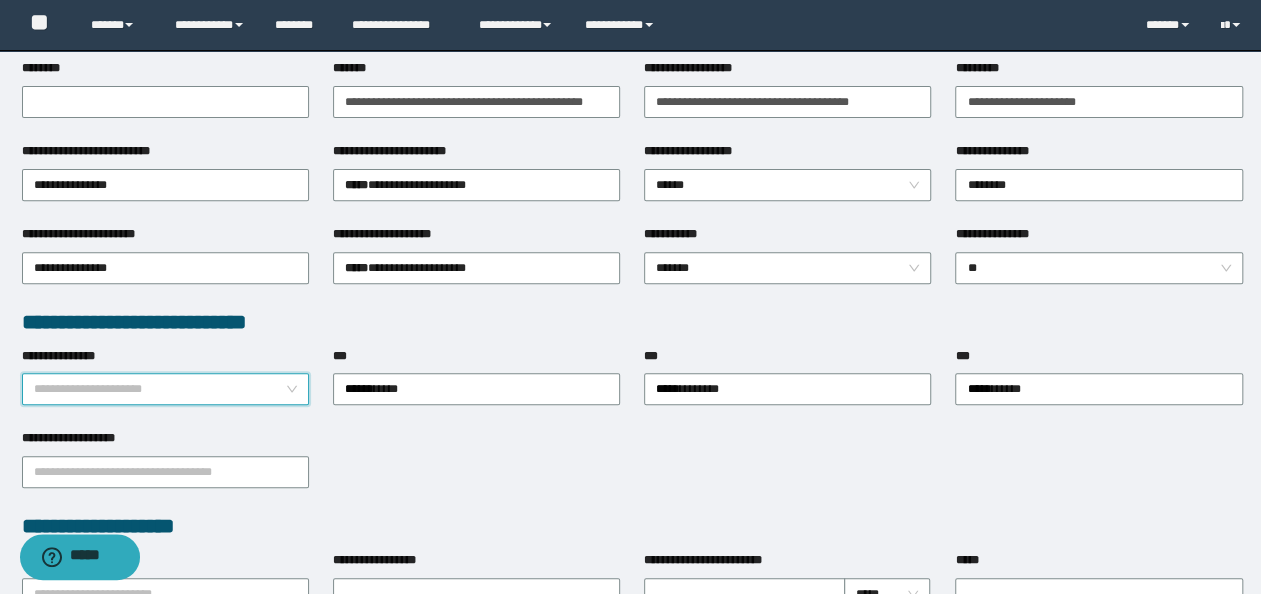 click on "**********" at bounding box center [166, 389] 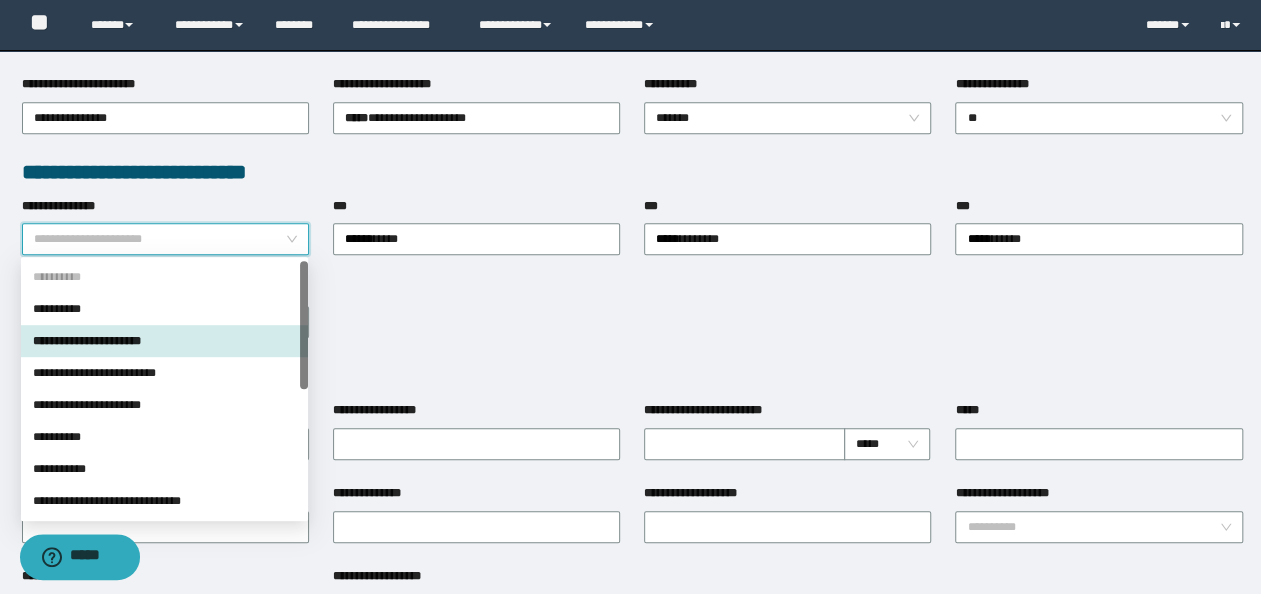 scroll, scrollTop: 500, scrollLeft: 0, axis: vertical 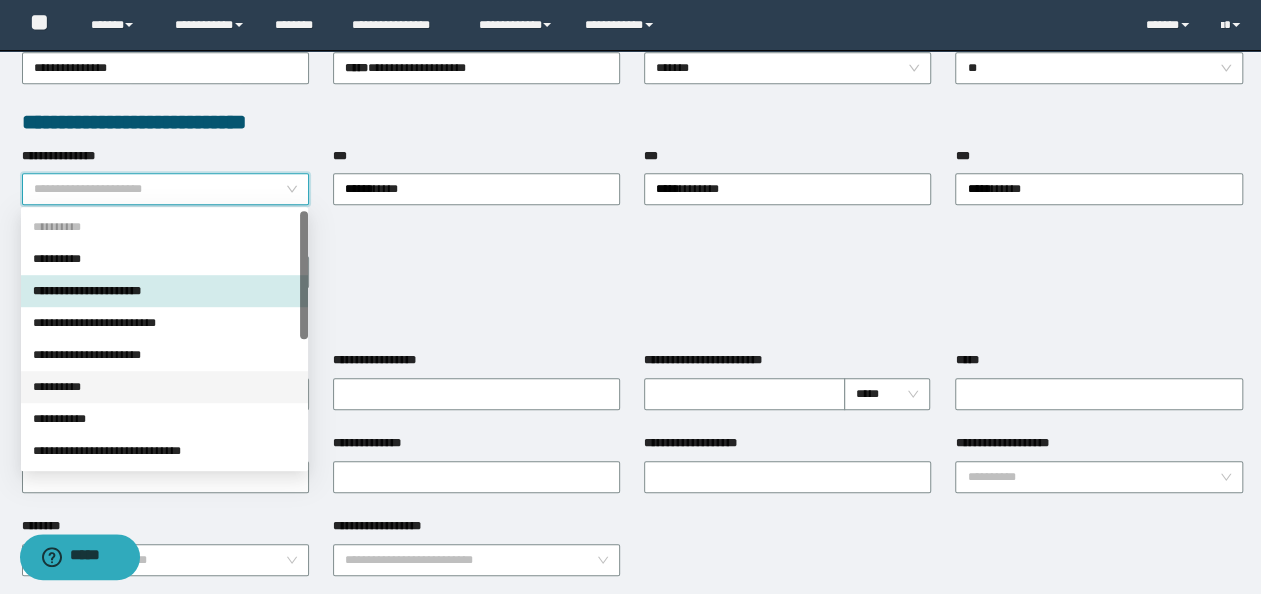 click on "**********" at bounding box center [164, 387] 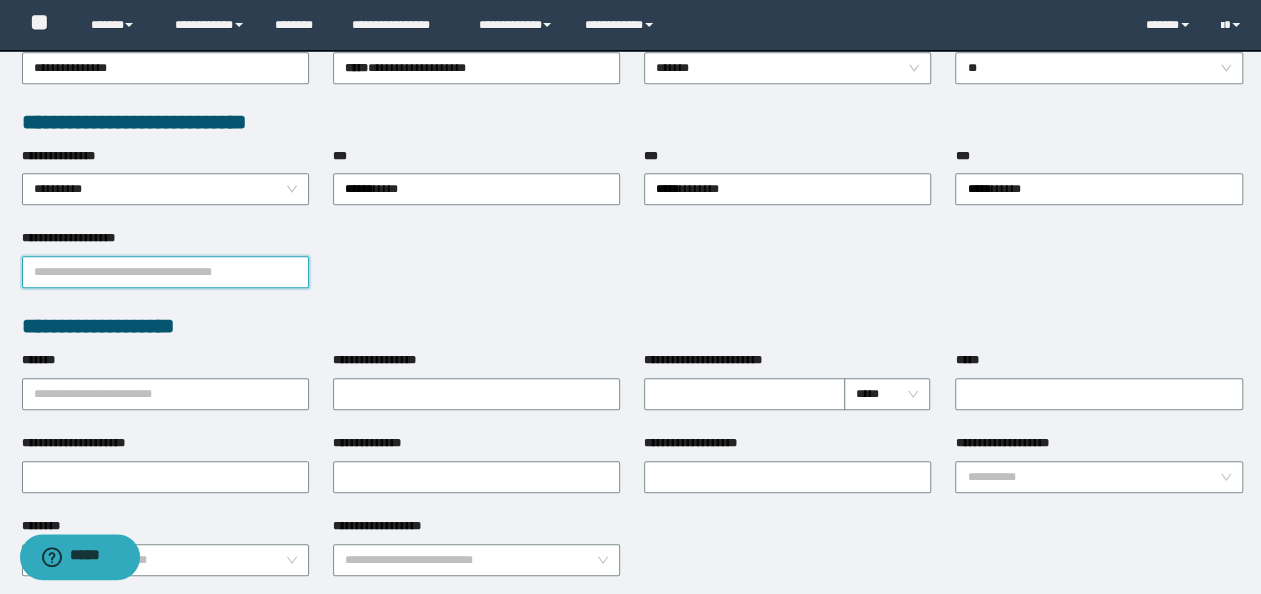 click on "**********" at bounding box center (165, 272) 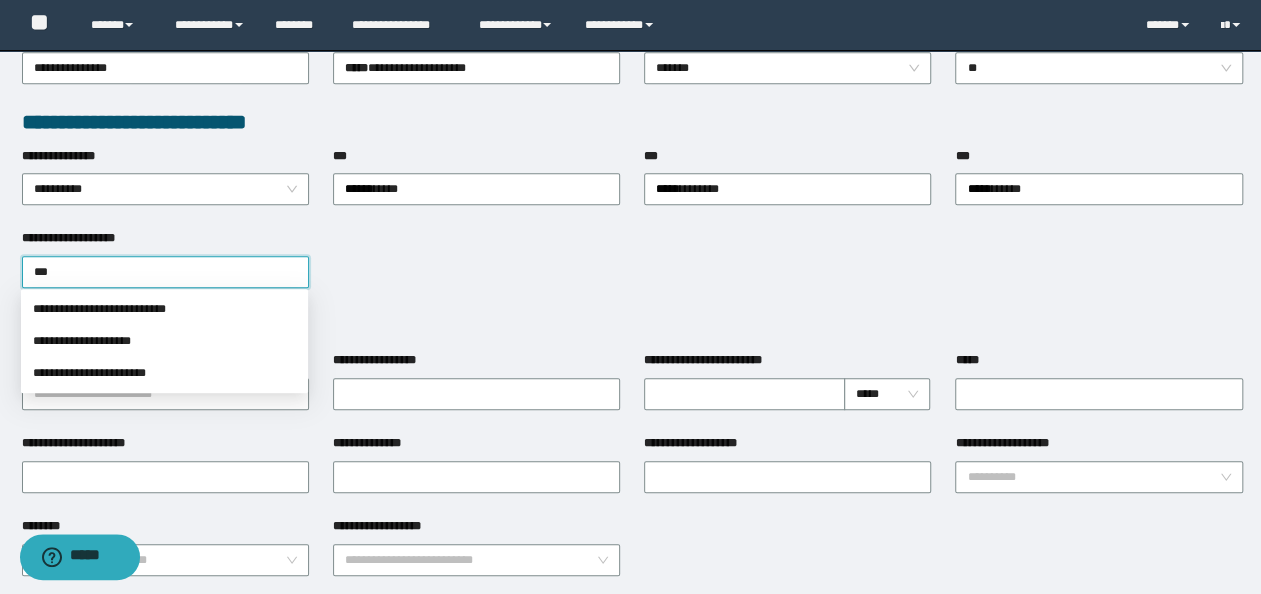 type on "****" 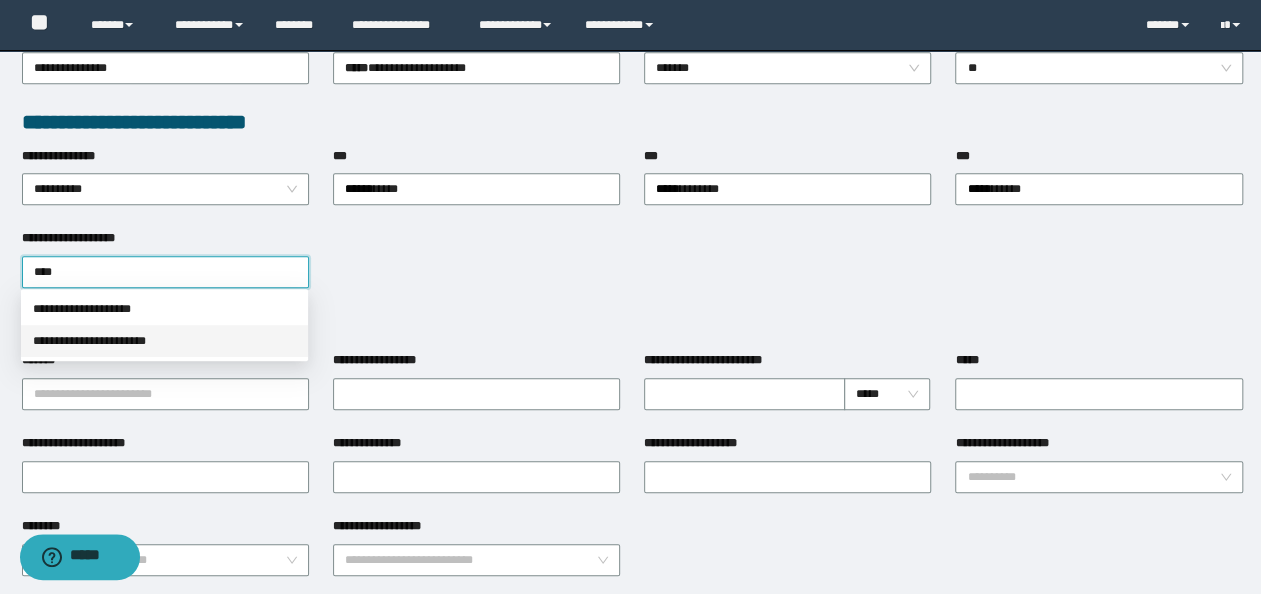 click on "**********" at bounding box center (164, 341) 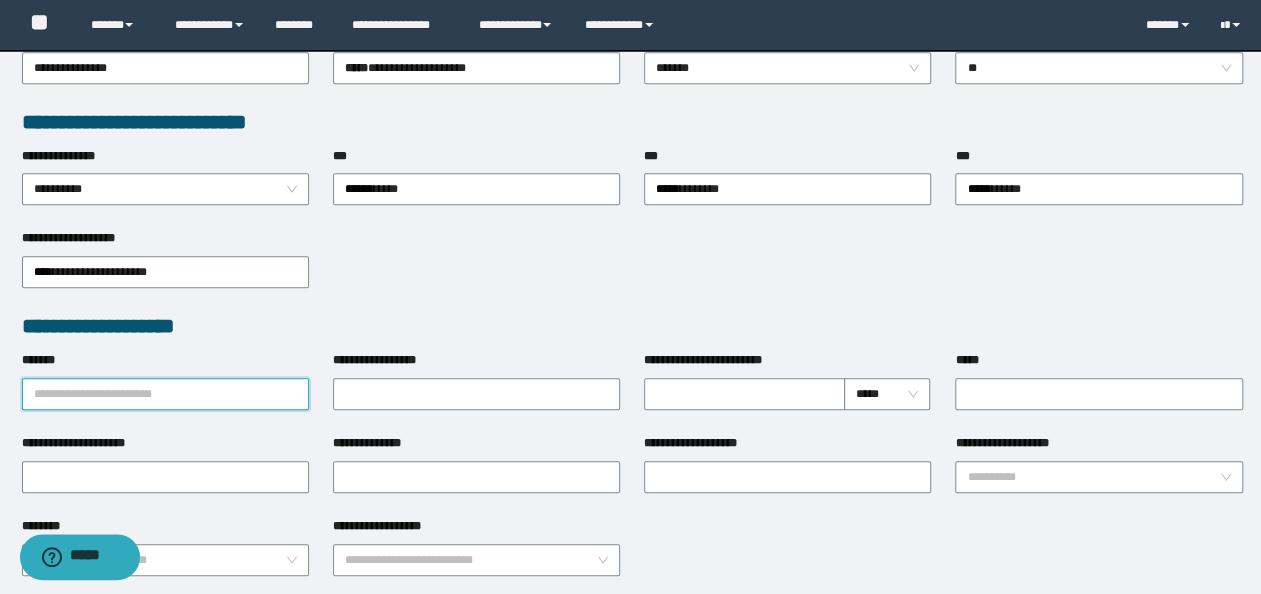 click on "*******" at bounding box center (165, 394) 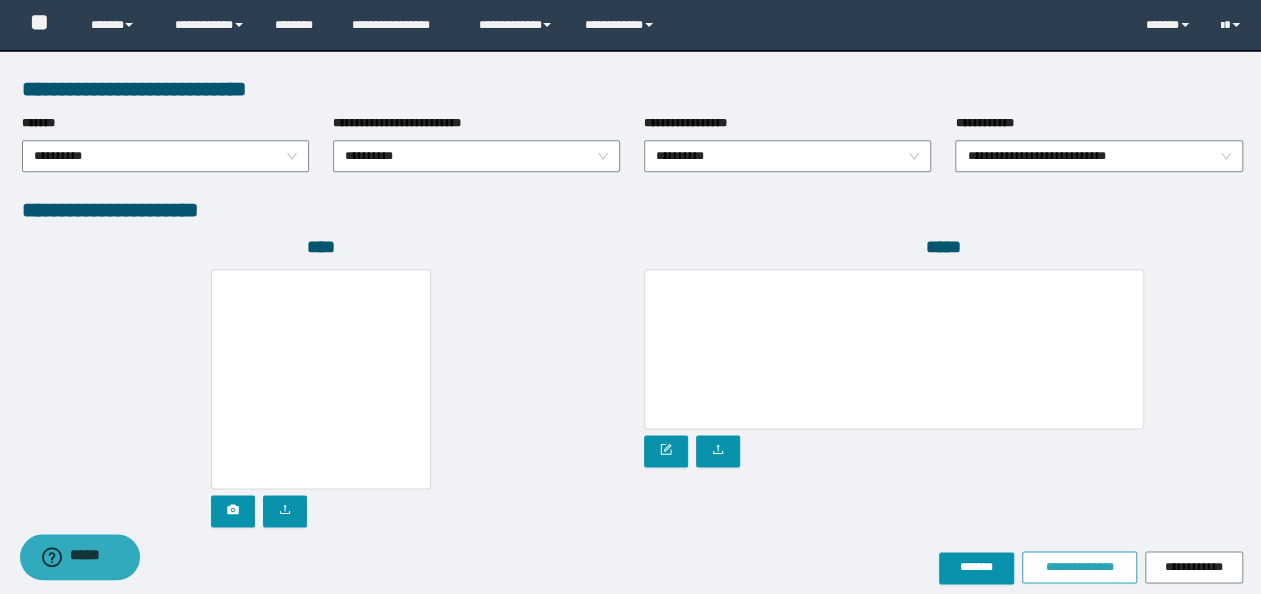 scroll, scrollTop: 1108, scrollLeft: 0, axis: vertical 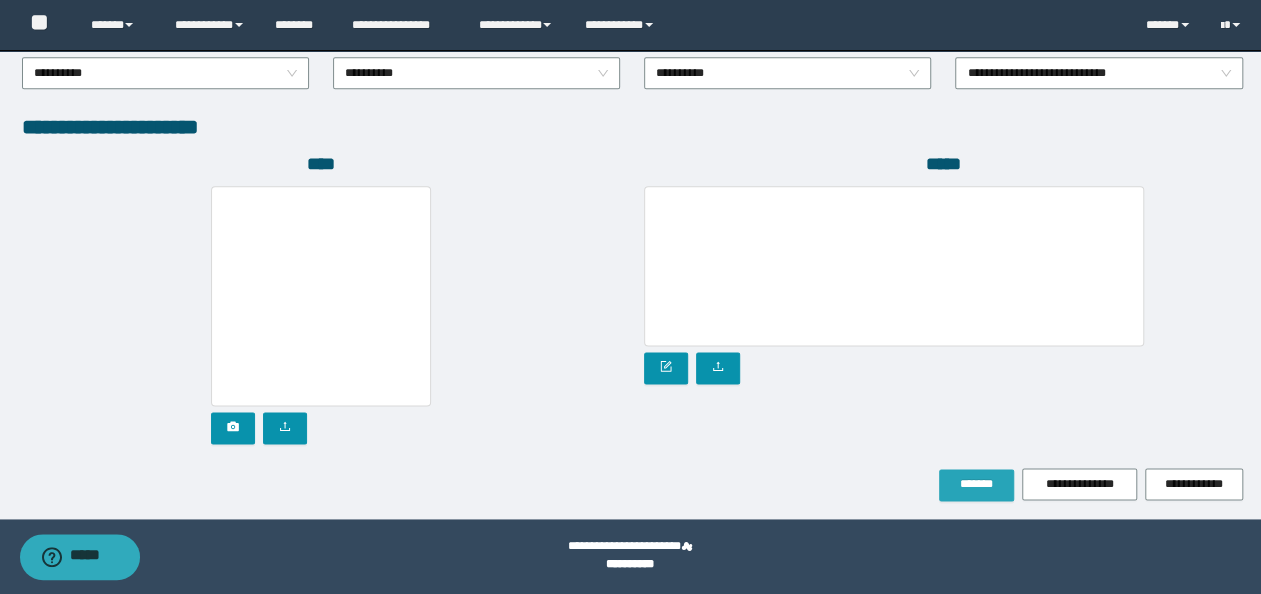 click on "*******" at bounding box center (976, 484) 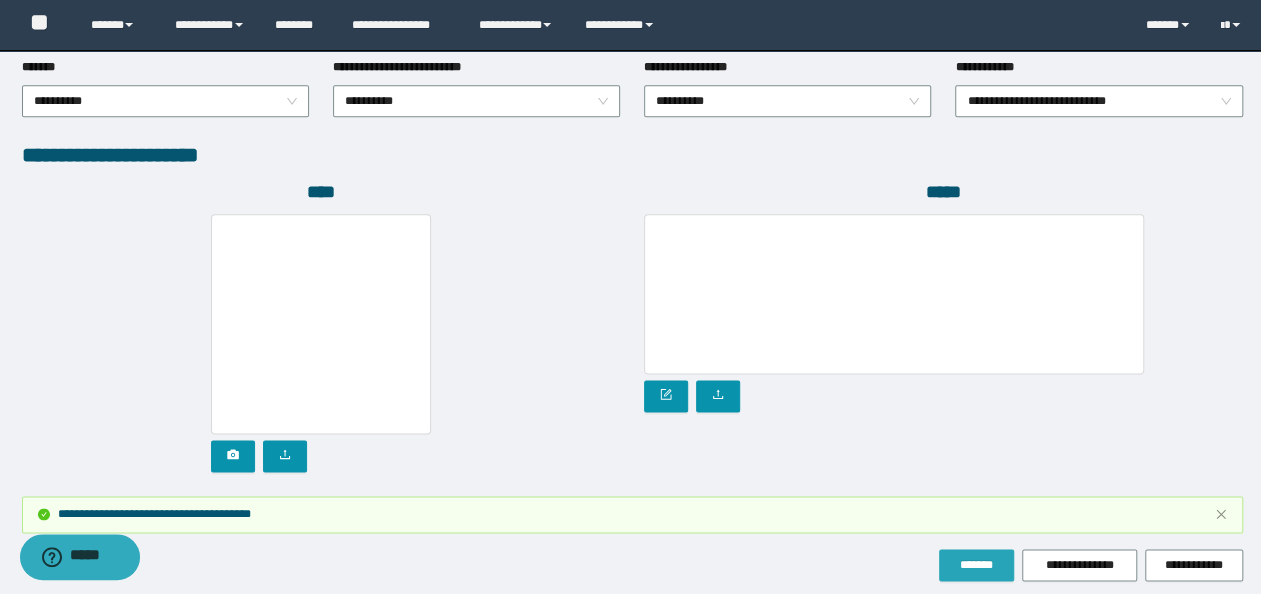scroll, scrollTop: 1231, scrollLeft: 0, axis: vertical 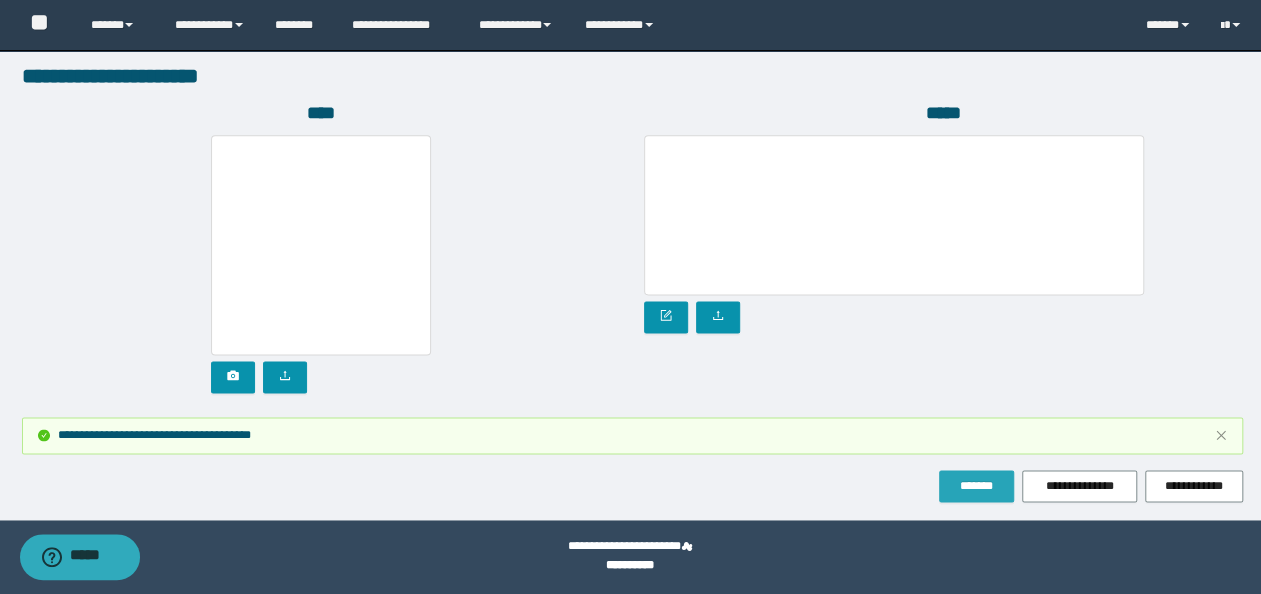 click on "*******" at bounding box center (976, 486) 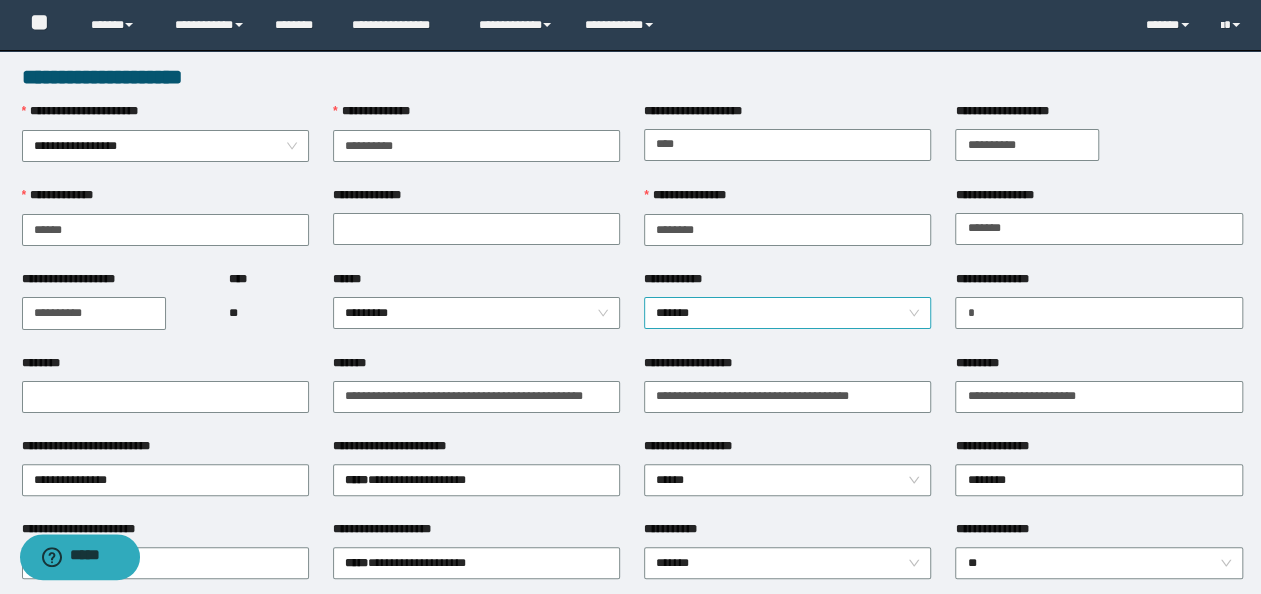 scroll, scrollTop: 0, scrollLeft: 0, axis: both 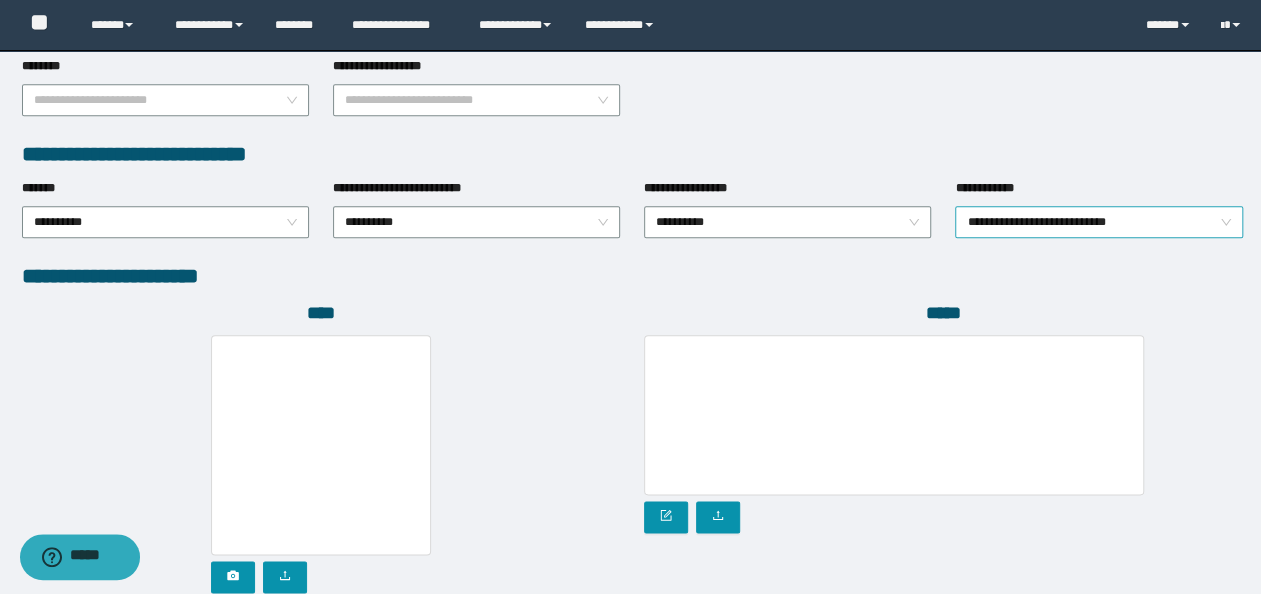 click on "**********" at bounding box center [1099, 222] 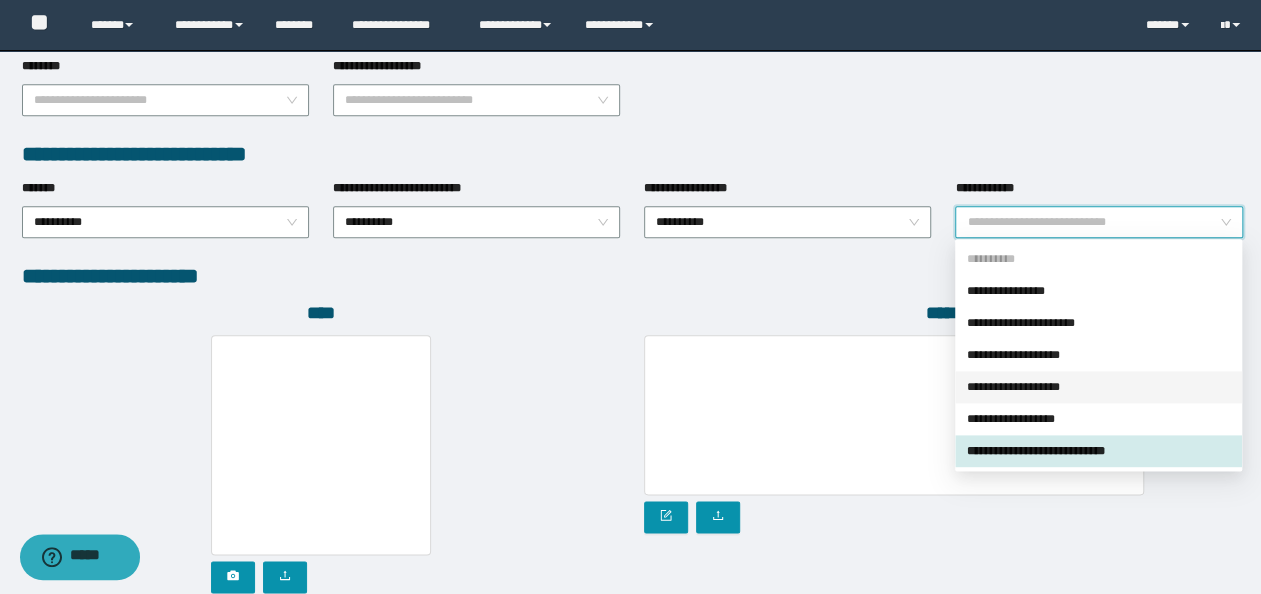 click on "**********" at bounding box center [1098, 387] 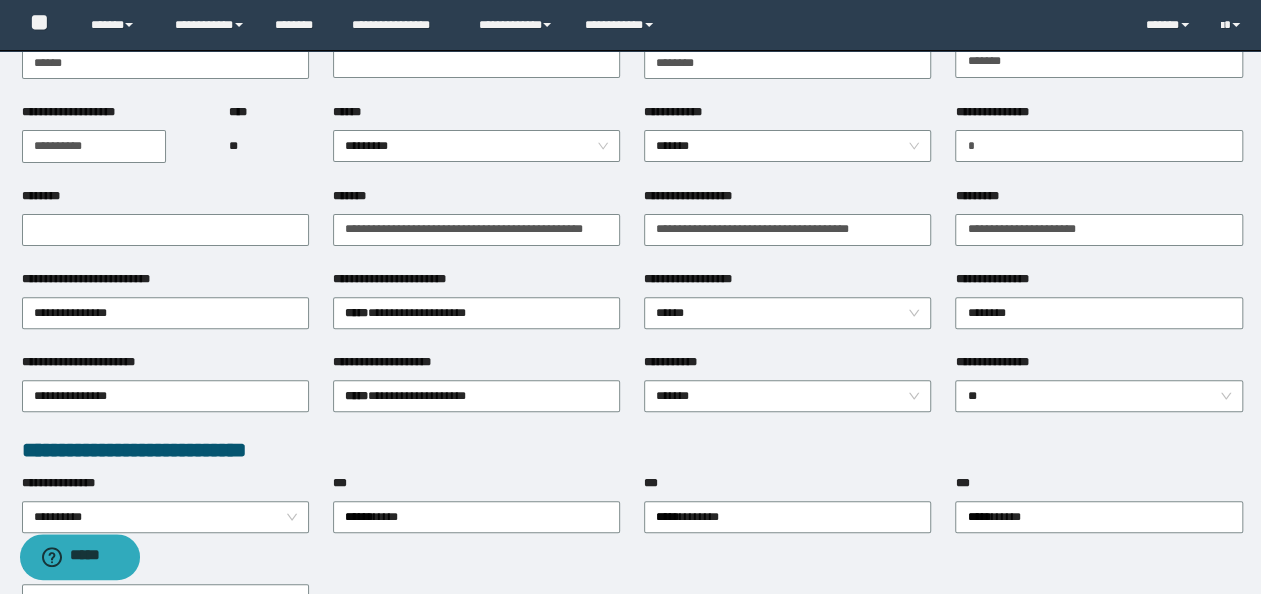 scroll, scrollTop: 0, scrollLeft: 0, axis: both 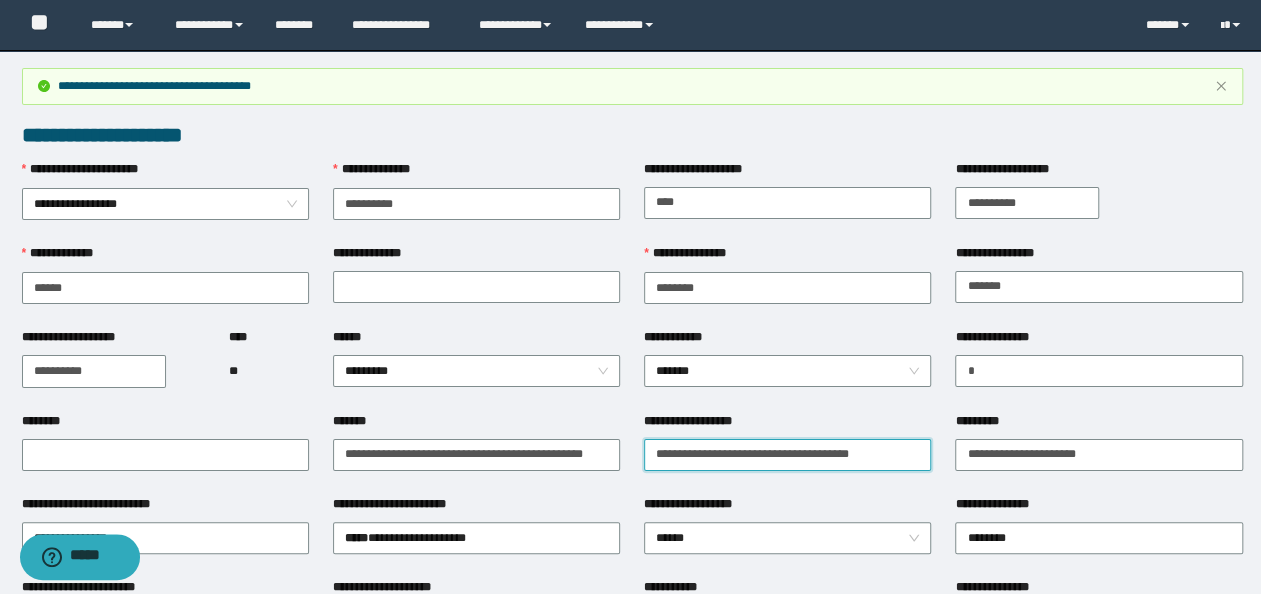drag, startPoint x: 914, startPoint y: 454, endPoint x: 224, endPoint y: 413, distance: 691.21704 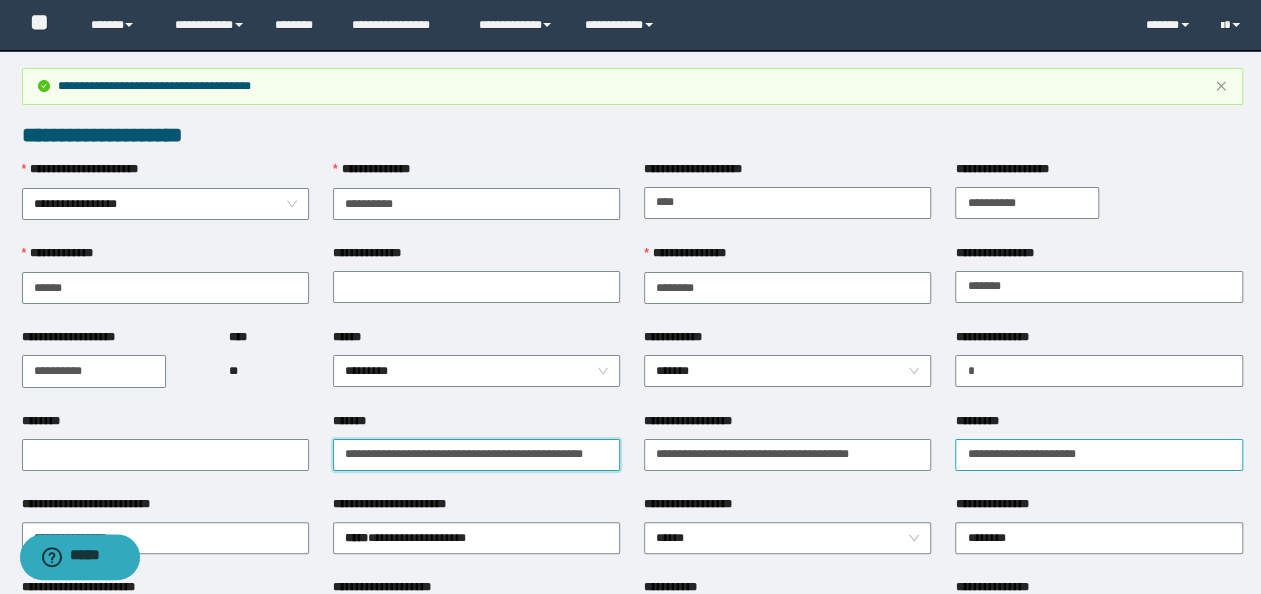 drag, startPoint x: 340, startPoint y: 454, endPoint x: 957, endPoint y: 446, distance: 617.0519 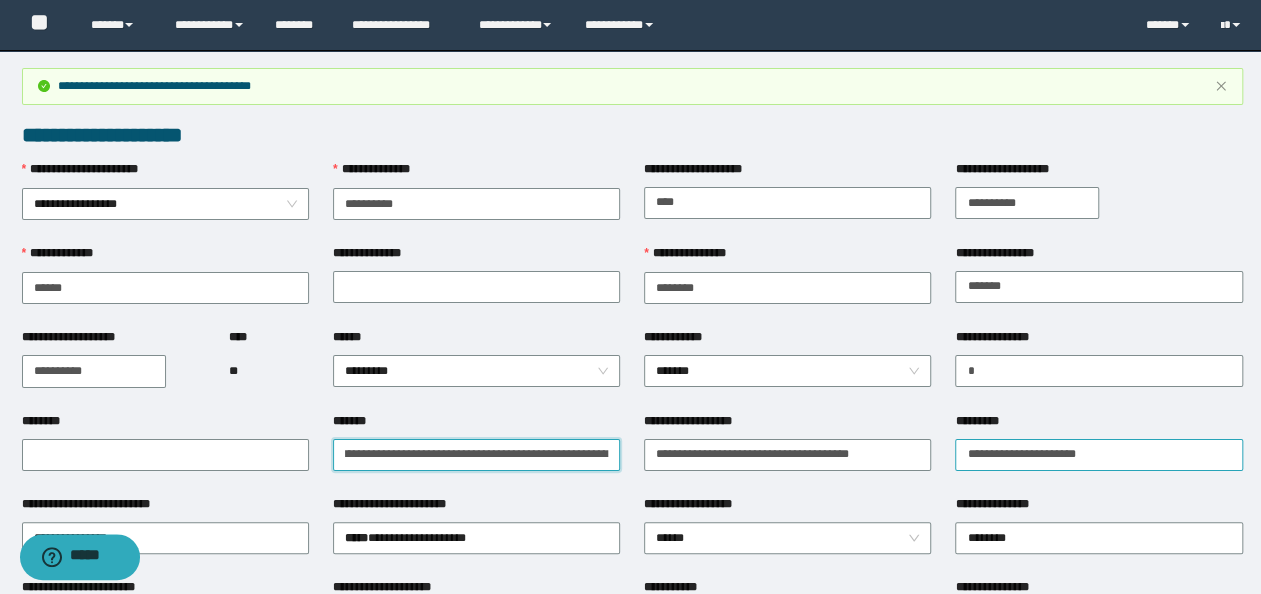 scroll, scrollTop: 0, scrollLeft: 79, axis: horizontal 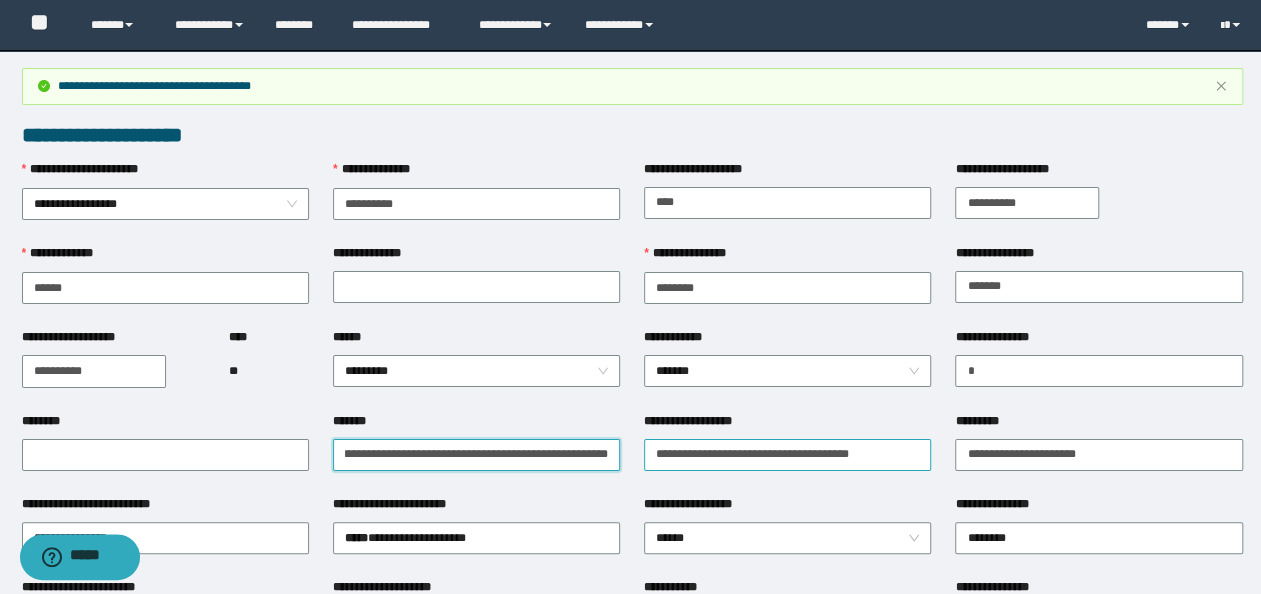 drag, startPoint x: 480, startPoint y: 451, endPoint x: 865, endPoint y: 450, distance: 385.0013 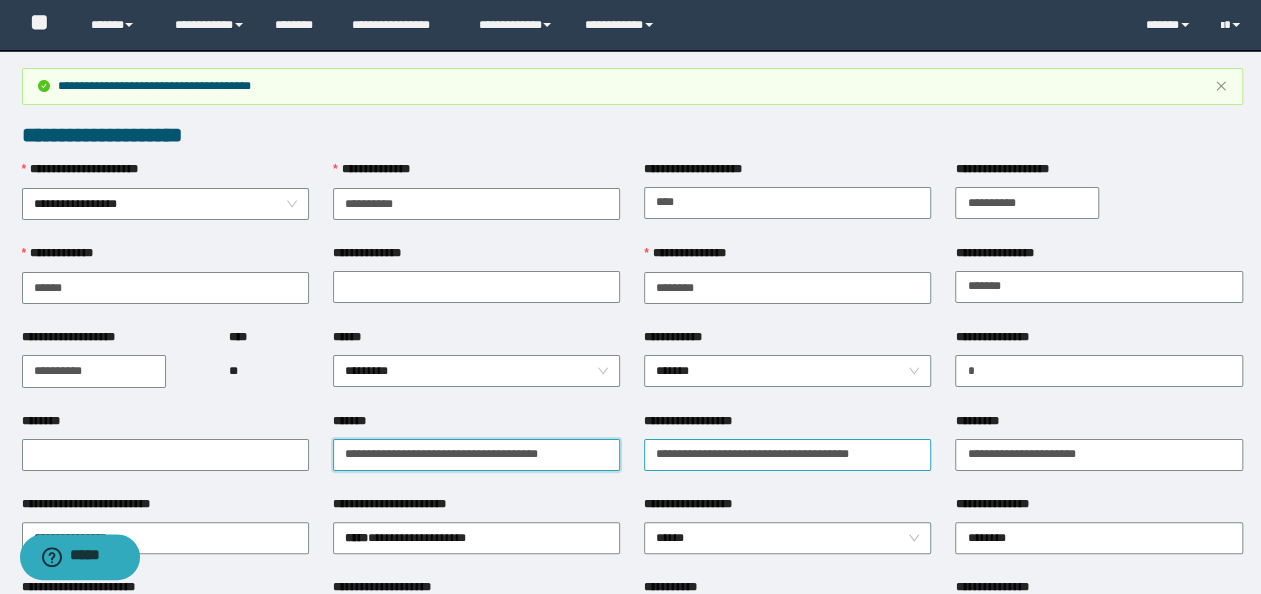 scroll, scrollTop: 0, scrollLeft: 0, axis: both 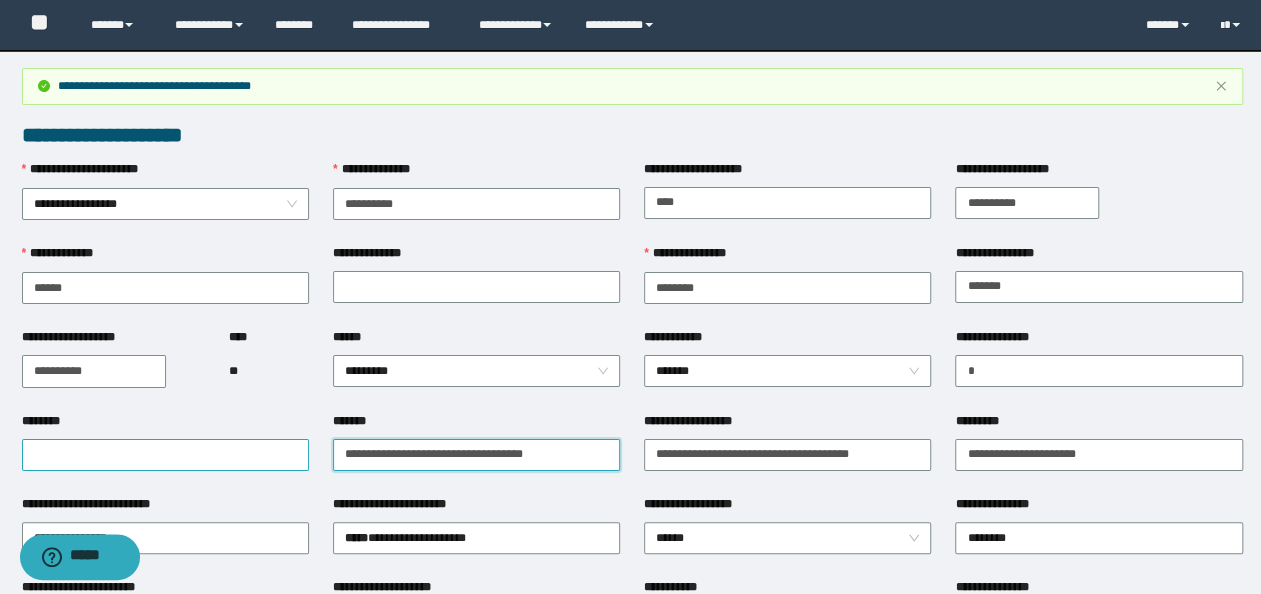 type on "**********" 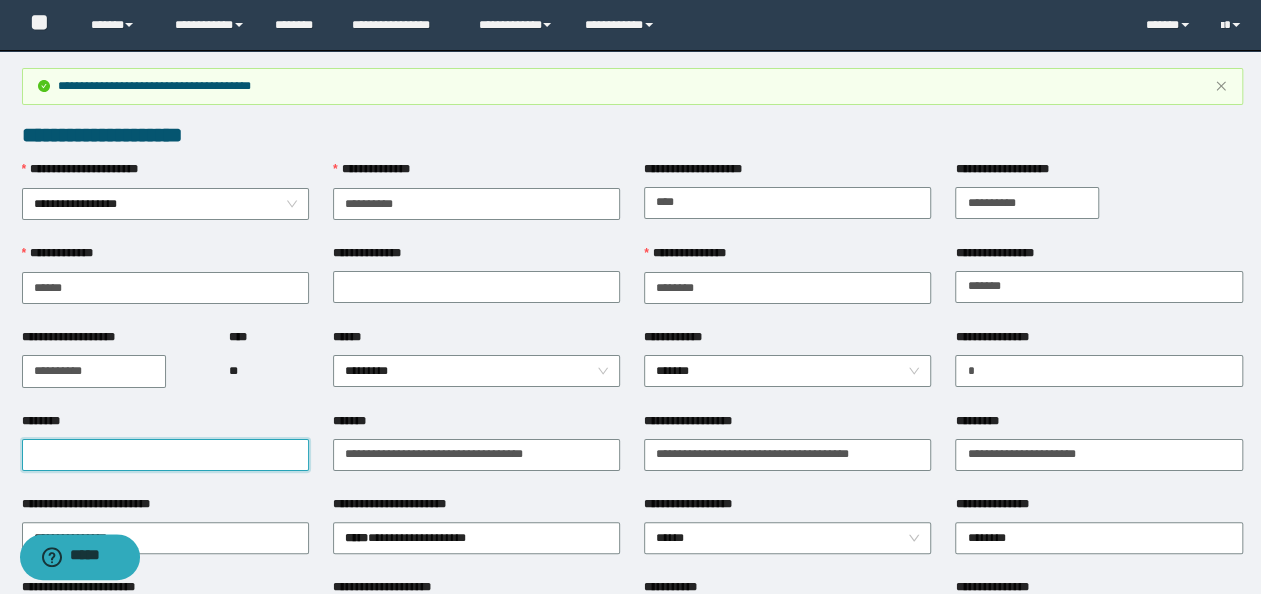 click on "********" at bounding box center (165, 455) 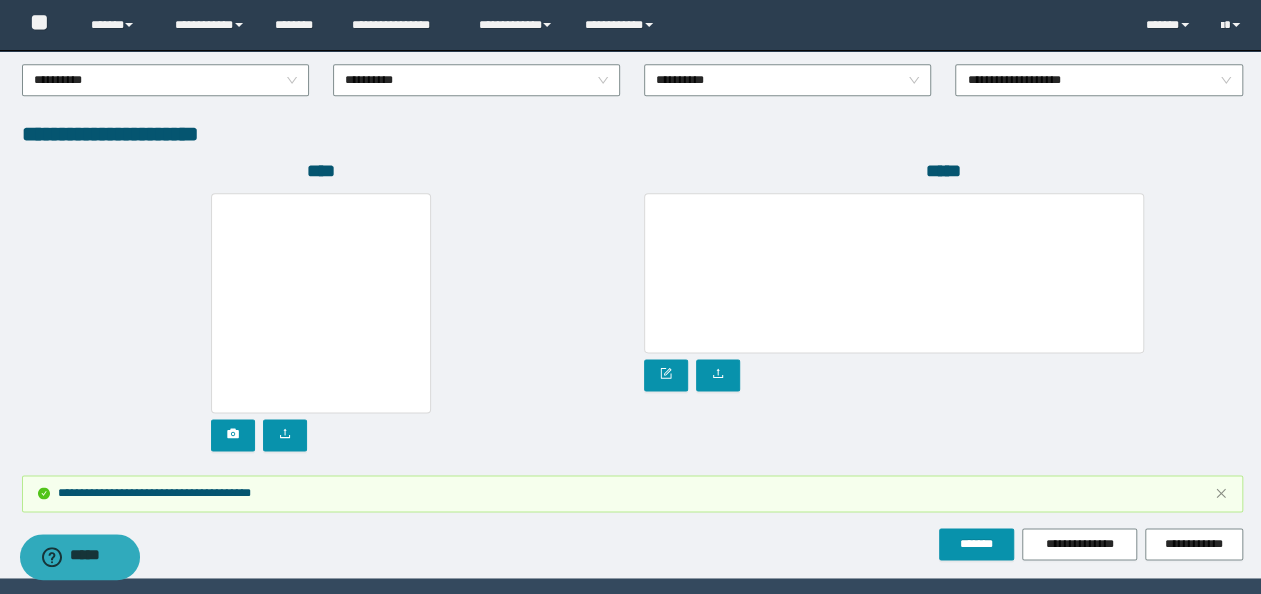 scroll, scrollTop: 1231, scrollLeft: 0, axis: vertical 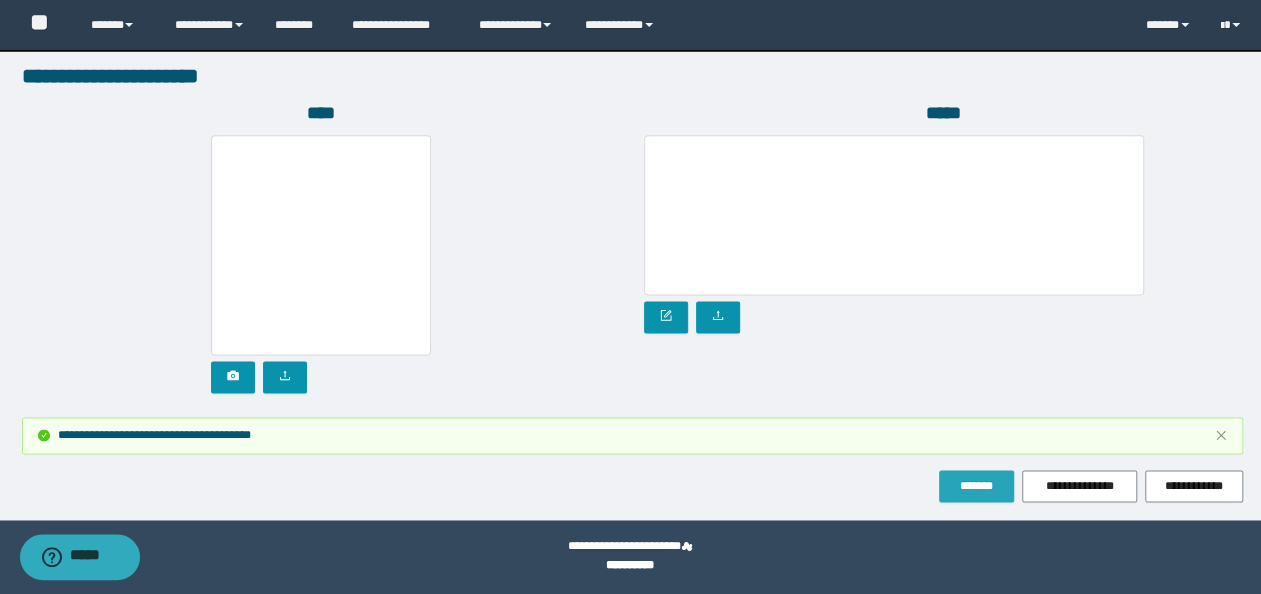 type on "**********" 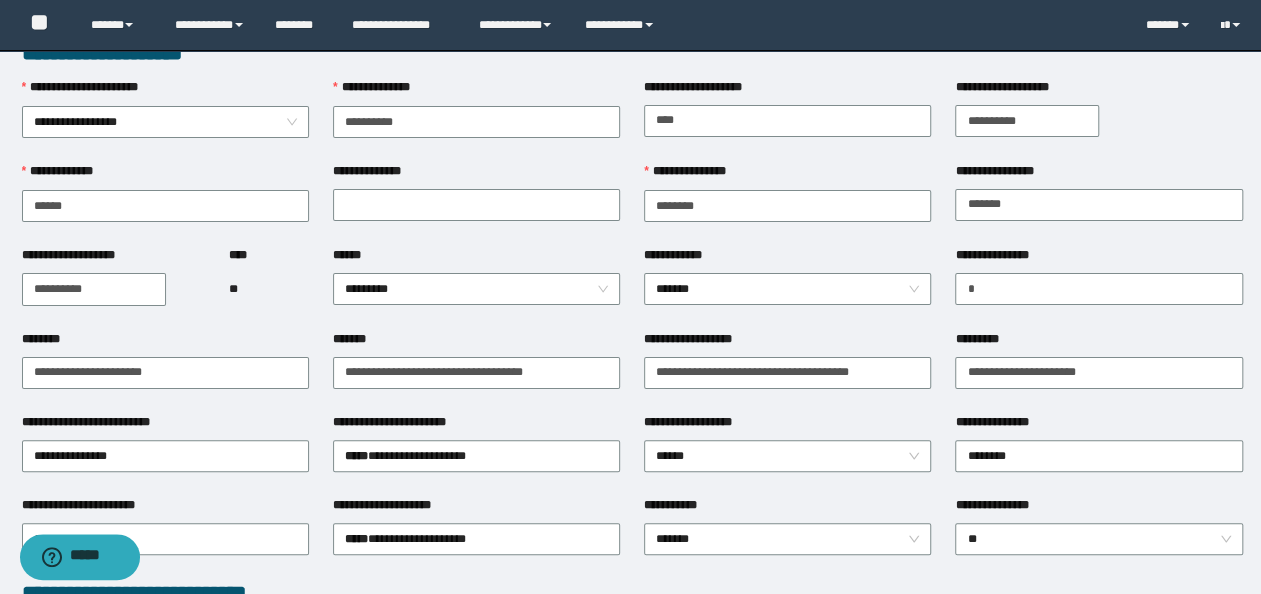 scroll, scrollTop: 0, scrollLeft: 0, axis: both 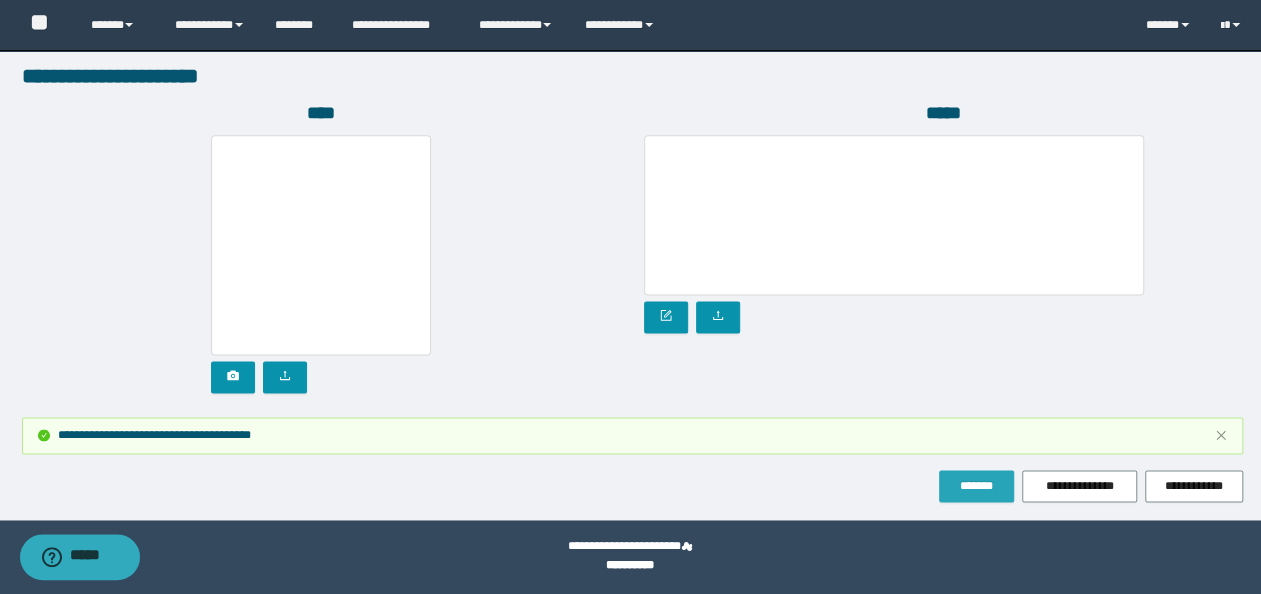 click on "*******" at bounding box center (976, 486) 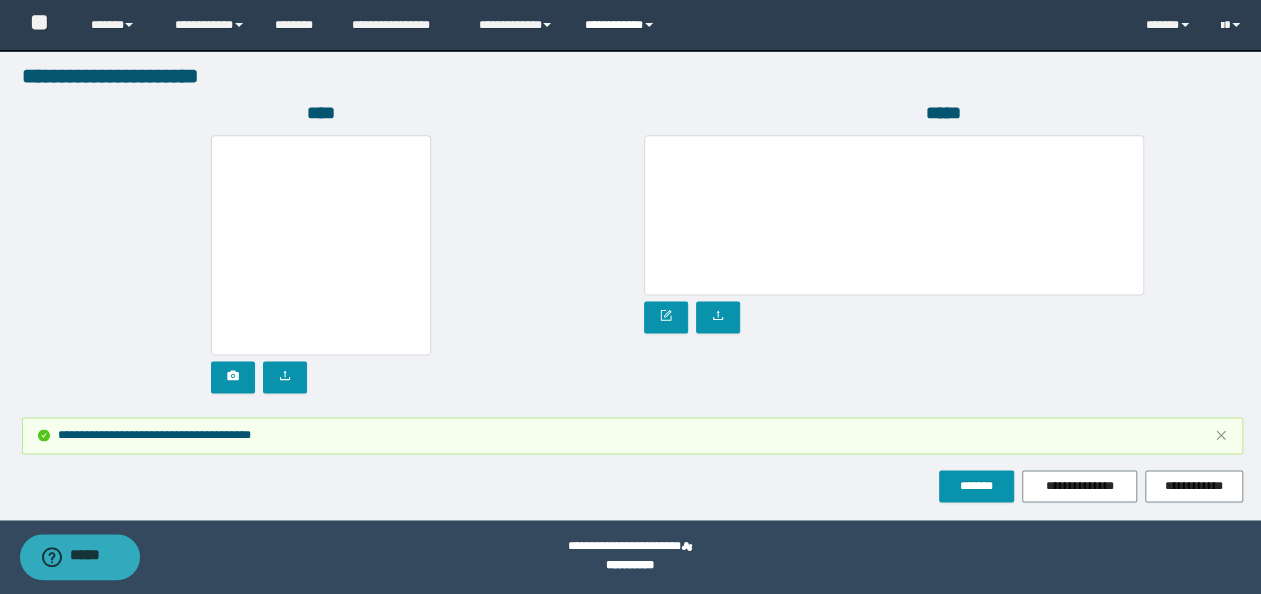 click on "**********" at bounding box center (622, 25) 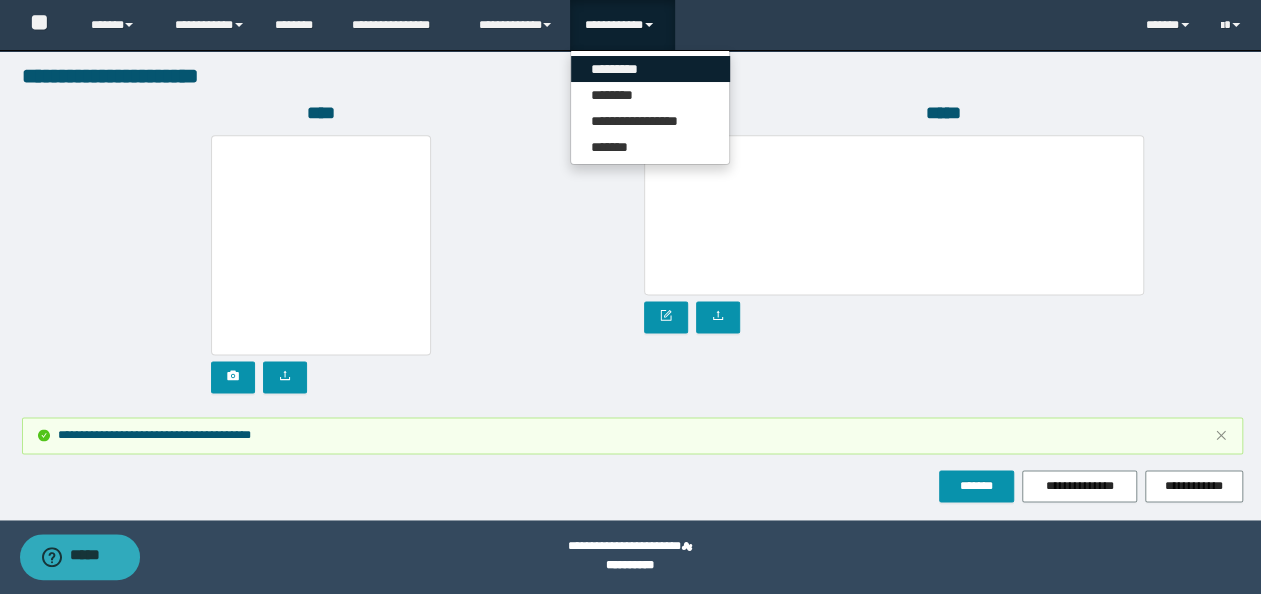 click on "*********" at bounding box center (650, 69) 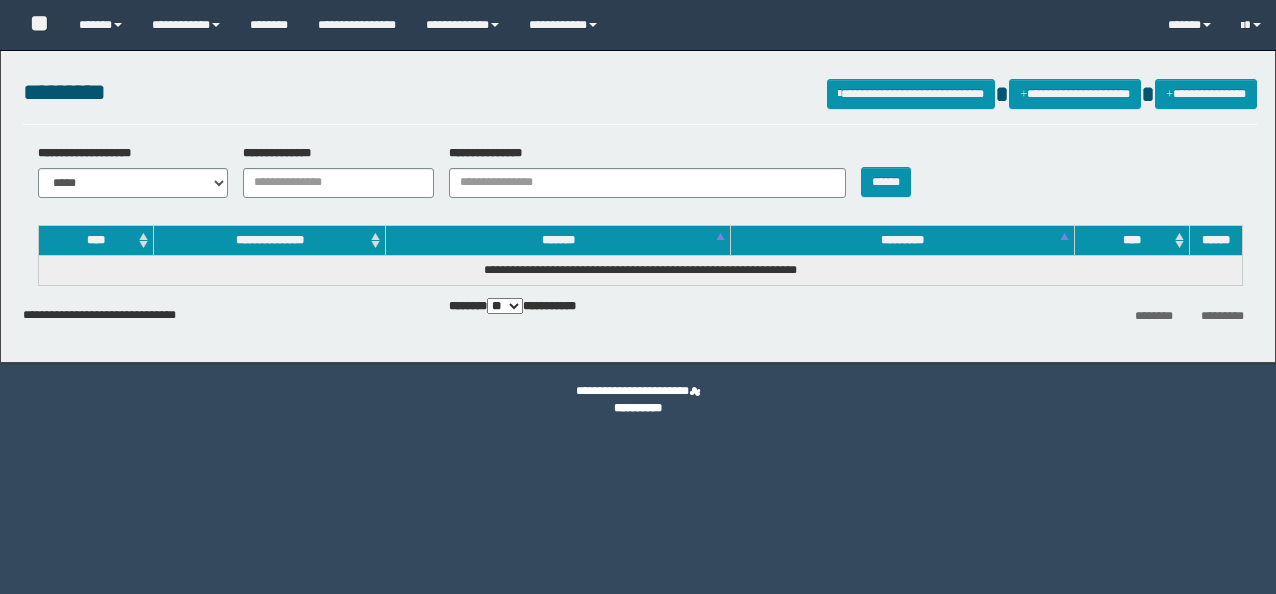 scroll, scrollTop: 0, scrollLeft: 0, axis: both 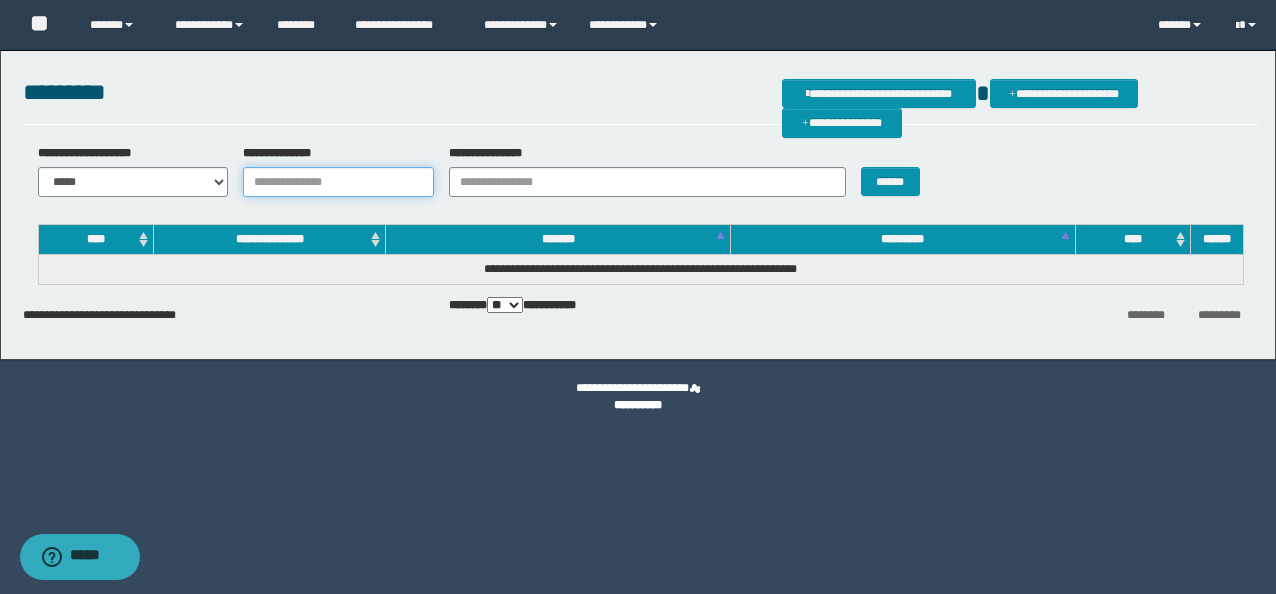 click on "**********" at bounding box center [338, 182] 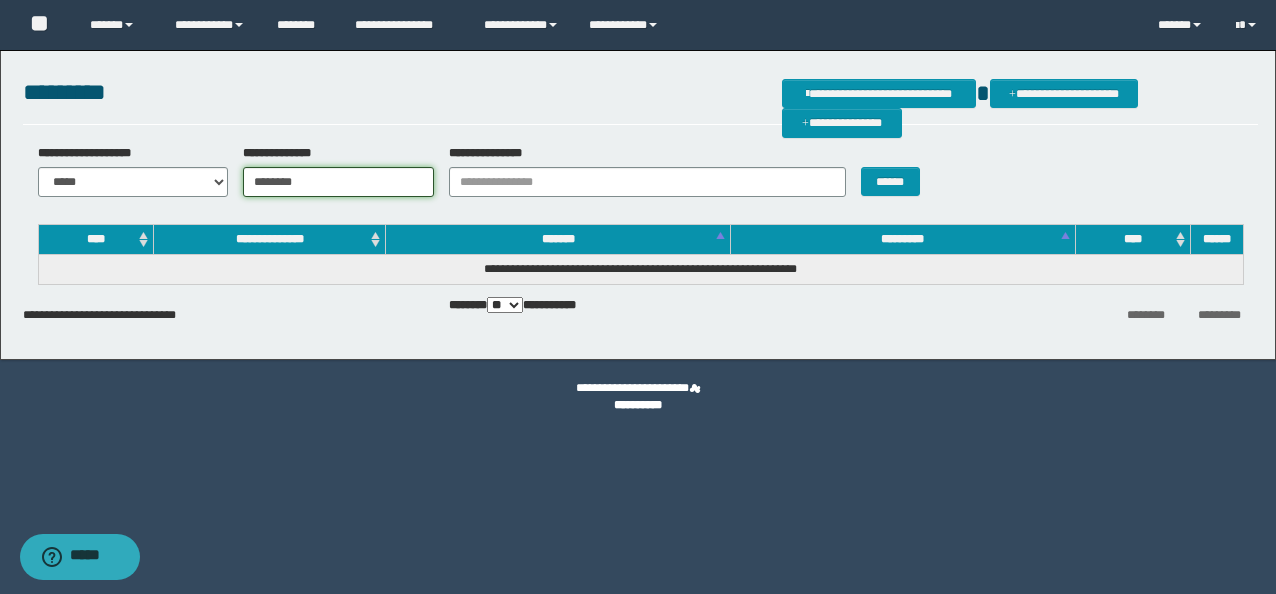 type on "********" 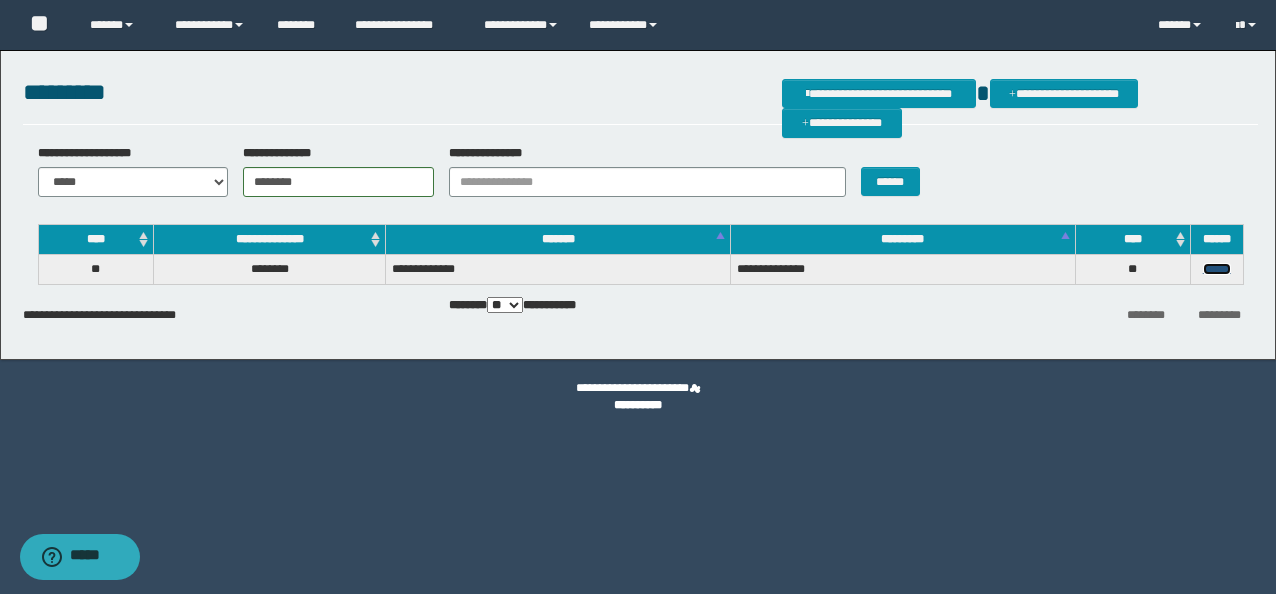 click on "******" at bounding box center [1217, 269] 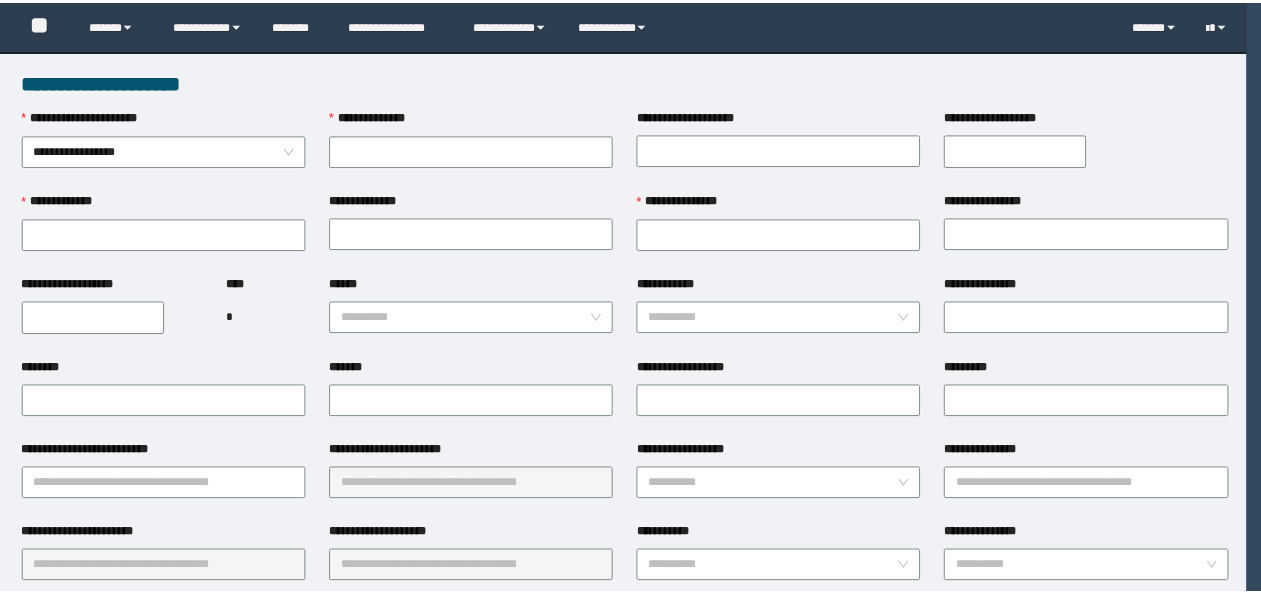 scroll, scrollTop: 0, scrollLeft: 0, axis: both 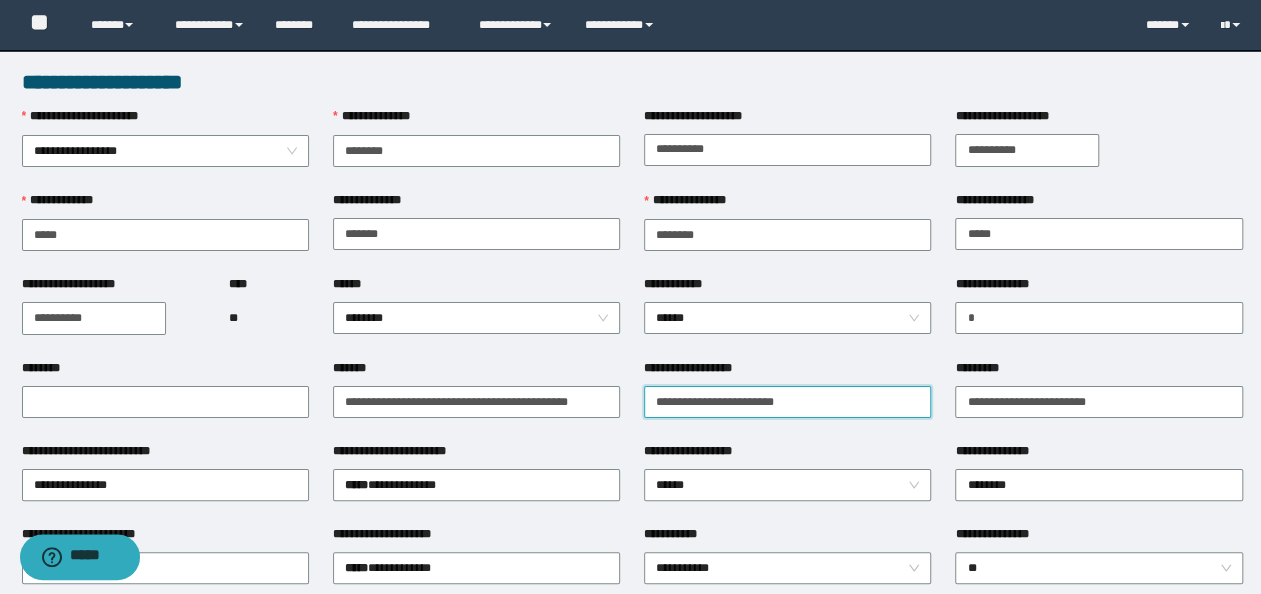 drag, startPoint x: 464, startPoint y: 384, endPoint x: -4, endPoint y: 330, distance: 471.10507 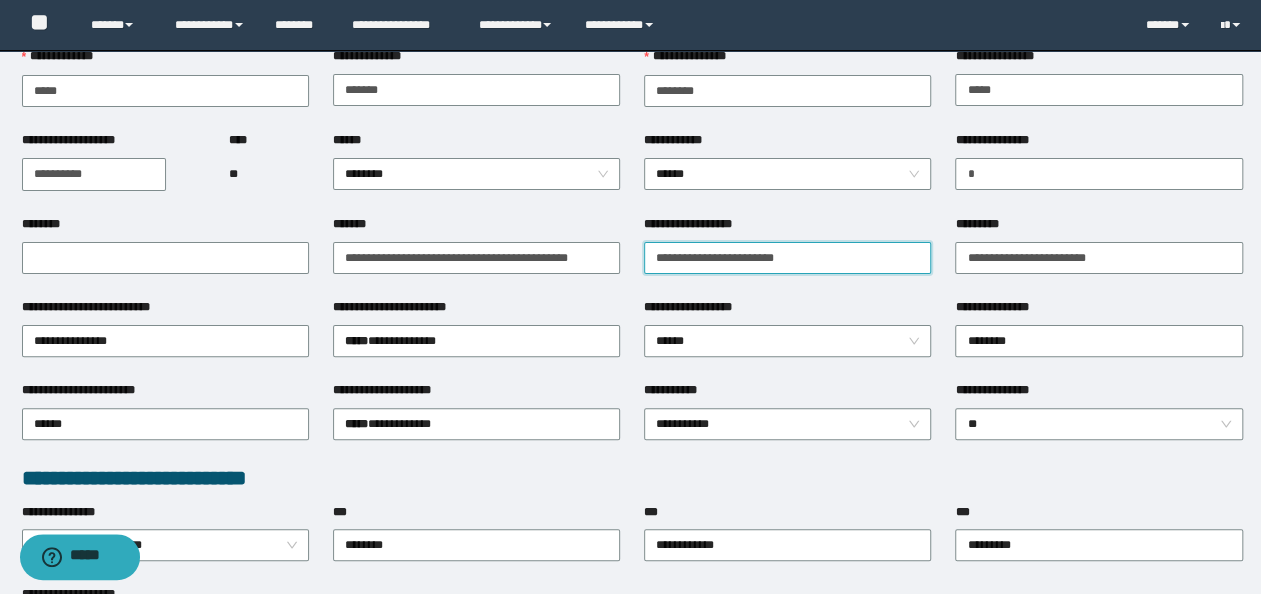 scroll, scrollTop: 200, scrollLeft: 0, axis: vertical 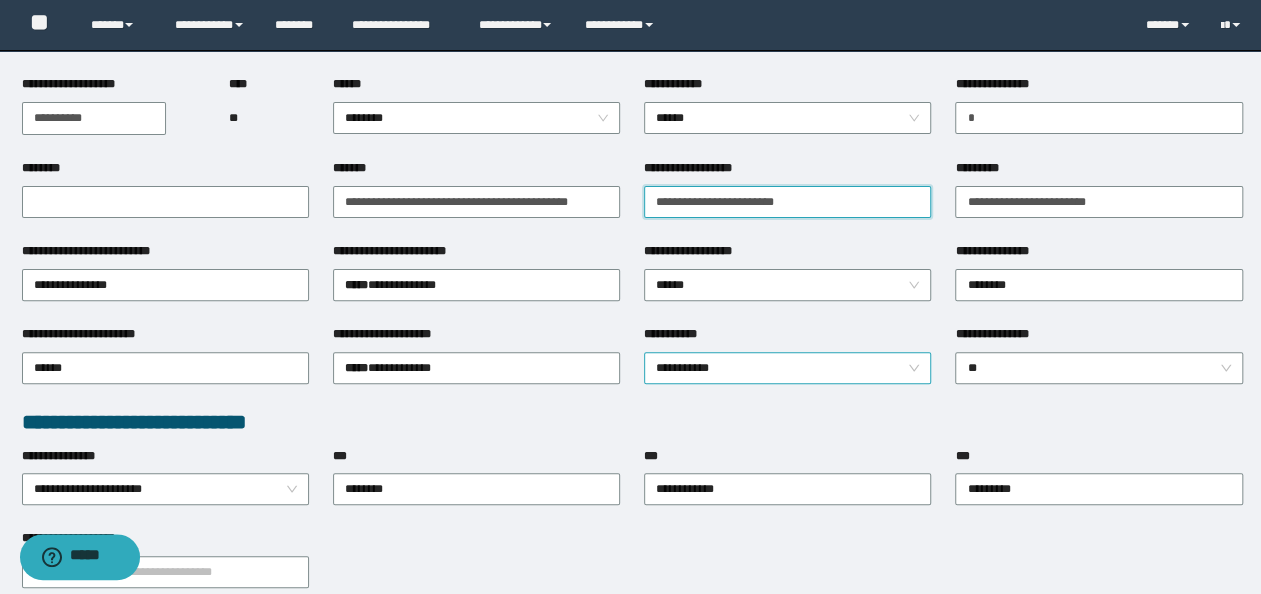 click on "**********" at bounding box center (788, 368) 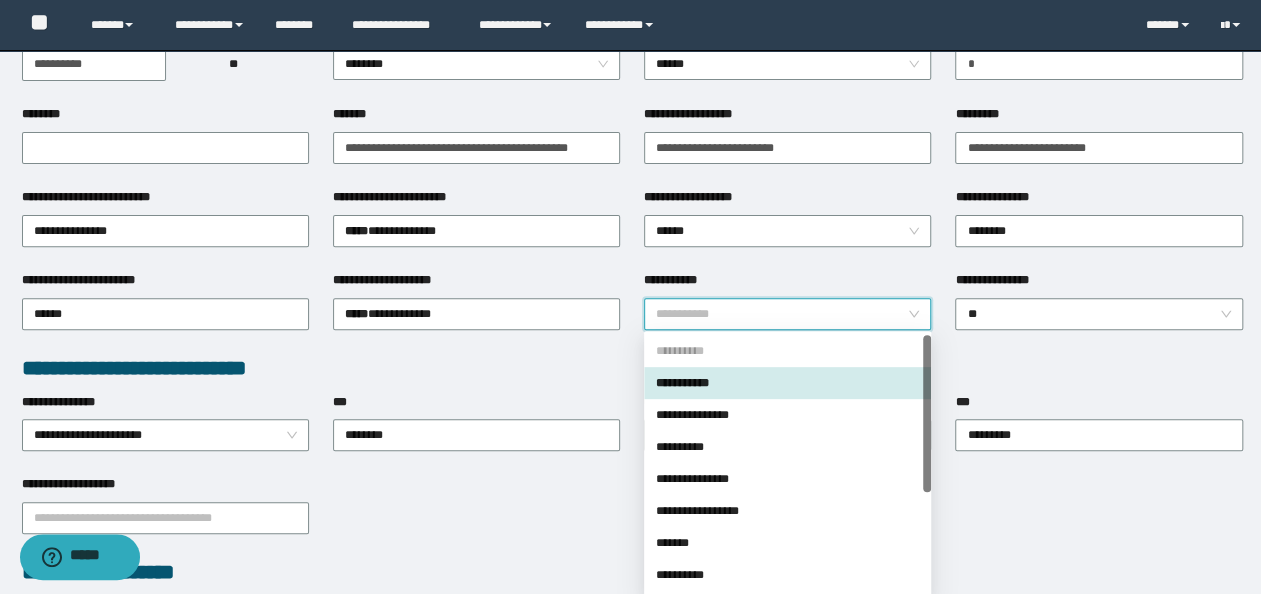 scroll, scrollTop: 300, scrollLeft: 0, axis: vertical 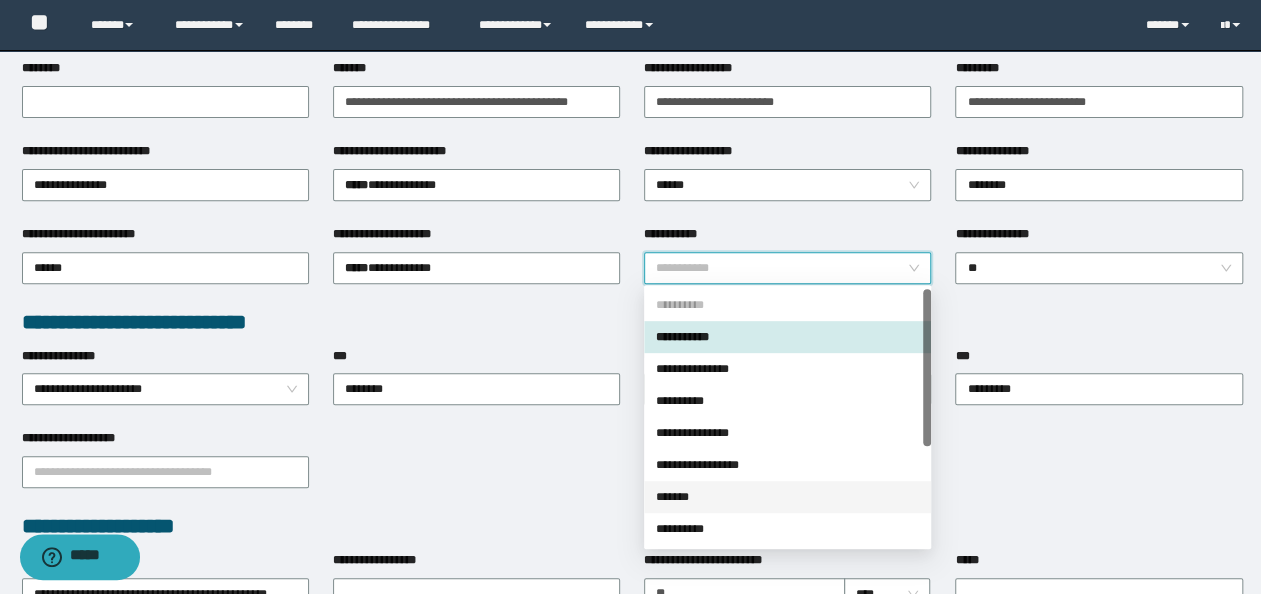 click on "*******" at bounding box center [787, 497] 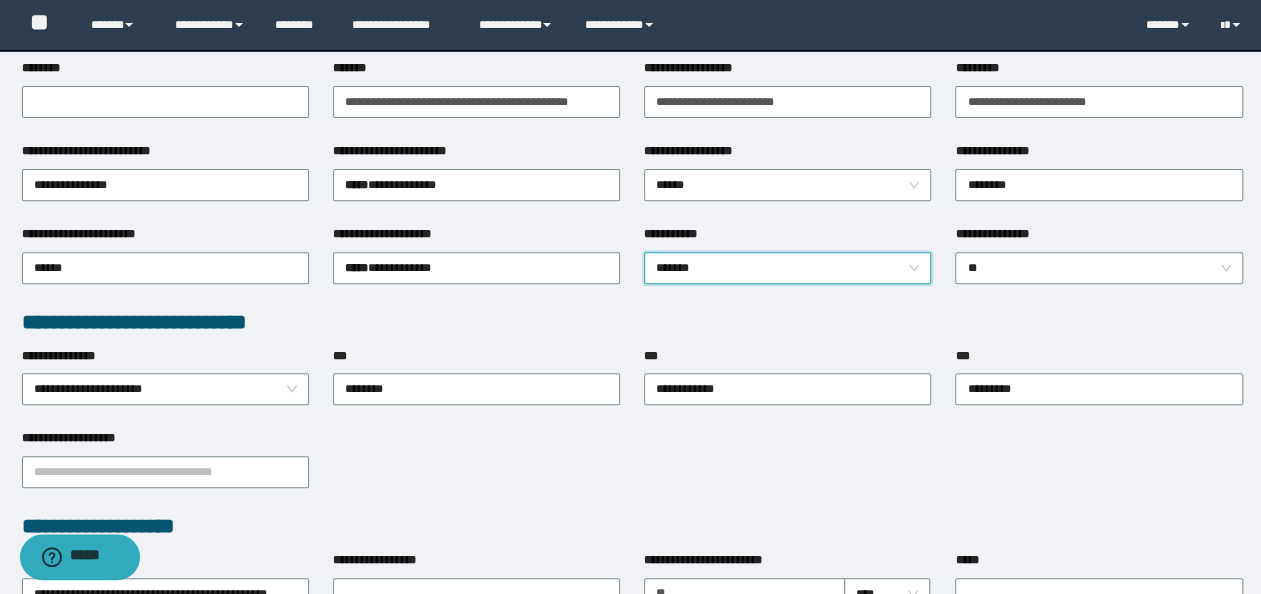 scroll, scrollTop: 0, scrollLeft: 0, axis: both 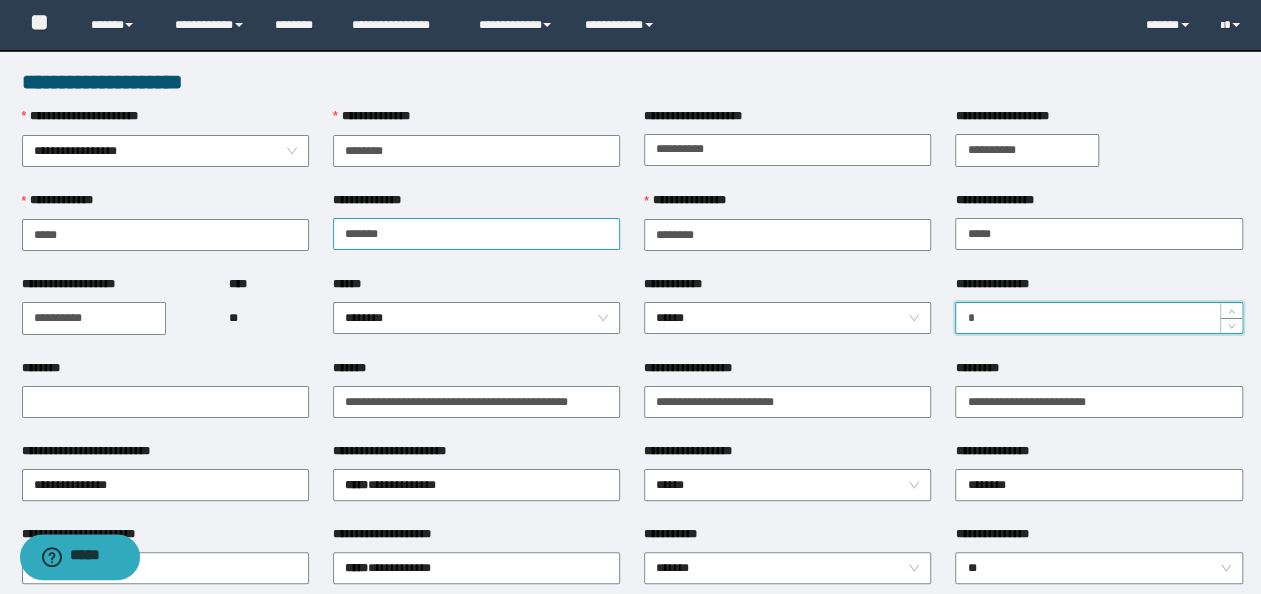 drag, startPoint x: 1022, startPoint y: 318, endPoint x: 428, endPoint y: 226, distance: 601.08234 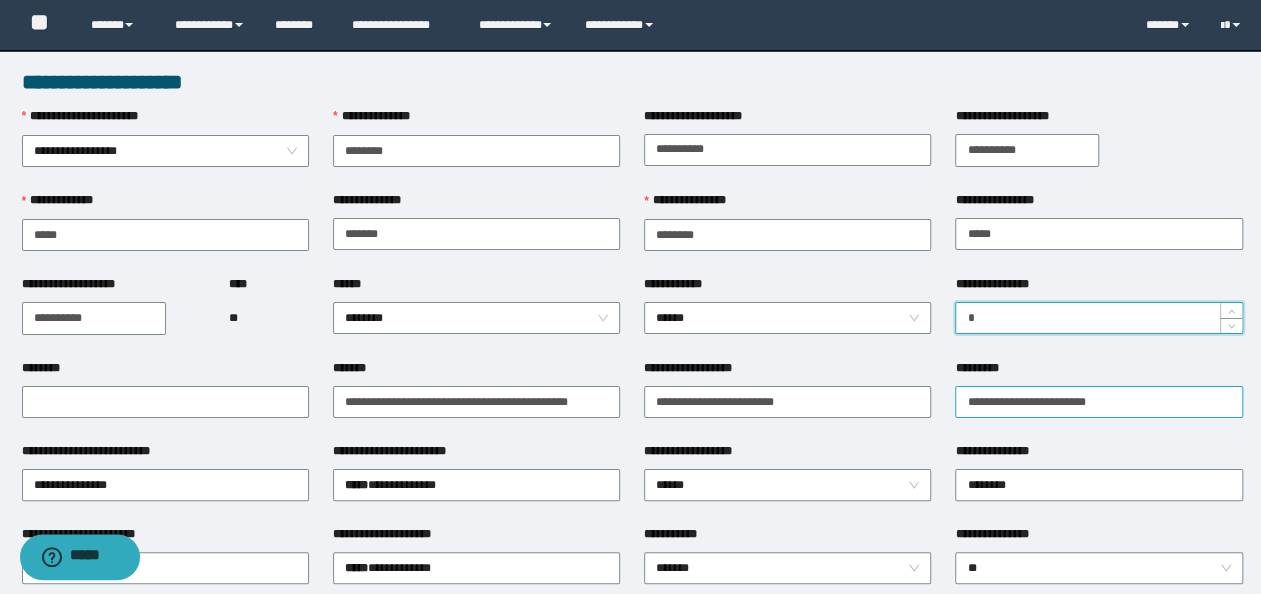 type on "*" 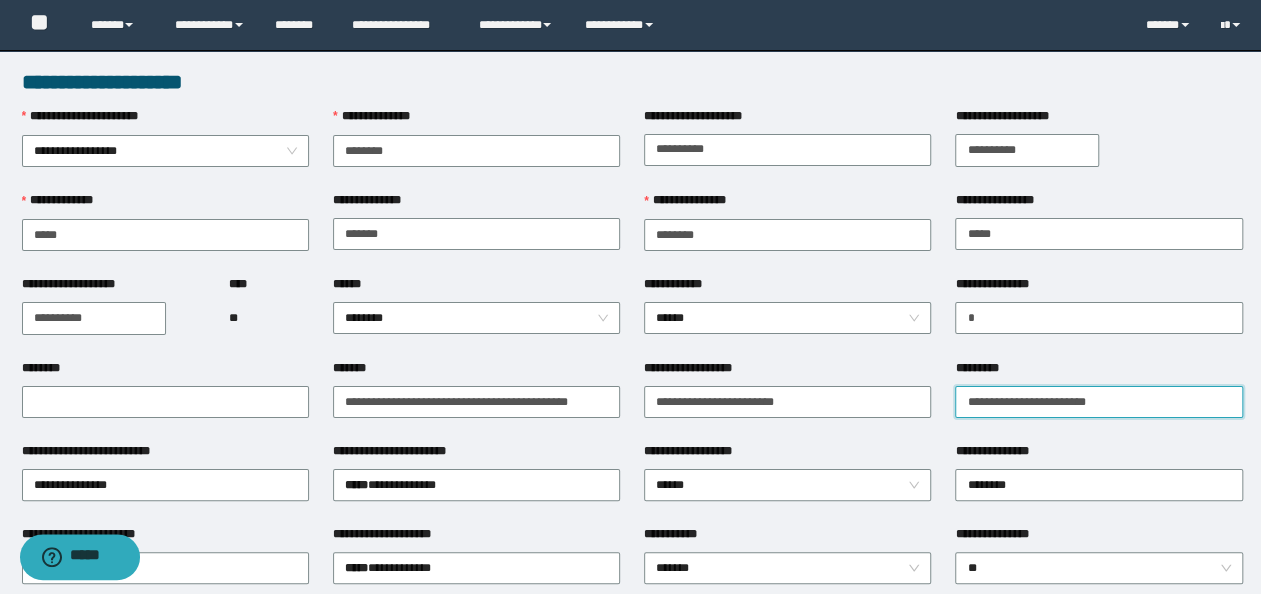 drag, startPoint x: 972, startPoint y: 405, endPoint x: 628, endPoint y: 369, distance: 345.8786 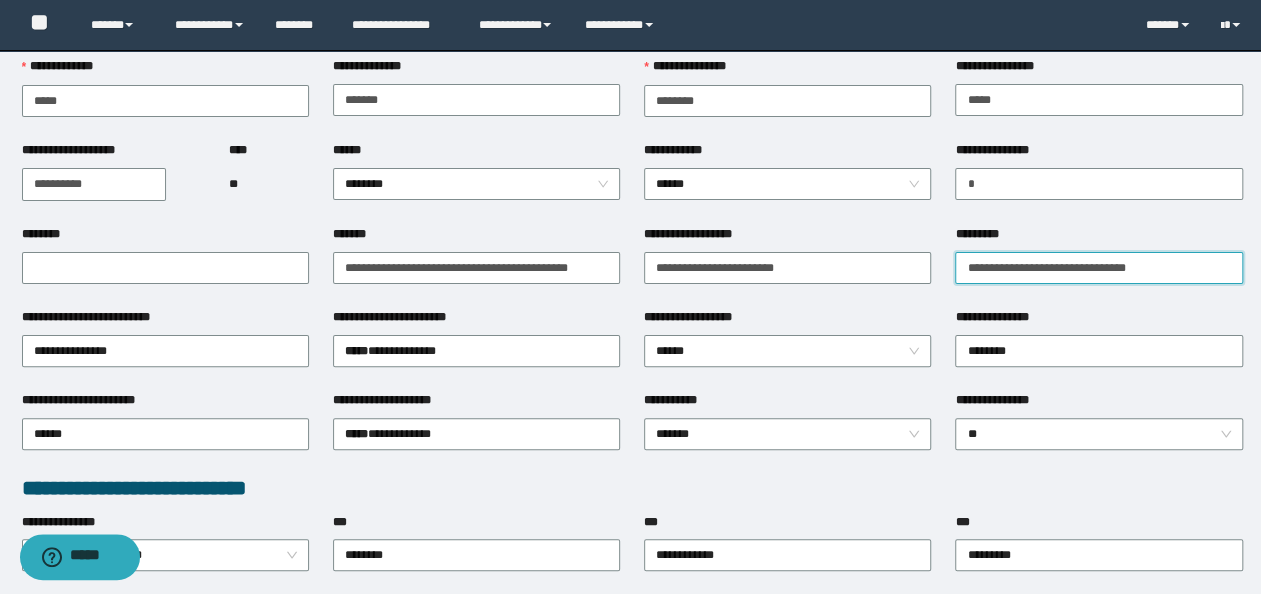 scroll, scrollTop: 200, scrollLeft: 0, axis: vertical 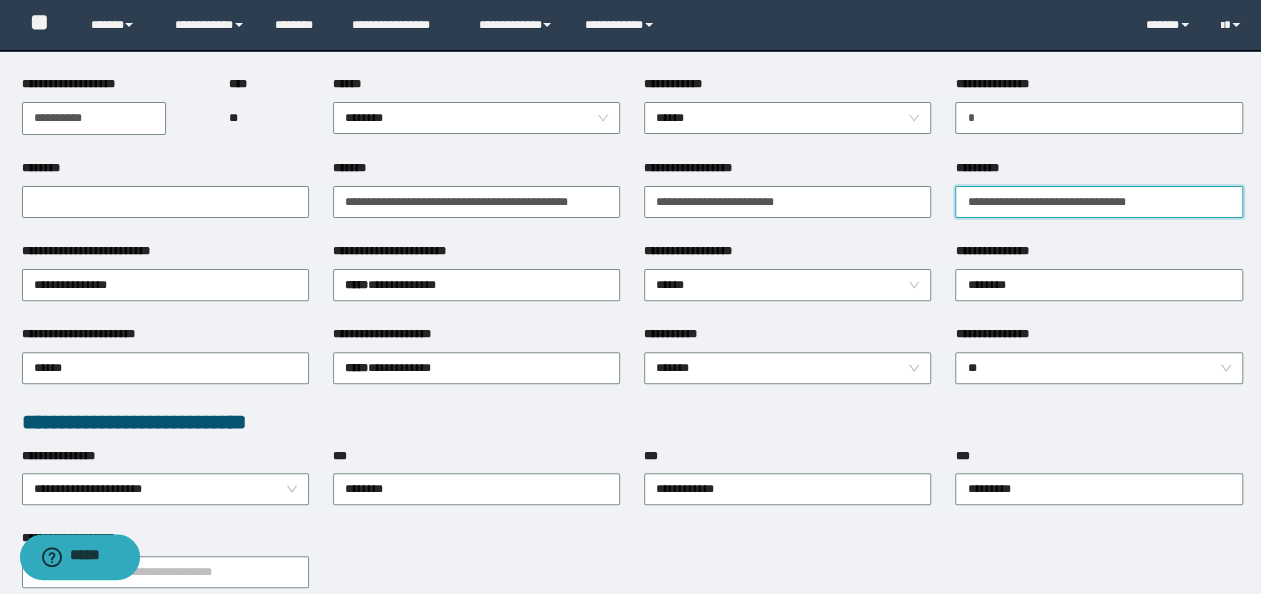click on "**********" at bounding box center [1098, 202] 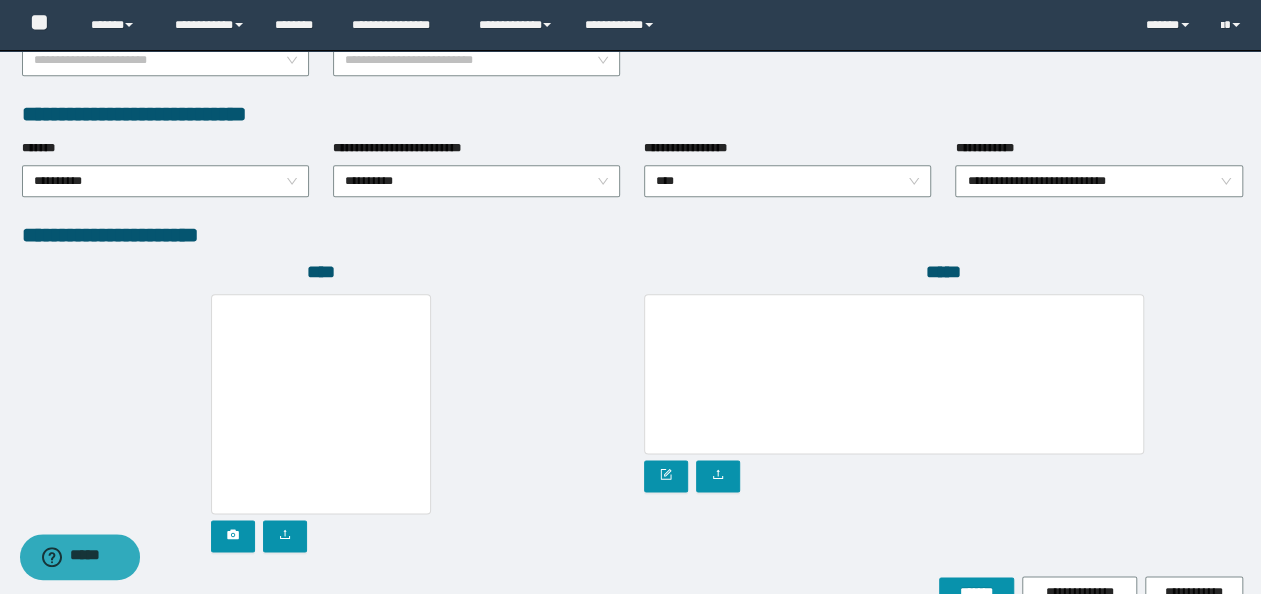 scroll, scrollTop: 1108, scrollLeft: 0, axis: vertical 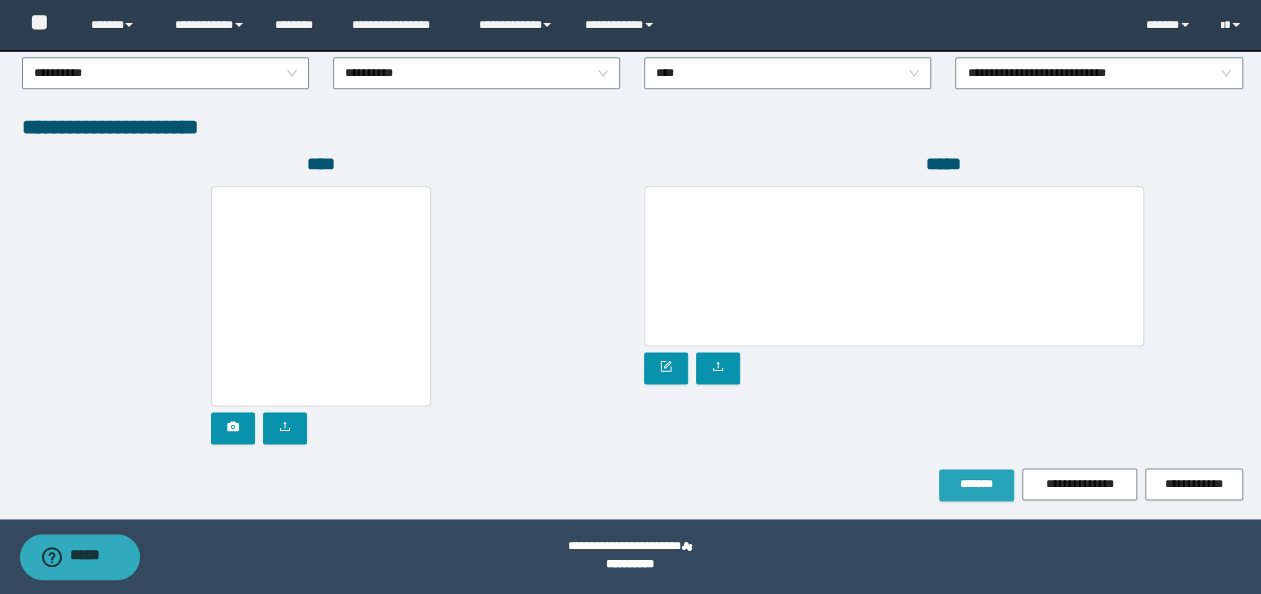type on "**********" 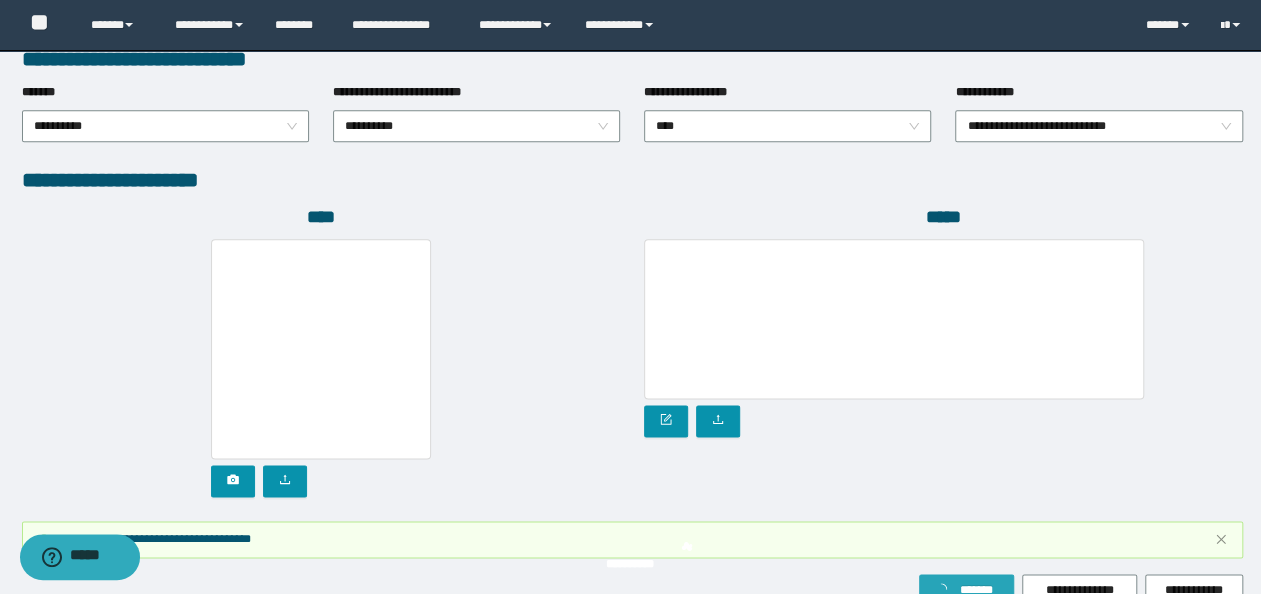scroll, scrollTop: 1160, scrollLeft: 0, axis: vertical 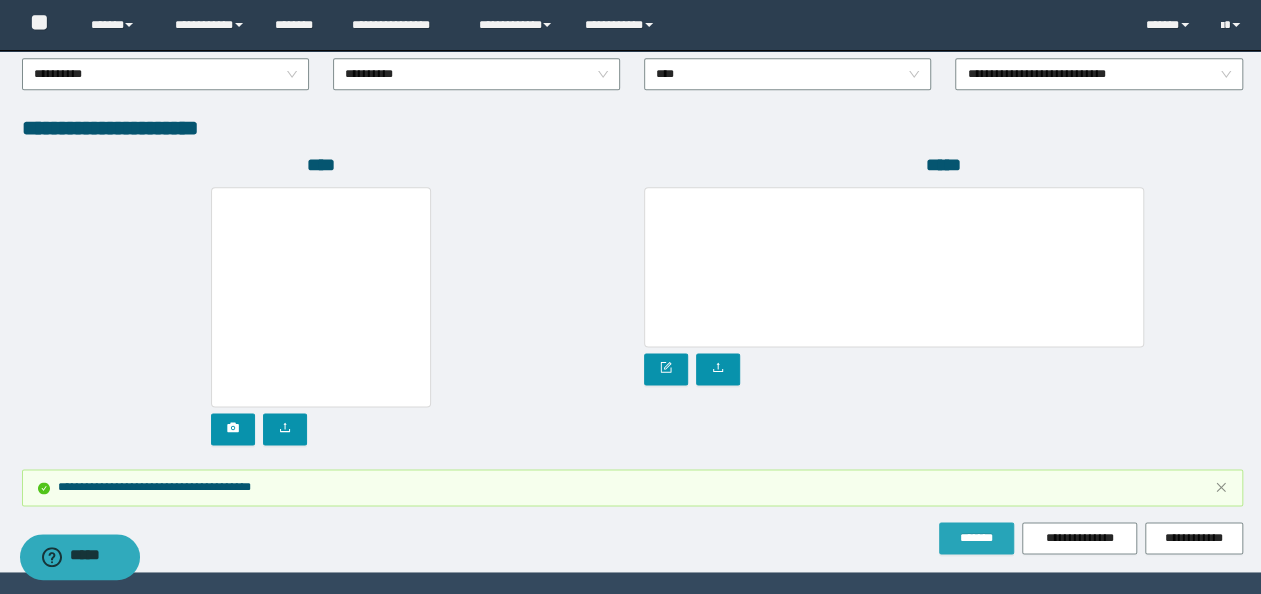 click on "*******" at bounding box center (976, 538) 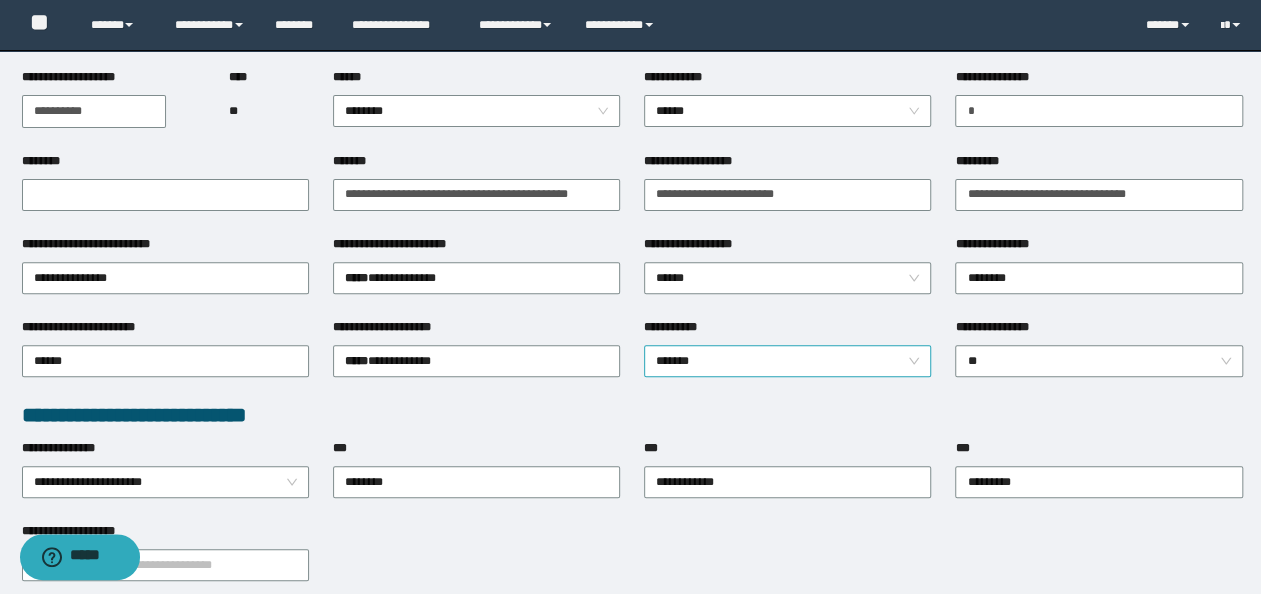 scroll, scrollTop: 0, scrollLeft: 0, axis: both 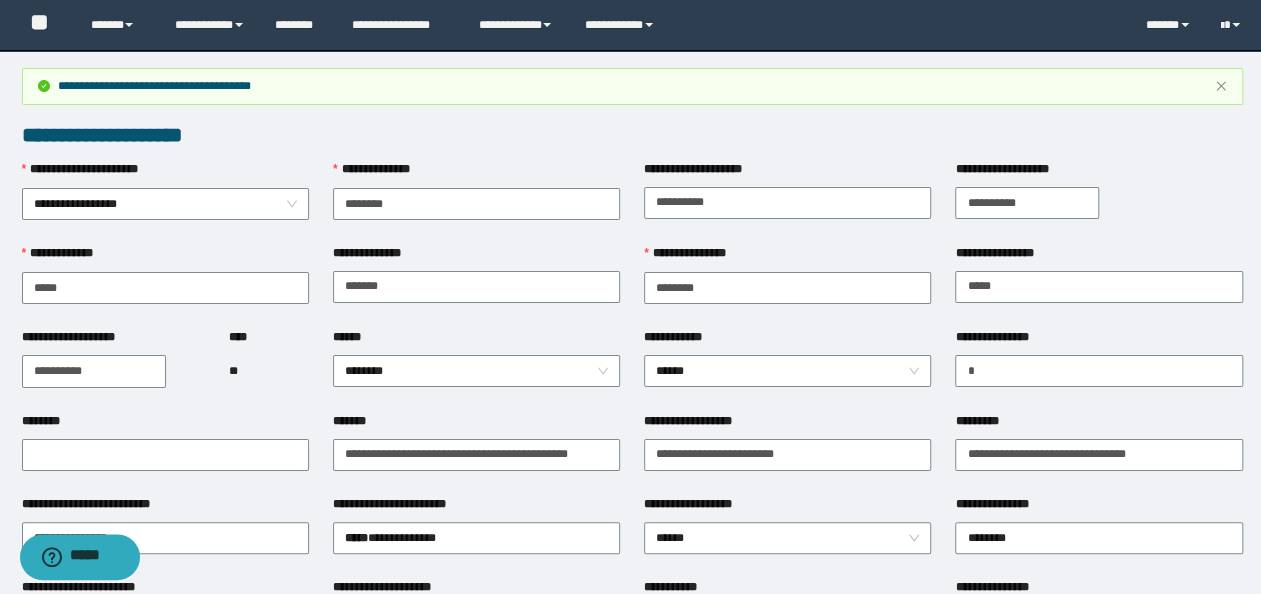click on "**********" at bounding box center (632, 135) 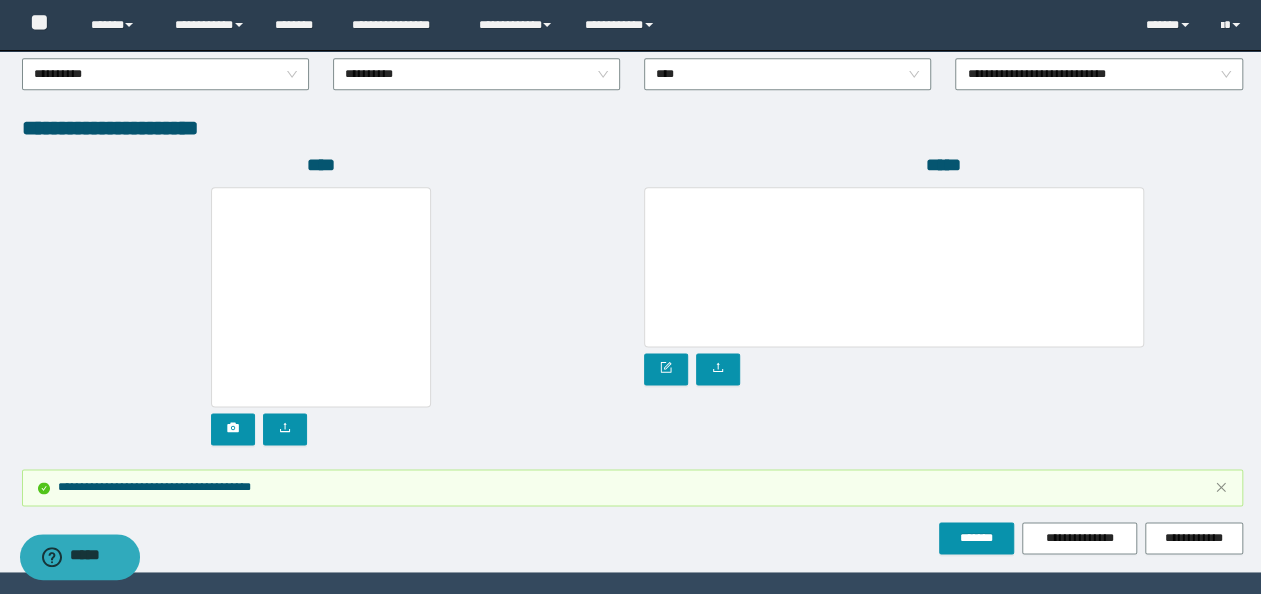 scroll, scrollTop: 1212, scrollLeft: 0, axis: vertical 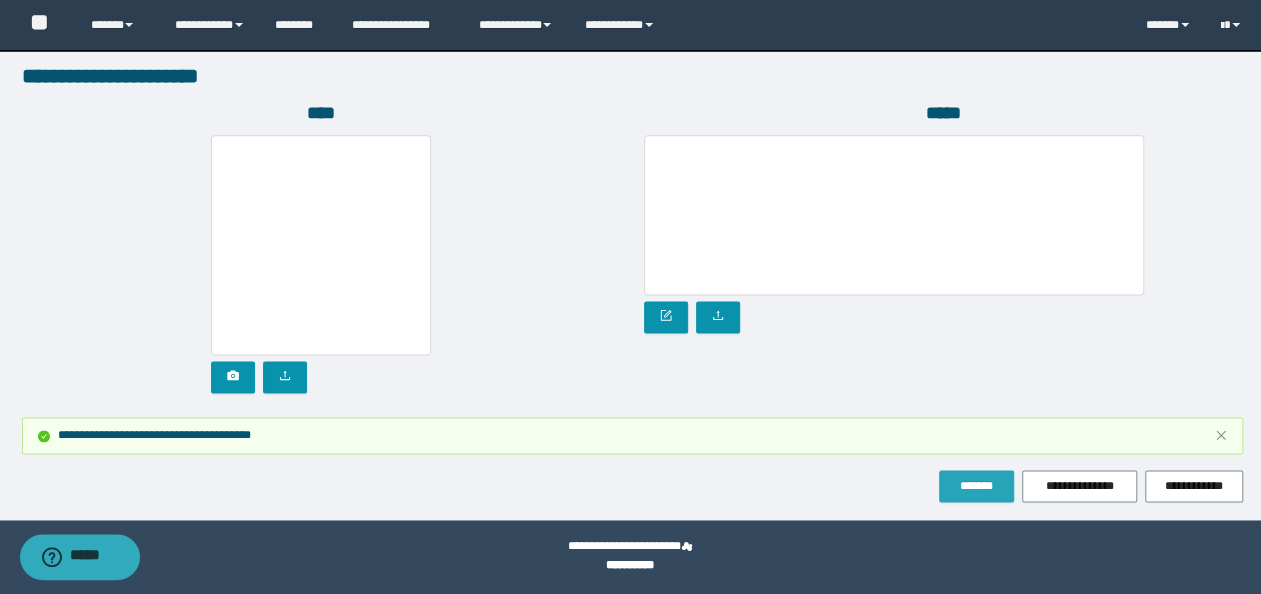 click on "*******" at bounding box center [976, 486] 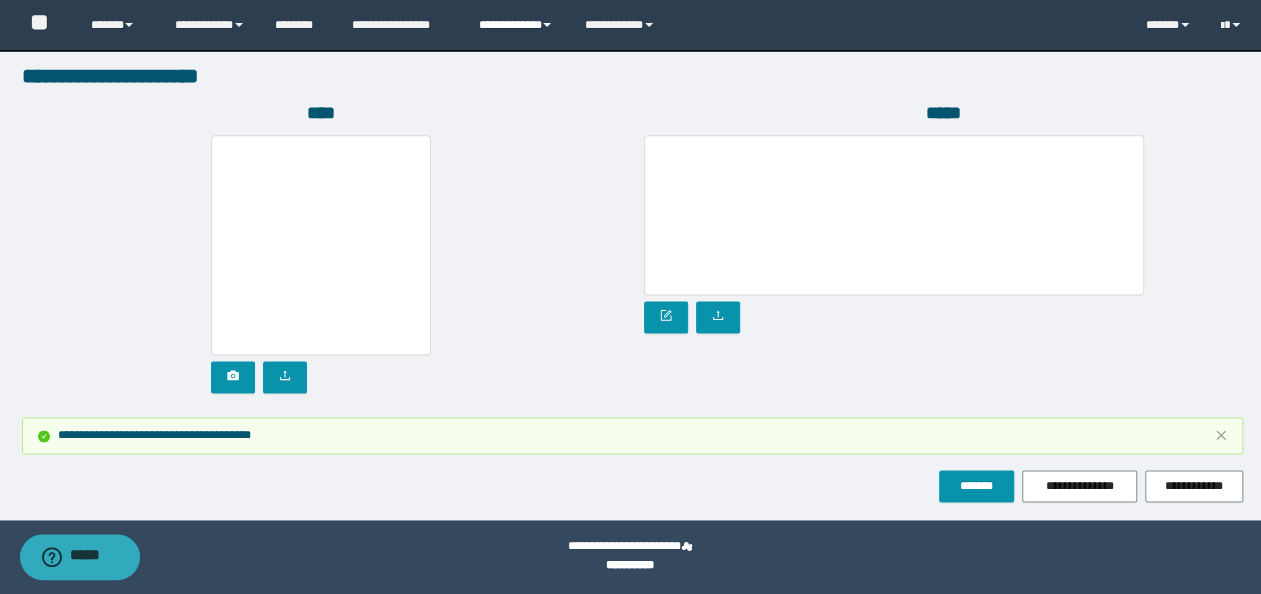 click on "**********" at bounding box center [516, 25] 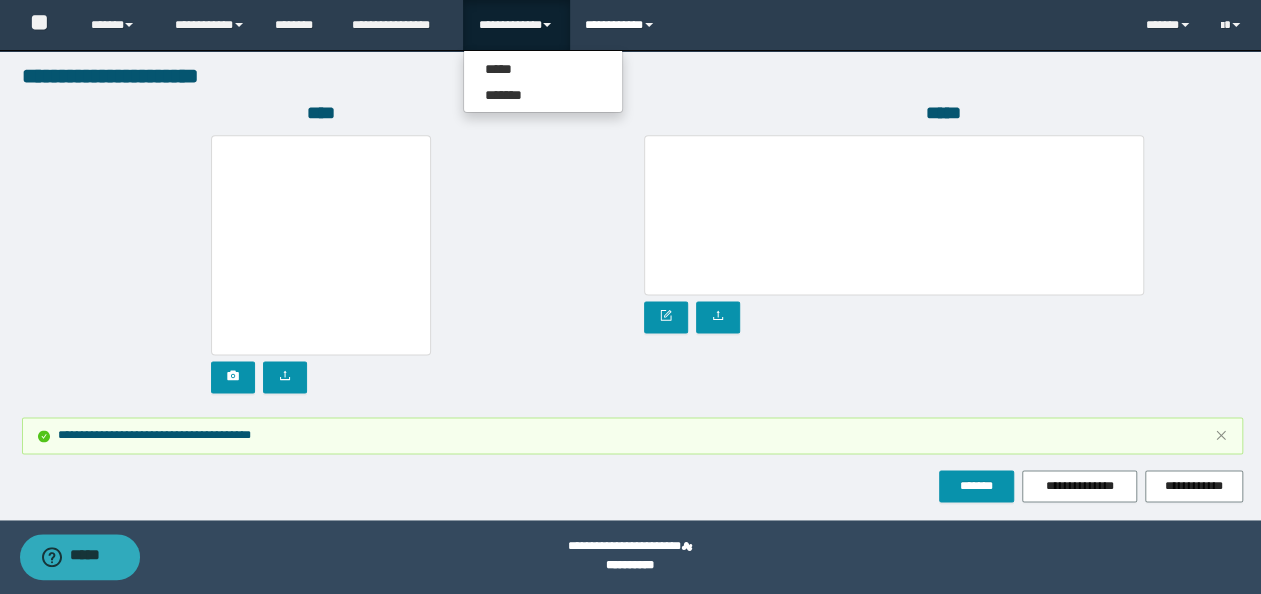 click on "**********" at bounding box center [622, 25] 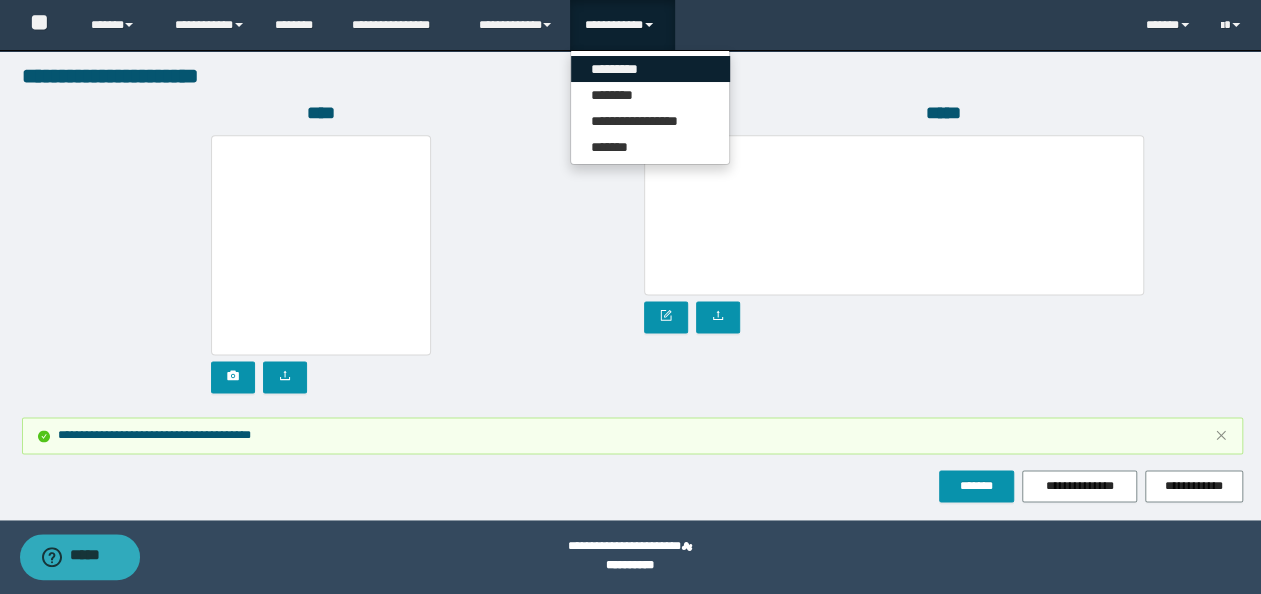 click on "*********" at bounding box center (650, 69) 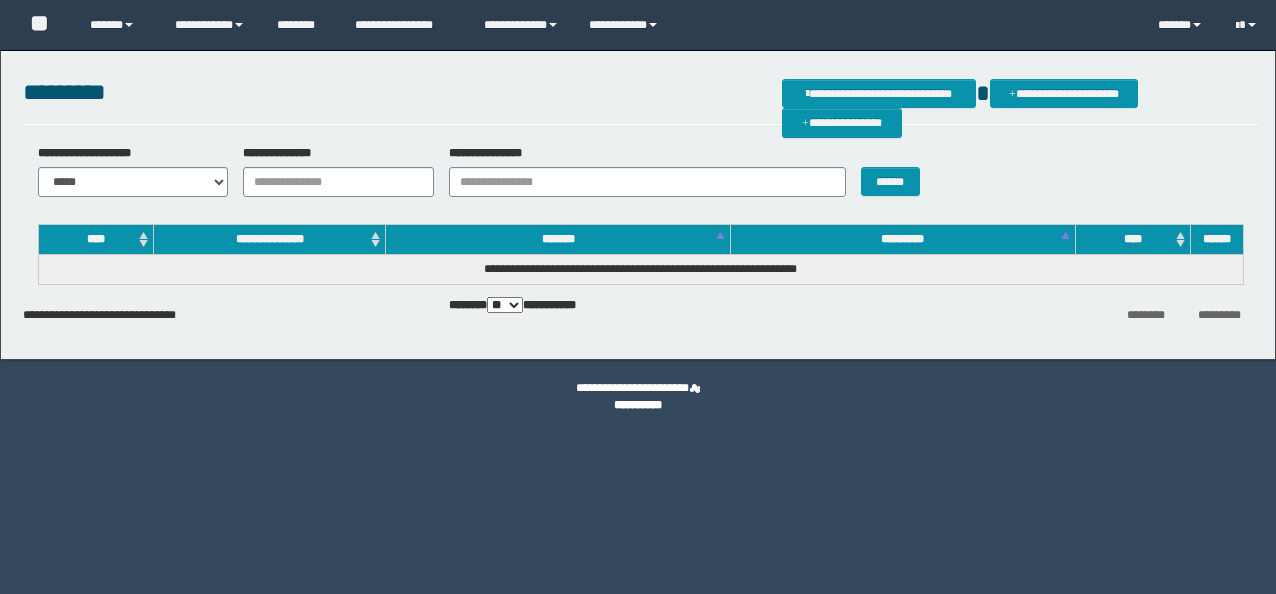 scroll, scrollTop: 0, scrollLeft: 0, axis: both 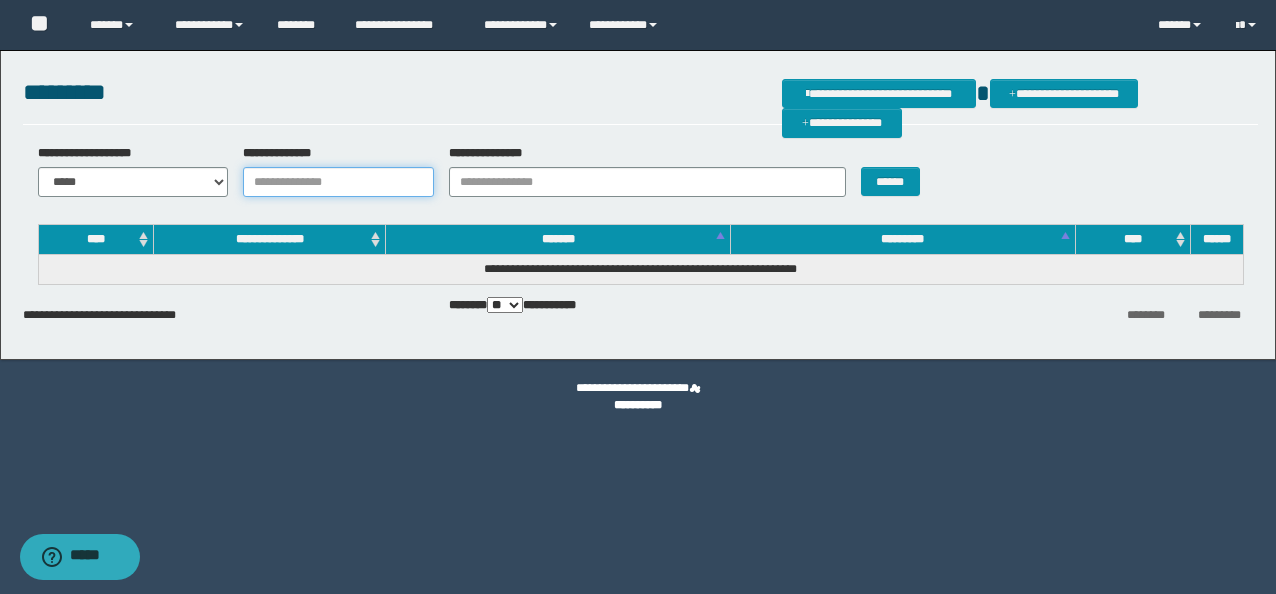click on "**********" at bounding box center (338, 182) 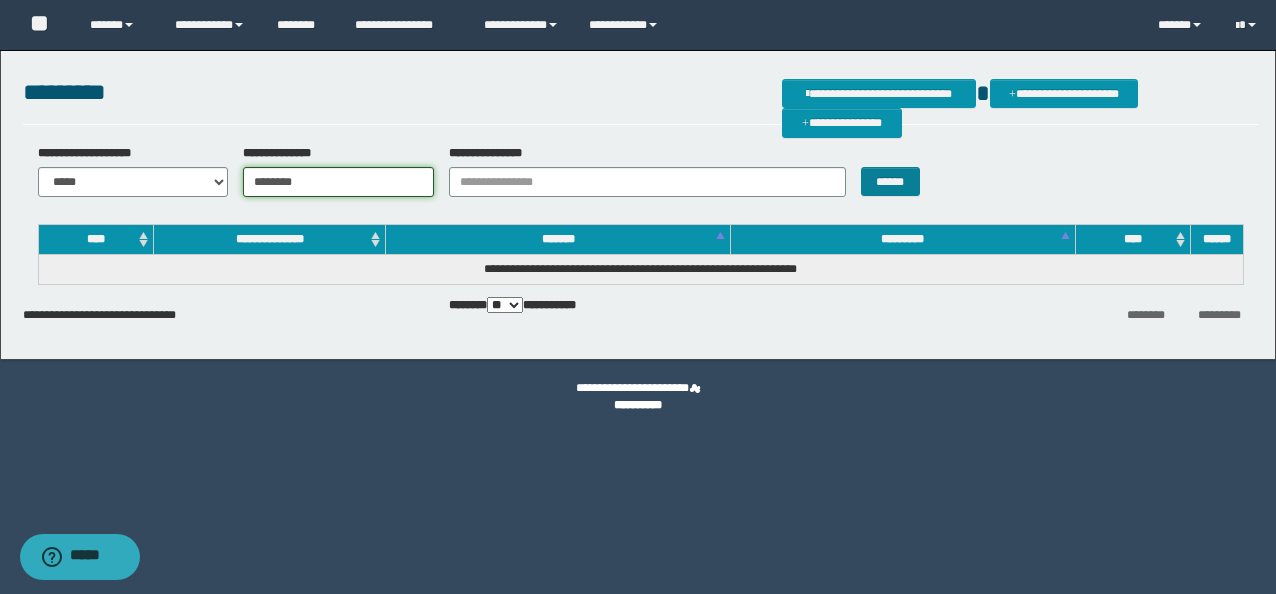 type on "********" 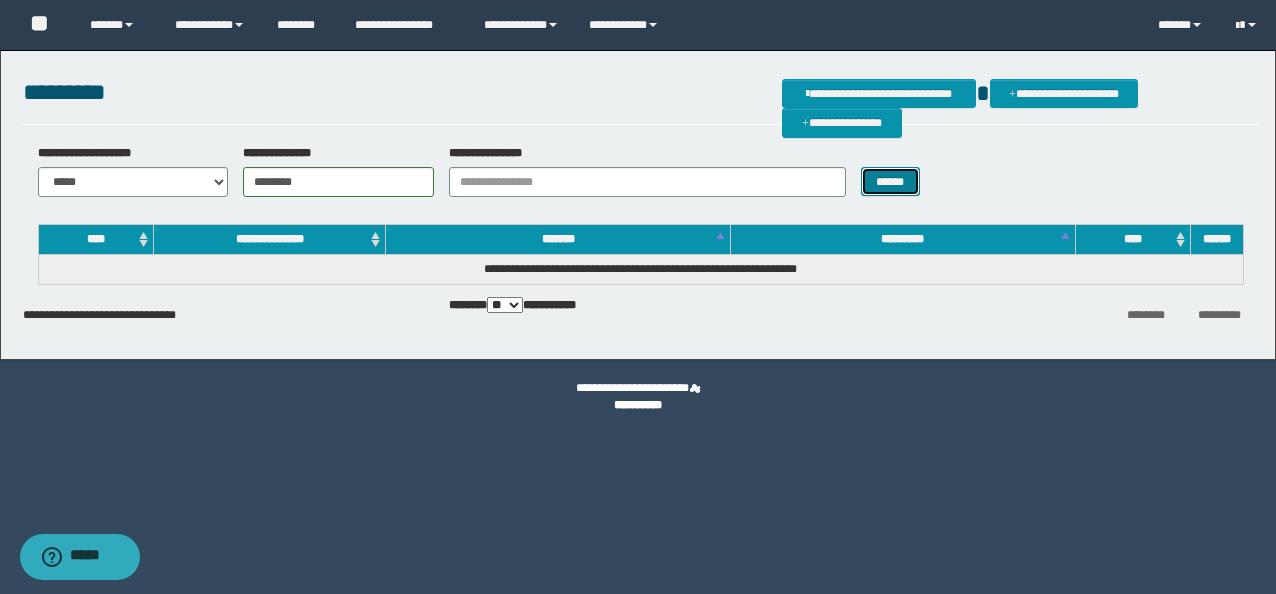 click on "******" at bounding box center [890, 181] 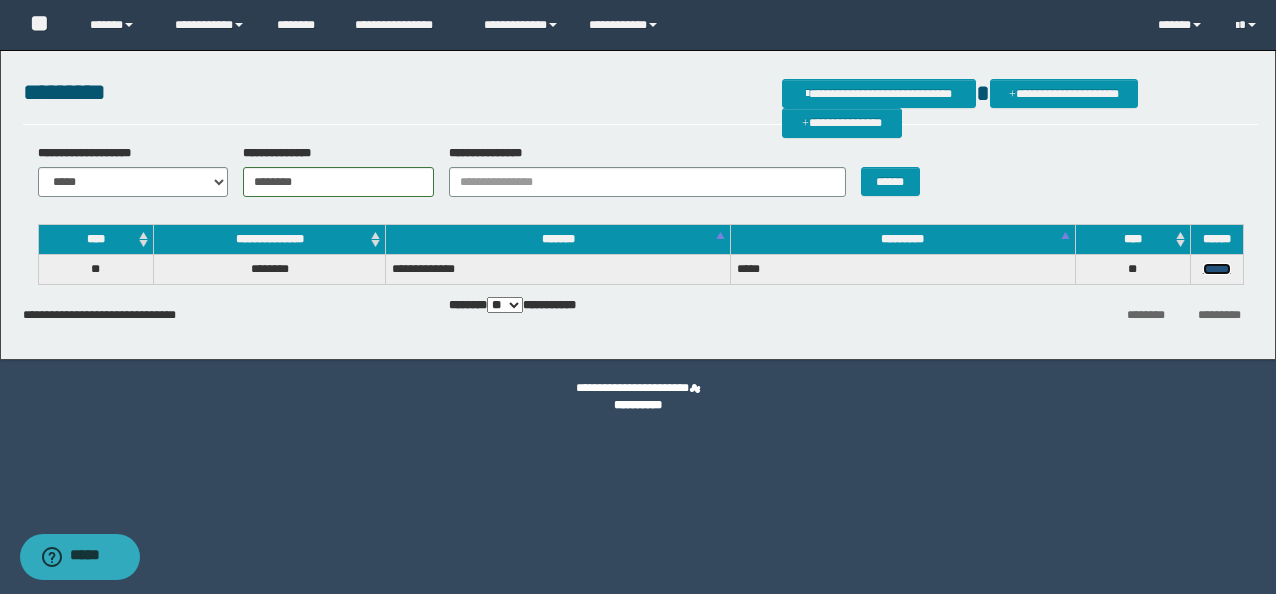 click on "******" at bounding box center (1217, 269) 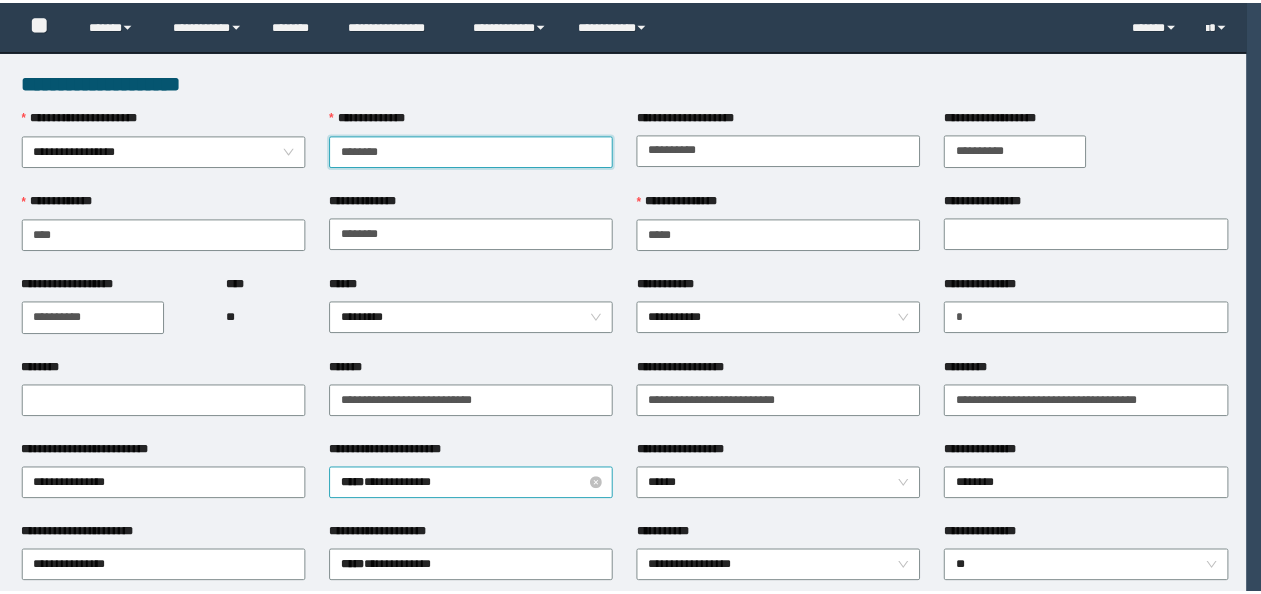 scroll, scrollTop: 0, scrollLeft: 0, axis: both 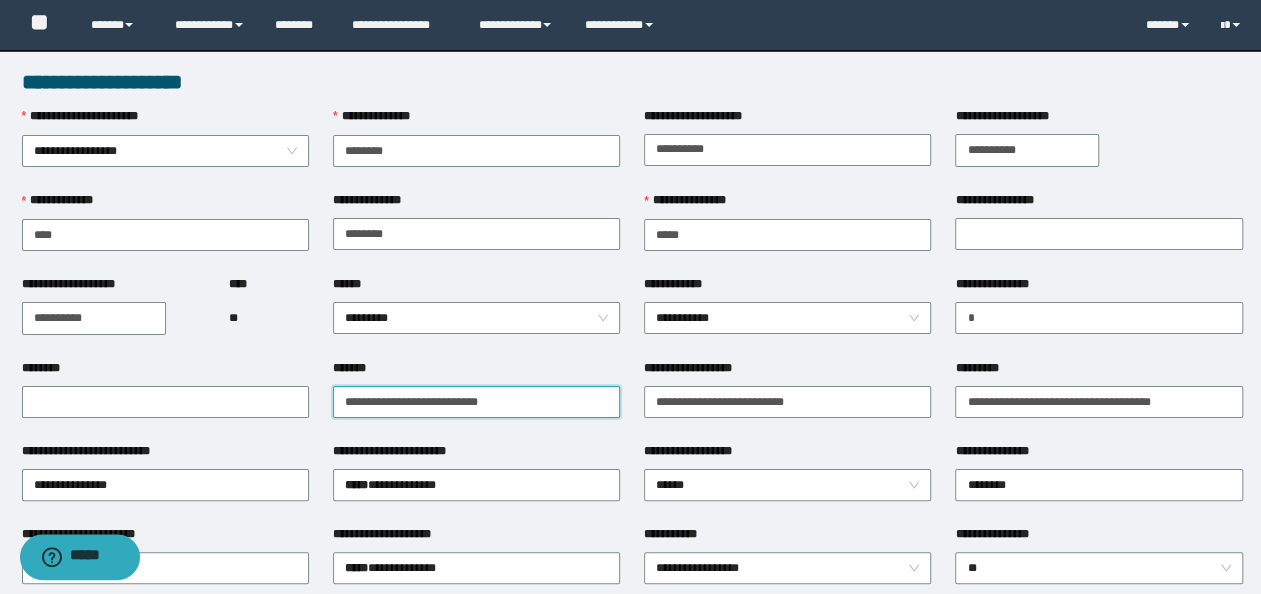 click on "*******" at bounding box center (476, 402) 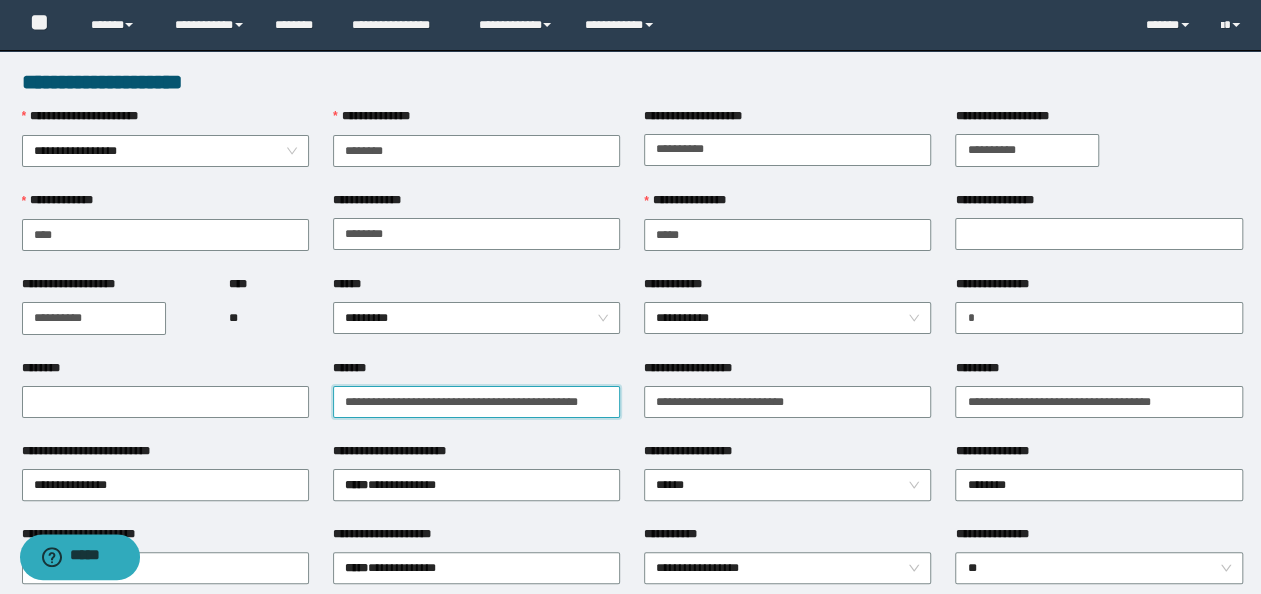 drag, startPoint x: 611, startPoint y: 402, endPoint x: -4, endPoint y: 400, distance: 615.00323 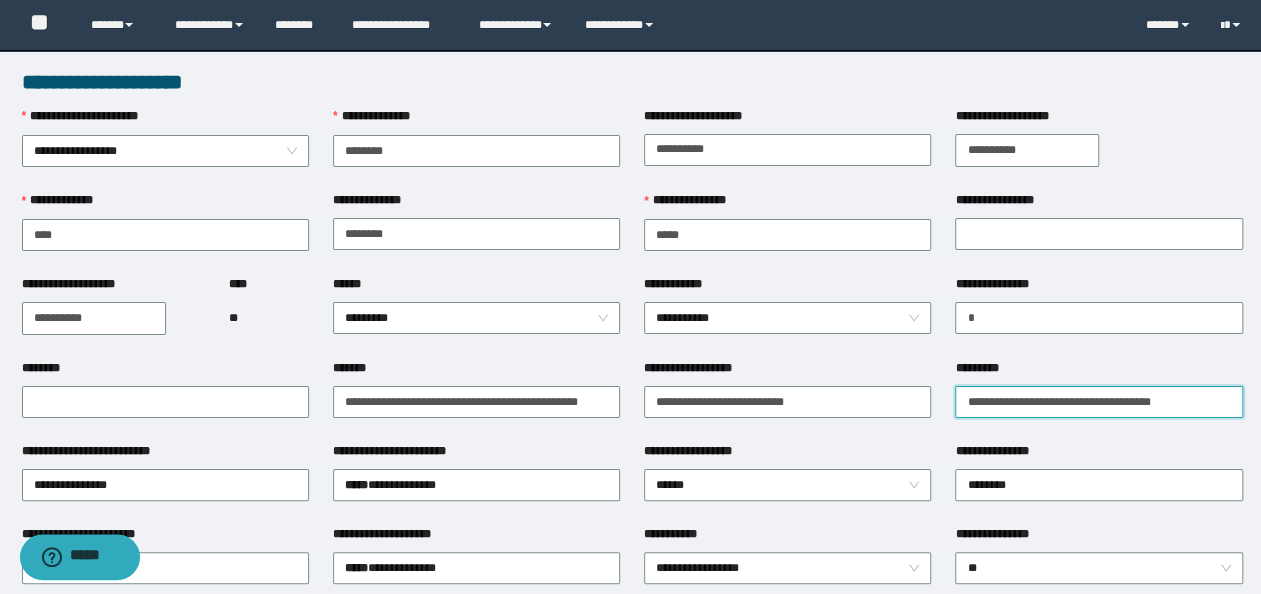 drag, startPoint x: 1016, startPoint y: 401, endPoint x: 242, endPoint y: 348, distance: 775.8125 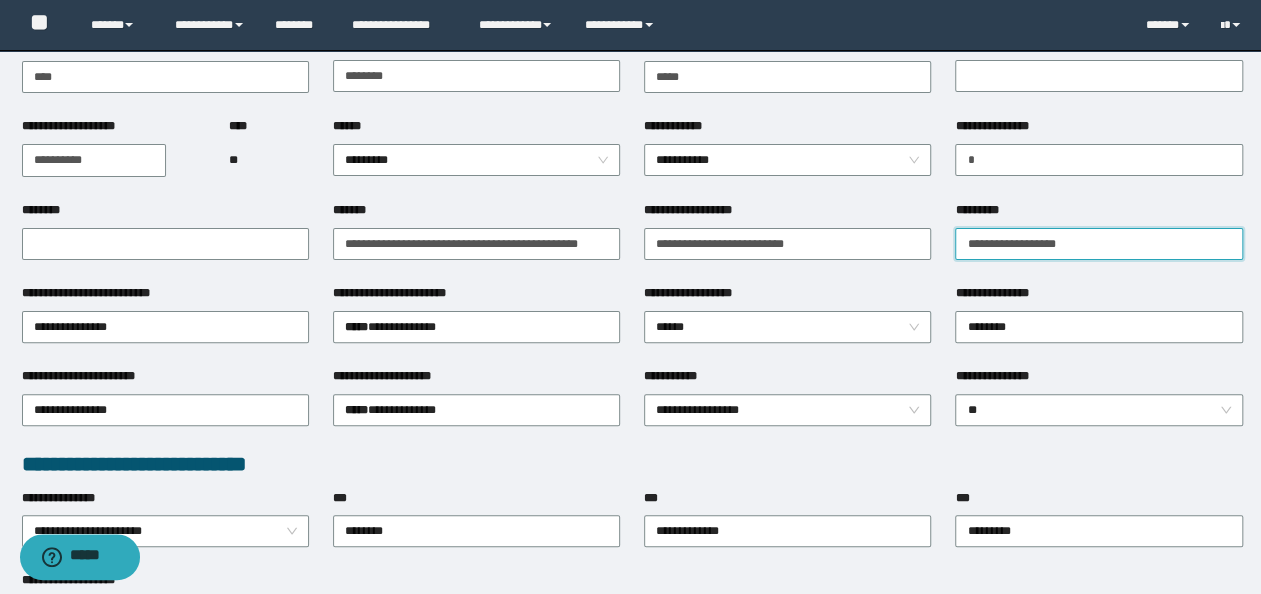 scroll, scrollTop: 200, scrollLeft: 0, axis: vertical 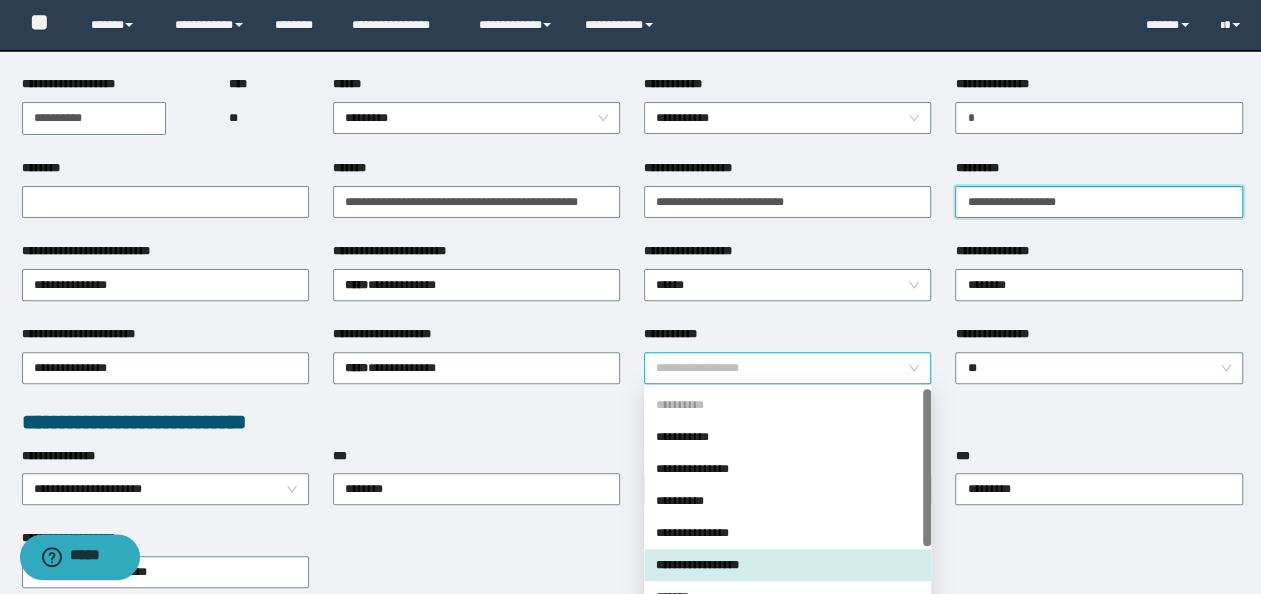 click on "**********" at bounding box center (788, 368) 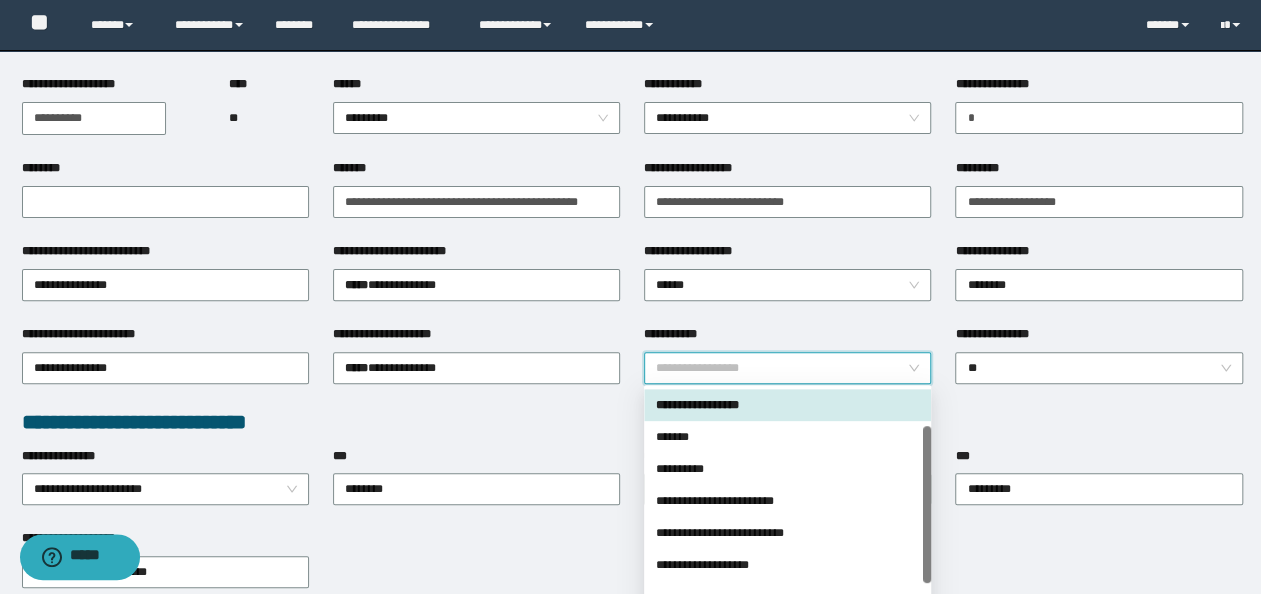 scroll, scrollTop: 60, scrollLeft: 0, axis: vertical 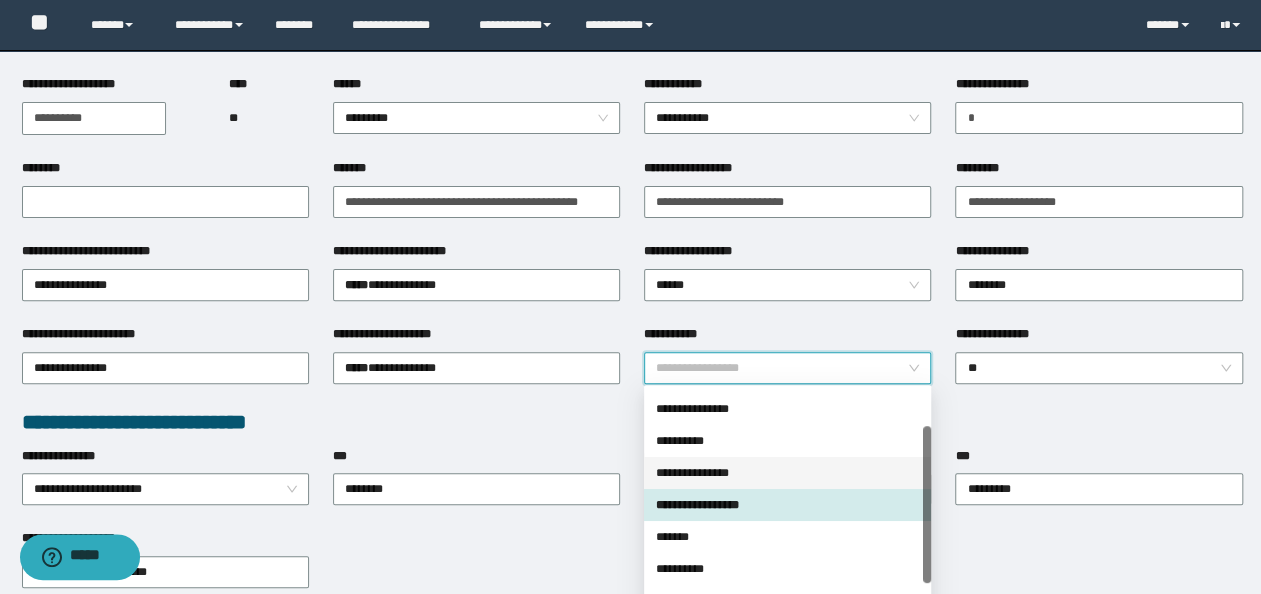 click on "**********" at bounding box center [787, 473] 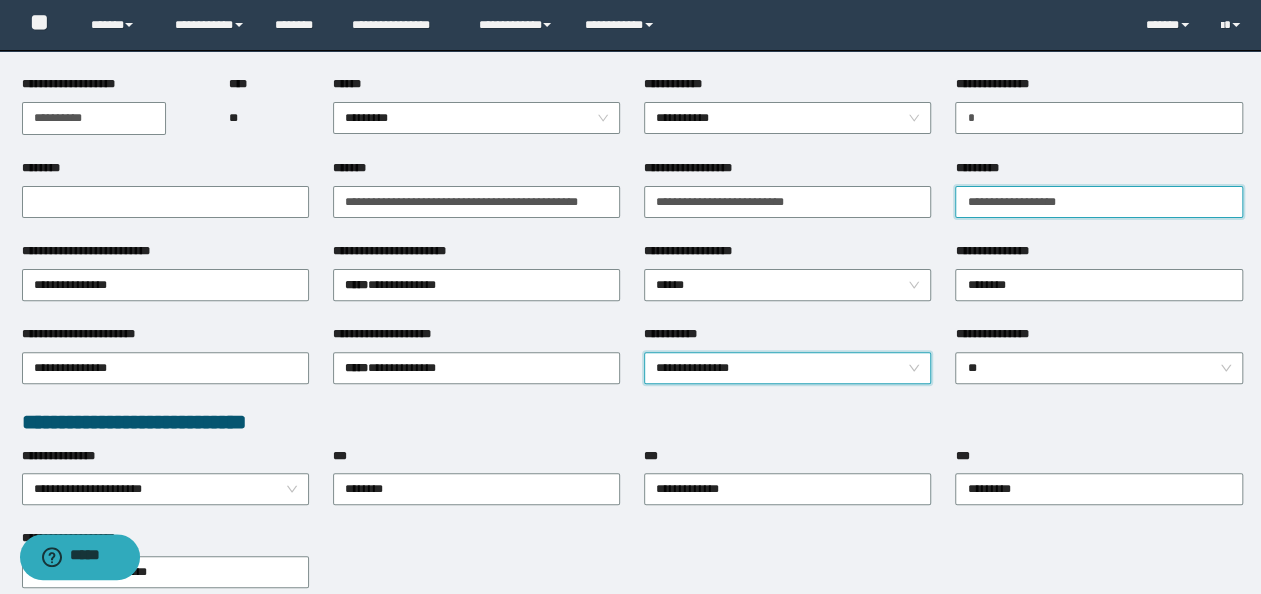 click on "**********" at bounding box center (1098, 202) 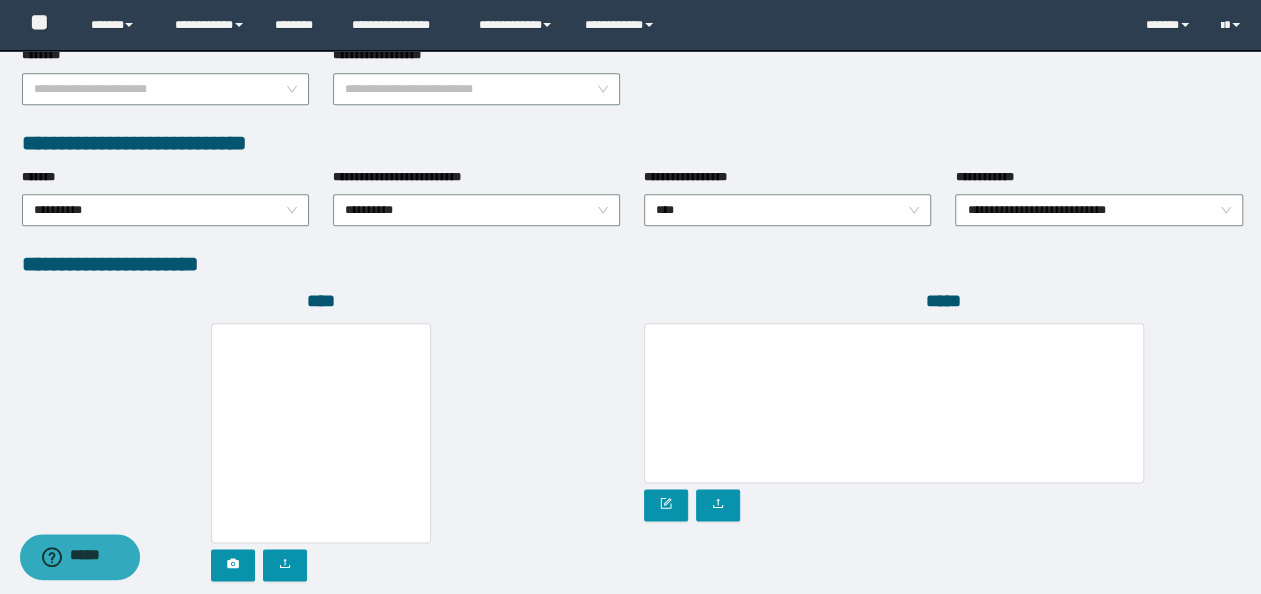 scroll, scrollTop: 1100, scrollLeft: 0, axis: vertical 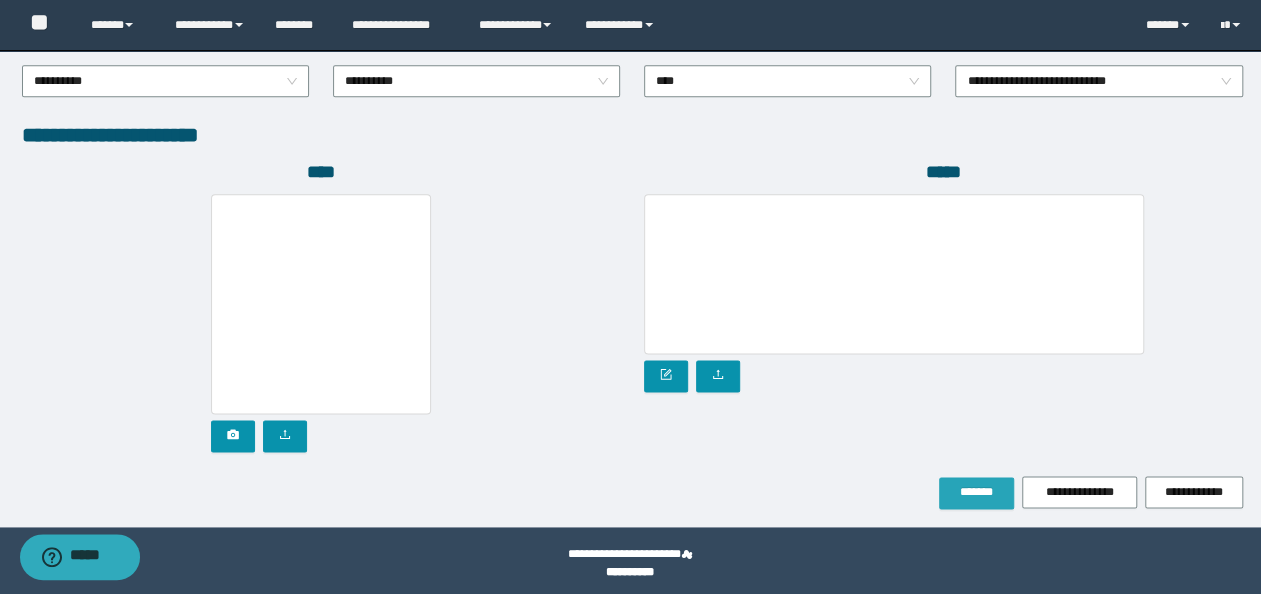 type on "**********" 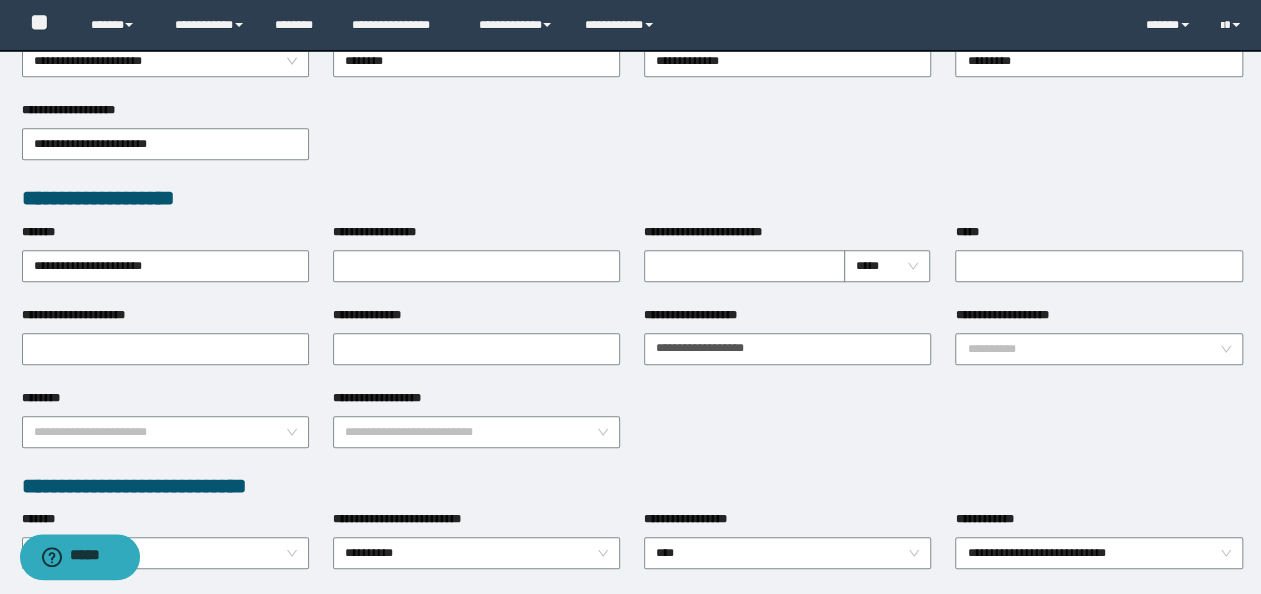 scroll, scrollTop: 252, scrollLeft: 0, axis: vertical 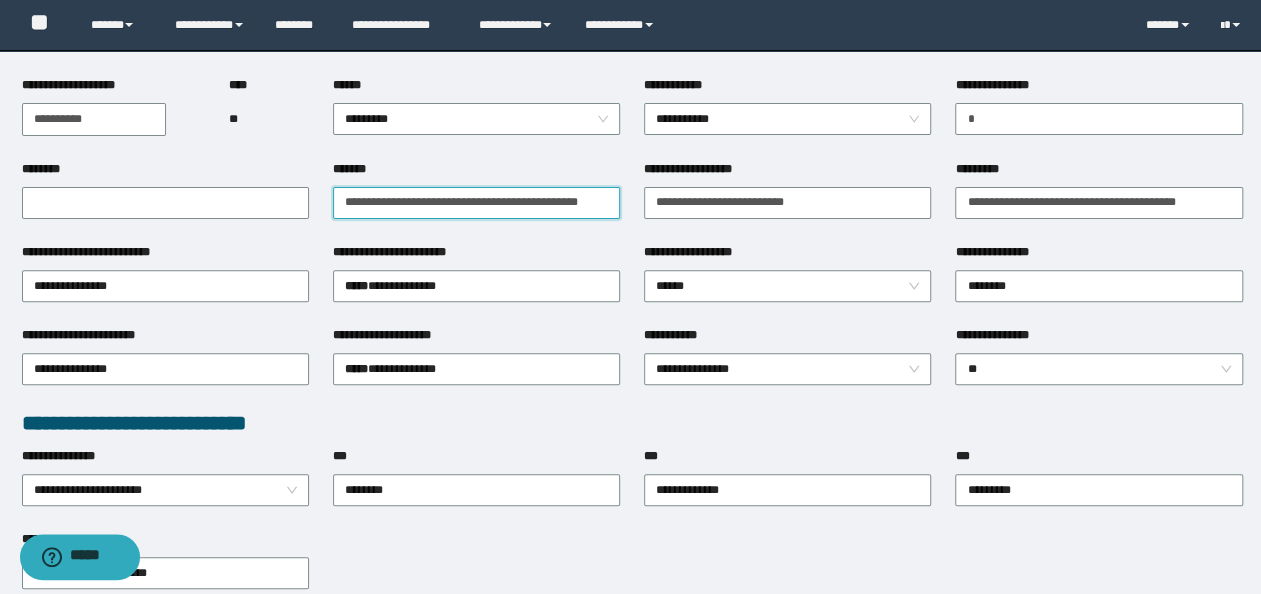 drag, startPoint x: 334, startPoint y: 204, endPoint x: 903, endPoint y: 172, distance: 569.8991 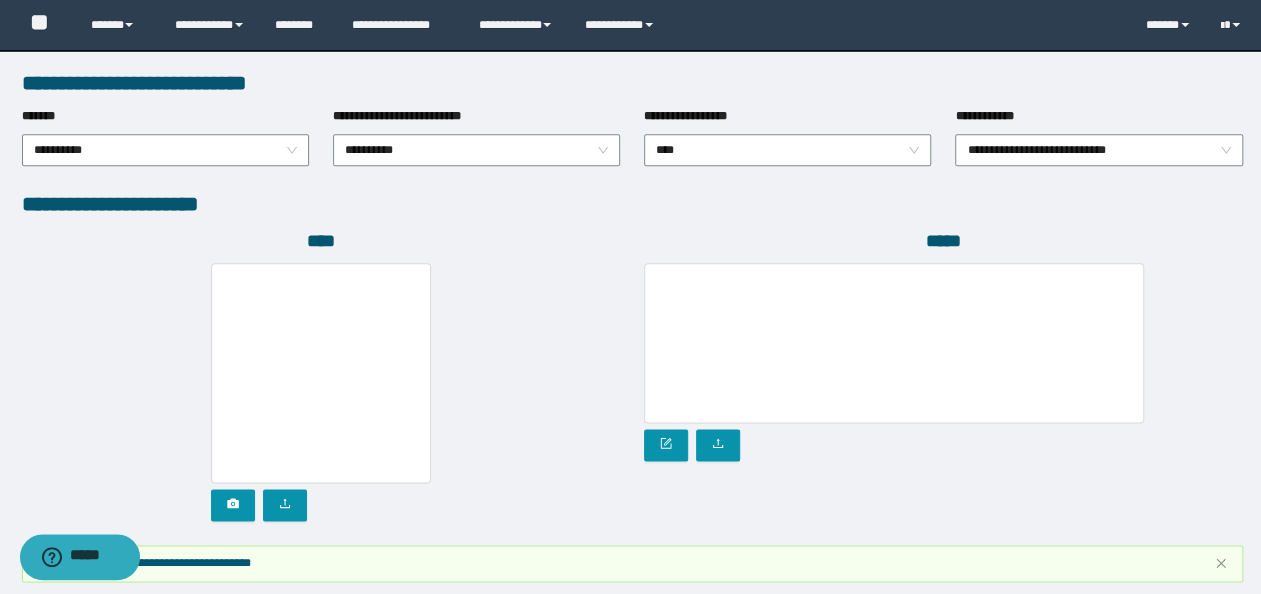 scroll, scrollTop: 1212, scrollLeft: 0, axis: vertical 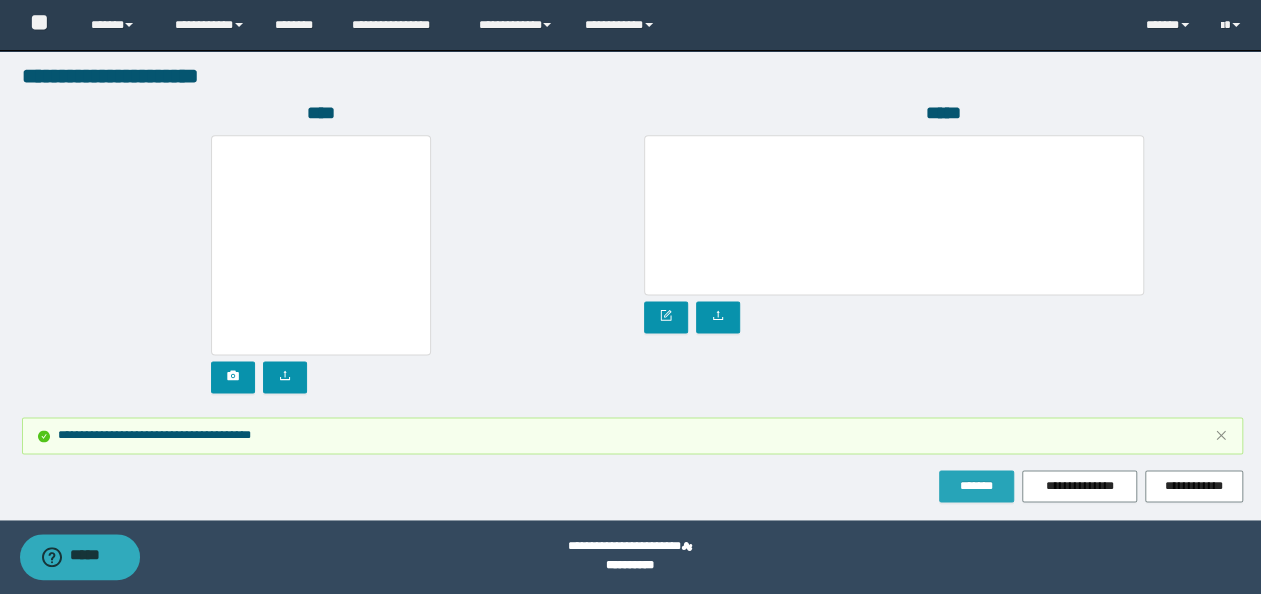 click on "*******" at bounding box center (976, 486) 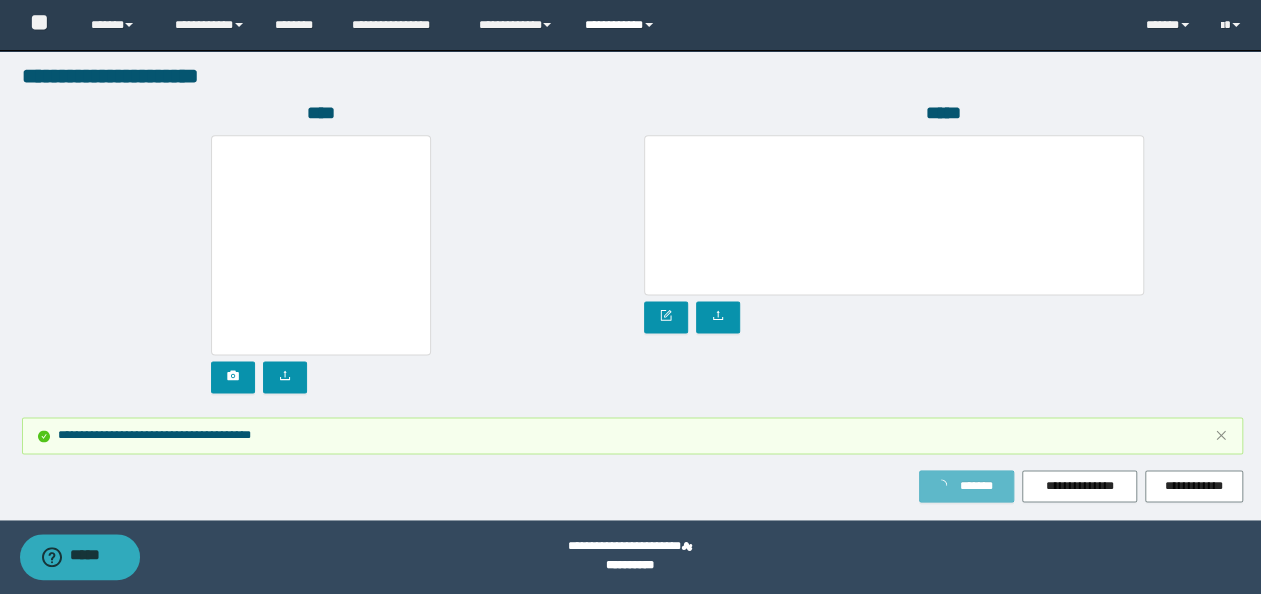 click on "**********" at bounding box center [622, 25] 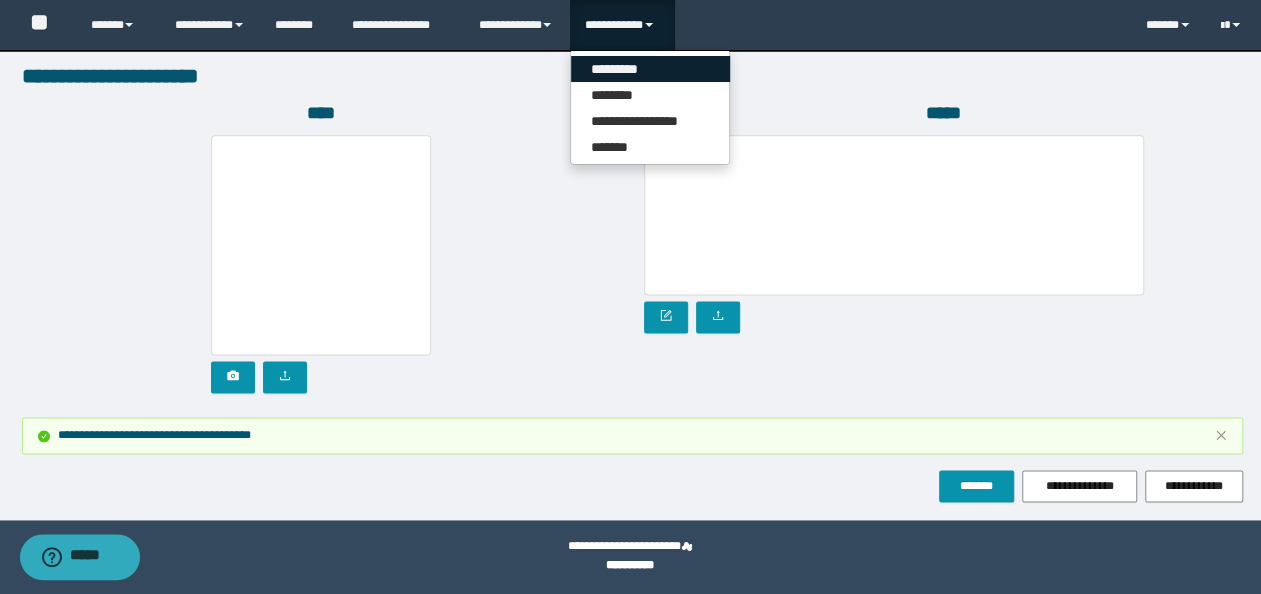 click on "*********" at bounding box center (650, 69) 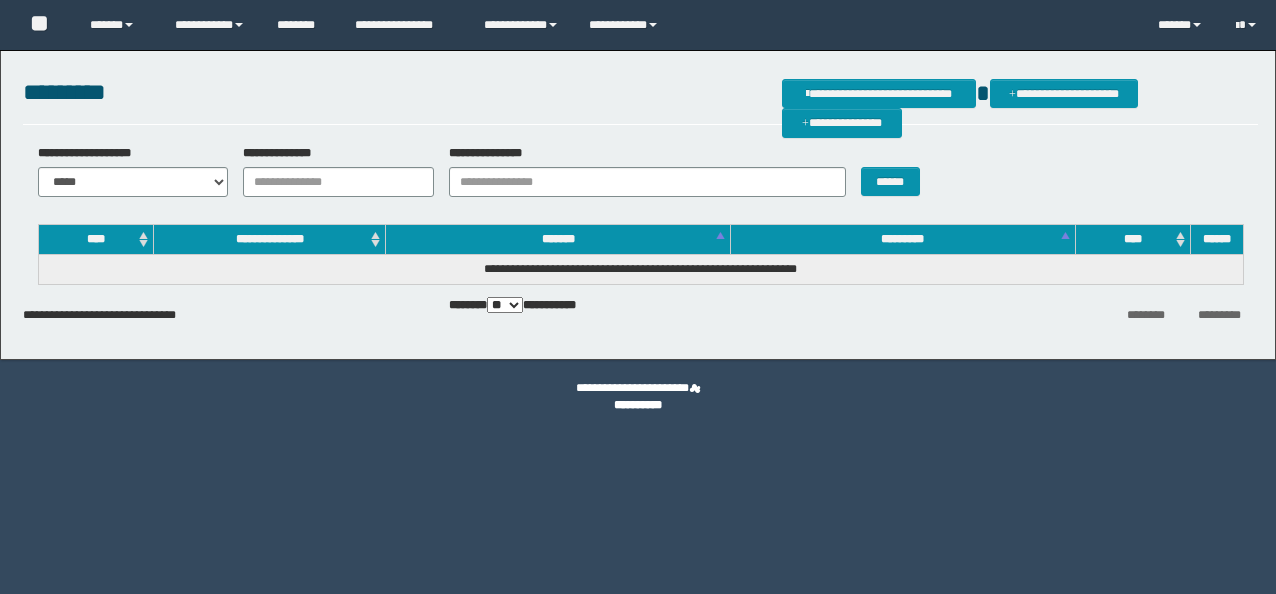 scroll, scrollTop: 0, scrollLeft: 0, axis: both 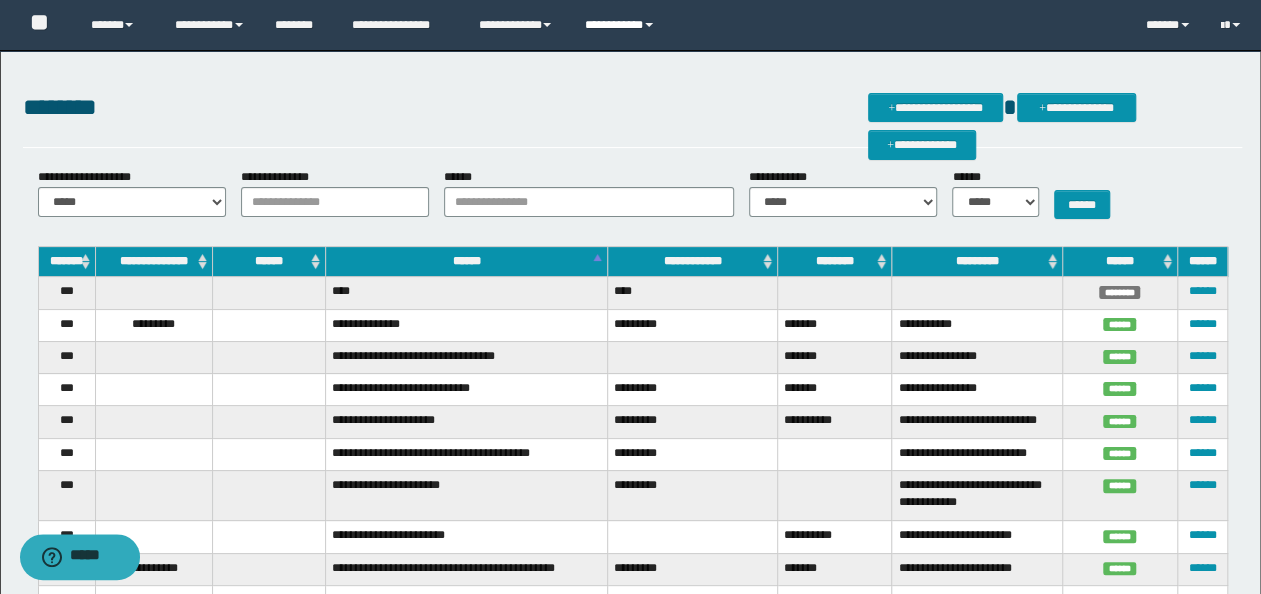 click on "**********" at bounding box center [622, 25] 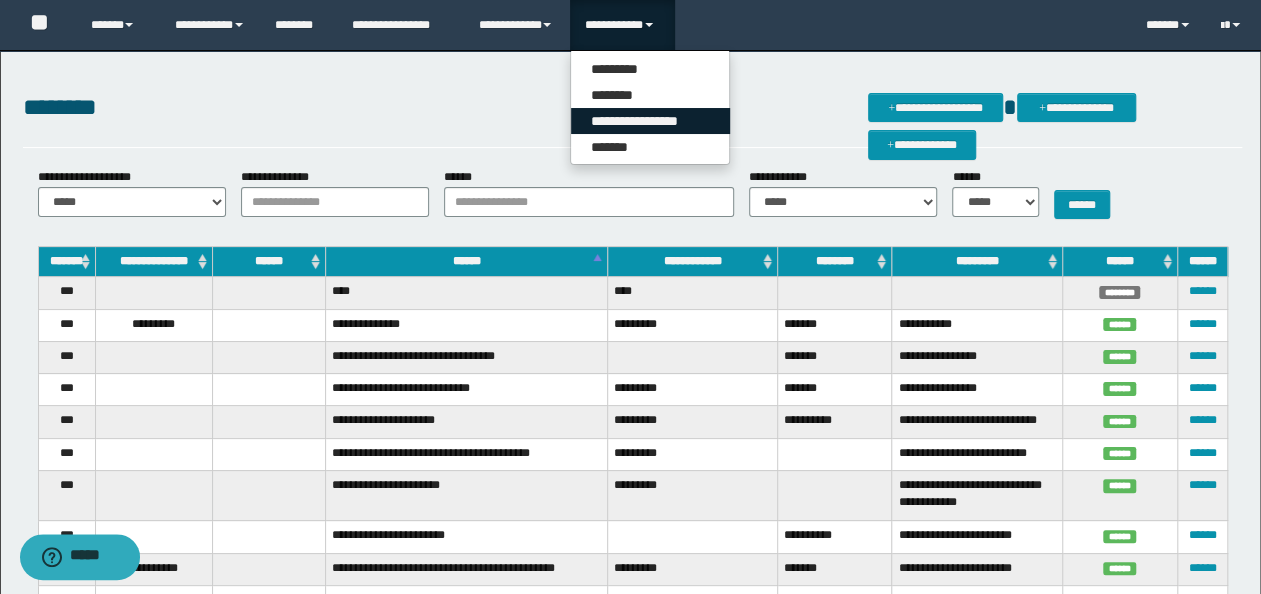 click on "**********" at bounding box center (650, 121) 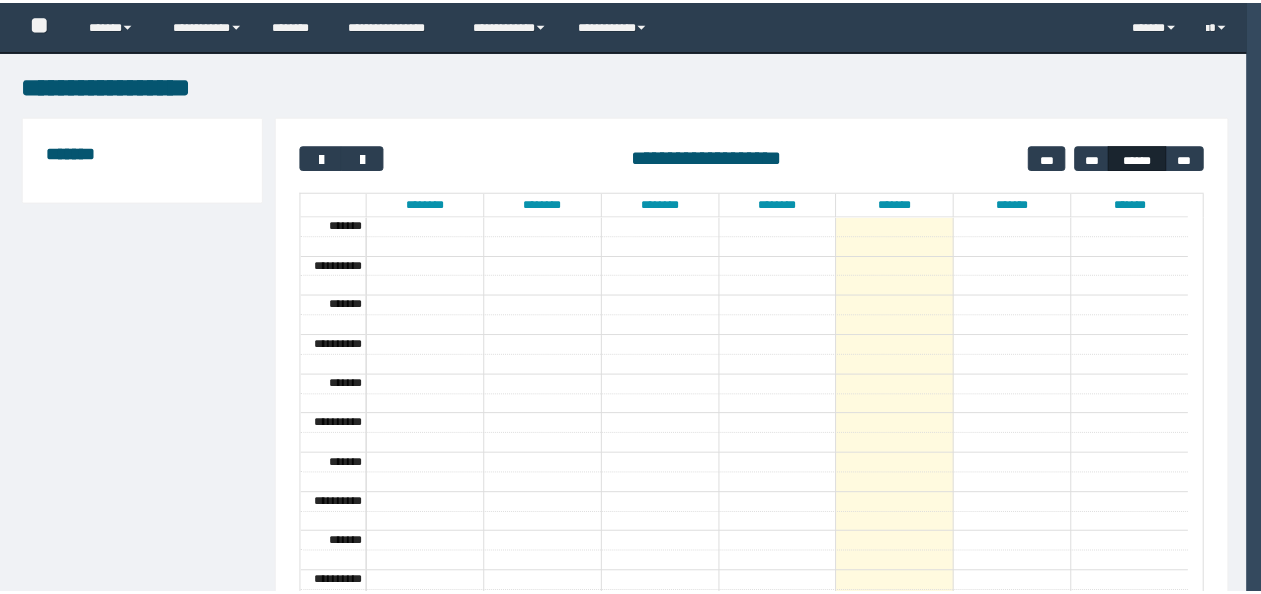 scroll, scrollTop: 0, scrollLeft: 0, axis: both 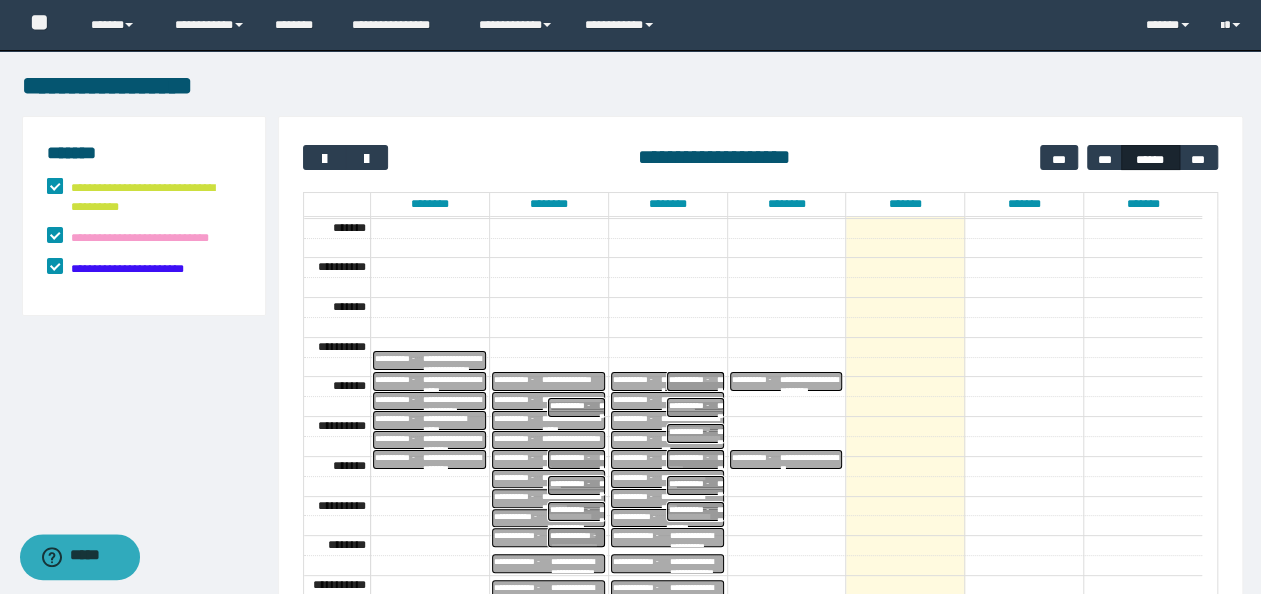 click on "**********" at bounding box center [153, 198] 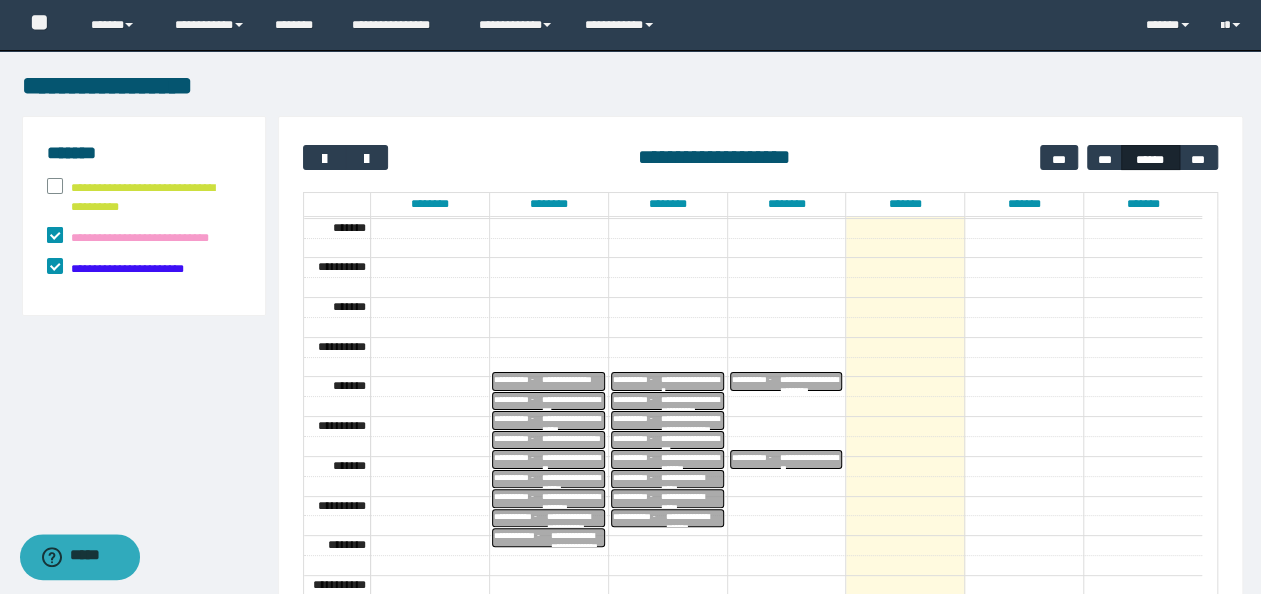 click on "**********" at bounding box center [142, 238] 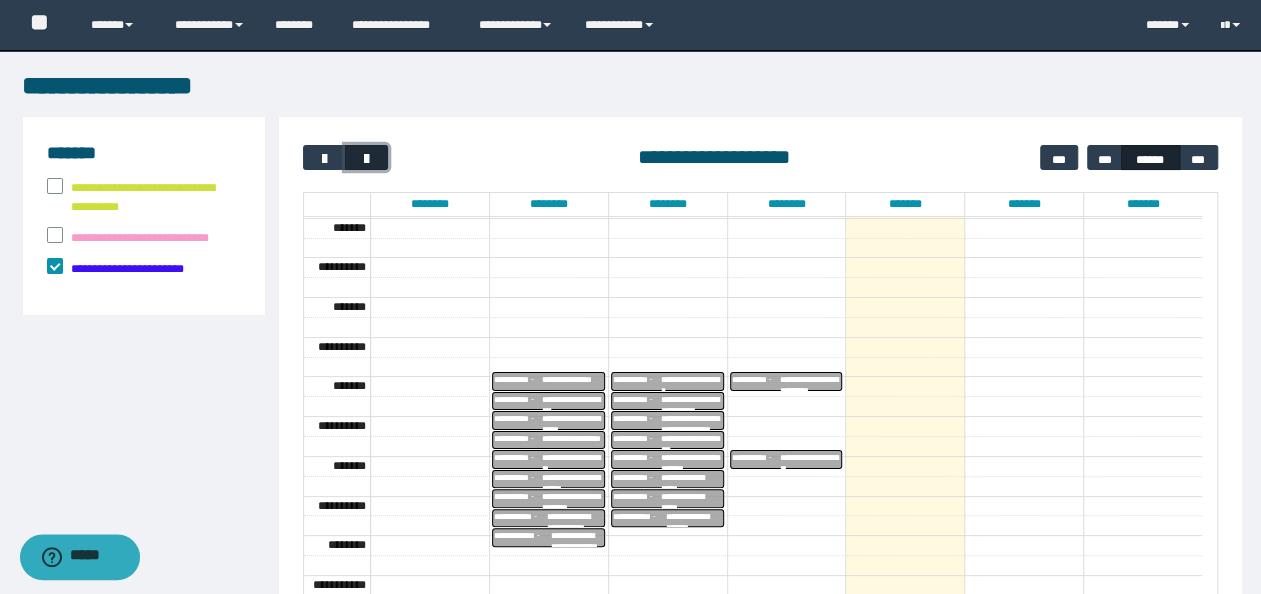 click at bounding box center (367, 159) 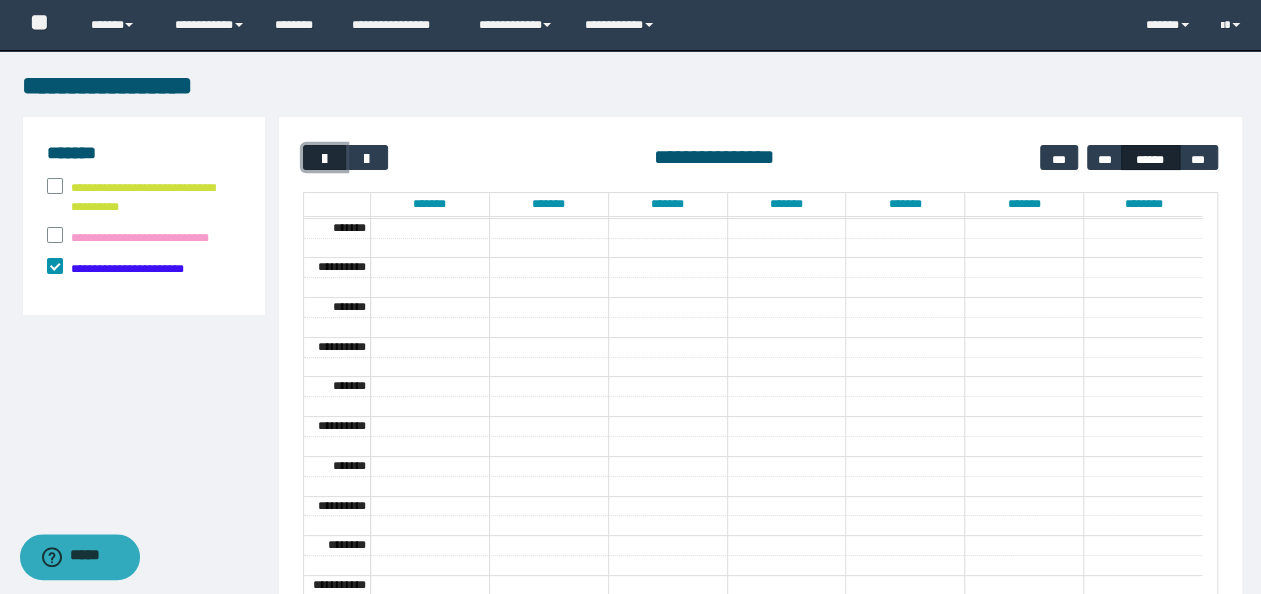 click at bounding box center (325, 159) 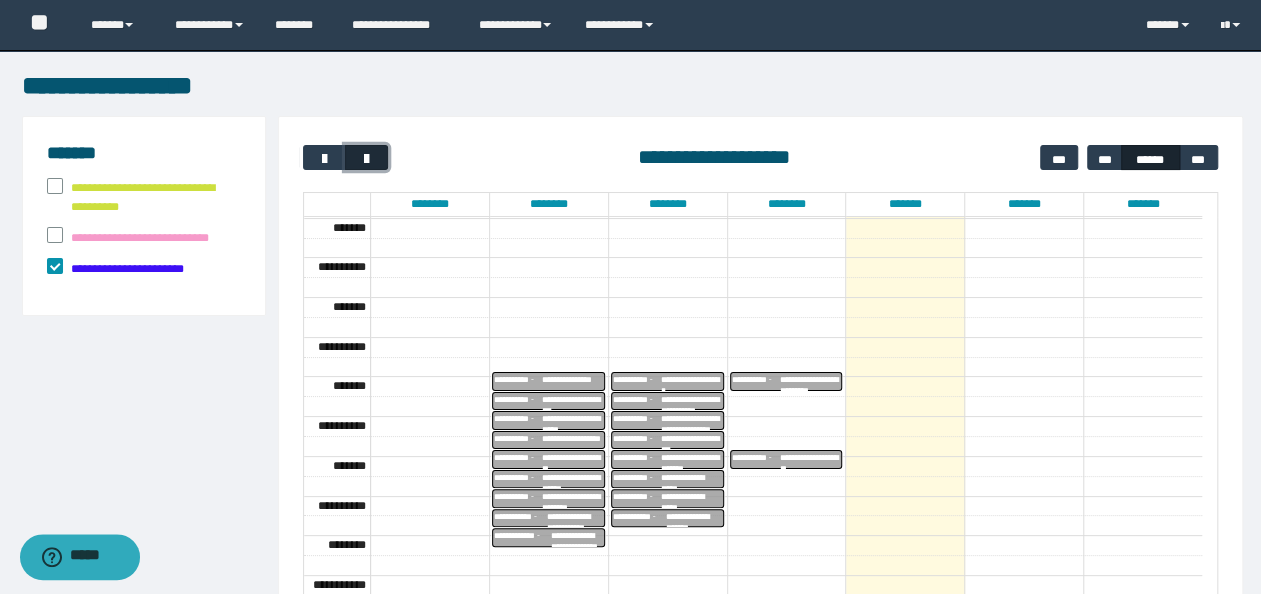 click at bounding box center [367, 159] 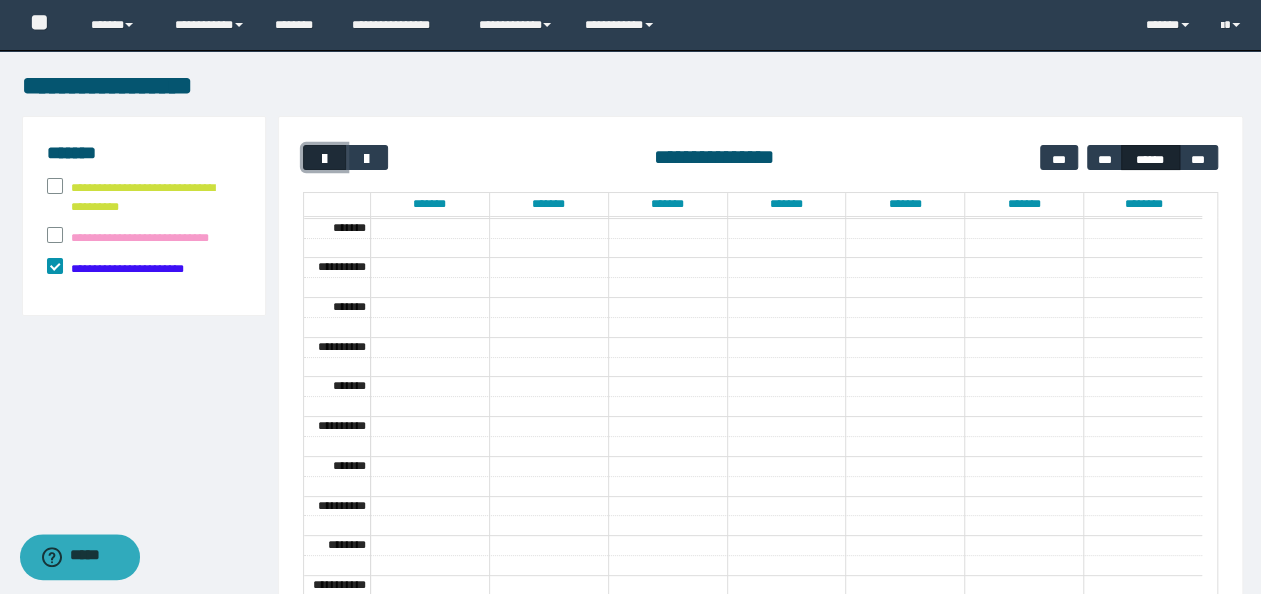 click at bounding box center [325, 159] 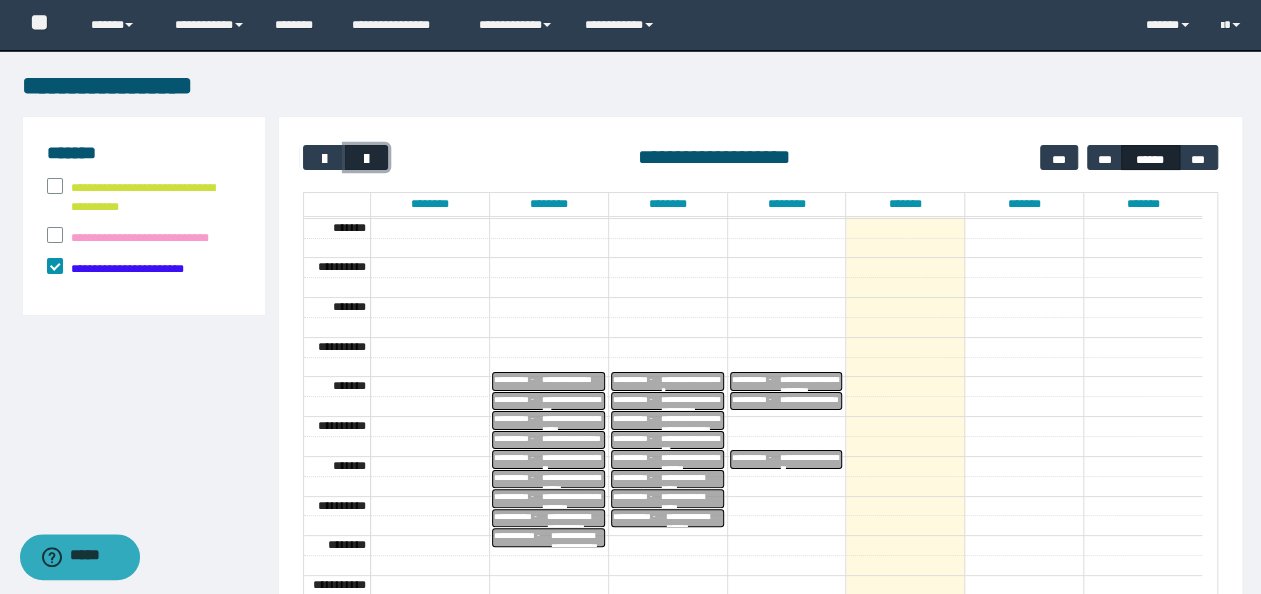 click at bounding box center [366, 157] 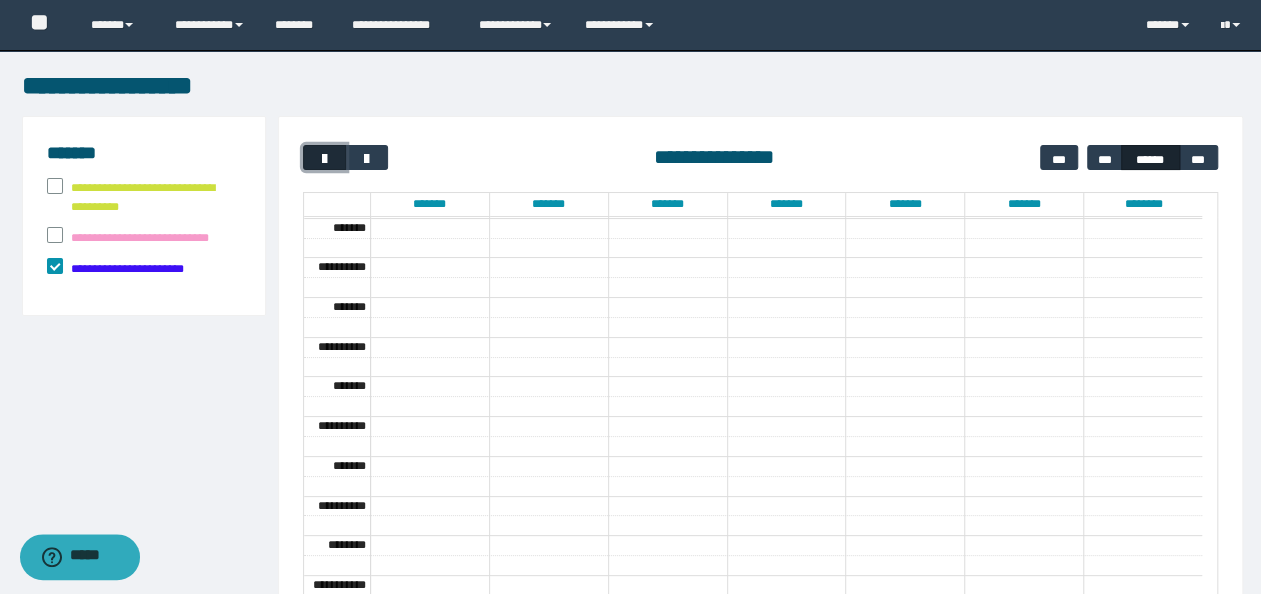 click at bounding box center (325, 159) 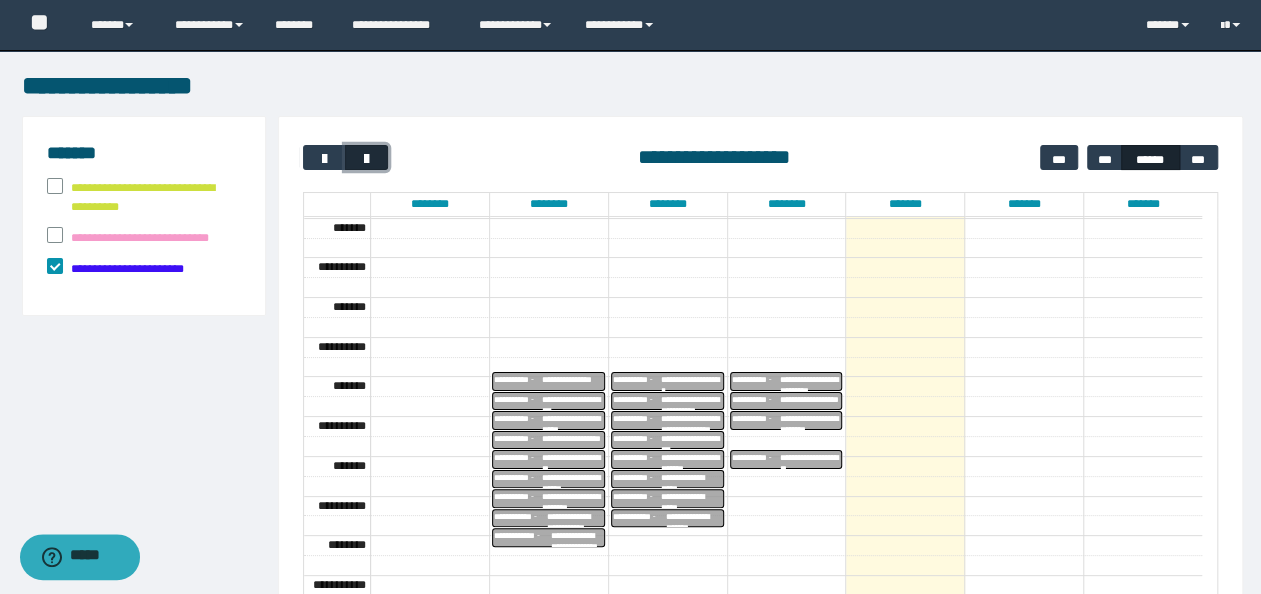 click at bounding box center [367, 159] 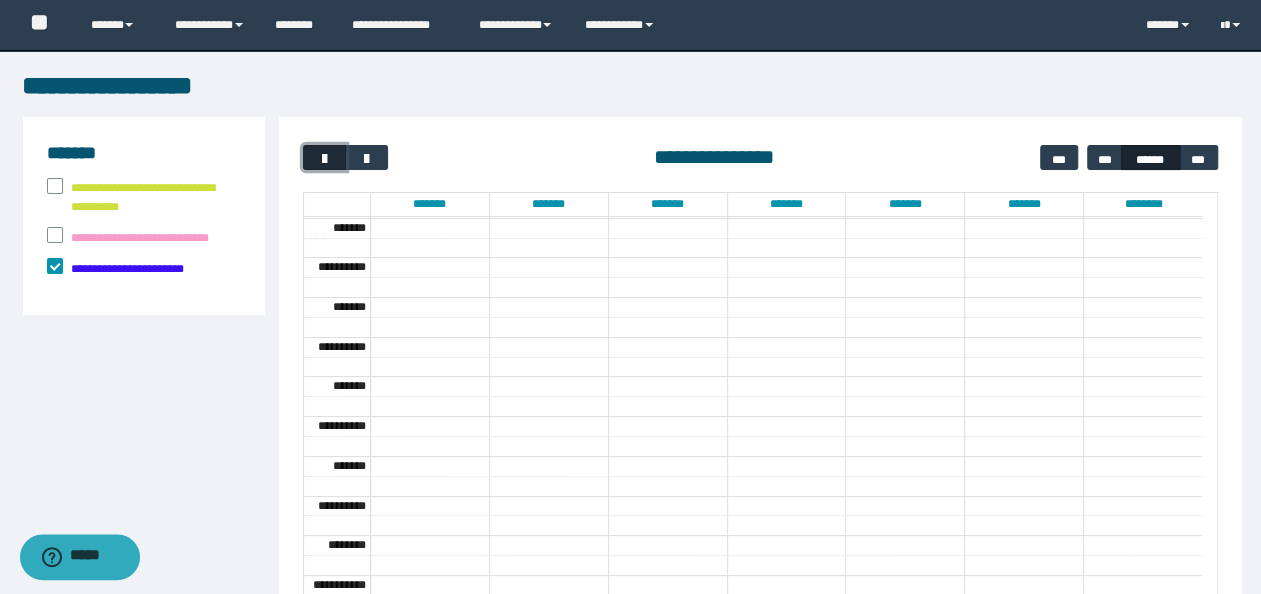 click at bounding box center (325, 159) 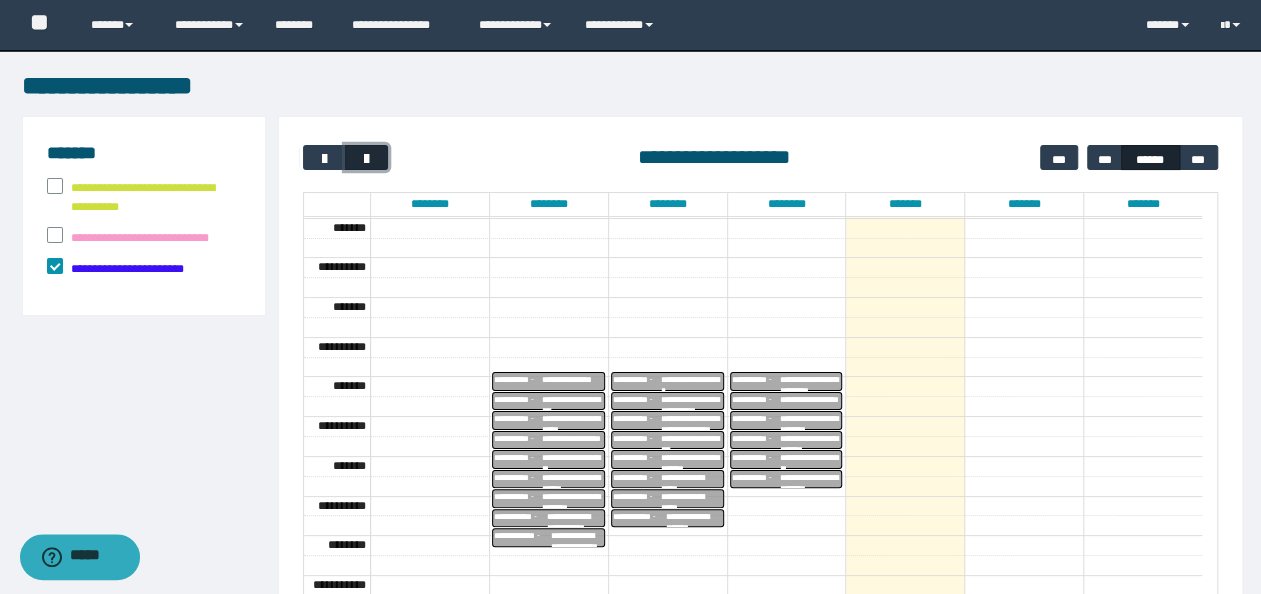 click at bounding box center (366, 157) 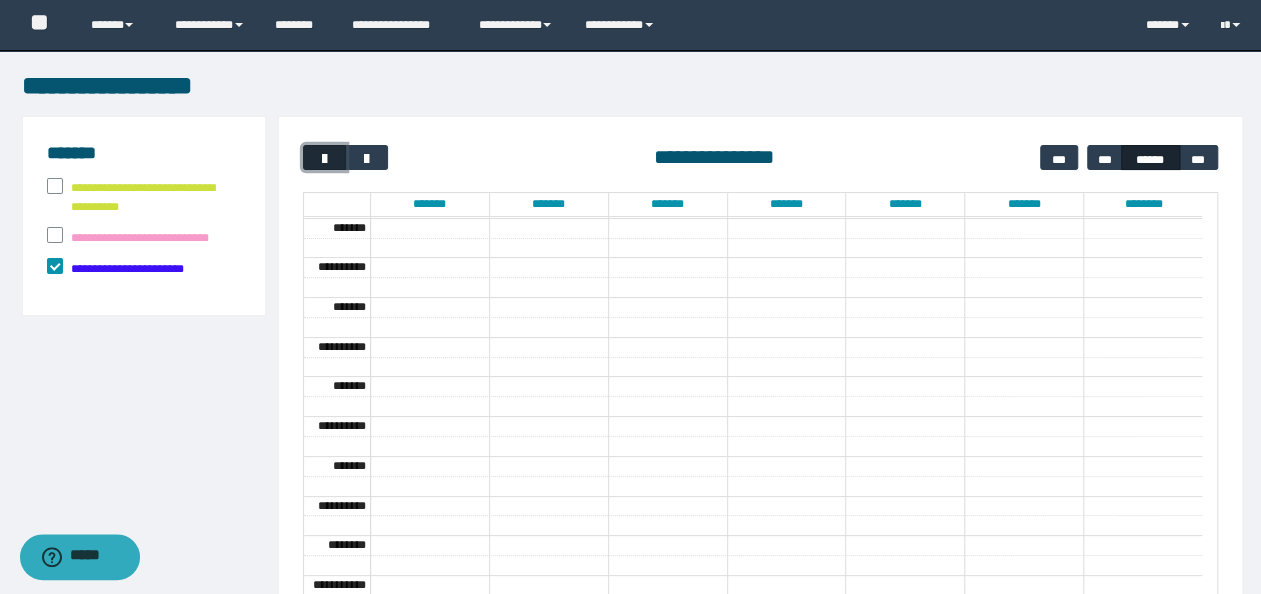 click at bounding box center (325, 159) 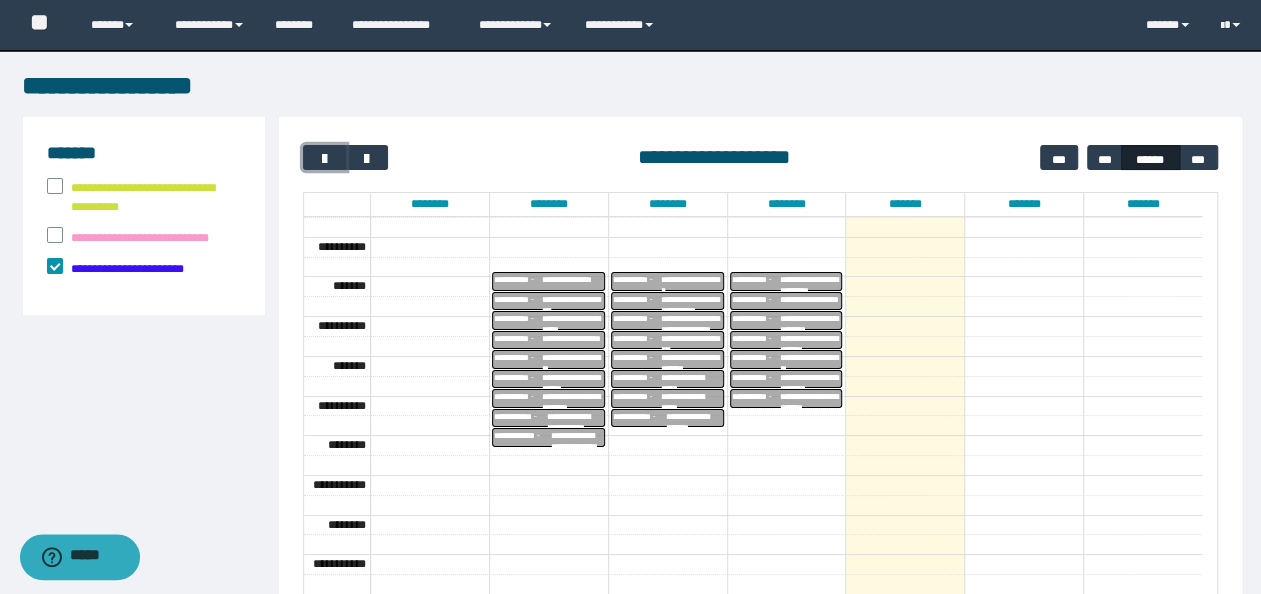 scroll, scrollTop: 0, scrollLeft: 0, axis: both 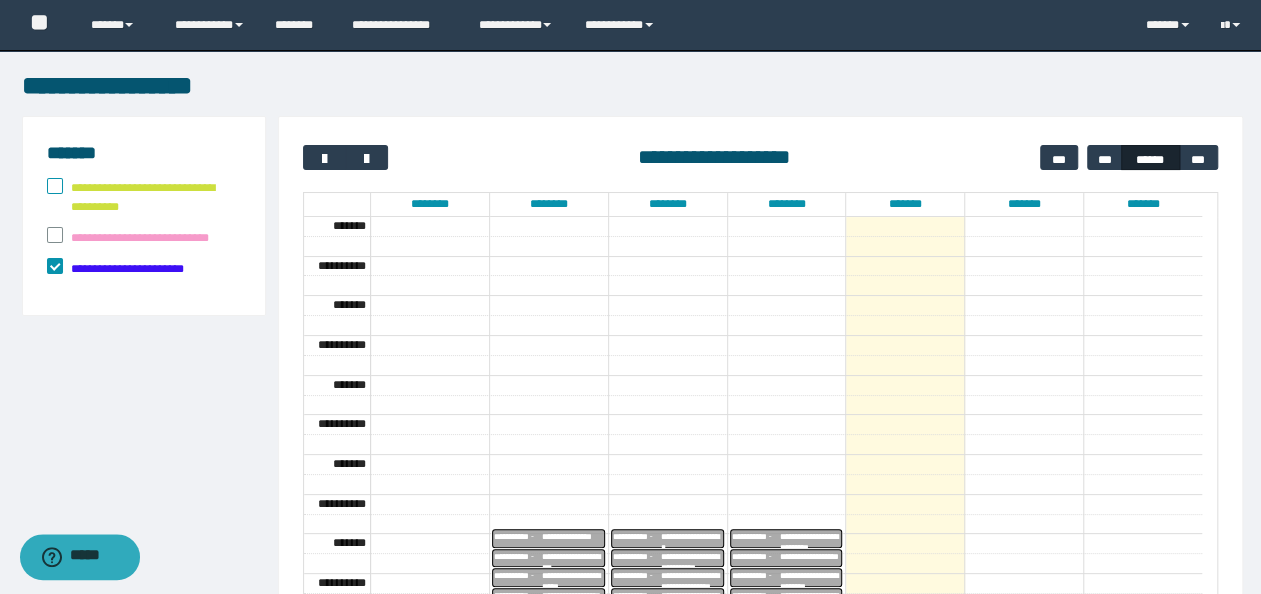 click on "**********" at bounding box center [153, 198] 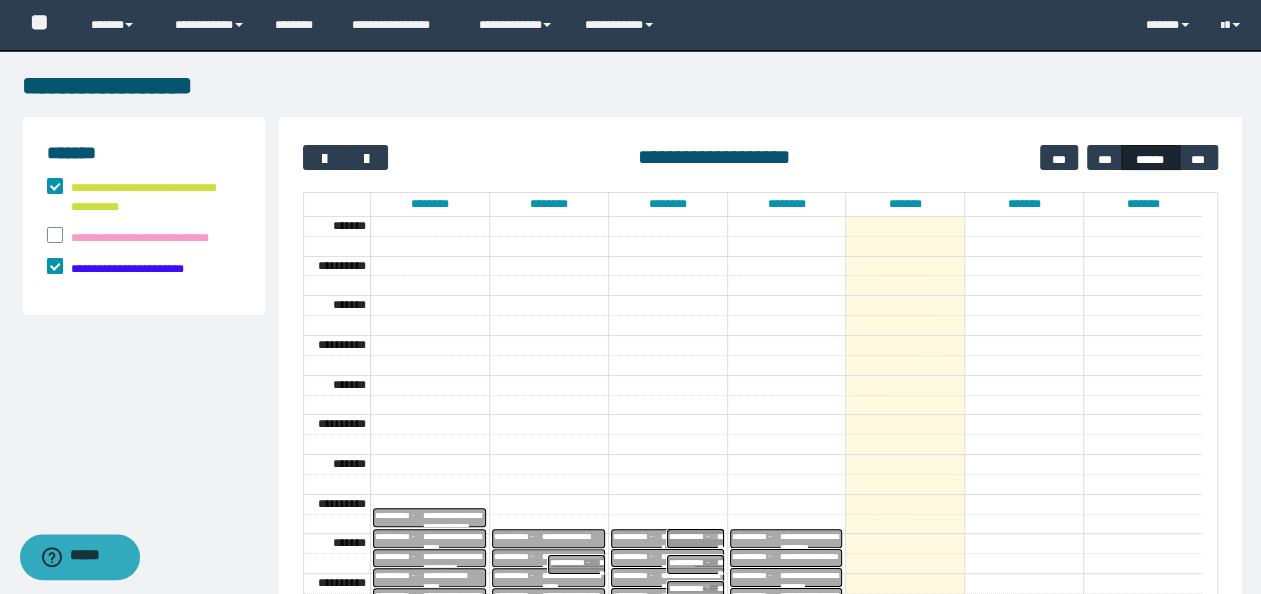 click on "**********" at bounding box center [134, 269] 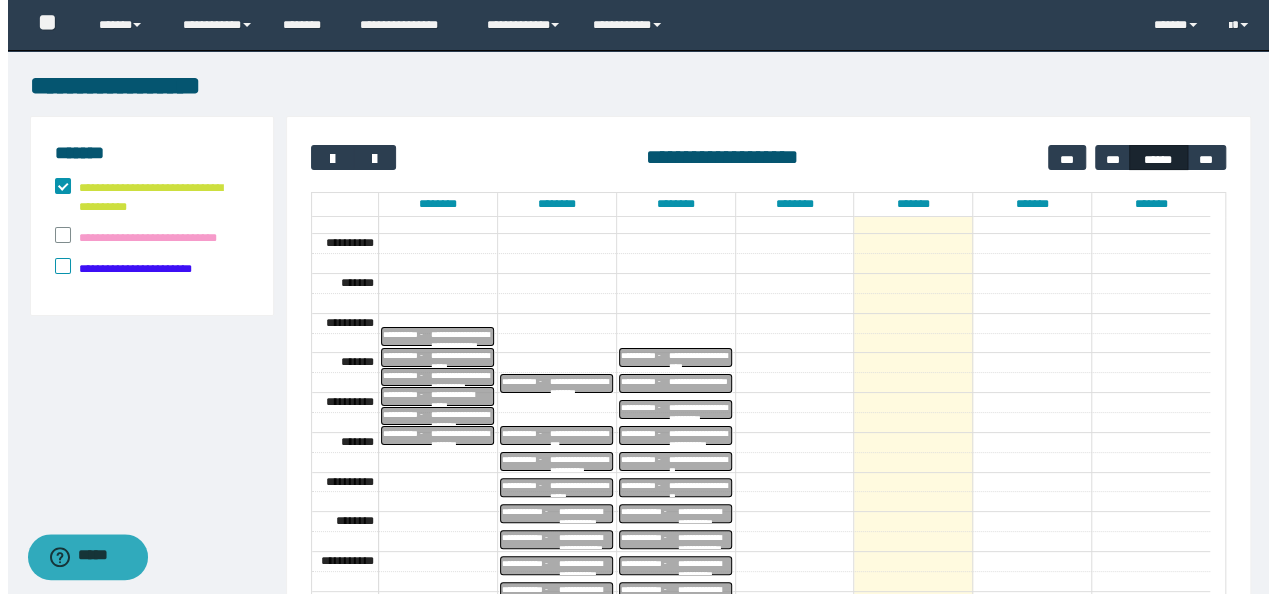 scroll, scrollTop: 200, scrollLeft: 0, axis: vertical 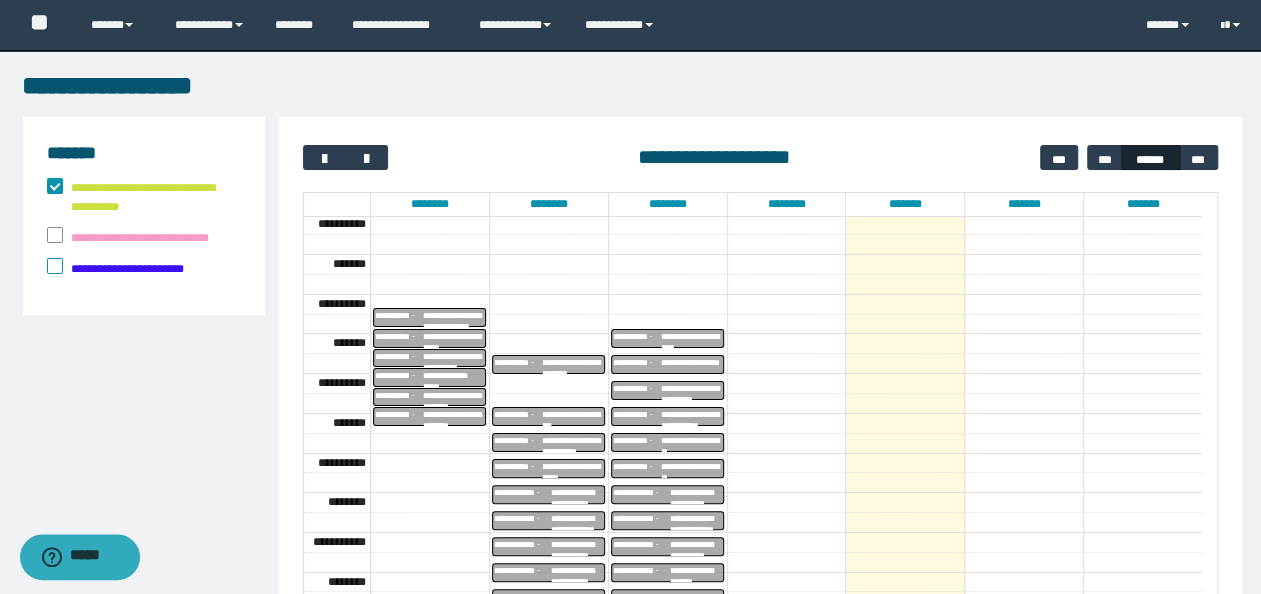 click on "**********" at bounding box center (454, 318) 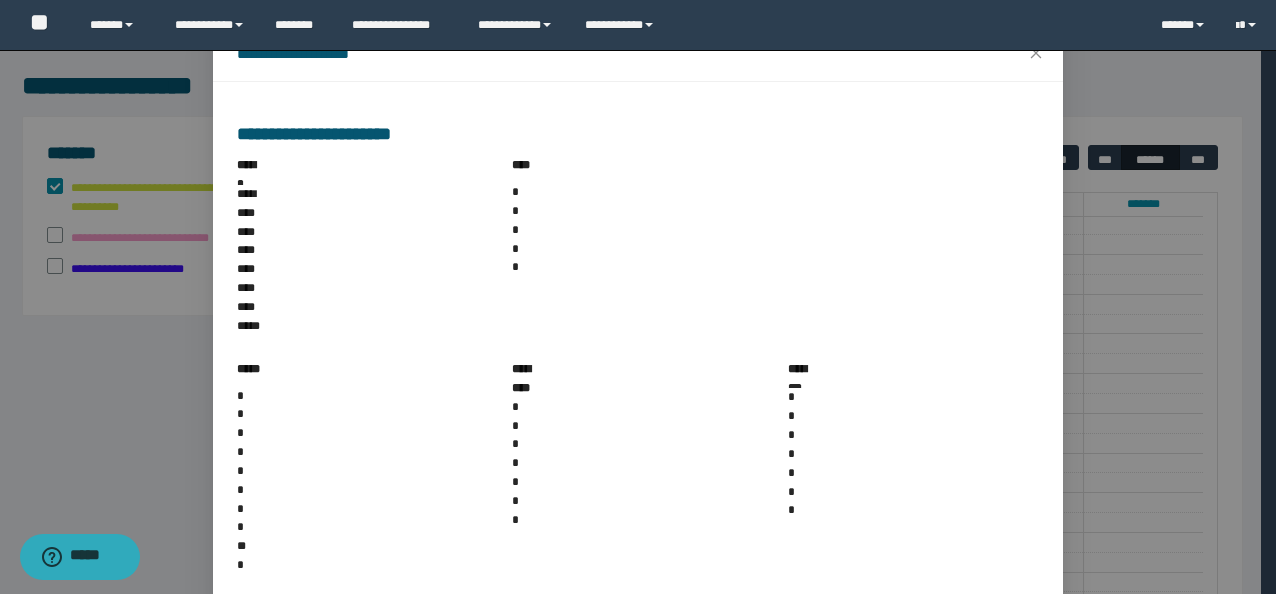 scroll, scrollTop: 200, scrollLeft: 0, axis: vertical 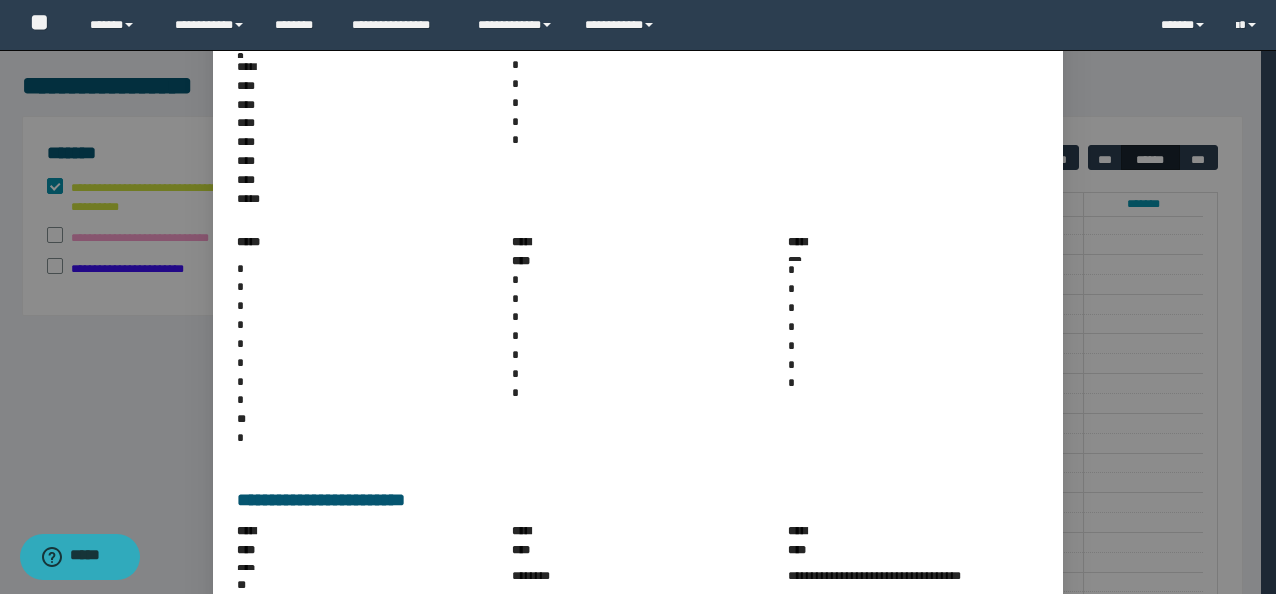 click on "******" at bounding box center [1028, 886] 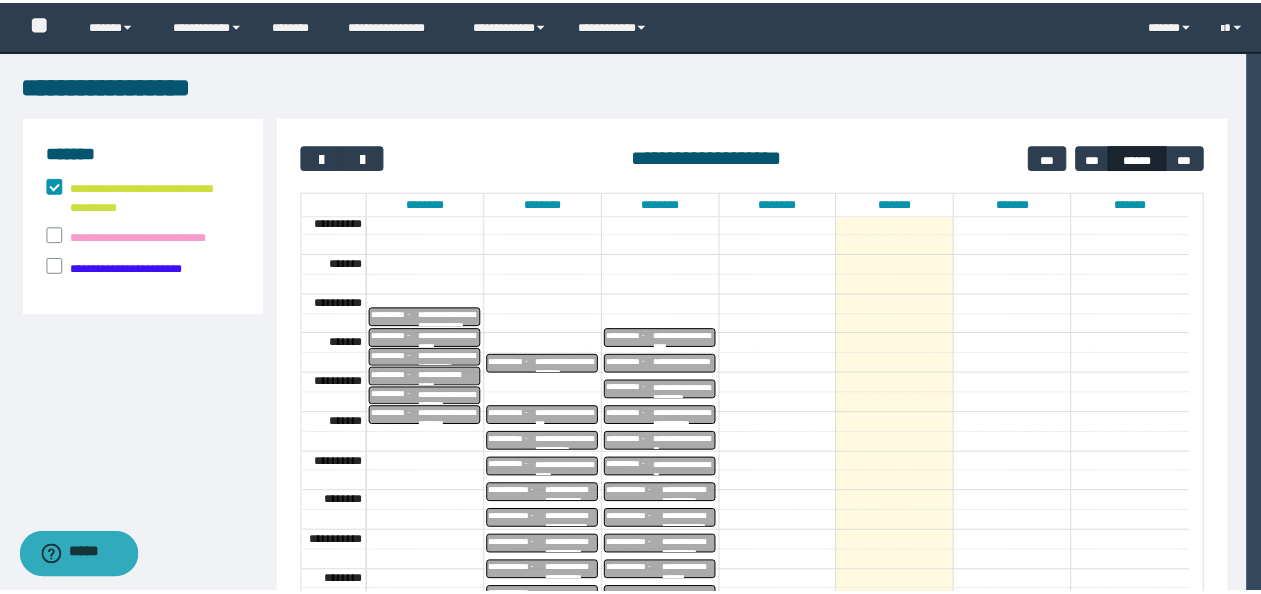 scroll, scrollTop: 100, scrollLeft: 0, axis: vertical 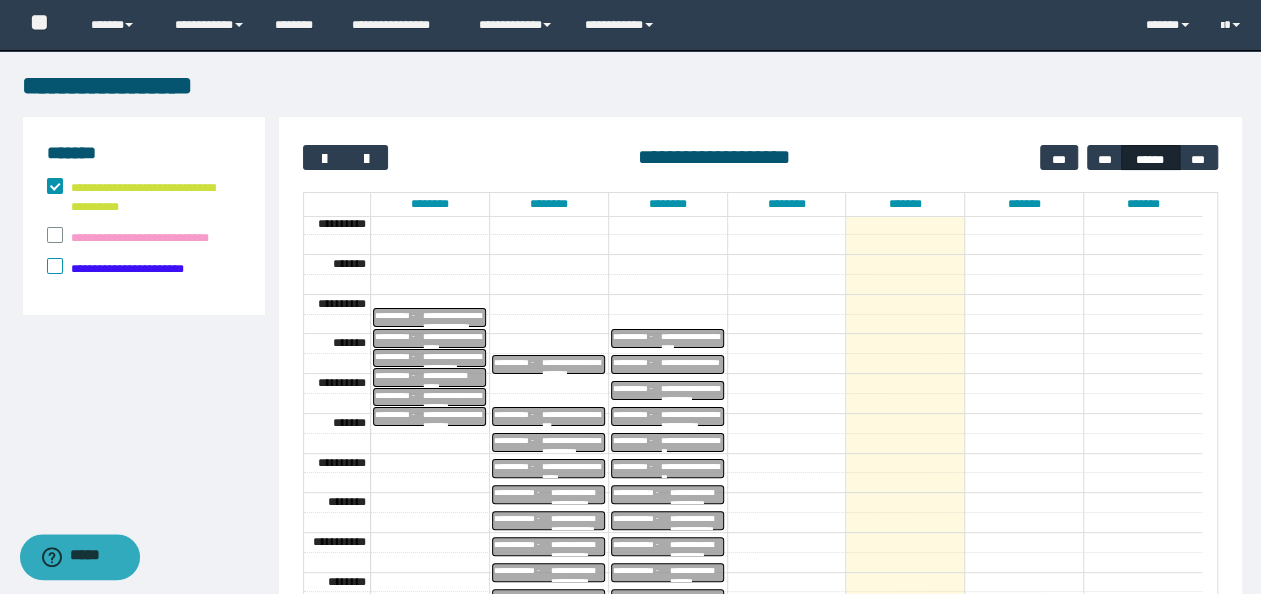 click on "**********" at bounding box center [454, 318] 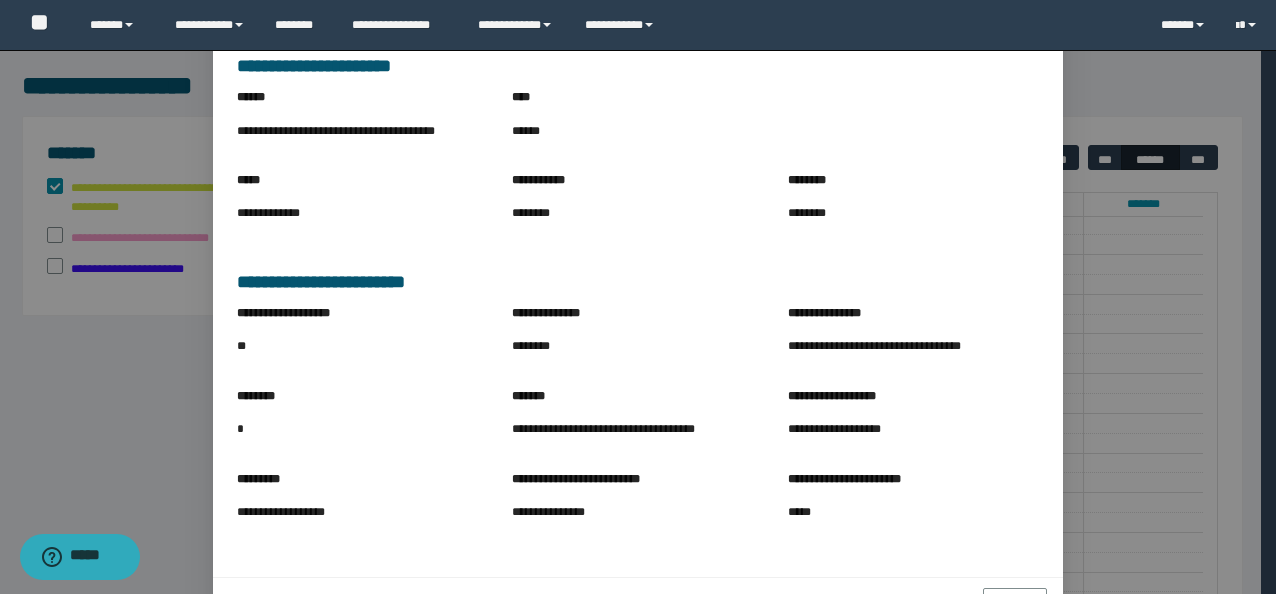 scroll, scrollTop: 200, scrollLeft: 0, axis: vertical 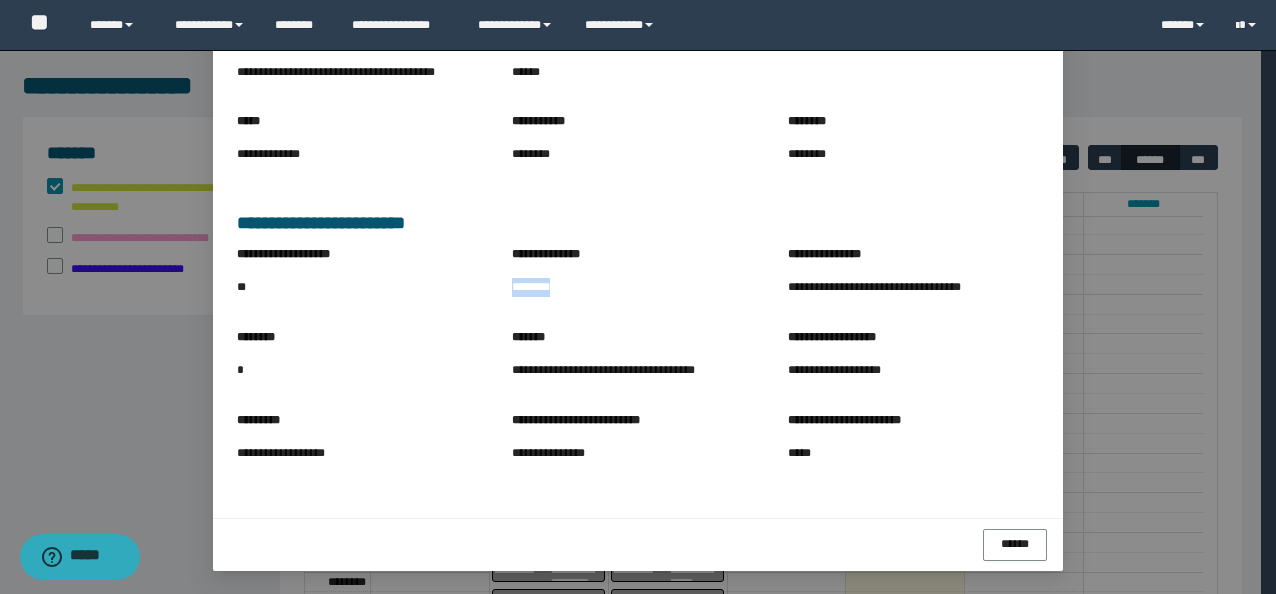 drag, startPoint x: 562, startPoint y: 285, endPoint x: 502, endPoint y: 279, distance: 60.299255 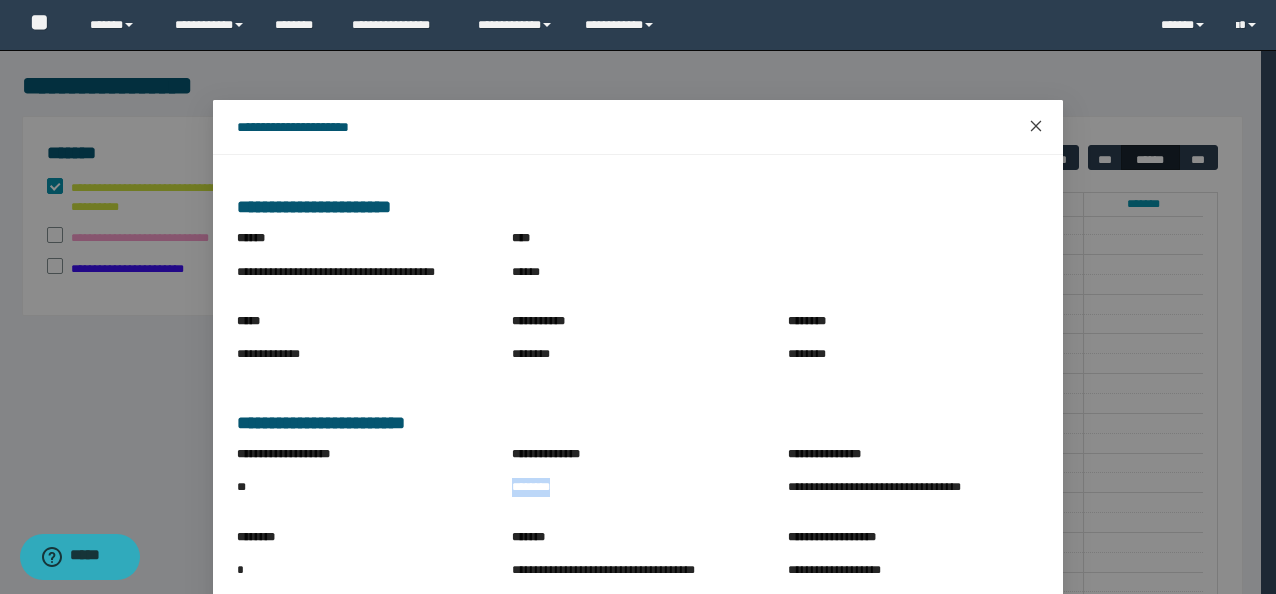 click at bounding box center [1036, 127] 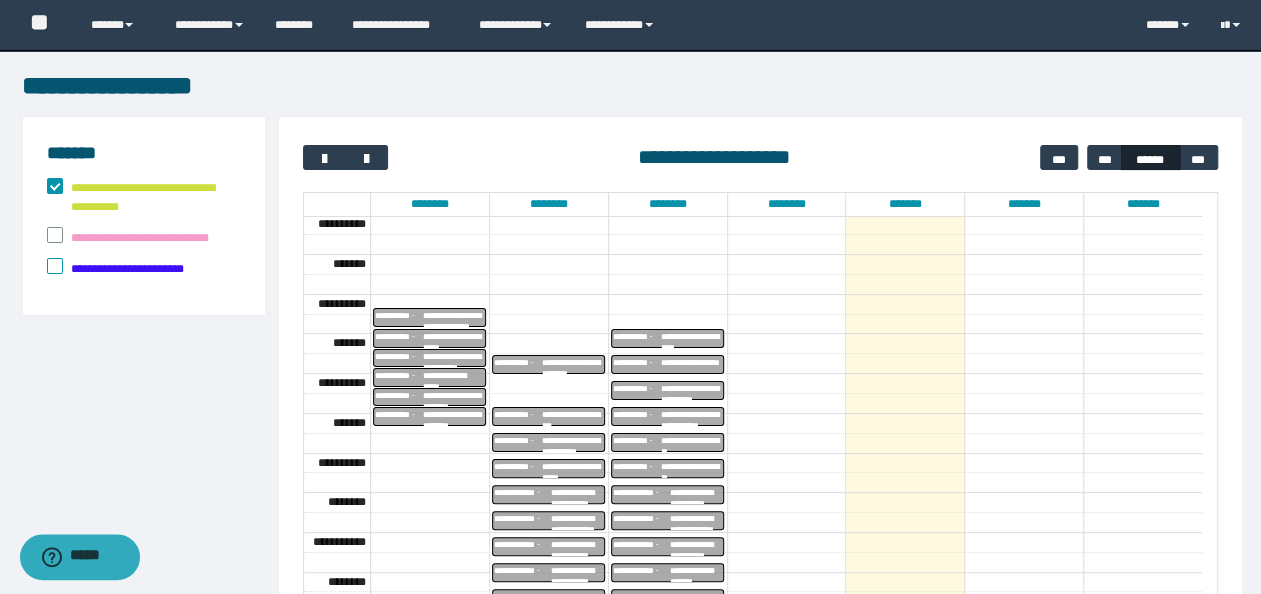 click on "**********" at bounding box center [454, 339] 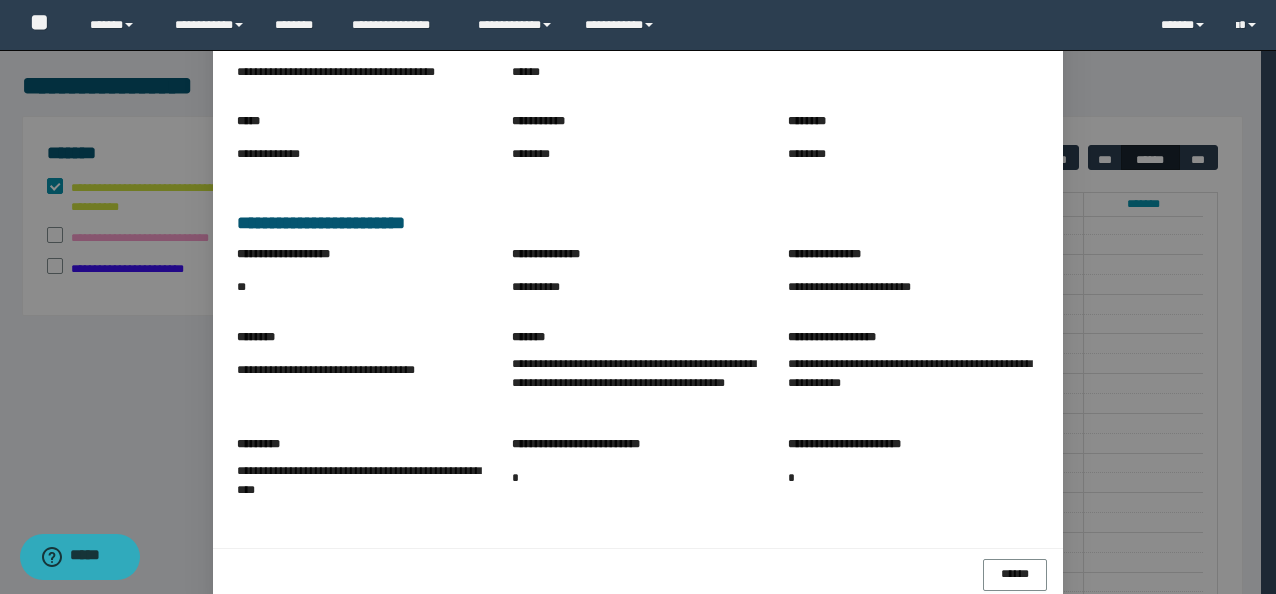 scroll, scrollTop: 100, scrollLeft: 0, axis: vertical 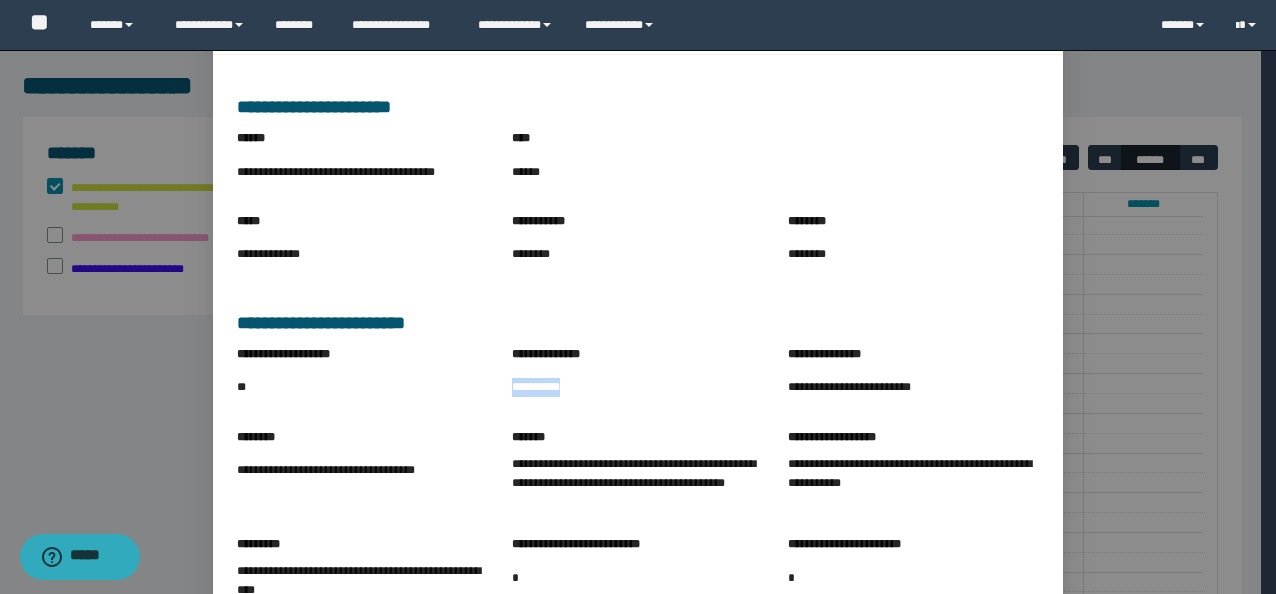 drag, startPoint x: 584, startPoint y: 384, endPoint x: 500, endPoint y: 390, distance: 84.21401 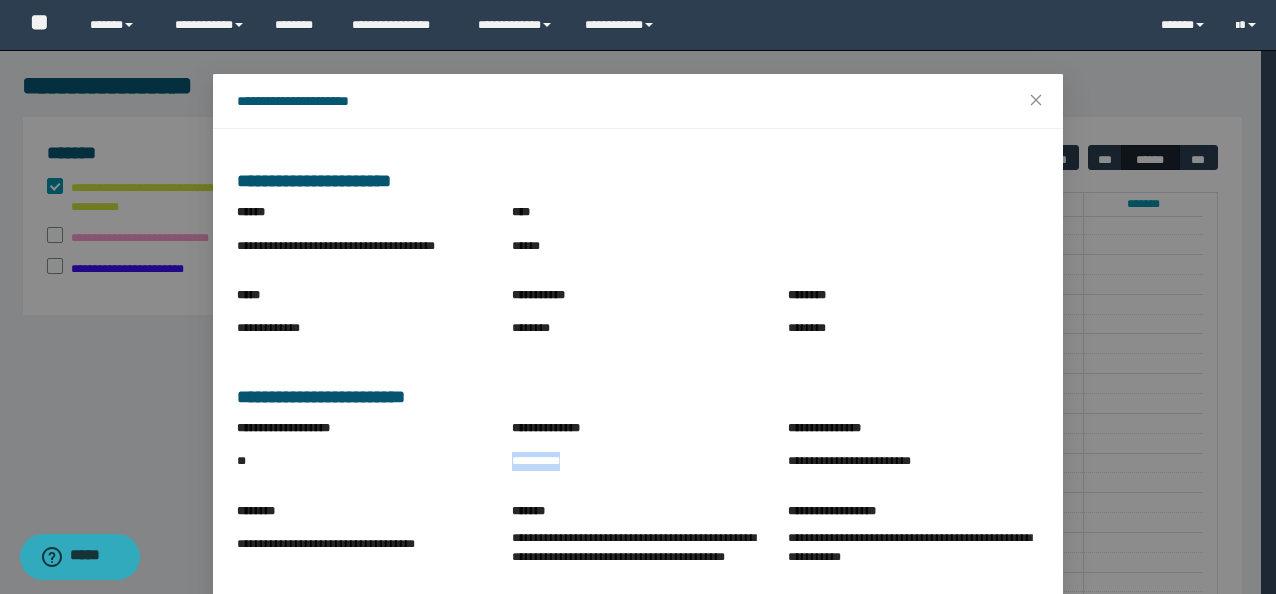 scroll, scrollTop: 0, scrollLeft: 0, axis: both 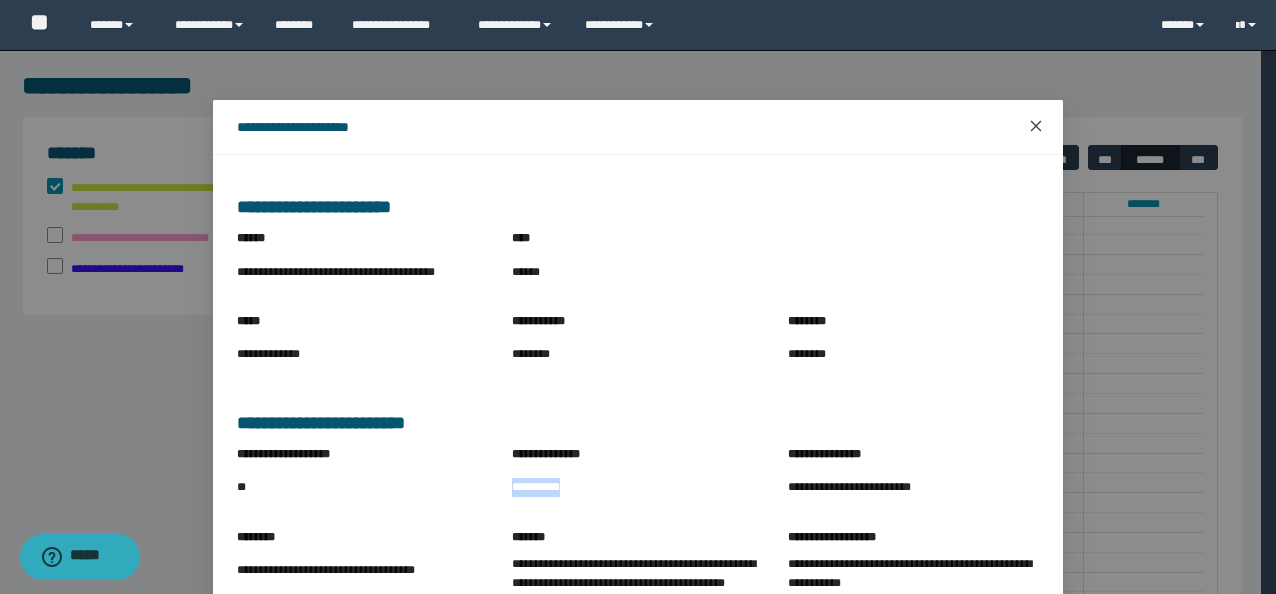click 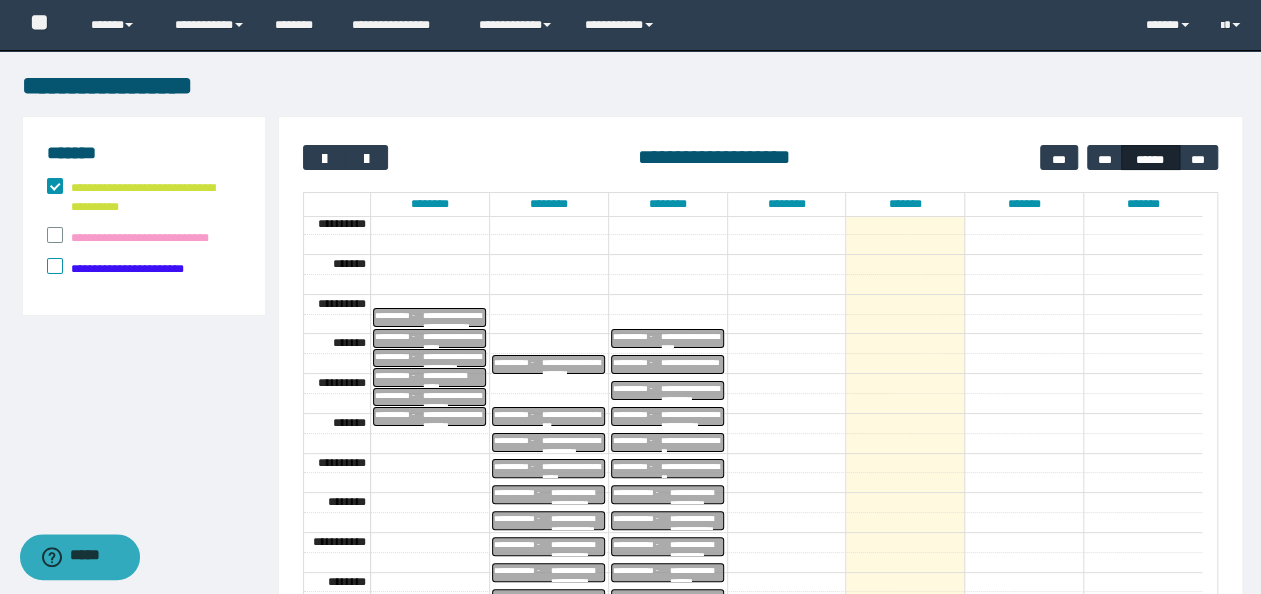 click on "**********" at bounding box center [454, 359] 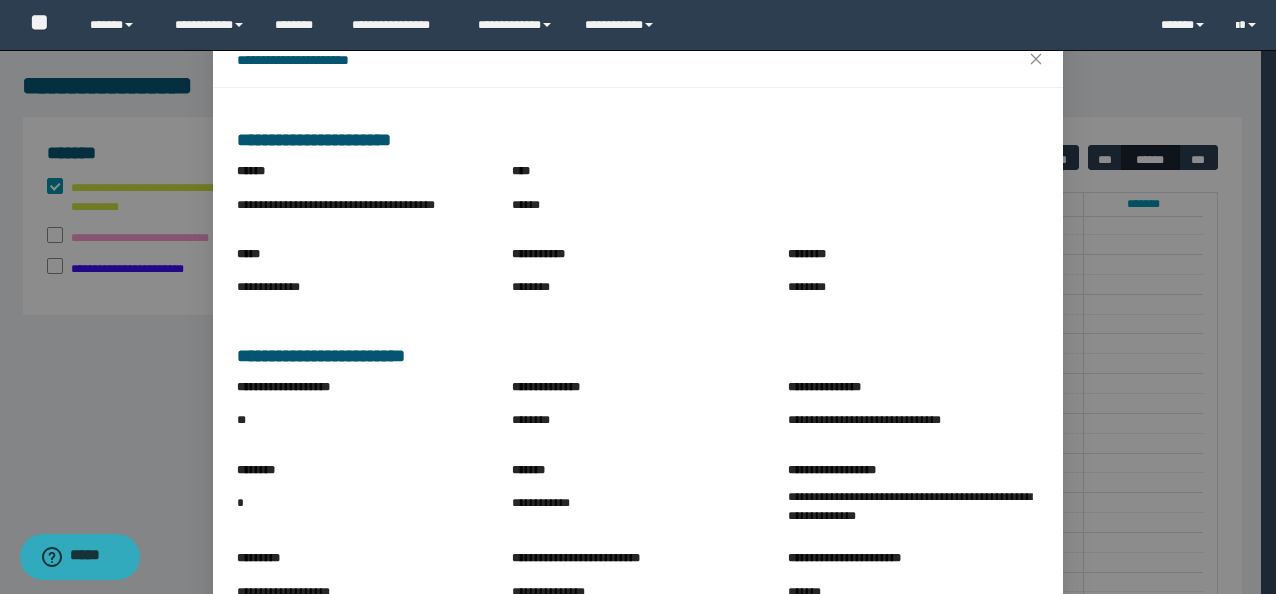 scroll, scrollTop: 100, scrollLeft: 0, axis: vertical 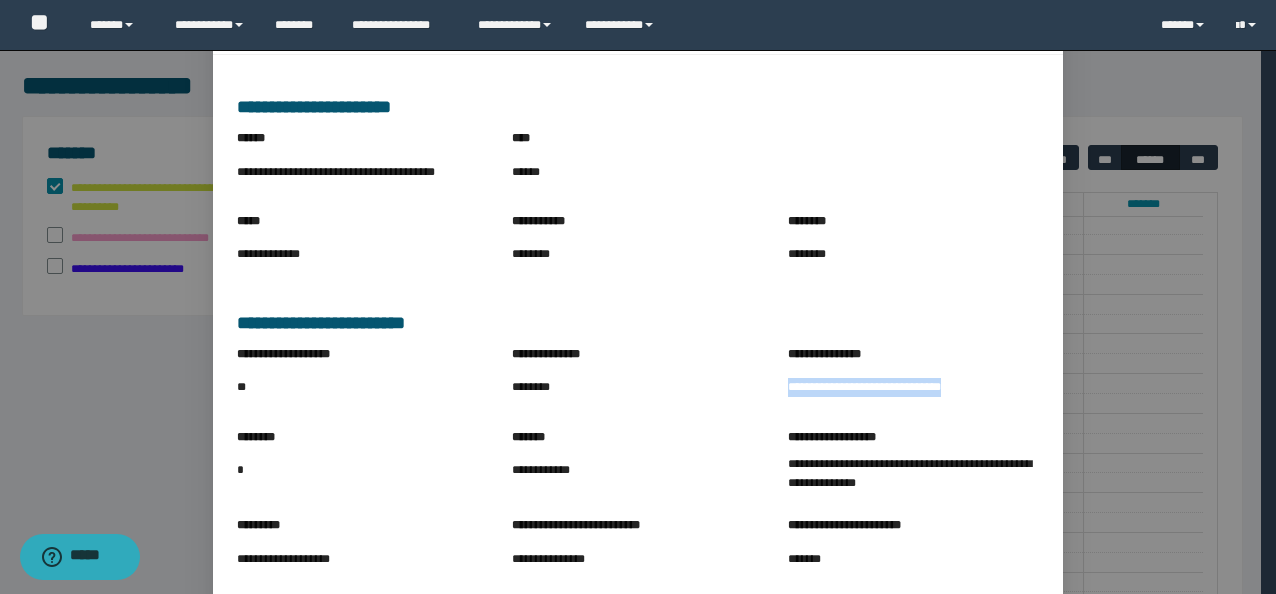drag, startPoint x: 781, startPoint y: 386, endPoint x: 984, endPoint y: 389, distance: 203.02217 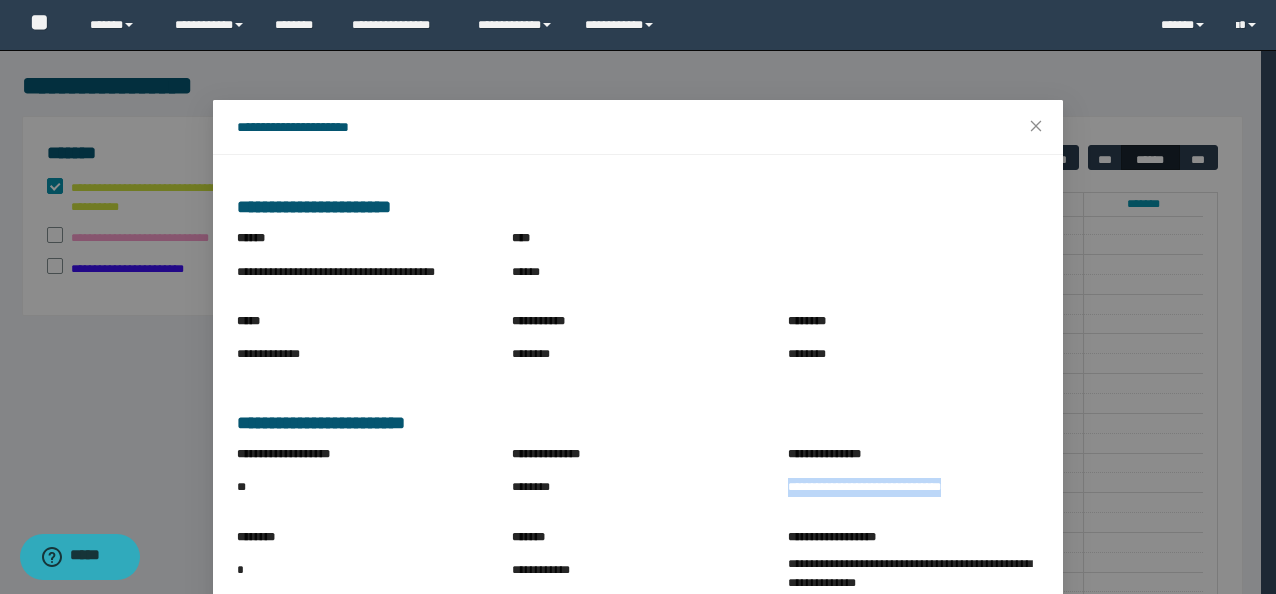 scroll, scrollTop: 206, scrollLeft: 0, axis: vertical 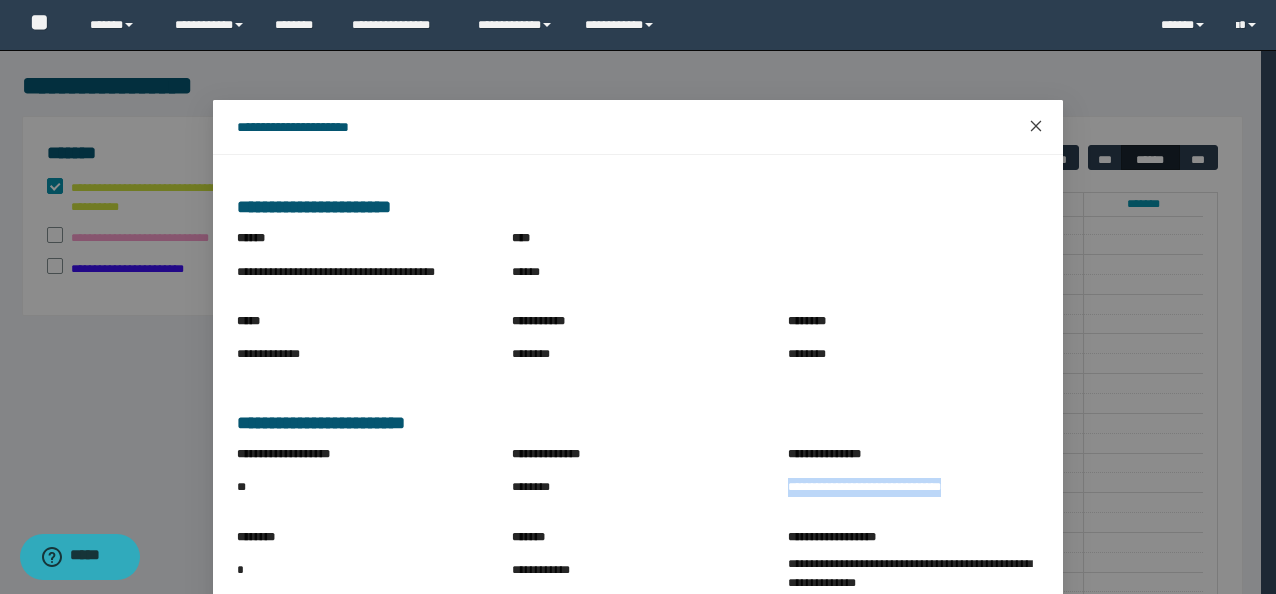 click 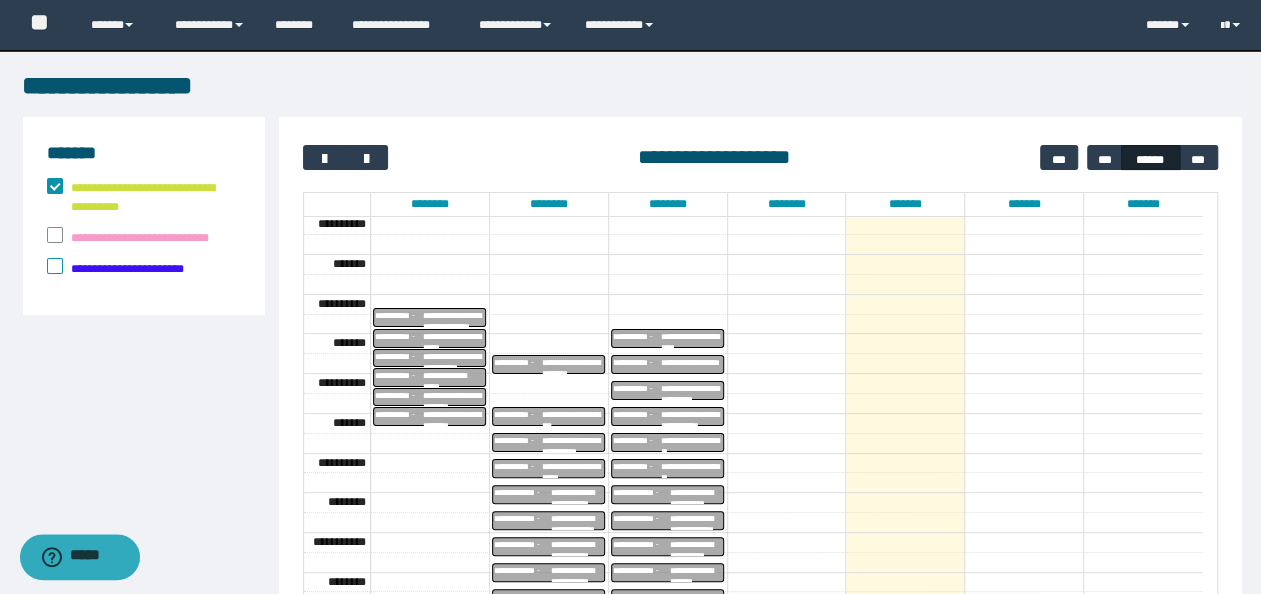 click on "**********" at bounding box center (454, 318) 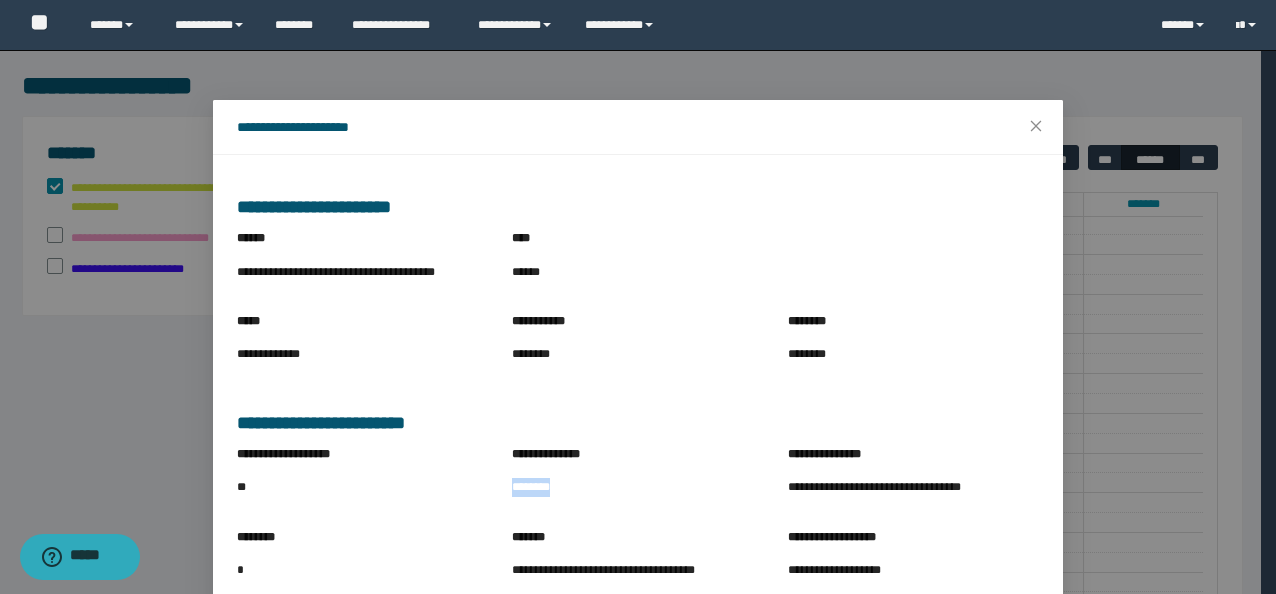 drag, startPoint x: 560, startPoint y: 492, endPoint x: 500, endPoint y: 491, distance: 60.00833 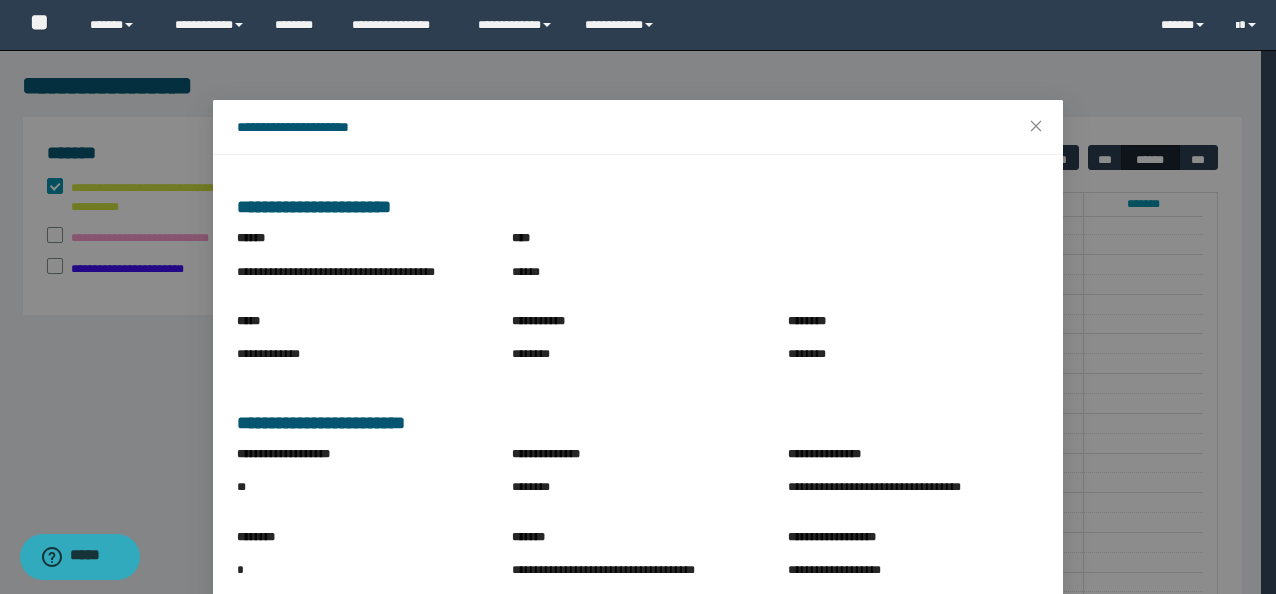 click on "**********" at bounding box center [913, 487] 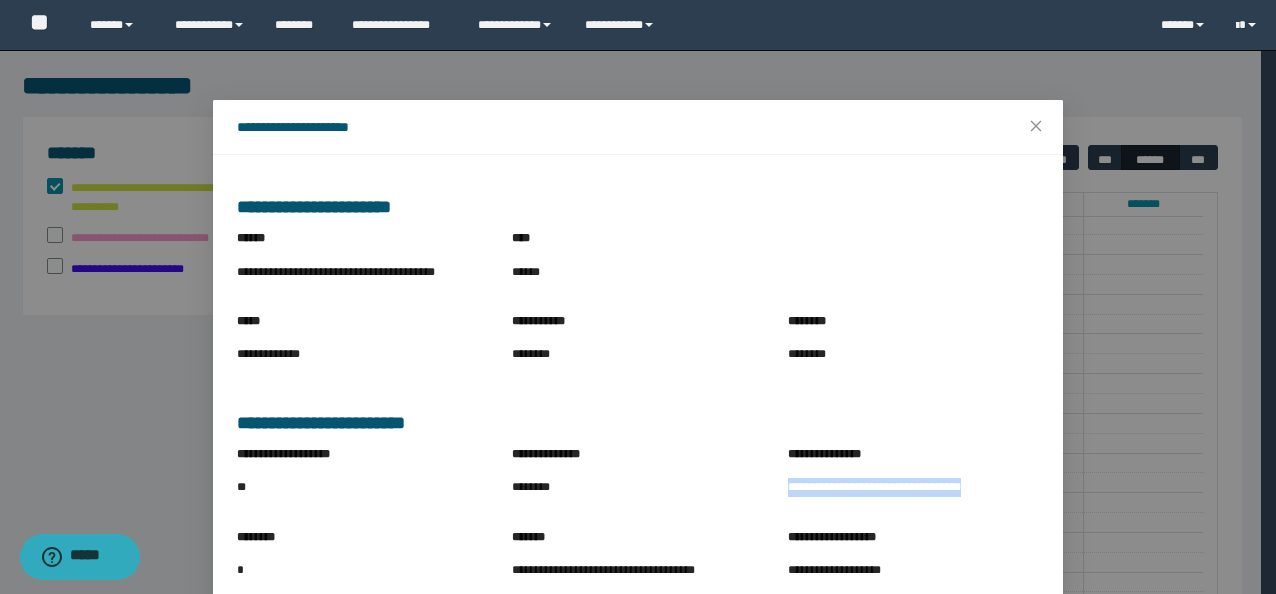 drag, startPoint x: 778, startPoint y: 484, endPoint x: 1034, endPoint y: 501, distance: 256.56384 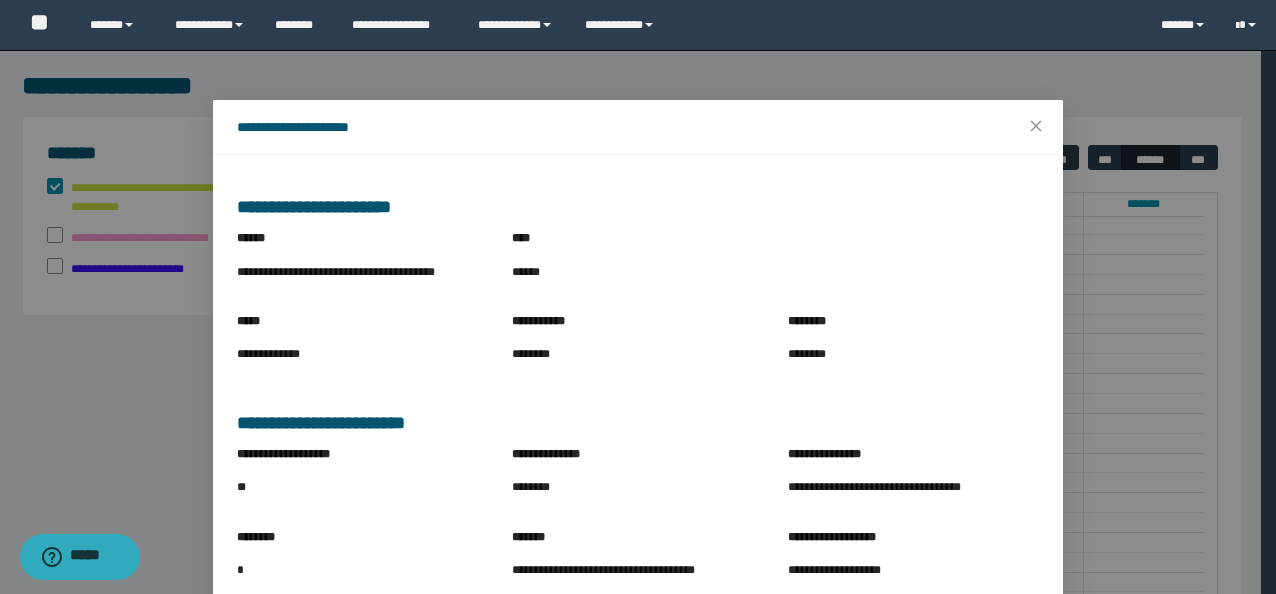 click on "**********" at bounding box center [637, 486] 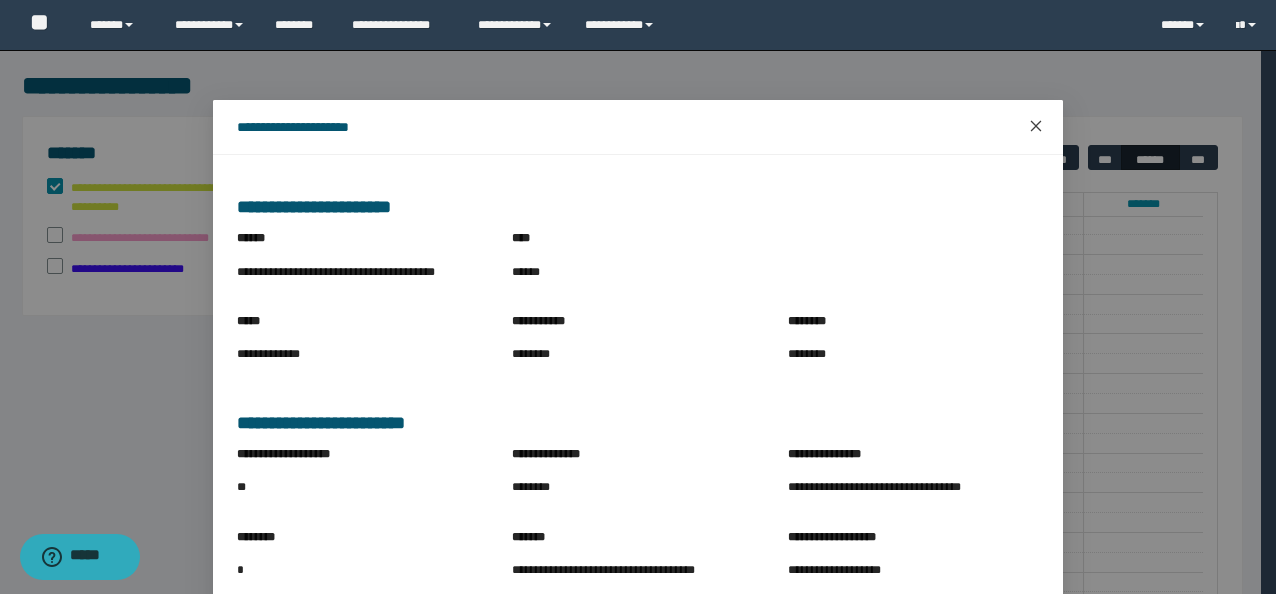 click 